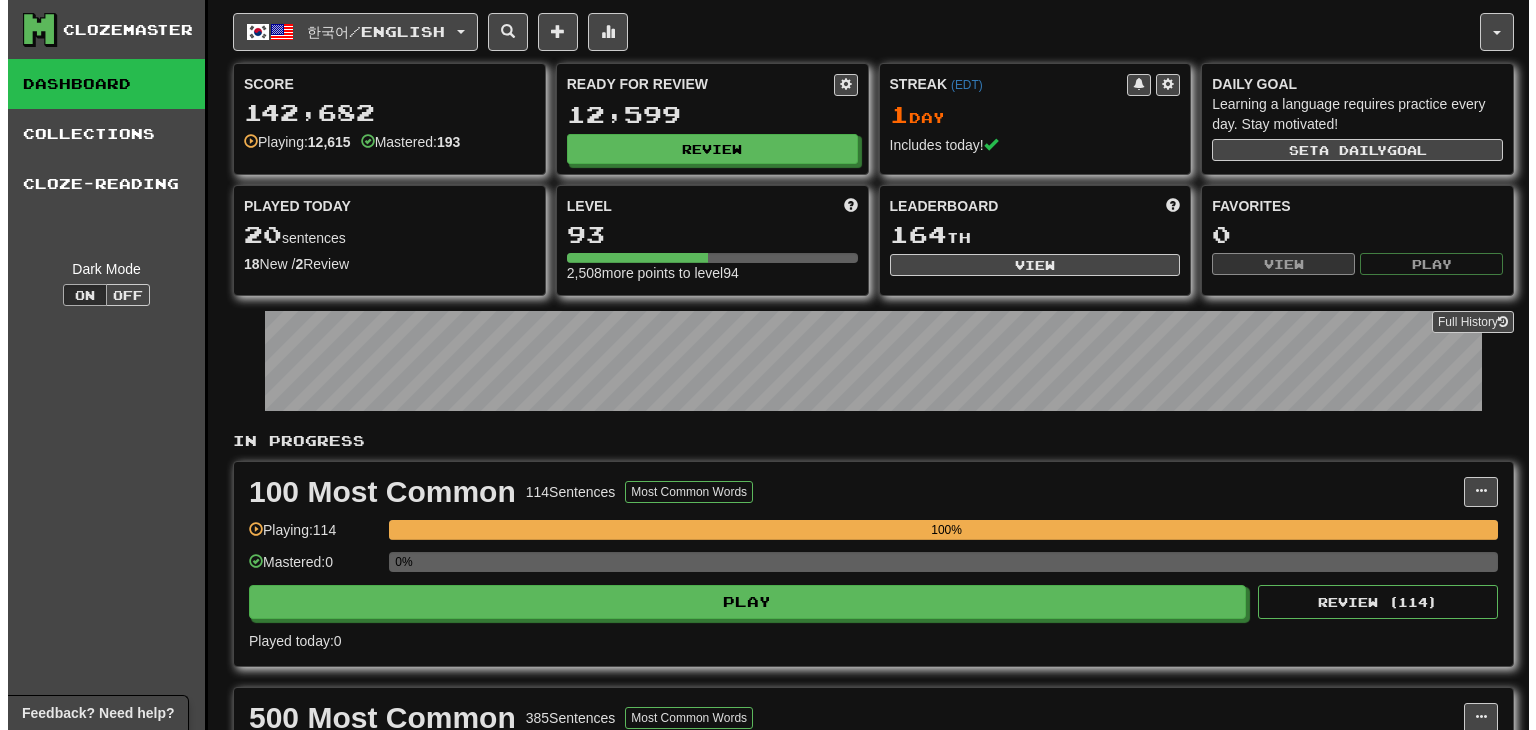 scroll, scrollTop: 1300, scrollLeft: 0, axis: vertical 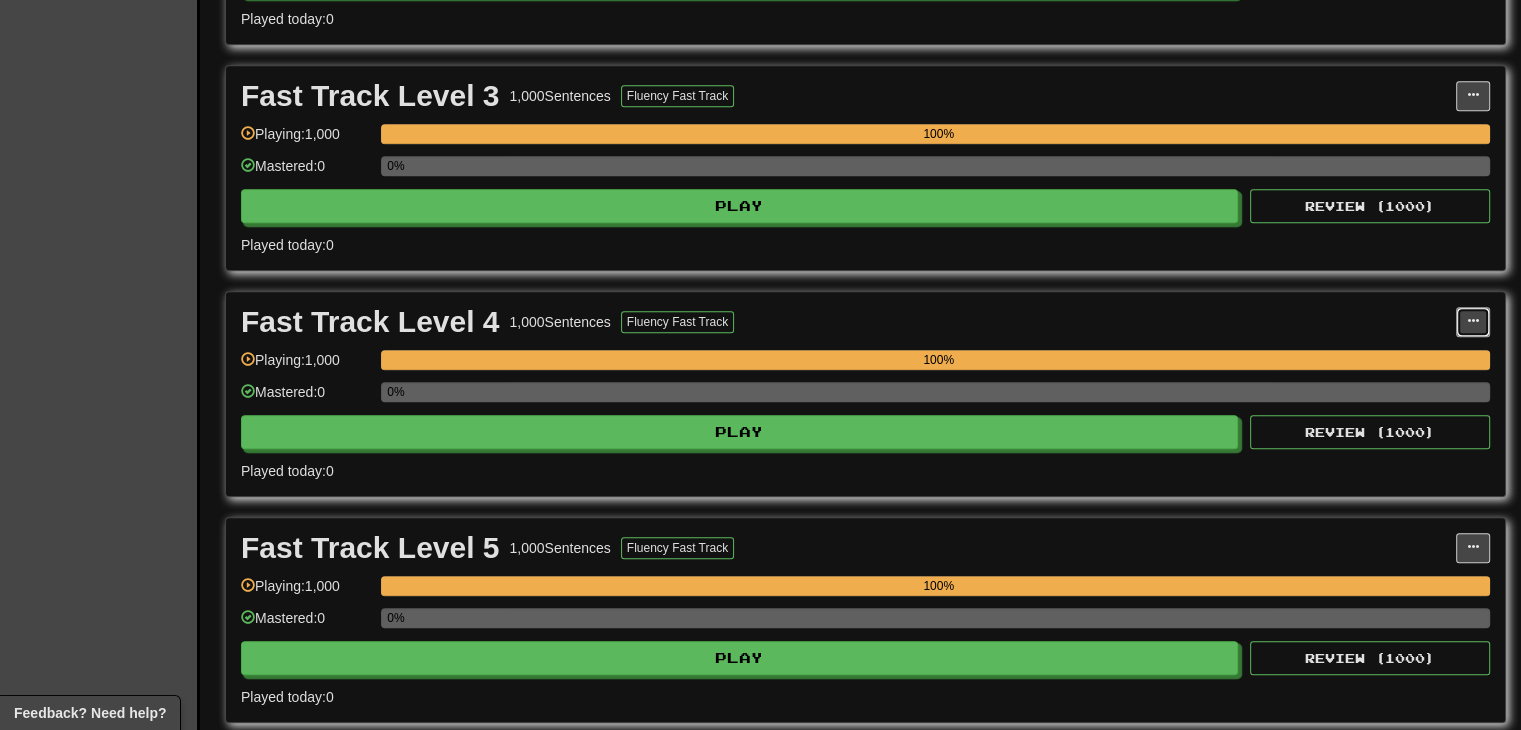 click at bounding box center [1473, 321] 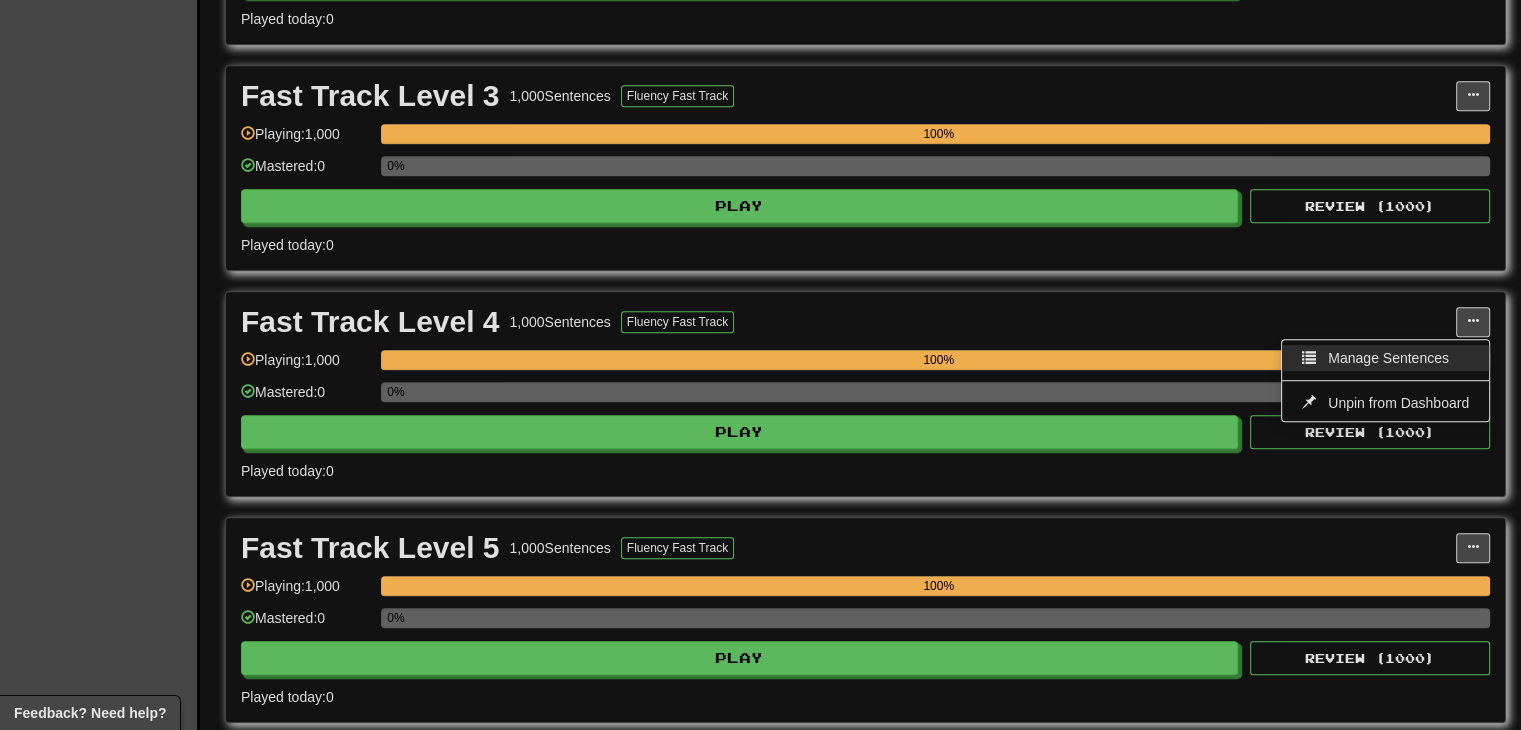 click on "Manage Sentences" at bounding box center [1388, 358] 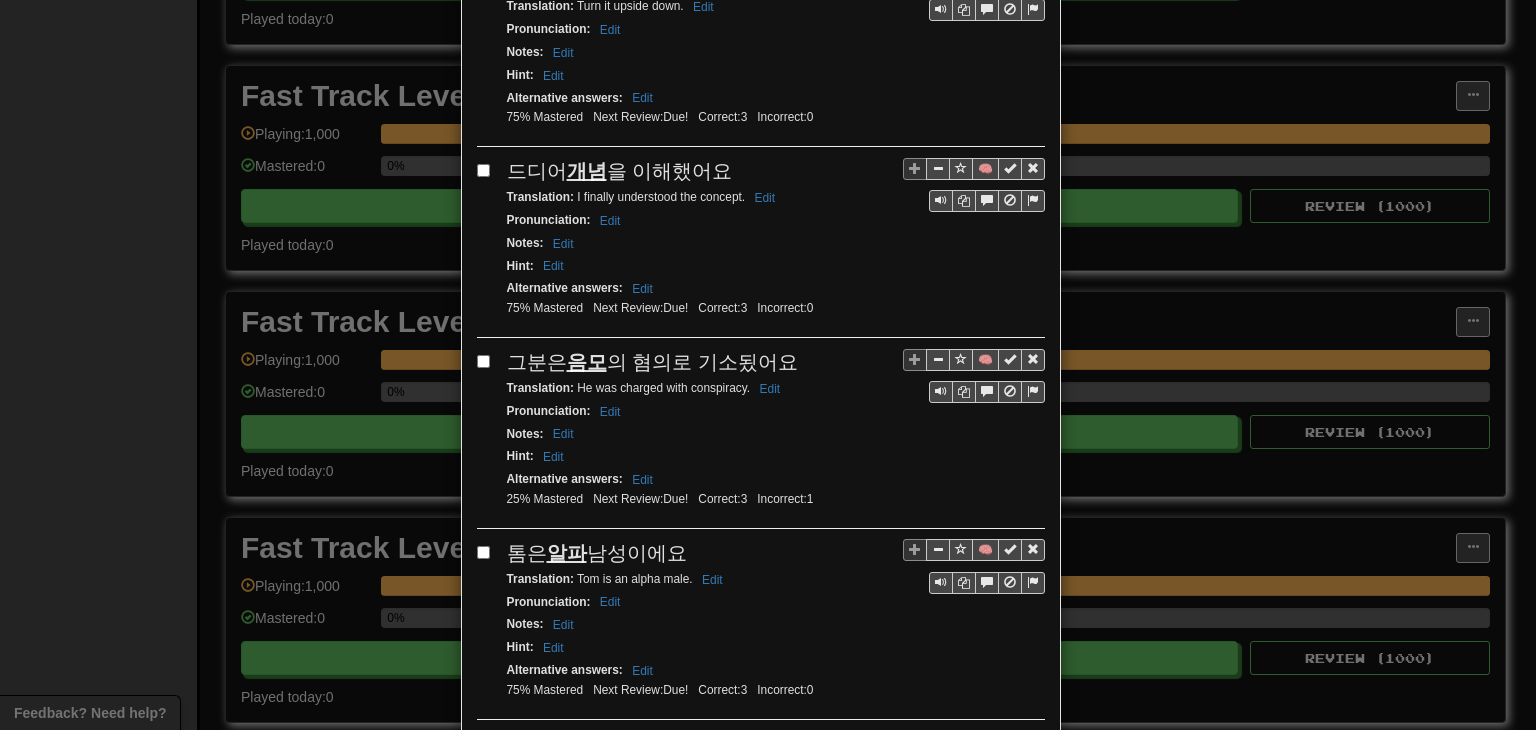 scroll, scrollTop: 3532, scrollLeft: 0, axis: vertical 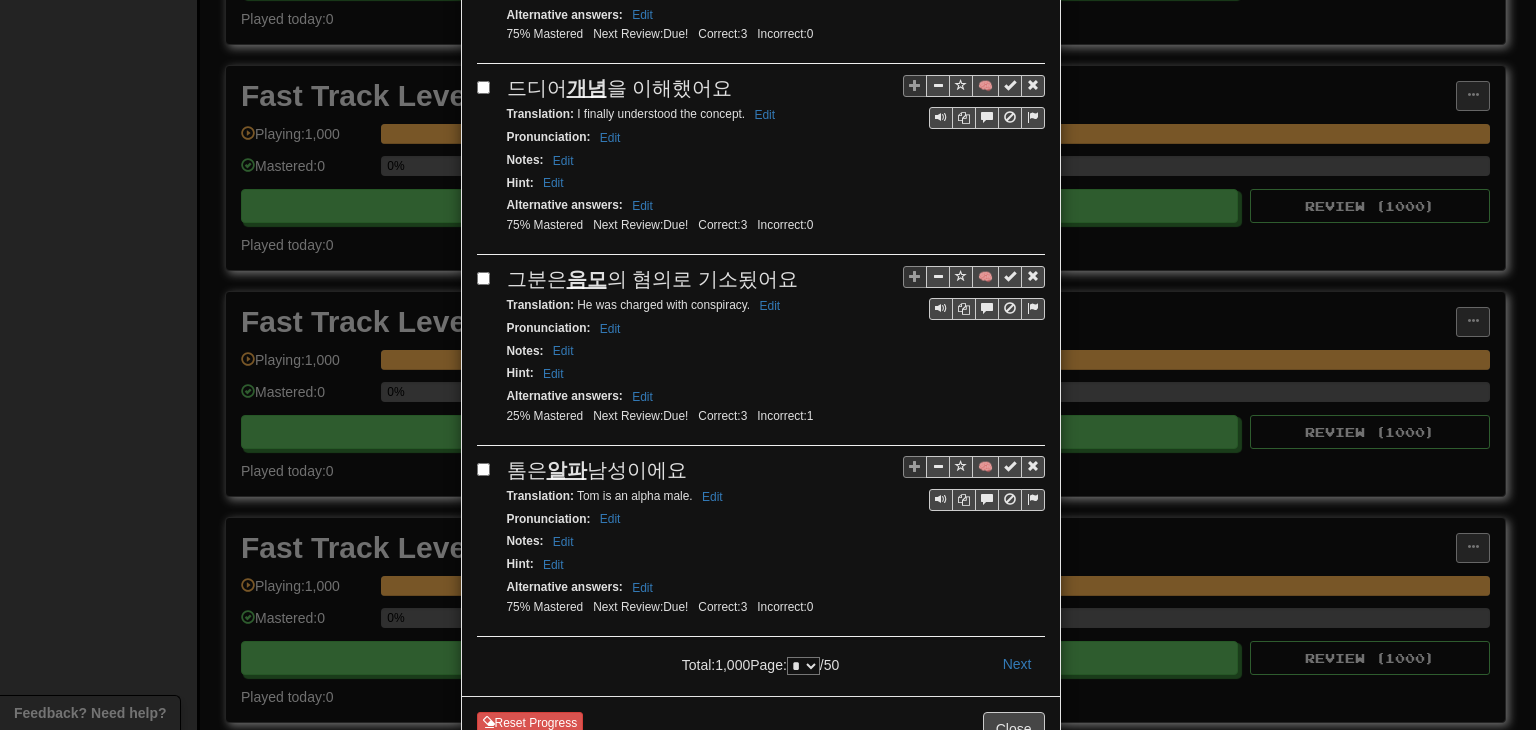 click on "* * * * * * * * * ** ** ** ** ** ** ** ** ** ** ** ** ** ** ** ** ** ** ** ** ** ** ** ** ** ** ** ** ** ** ** ** ** ** ** ** ** ** ** ** **" at bounding box center (803, 666) 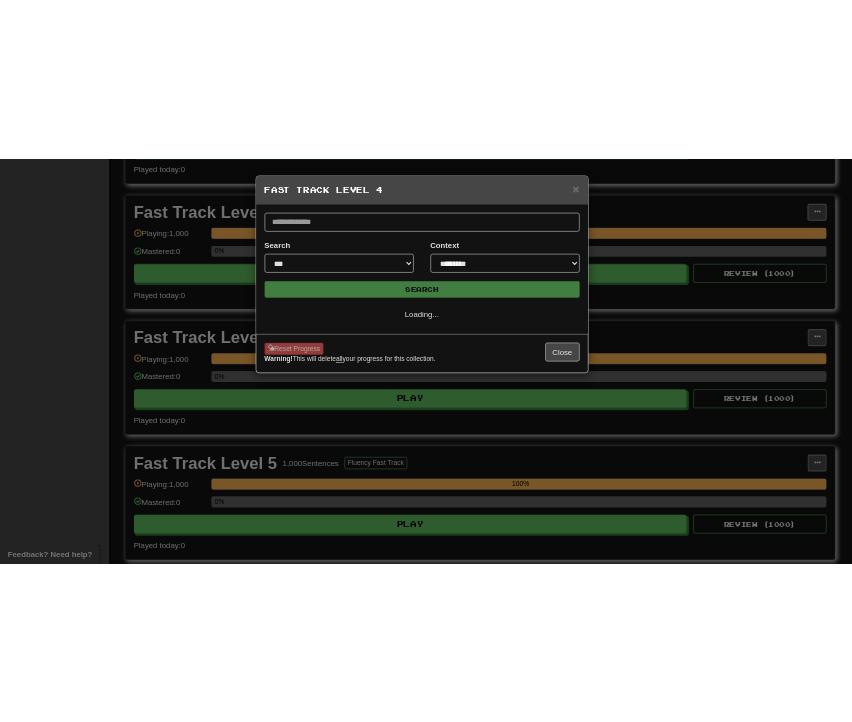 scroll, scrollTop: 0, scrollLeft: 0, axis: both 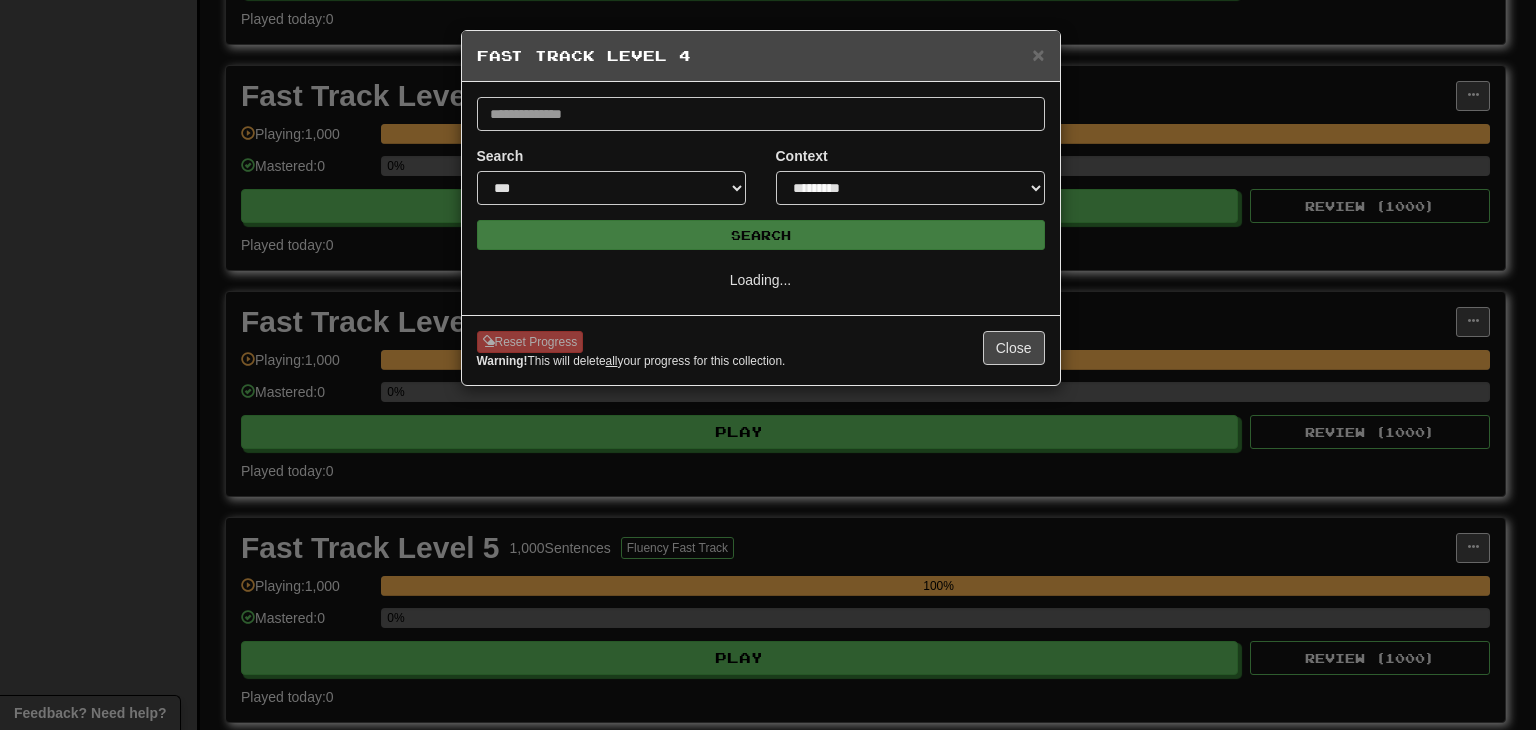 select on "**" 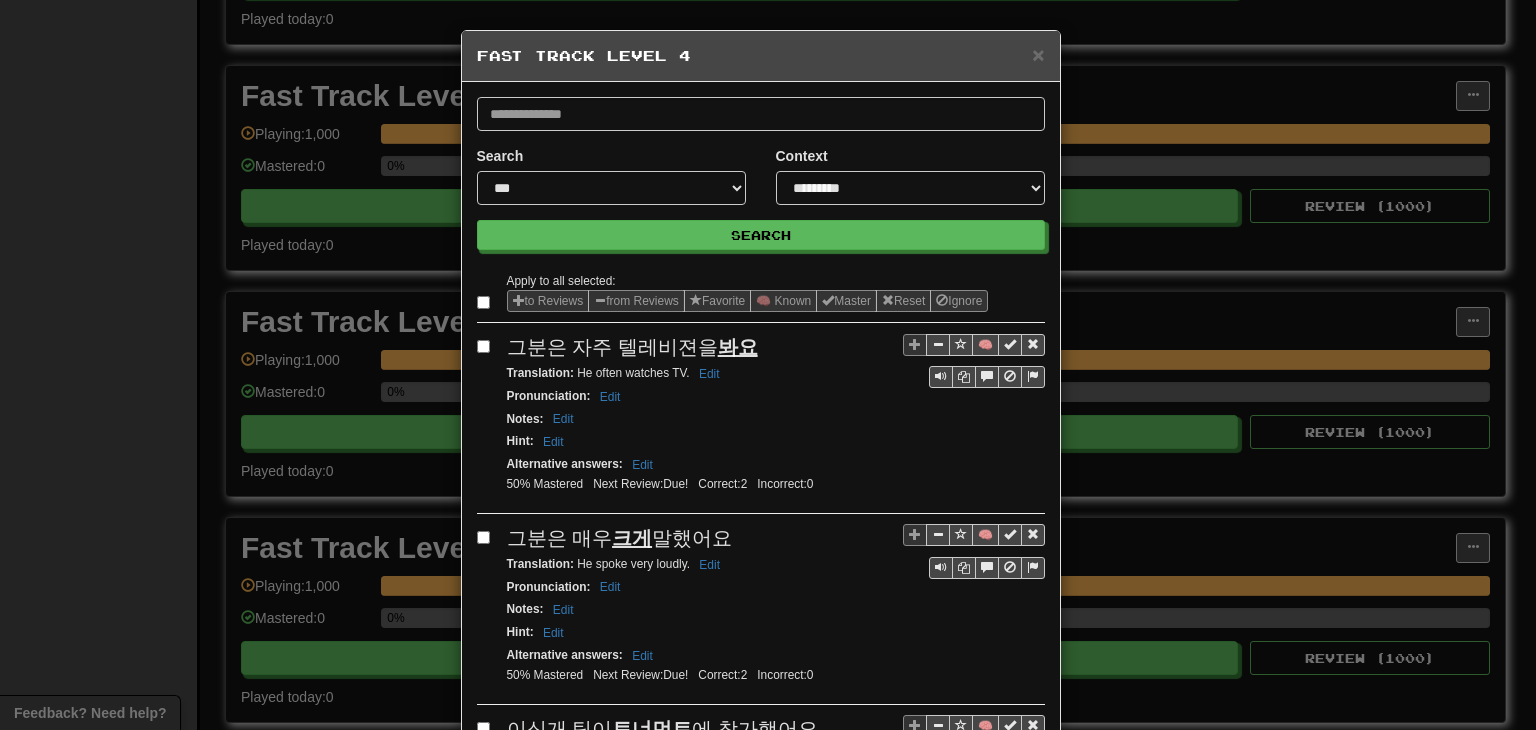drag, startPoint x: 804, startPoint y: 59, endPoint x: 772, endPoint y: 55, distance: 32.24903 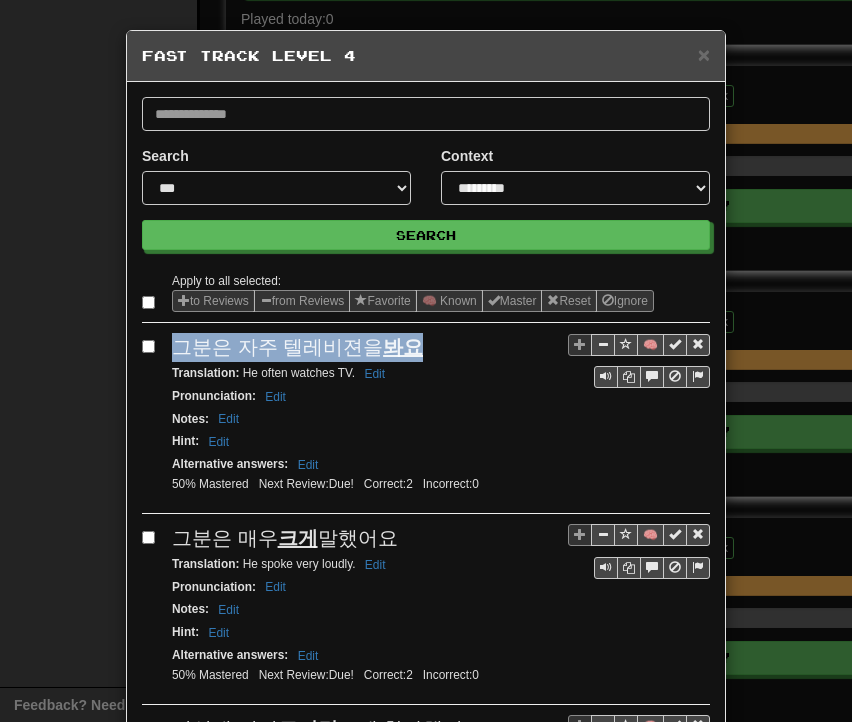 drag, startPoint x: 168, startPoint y: 345, endPoint x: 398, endPoint y: 351, distance: 230.07825 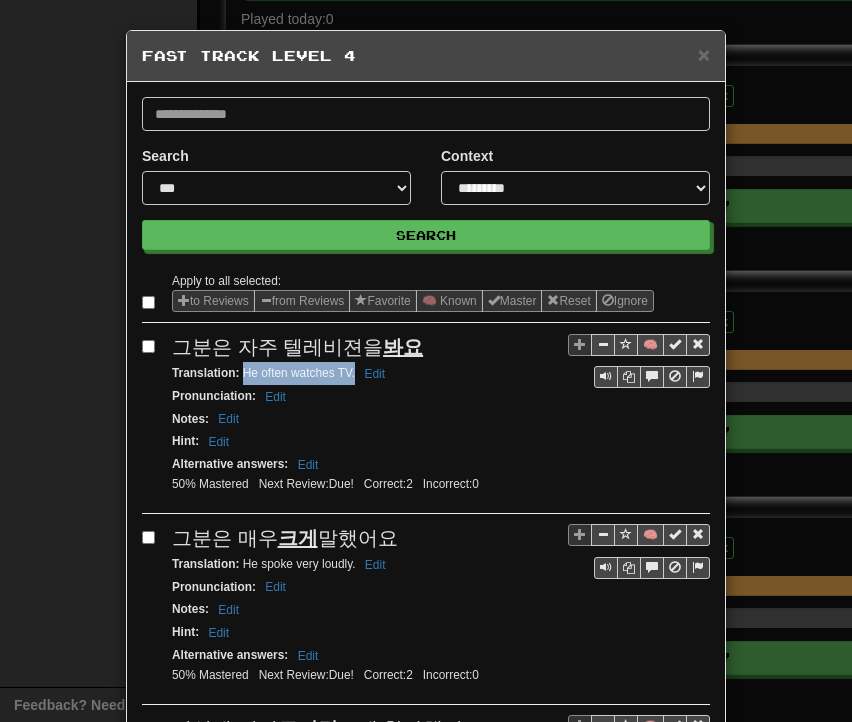 drag, startPoint x: 235, startPoint y: 369, endPoint x: 347, endPoint y: 373, distance: 112.0714 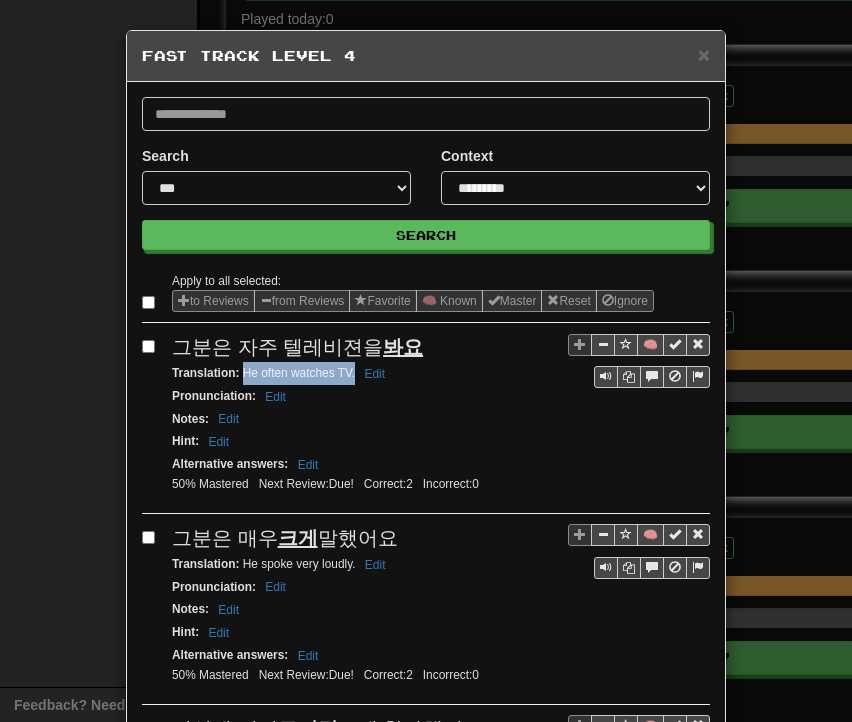 drag, startPoint x: 164, startPoint y: 533, endPoint x: 424, endPoint y: 513, distance: 260.7681 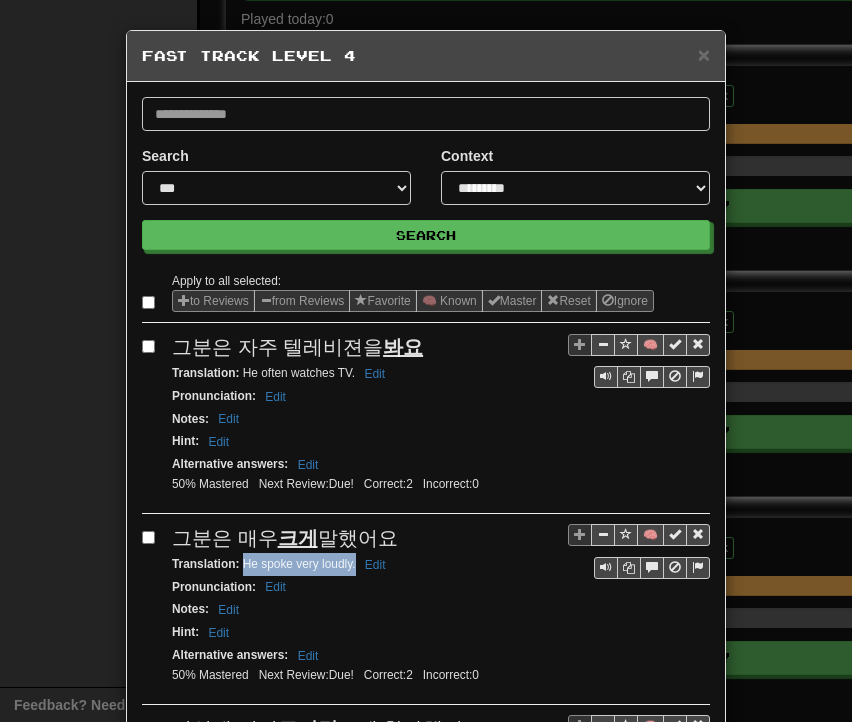 drag, startPoint x: 236, startPoint y: 561, endPoint x: 346, endPoint y: 559, distance: 110.01818 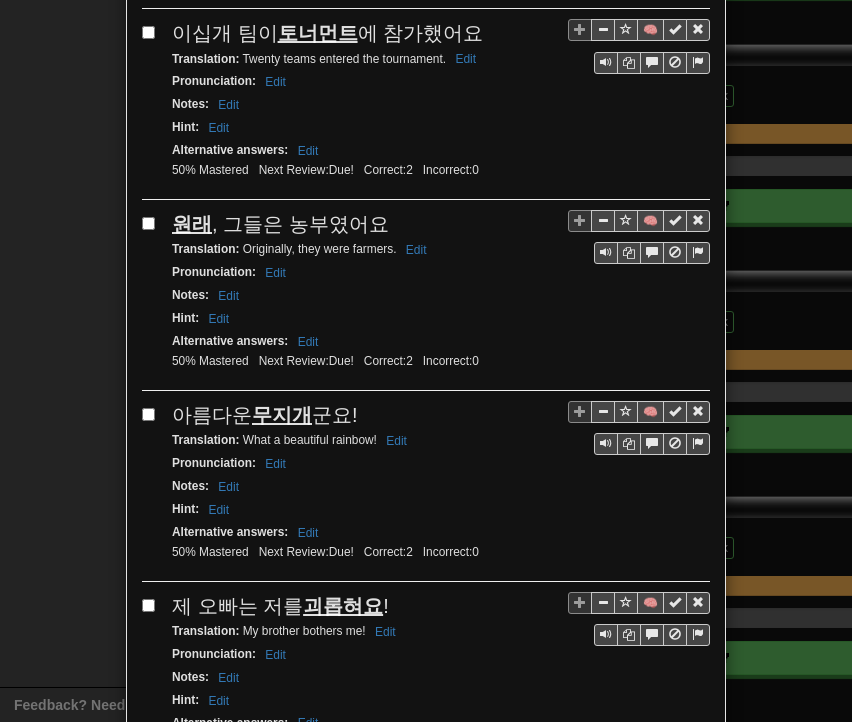 scroll, scrollTop: 700, scrollLeft: 0, axis: vertical 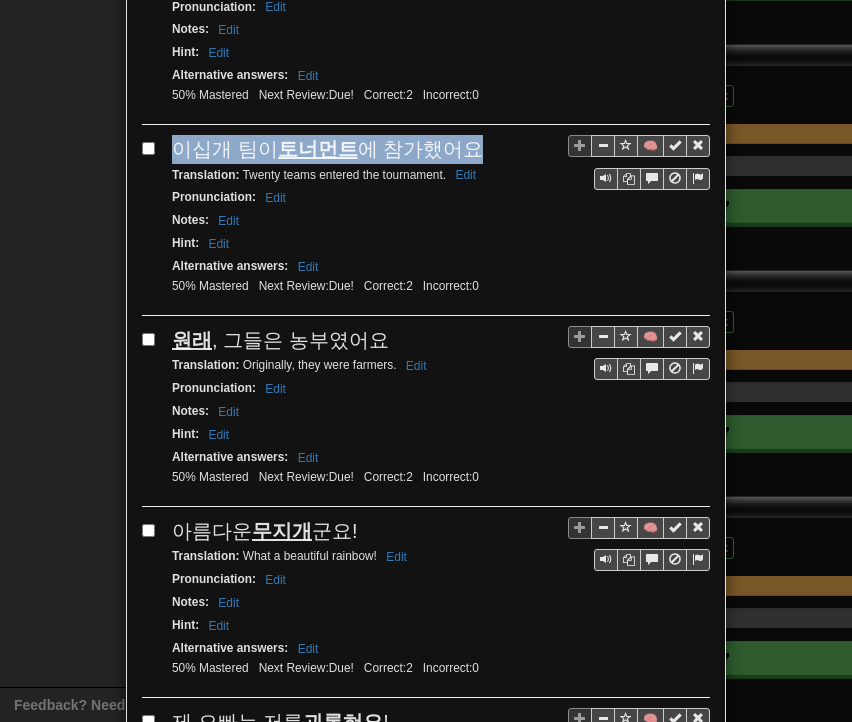 drag, startPoint x: 165, startPoint y: 25, endPoint x: 458, endPoint y: 133, distance: 312.27072 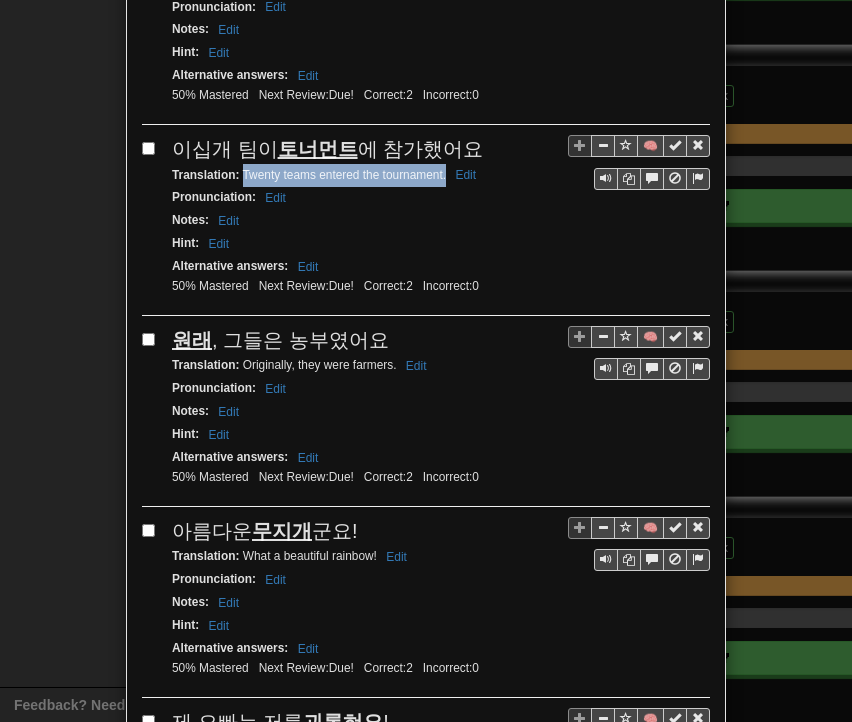 drag, startPoint x: 236, startPoint y: 163, endPoint x: 439, endPoint y: 166, distance: 203.02217 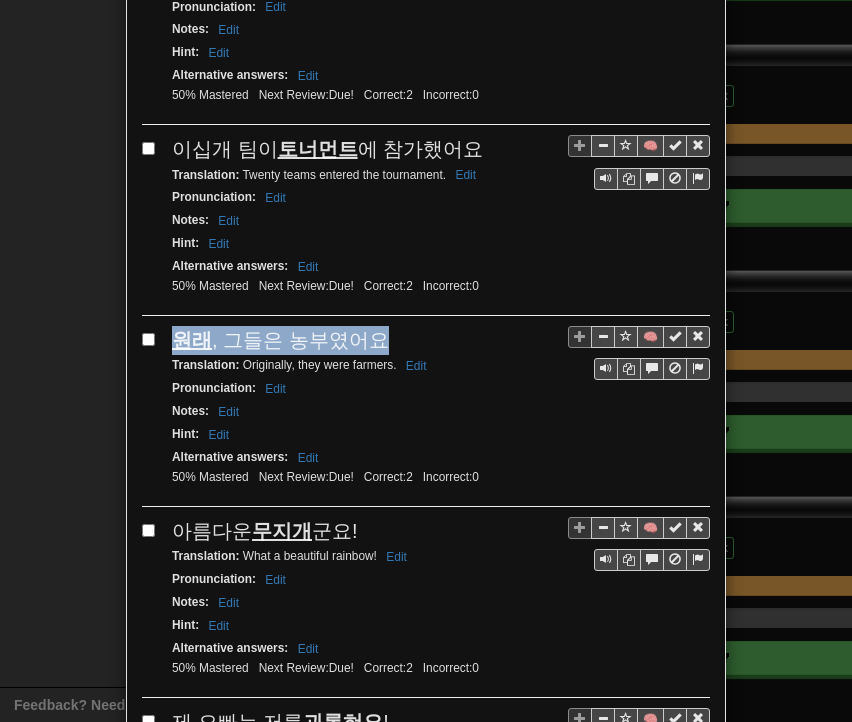 drag, startPoint x: 165, startPoint y: 329, endPoint x: 394, endPoint y: 313, distance: 229.55827 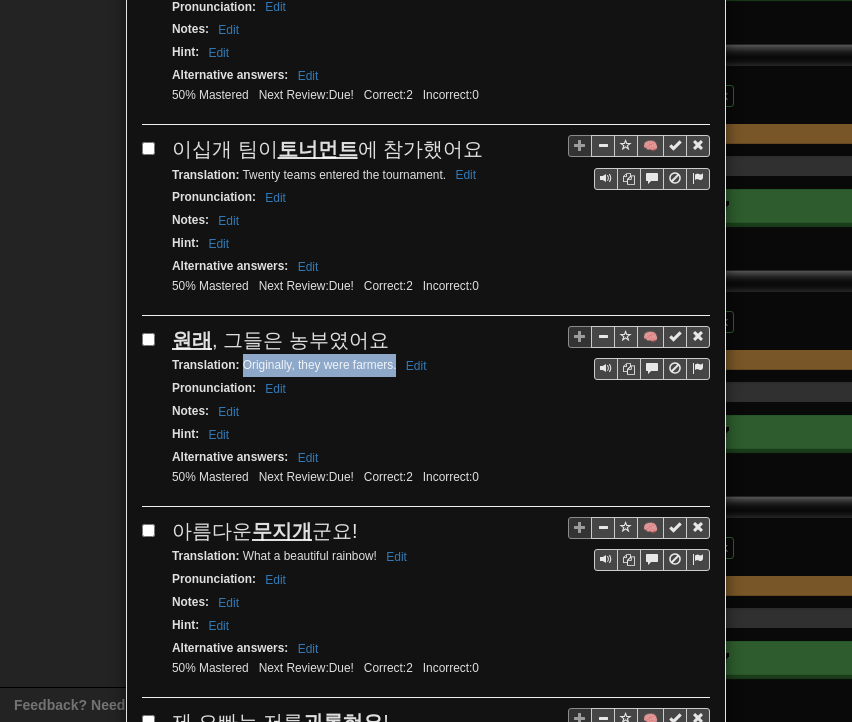 drag, startPoint x: 236, startPoint y: 355, endPoint x: 388, endPoint y: 354, distance: 152.0033 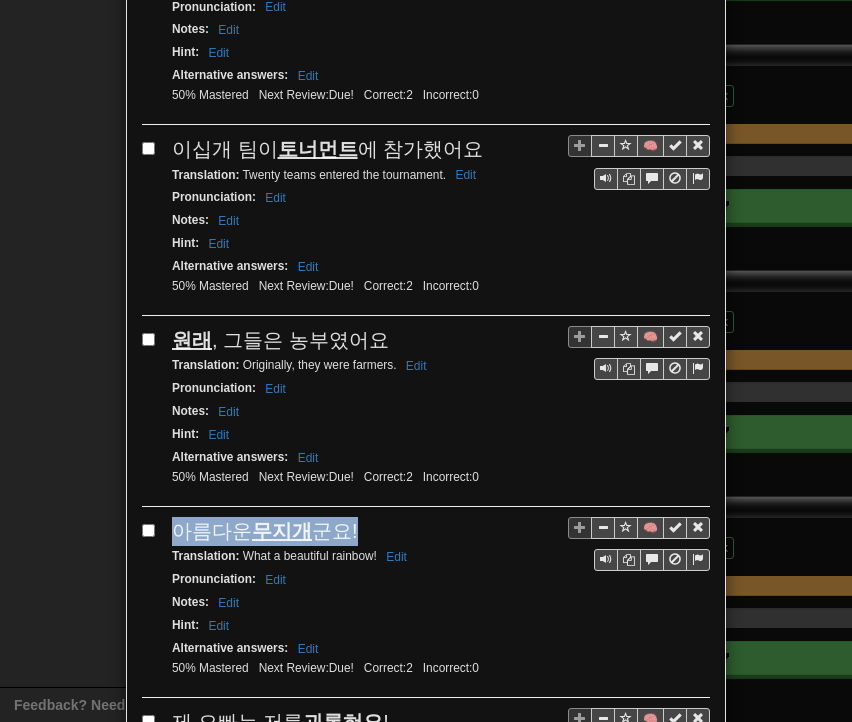 drag, startPoint x: 170, startPoint y: 515, endPoint x: 358, endPoint y: 492, distance: 189.40169 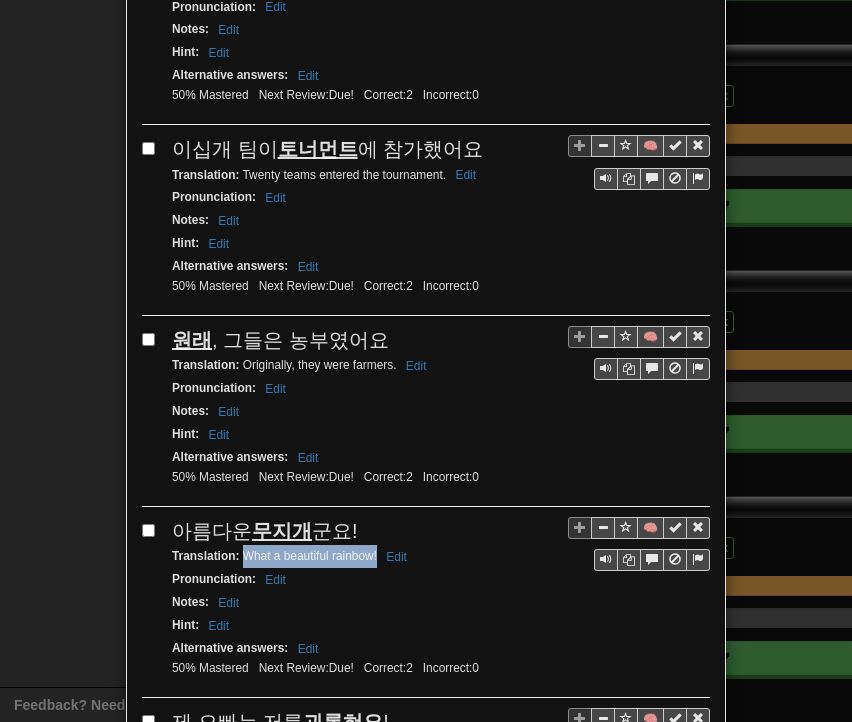 drag, startPoint x: 238, startPoint y: 537, endPoint x: 370, endPoint y: 535, distance: 132.01515 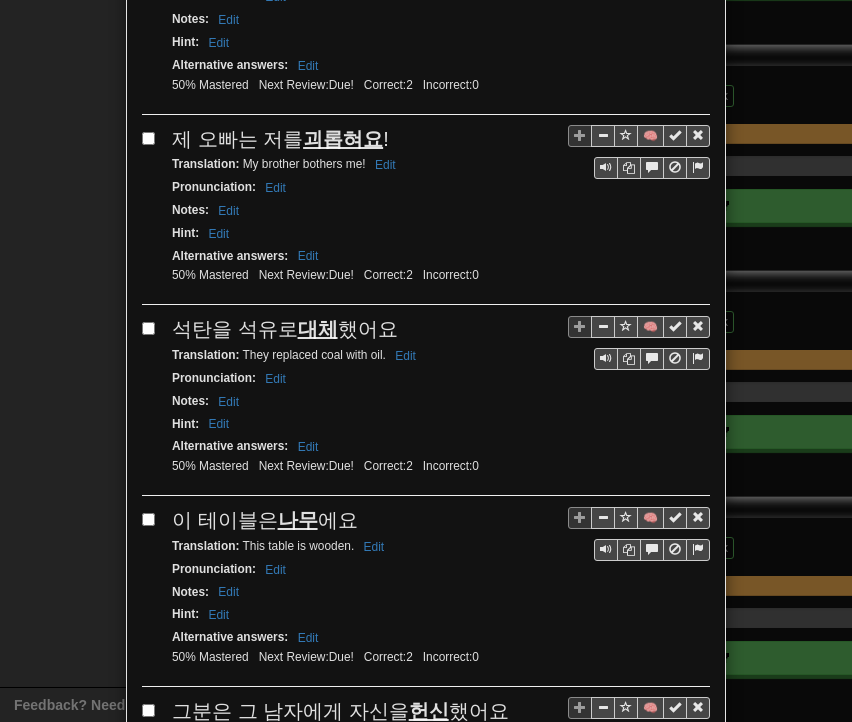 scroll, scrollTop: 1180, scrollLeft: 0, axis: vertical 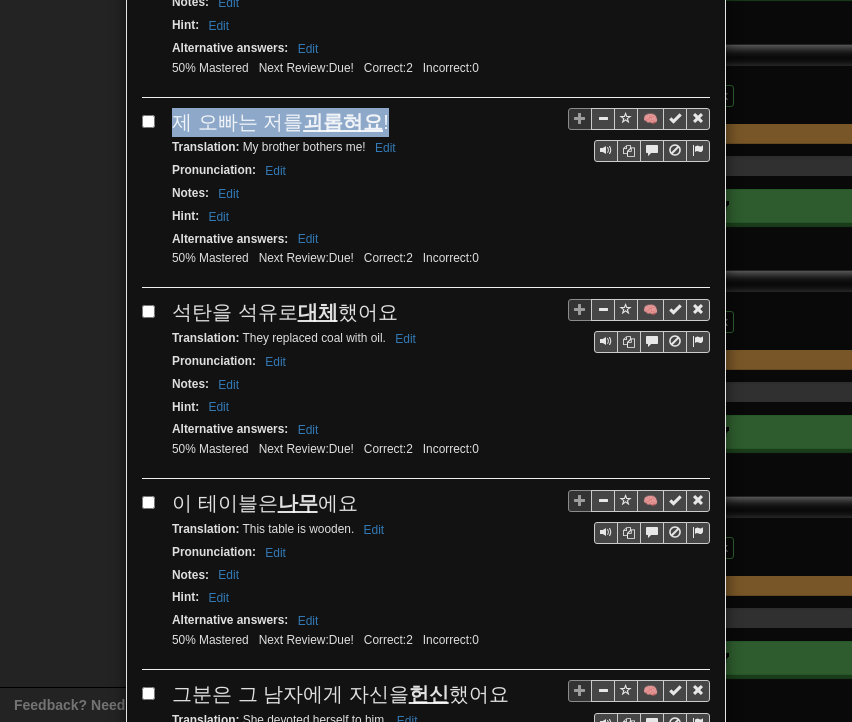 drag, startPoint x: 164, startPoint y: 93, endPoint x: 388, endPoint y: 83, distance: 224.2231 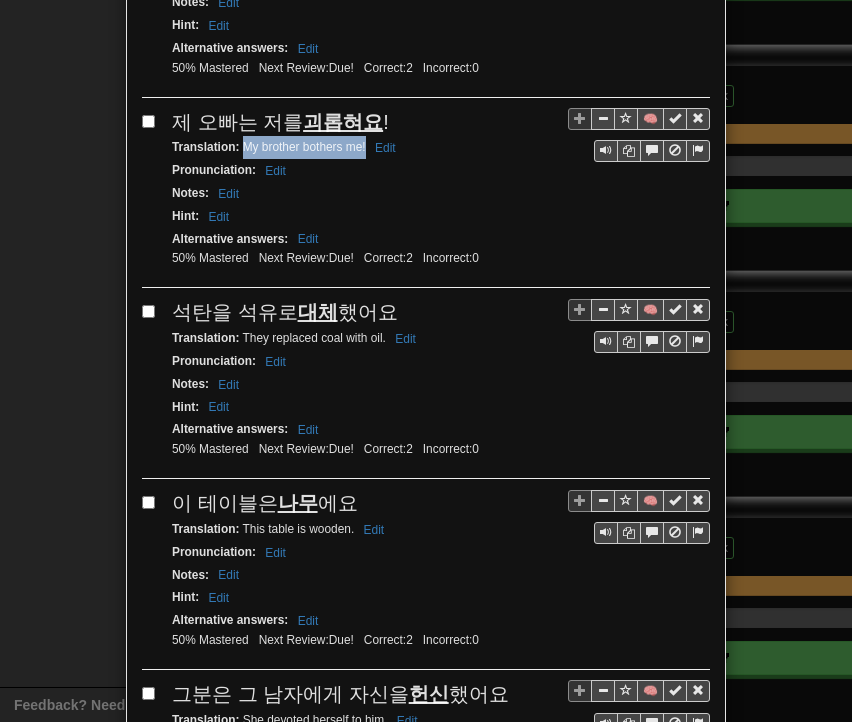 drag, startPoint x: 236, startPoint y: 122, endPoint x: 357, endPoint y: 131, distance: 121.33425 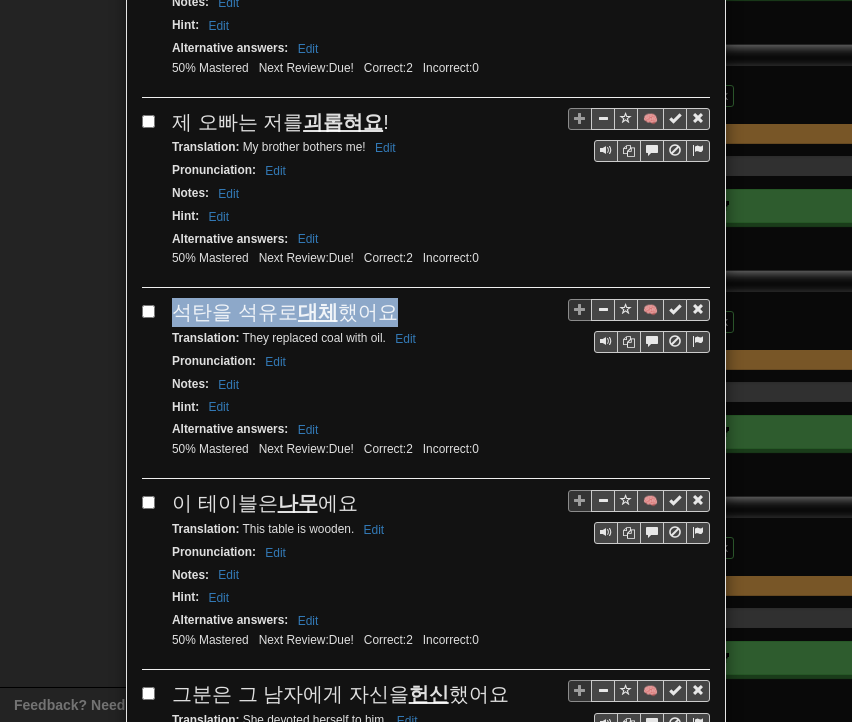 drag, startPoint x: 168, startPoint y: 288, endPoint x: 384, endPoint y: 277, distance: 216.2799 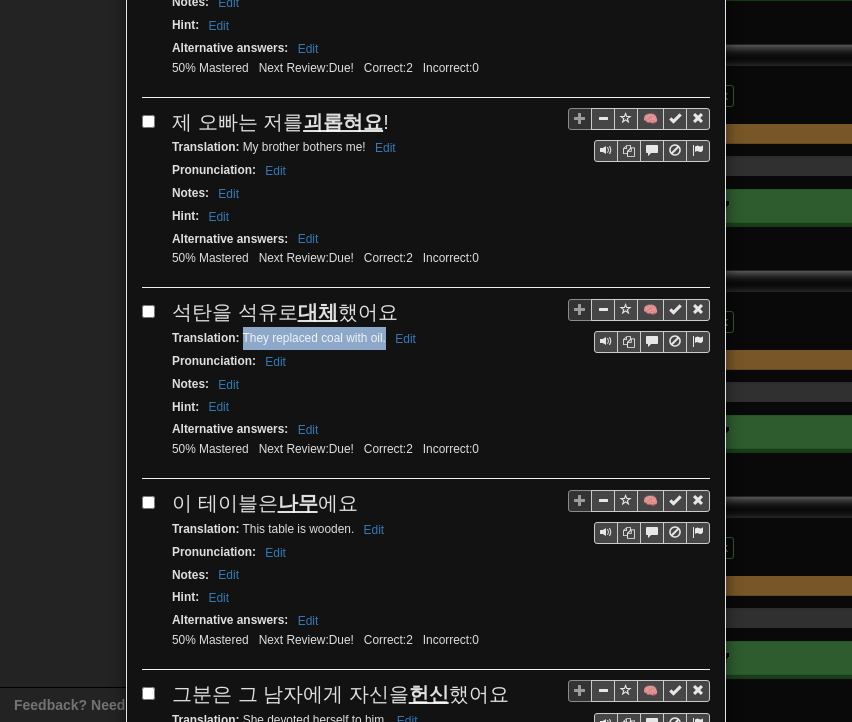 drag, startPoint x: 236, startPoint y: 312, endPoint x: 379, endPoint y: 311, distance: 143.0035 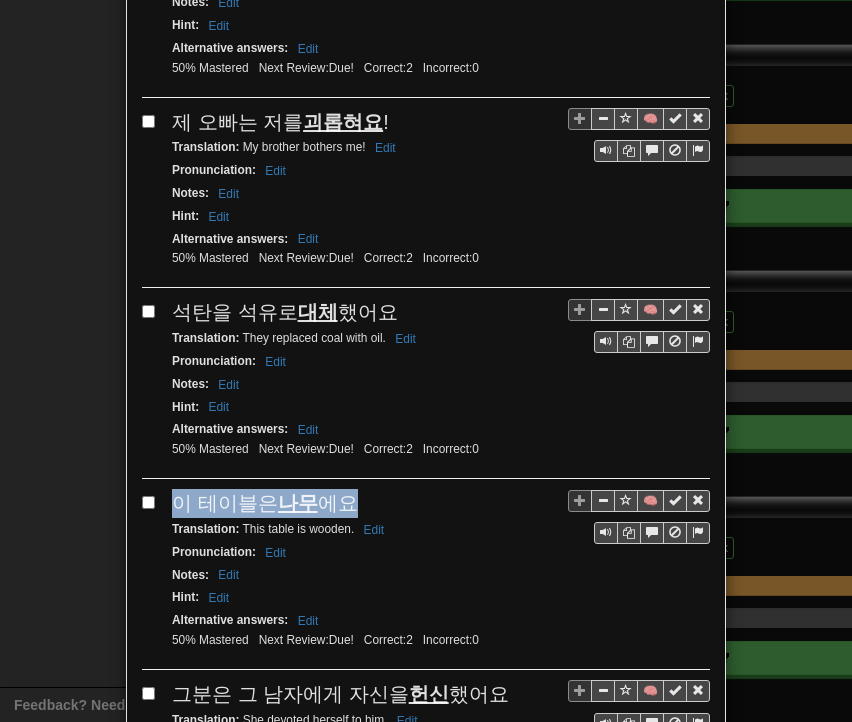 drag, startPoint x: 165, startPoint y: 469, endPoint x: 367, endPoint y: 460, distance: 202.2004 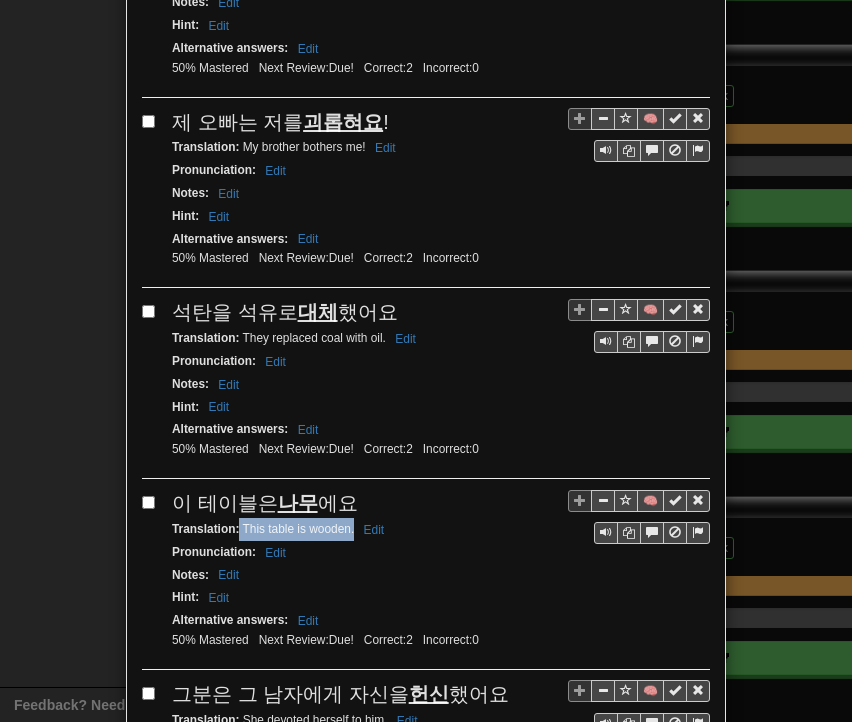 drag, startPoint x: 232, startPoint y: 497, endPoint x: 346, endPoint y: 503, distance: 114.15778 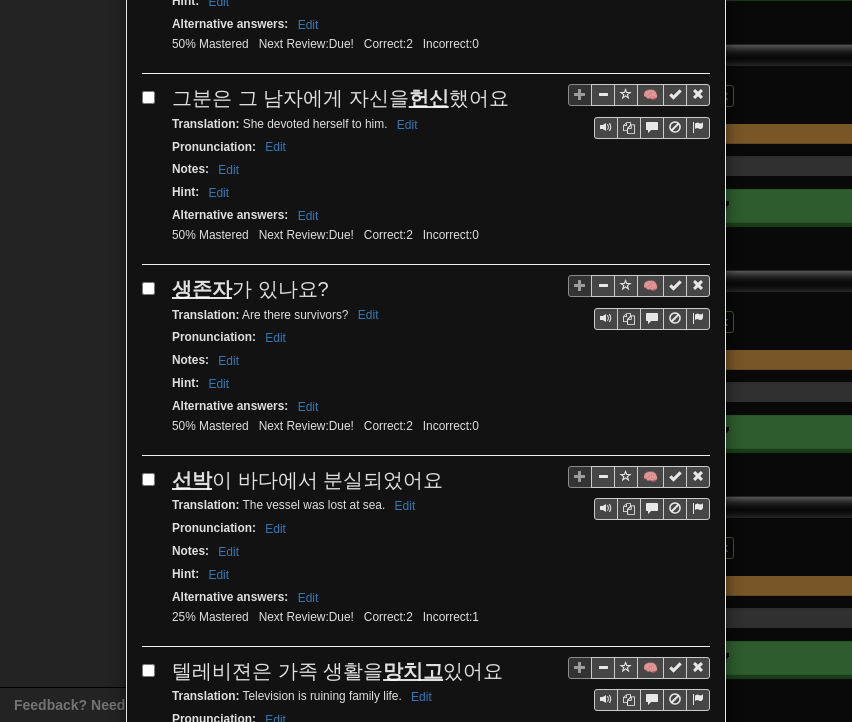 scroll, scrollTop: 1780, scrollLeft: 0, axis: vertical 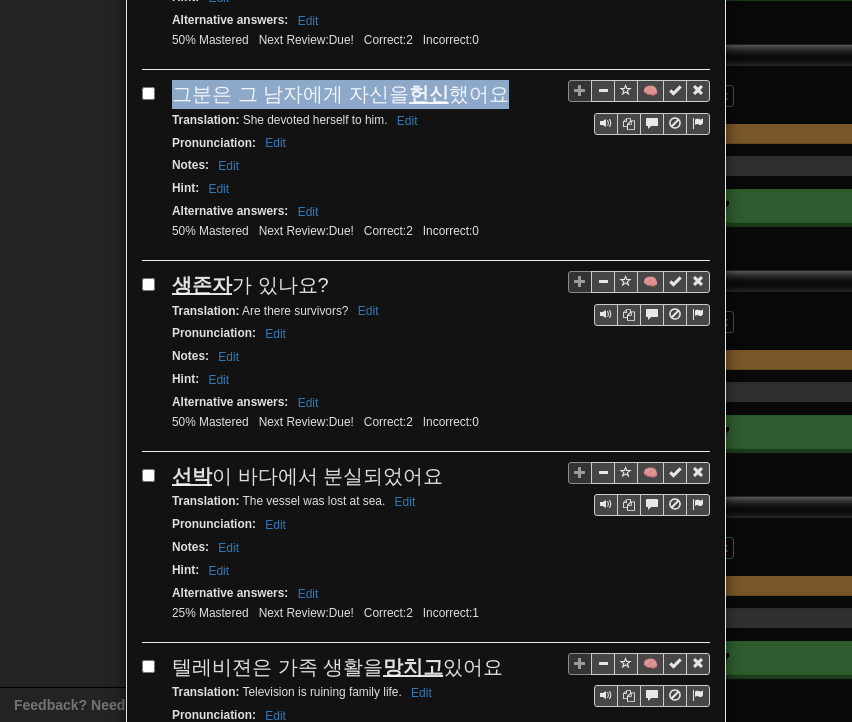 drag, startPoint x: 168, startPoint y: 62, endPoint x: 489, endPoint y: 57, distance: 321.03894 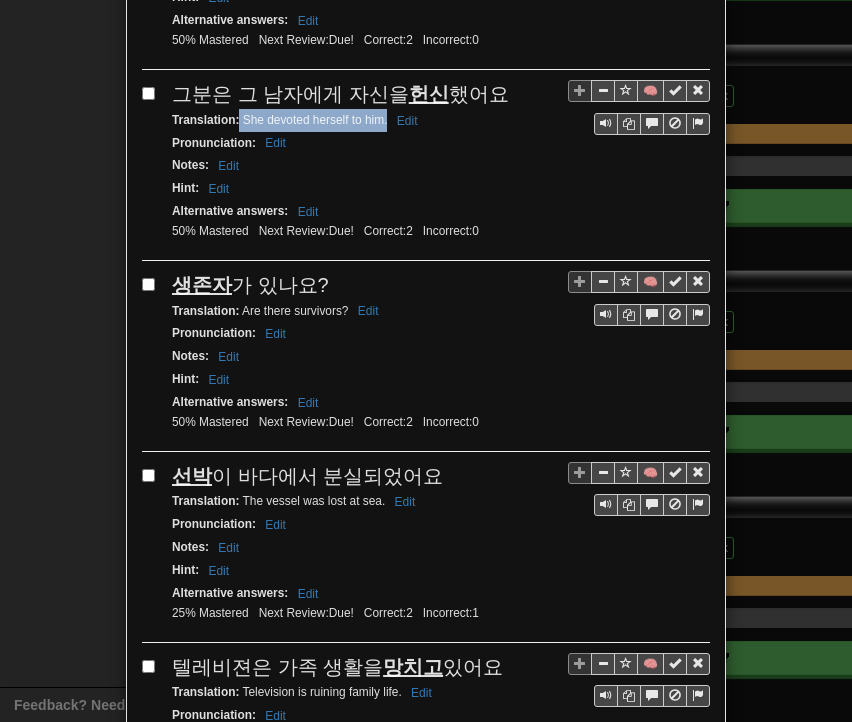drag, startPoint x: 231, startPoint y: 87, endPoint x: 379, endPoint y: 90, distance: 148.0304 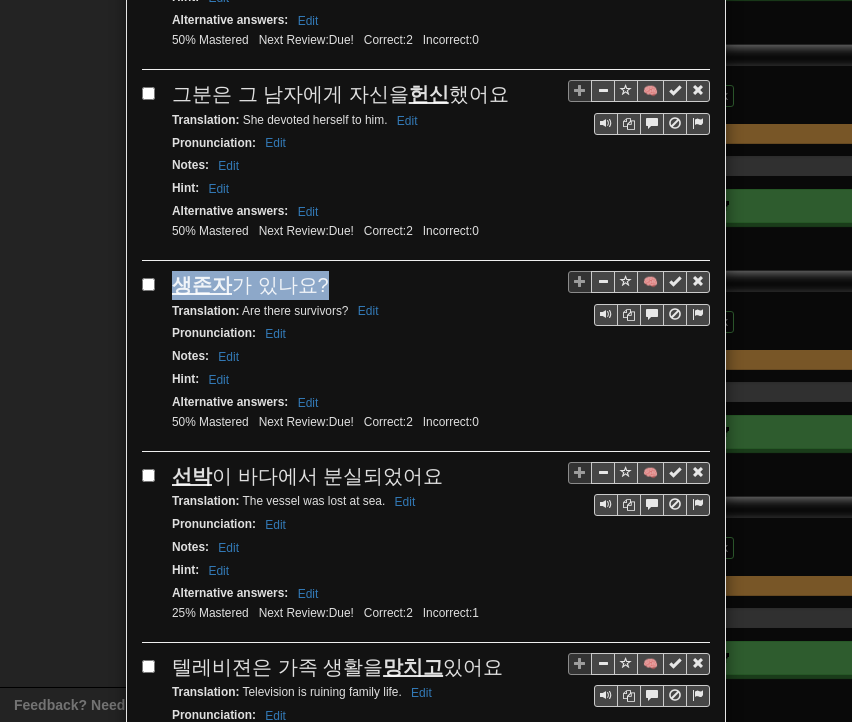drag, startPoint x: 167, startPoint y: 242, endPoint x: 315, endPoint y: 242, distance: 148 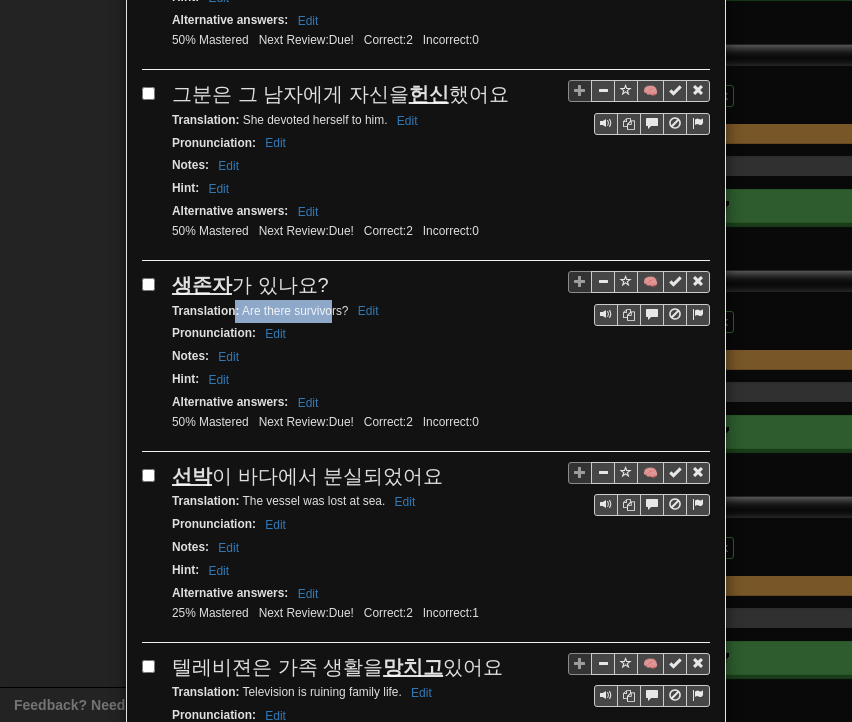 drag, startPoint x: 229, startPoint y: 273, endPoint x: 324, endPoint y: 277, distance: 95.084175 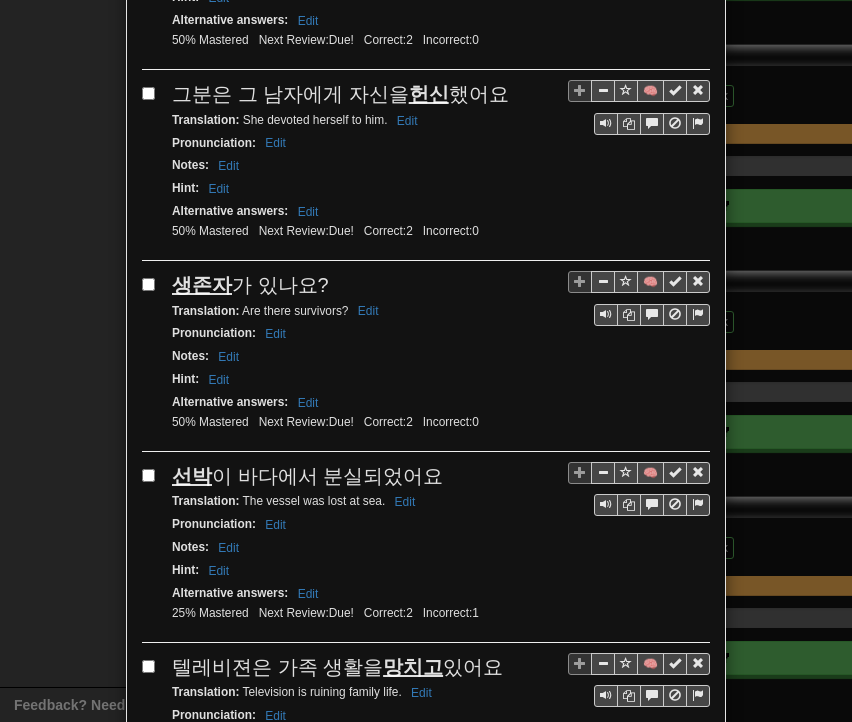 click on "Pronunciation :     Edit" at bounding box center [441, 333] 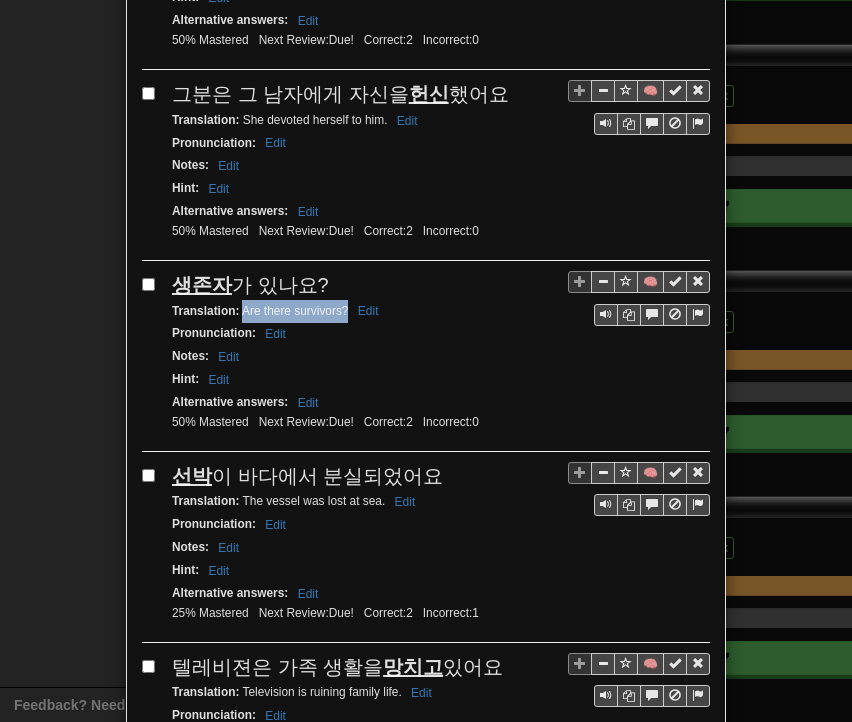 drag, startPoint x: 234, startPoint y: 272, endPoint x: 340, endPoint y: 273, distance: 106.004715 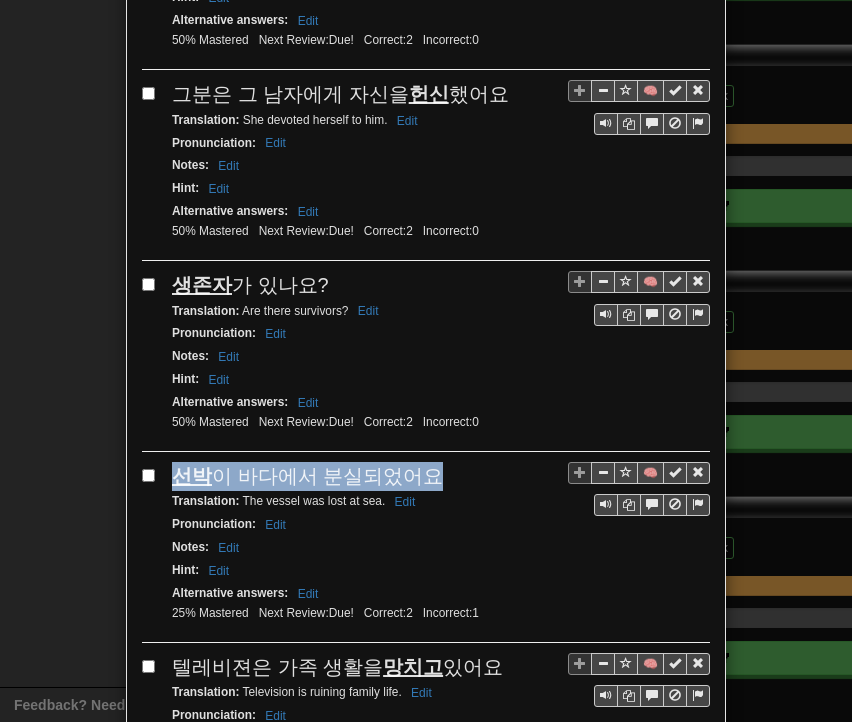 drag, startPoint x: 162, startPoint y: 437, endPoint x: 428, endPoint y: 434, distance: 266.0169 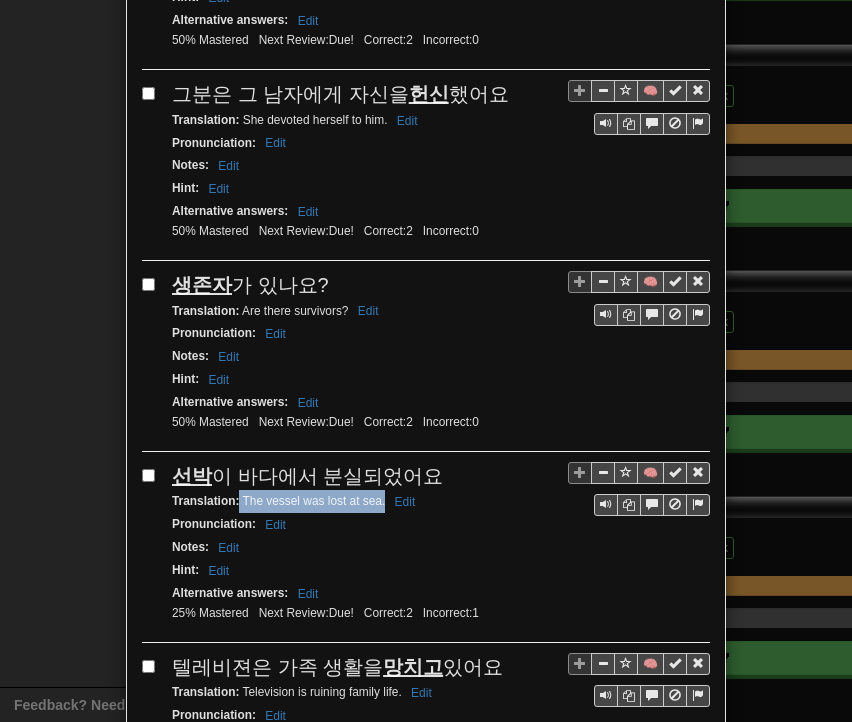 drag, startPoint x: 232, startPoint y: 459, endPoint x: 376, endPoint y: 461, distance: 144.01389 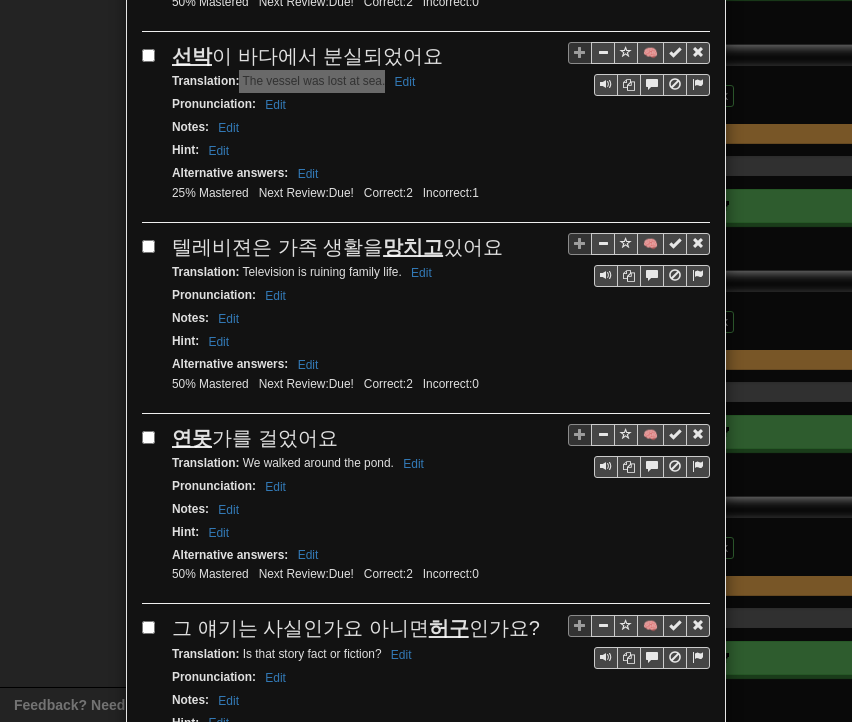 scroll, scrollTop: 2280, scrollLeft: 0, axis: vertical 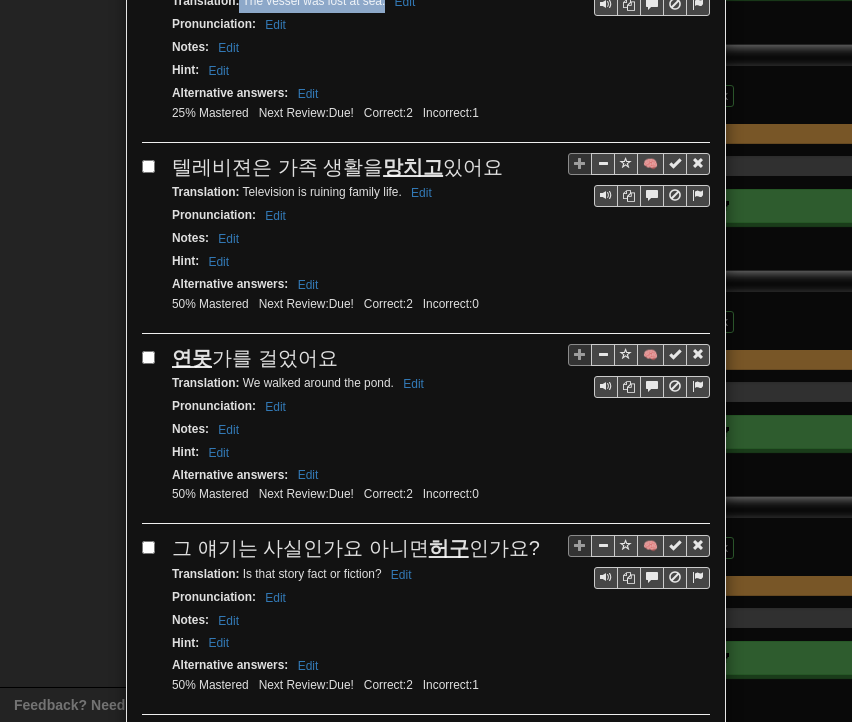 drag, startPoint x: 169, startPoint y: 115, endPoint x: 484, endPoint y: 111, distance: 315.0254 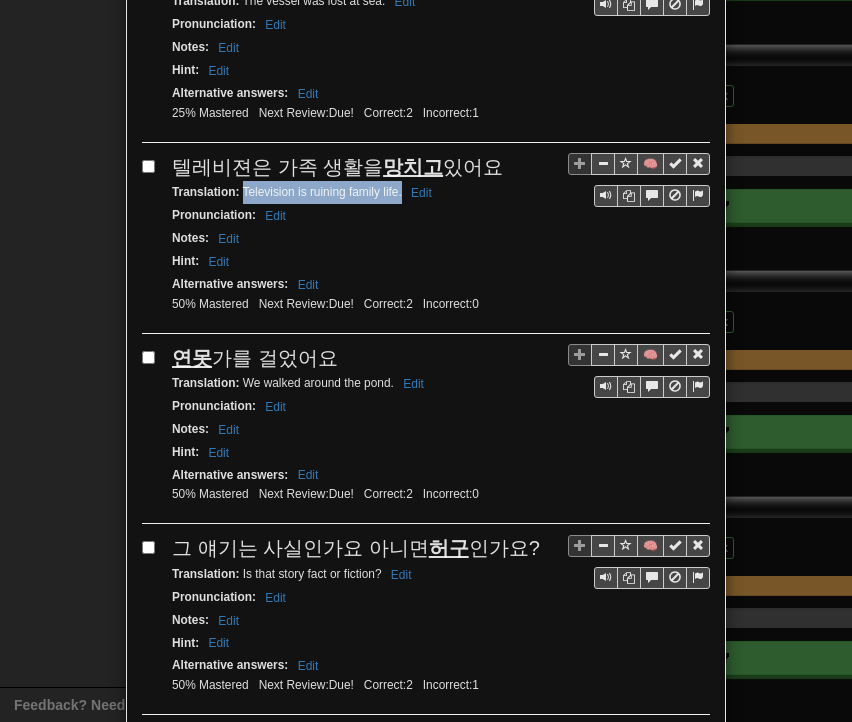 drag, startPoint x: 236, startPoint y: 143, endPoint x: 392, endPoint y: 147, distance: 156.05127 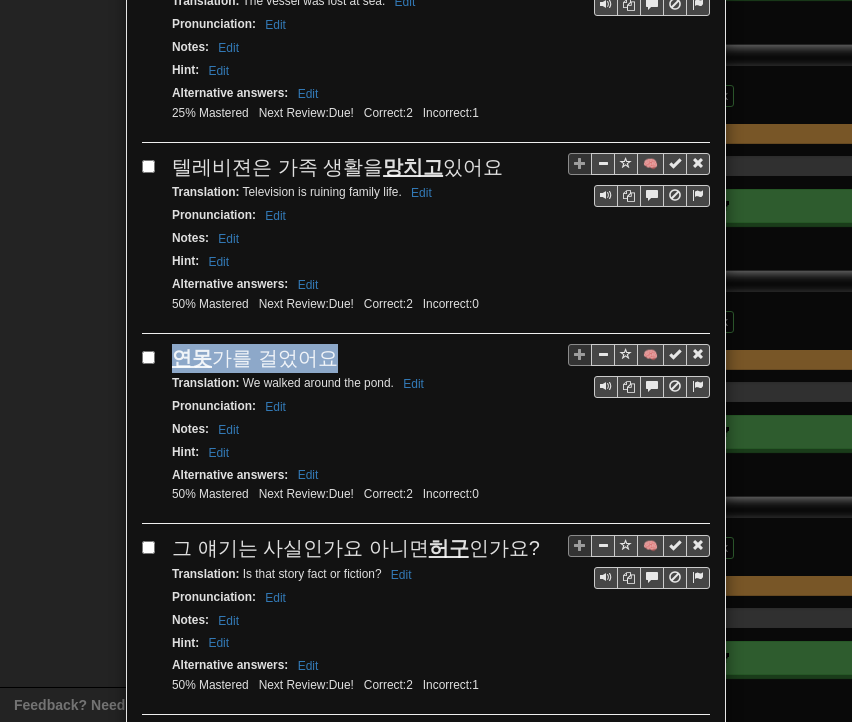 drag, startPoint x: 164, startPoint y: 306, endPoint x: 321, endPoint y: 301, distance: 157.0796 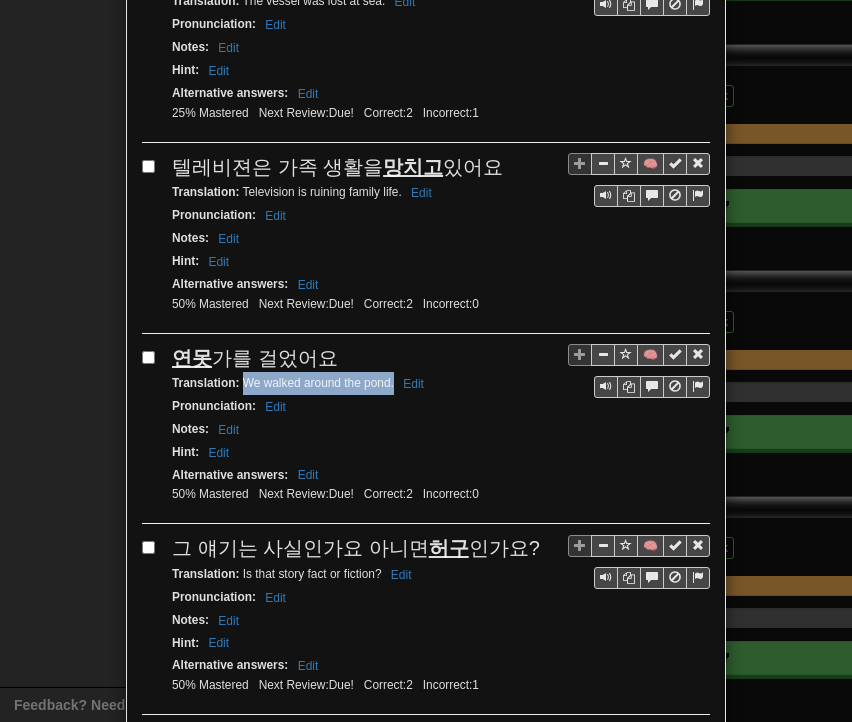 drag, startPoint x: 233, startPoint y: 332, endPoint x: 384, endPoint y: 336, distance: 151.05296 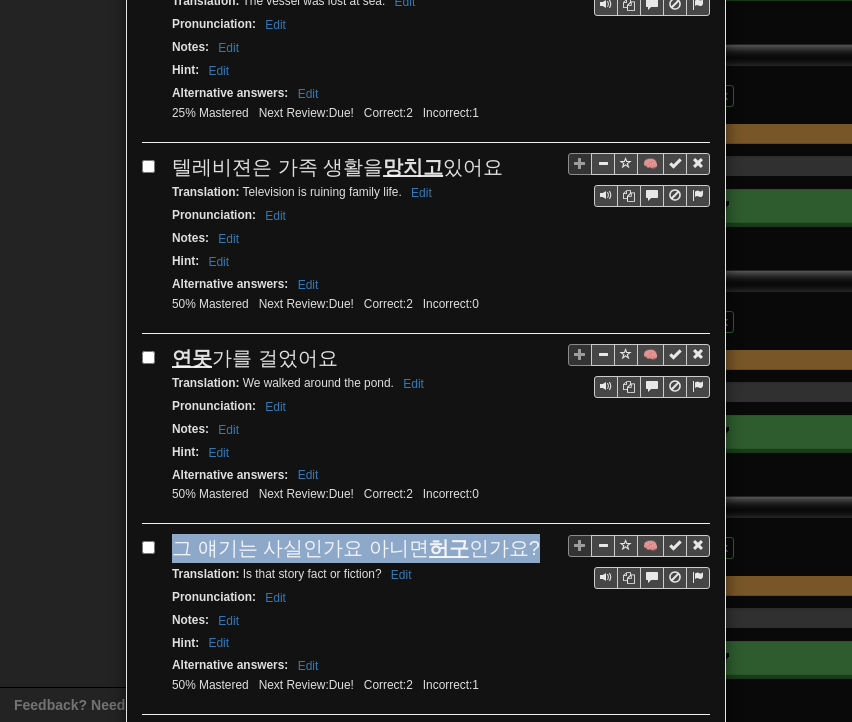 drag, startPoint x: 167, startPoint y: 492, endPoint x: 510, endPoint y: 501, distance: 343.11804 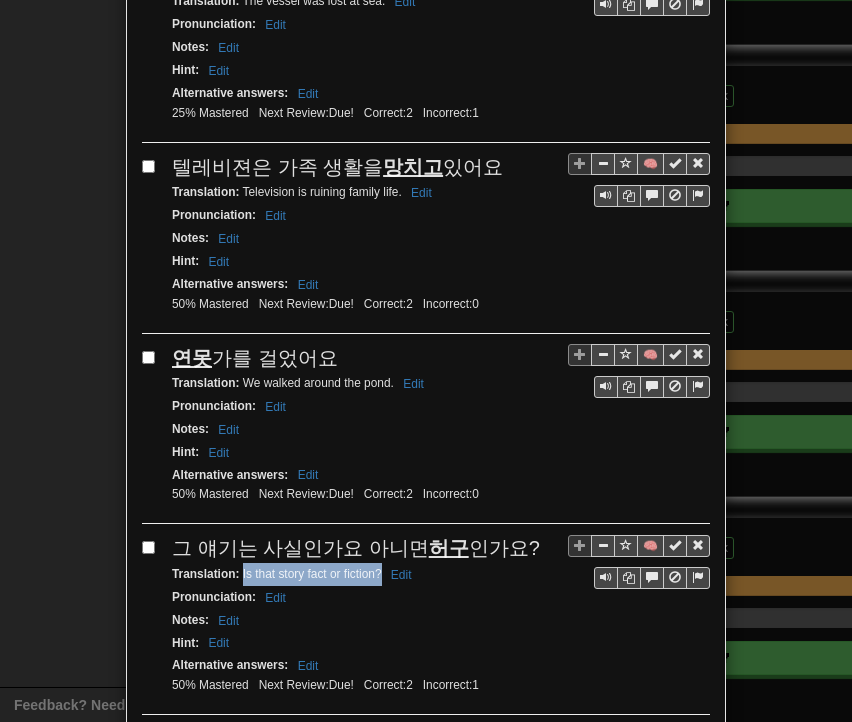 drag, startPoint x: 233, startPoint y: 519, endPoint x: 371, endPoint y: 519, distance: 138 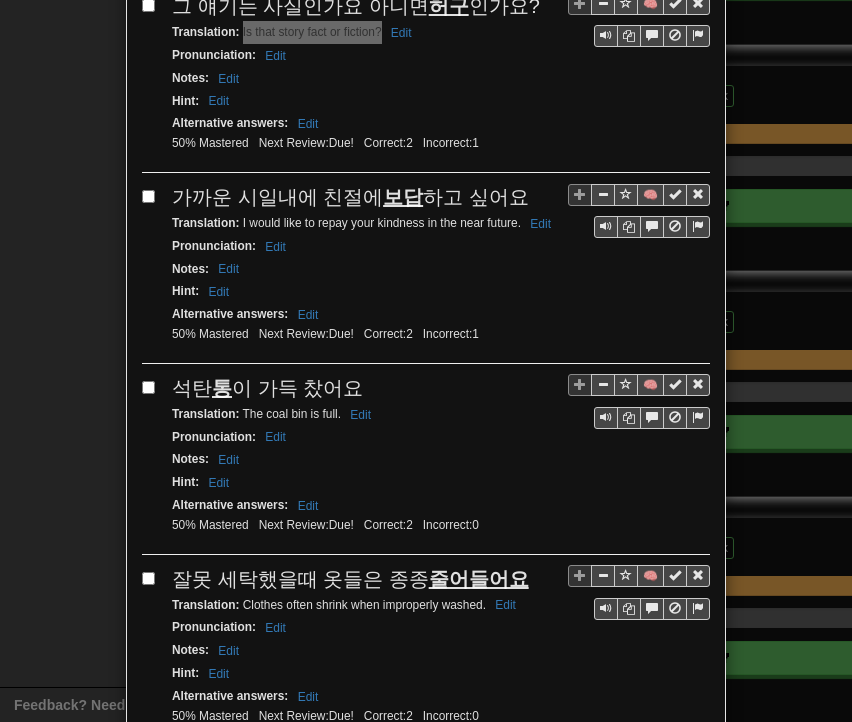 scroll, scrollTop: 2880, scrollLeft: 0, axis: vertical 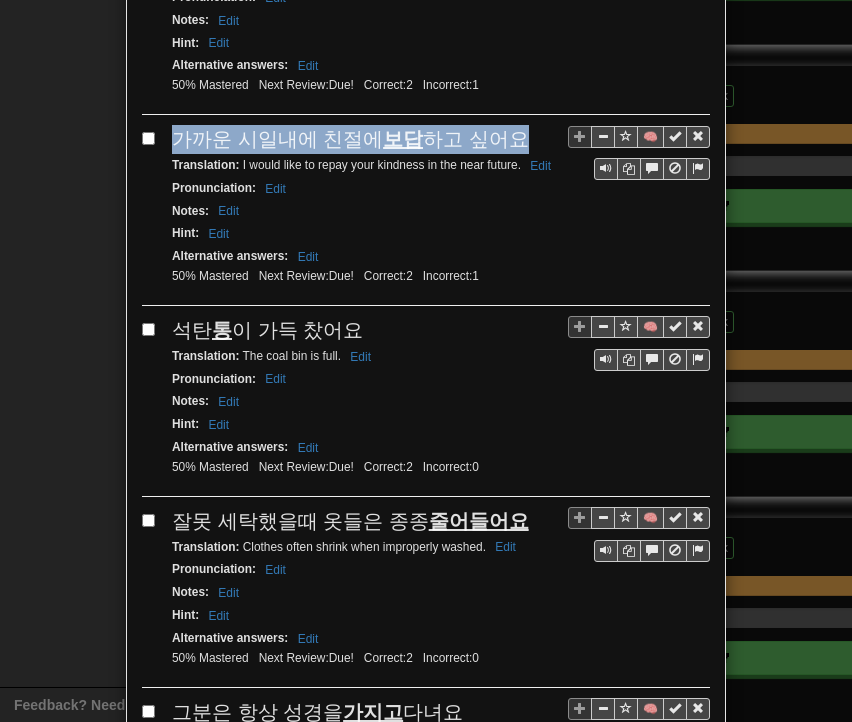 drag, startPoint x: 167, startPoint y: 81, endPoint x: 500, endPoint y: 83, distance: 333.006 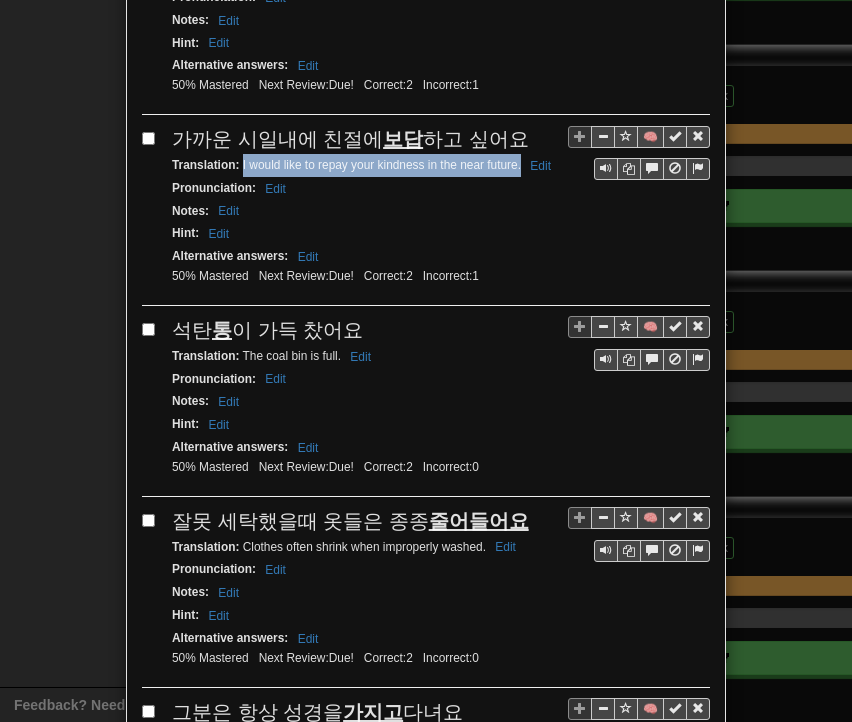 drag, startPoint x: 234, startPoint y: 108, endPoint x: 512, endPoint y: 116, distance: 278.11508 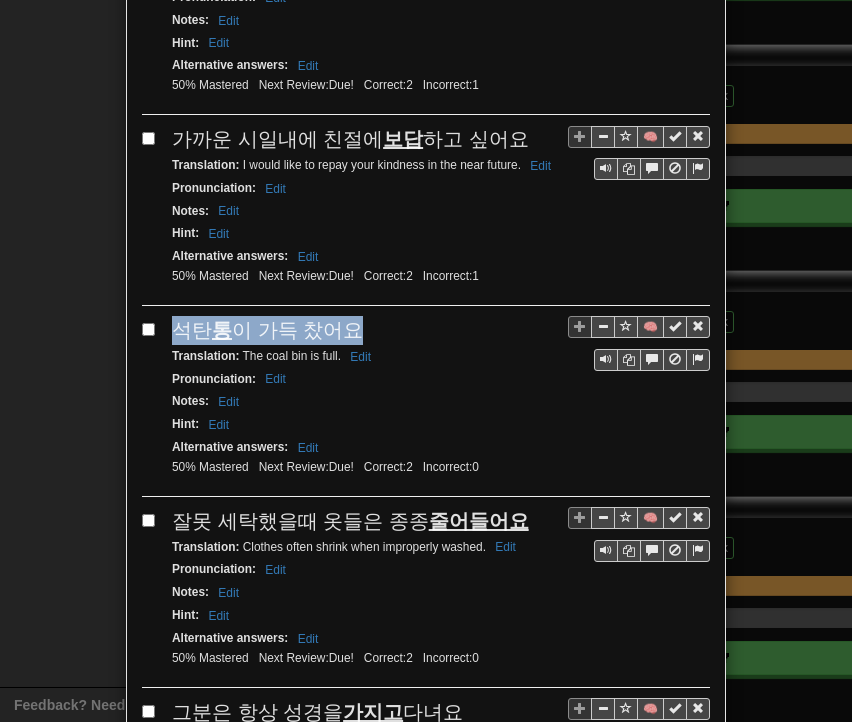 drag, startPoint x: 163, startPoint y: 269, endPoint x: 353, endPoint y: 265, distance: 190.0421 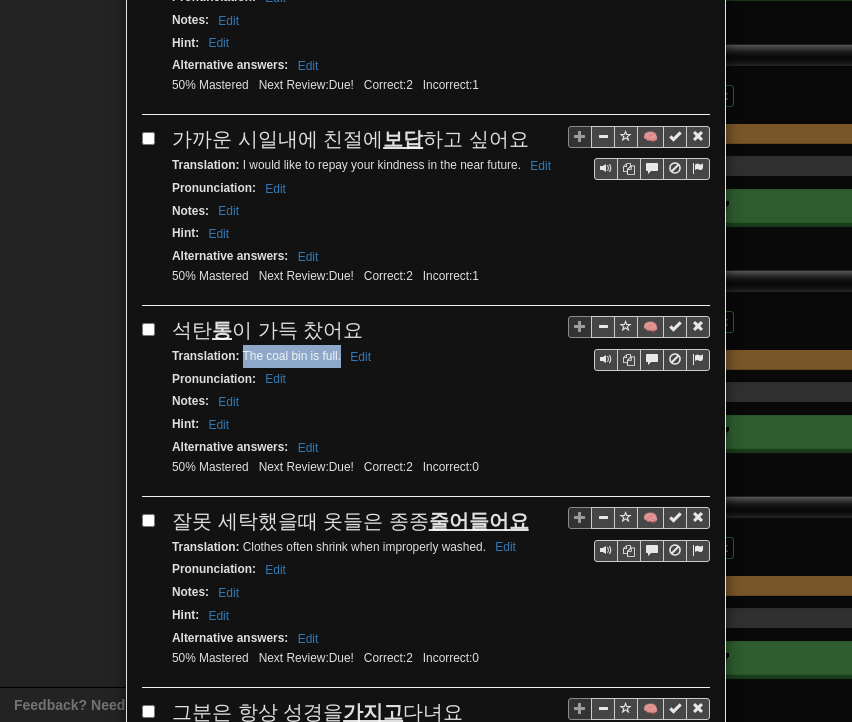 drag, startPoint x: 235, startPoint y: 294, endPoint x: 332, endPoint y: 298, distance: 97.082436 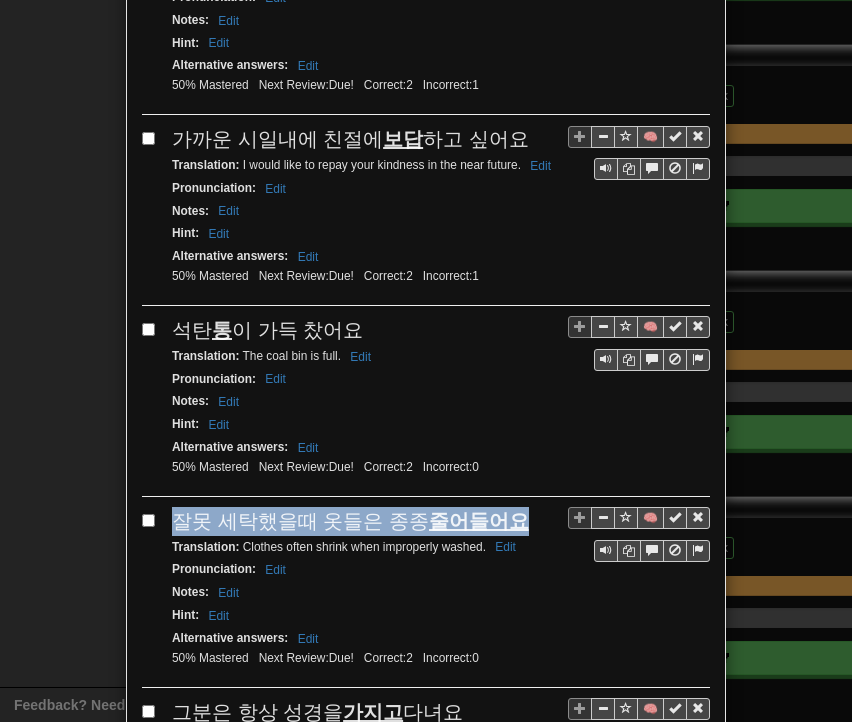 drag, startPoint x: 164, startPoint y: 452, endPoint x: 508, endPoint y: 457, distance: 344.03635 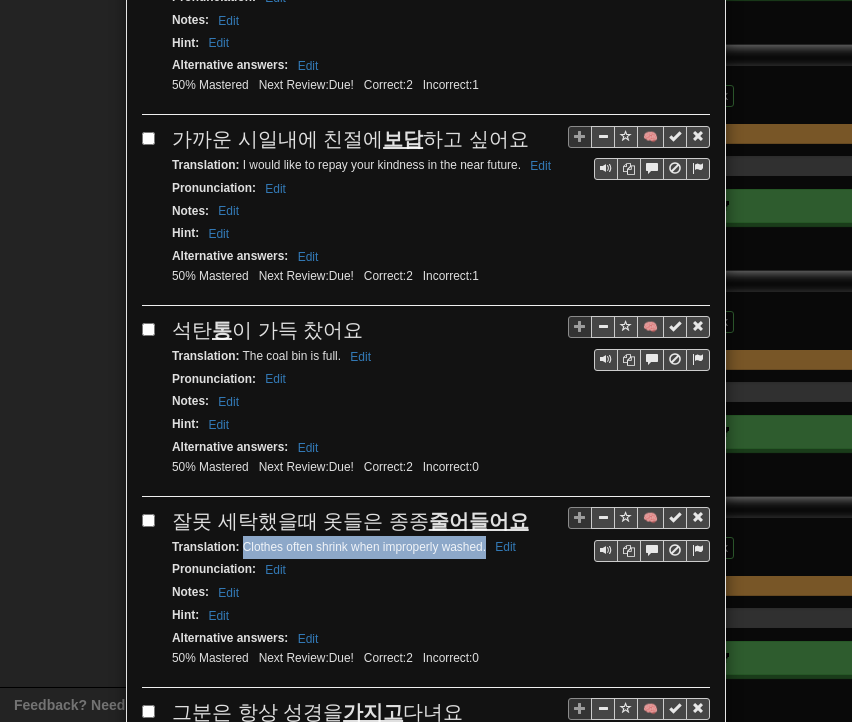 drag, startPoint x: 234, startPoint y: 481, endPoint x: 478, endPoint y: 482, distance: 244.00204 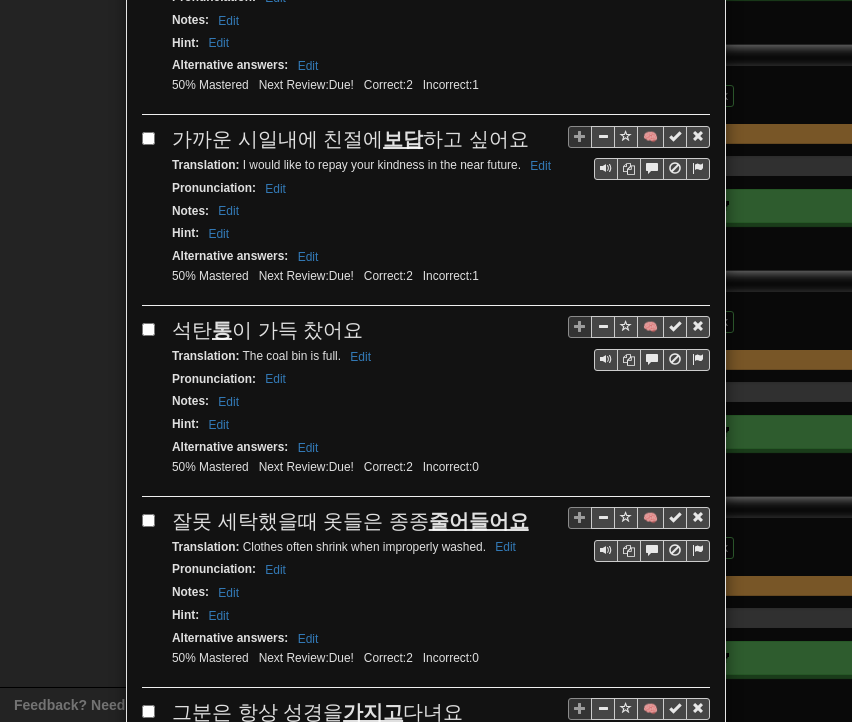drag, startPoint x: 235, startPoint y: 669, endPoint x: 377, endPoint y: 675, distance: 142.12671 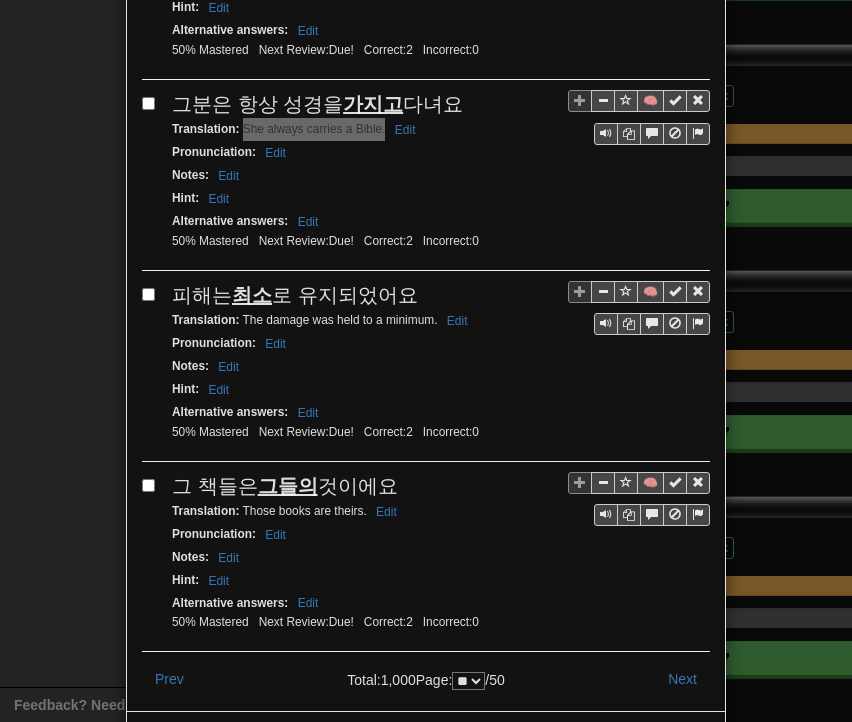 scroll, scrollTop: 3511, scrollLeft: 0, axis: vertical 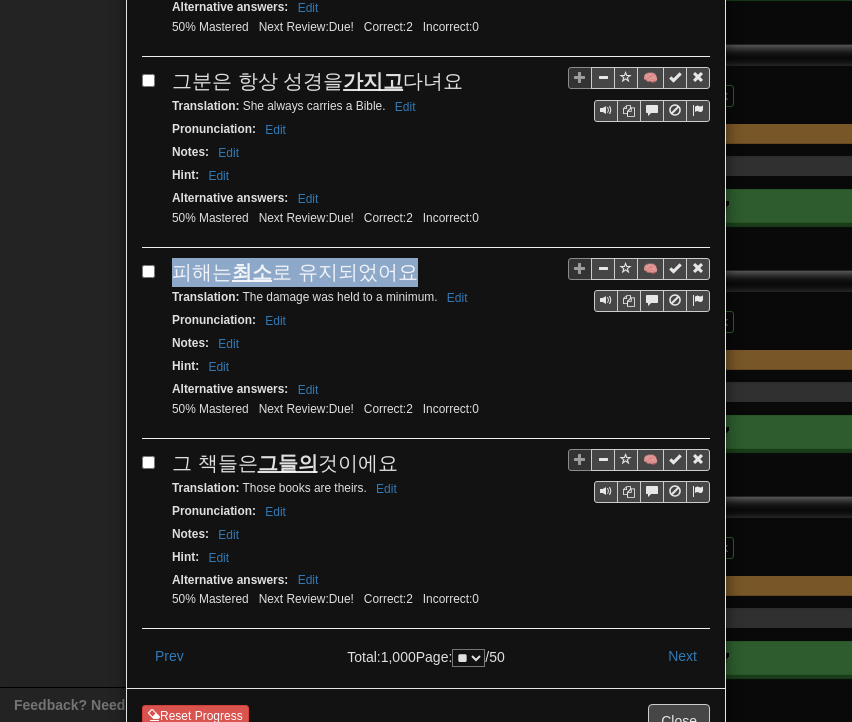 drag, startPoint x: 168, startPoint y: 205, endPoint x: 391, endPoint y: 197, distance: 223.14345 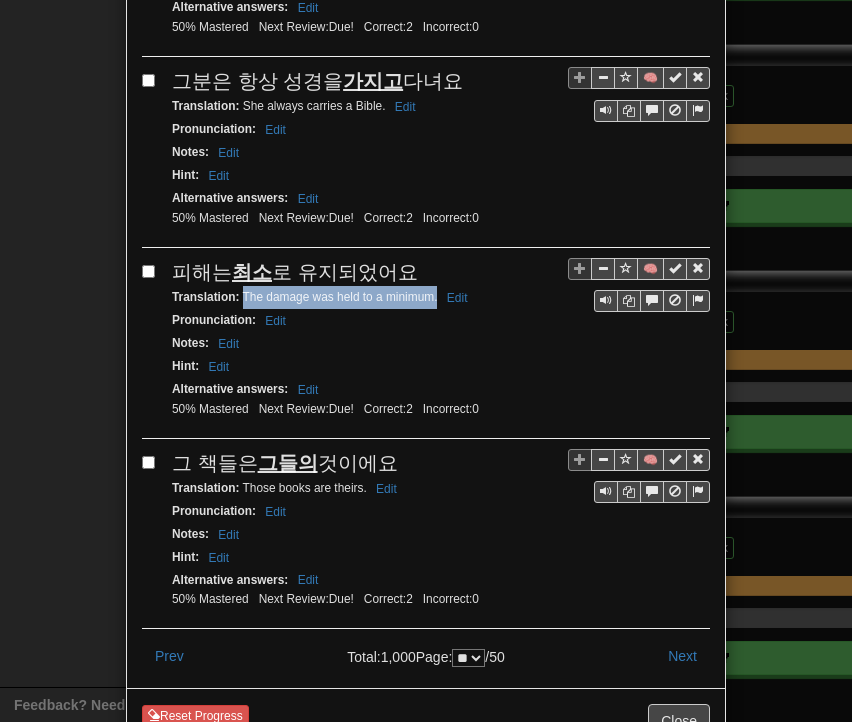 drag, startPoint x: 233, startPoint y: 220, endPoint x: 429, endPoint y: 225, distance: 196.06377 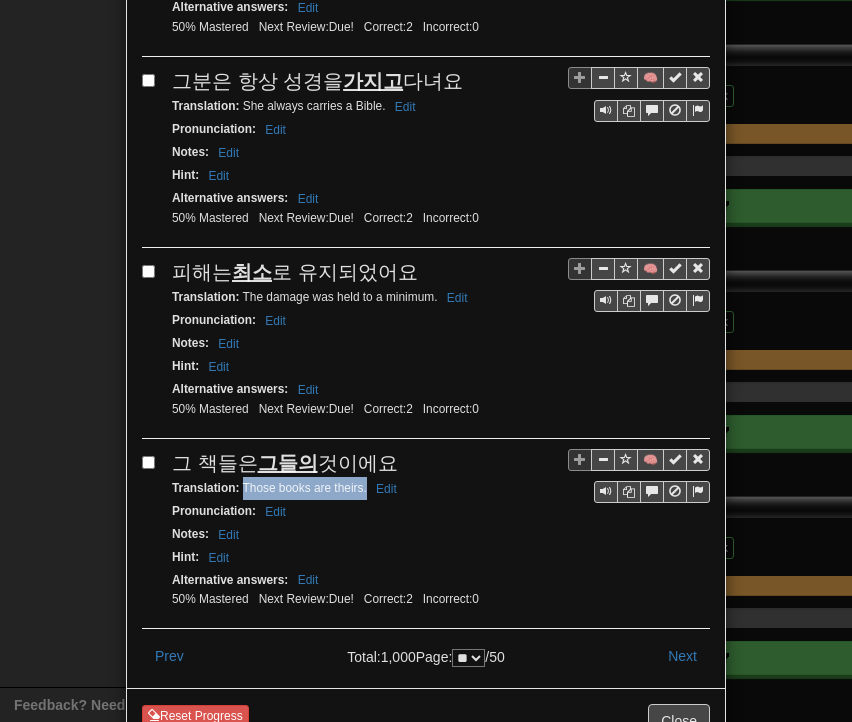 drag, startPoint x: 235, startPoint y: 411, endPoint x: 357, endPoint y: 412, distance: 122.0041 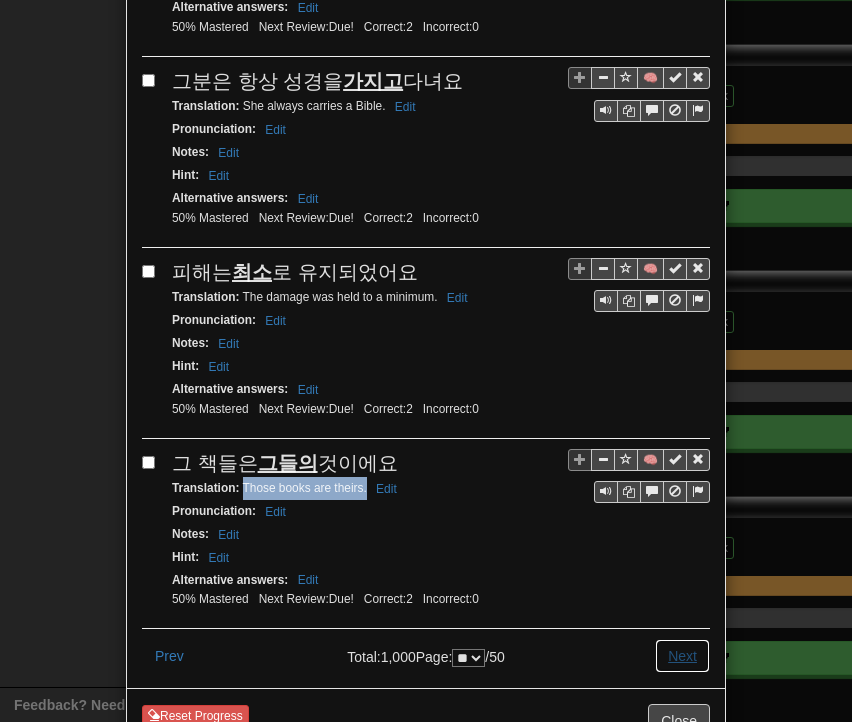 click on "Next" at bounding box center [682, 656] 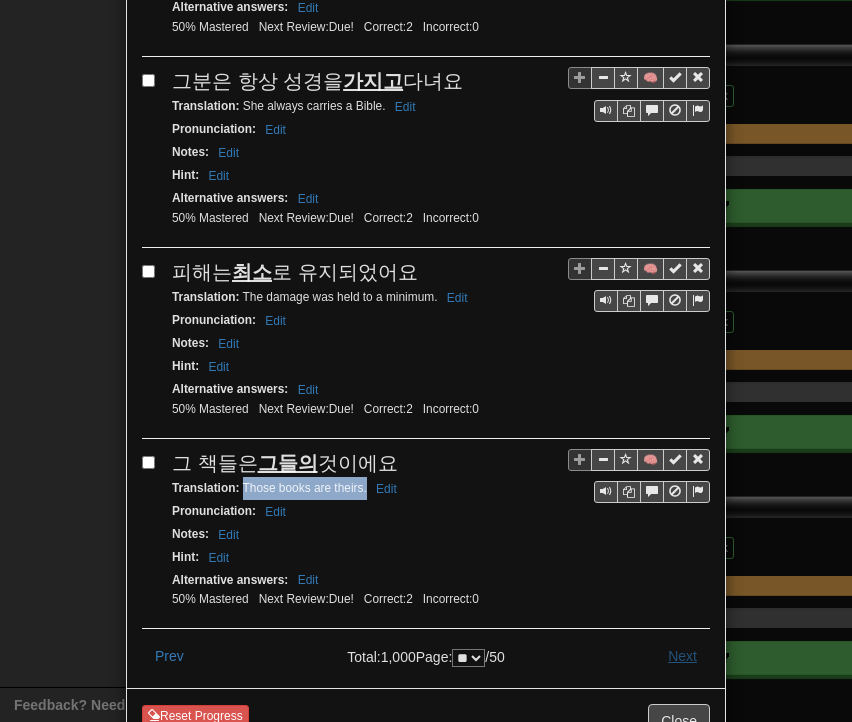 scroll, scrollTop: 0, scrollLeft: 0, axis: both 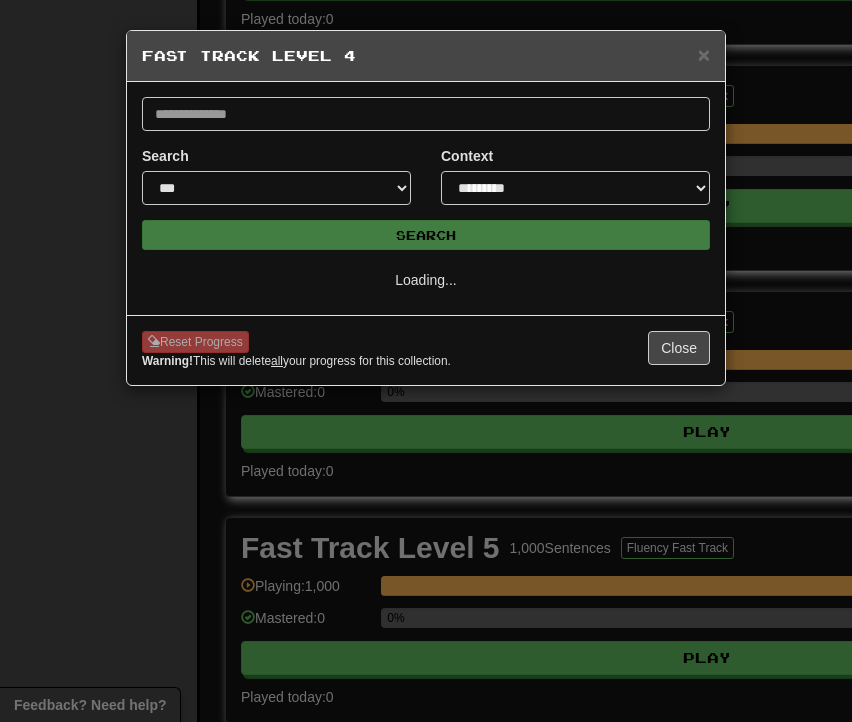 select on "**" 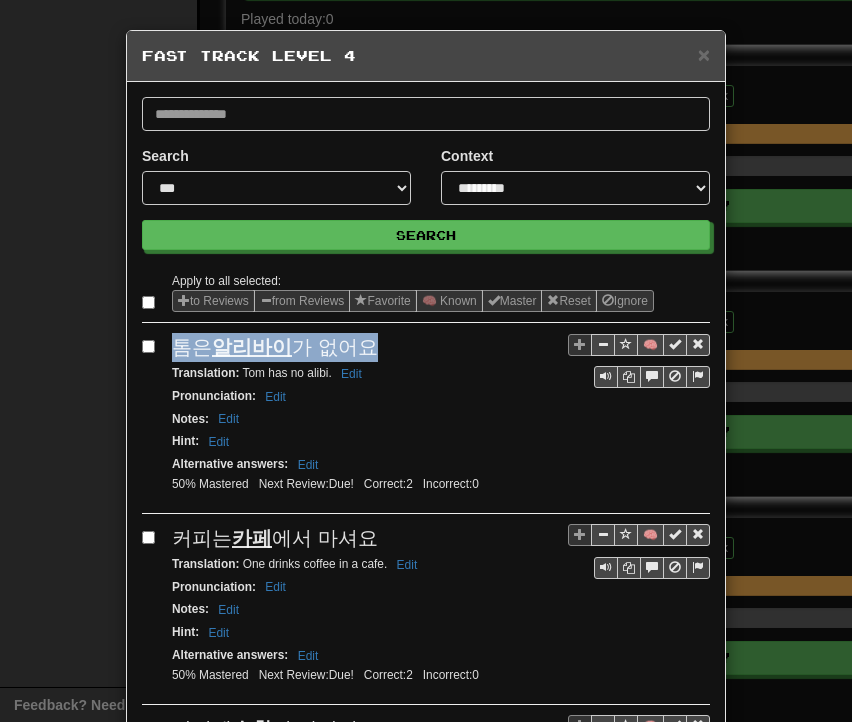 drag, startPoint x: 176, startPoint y: 349, endPoint x: 368, endPoint y: 346, distance: 192.02344 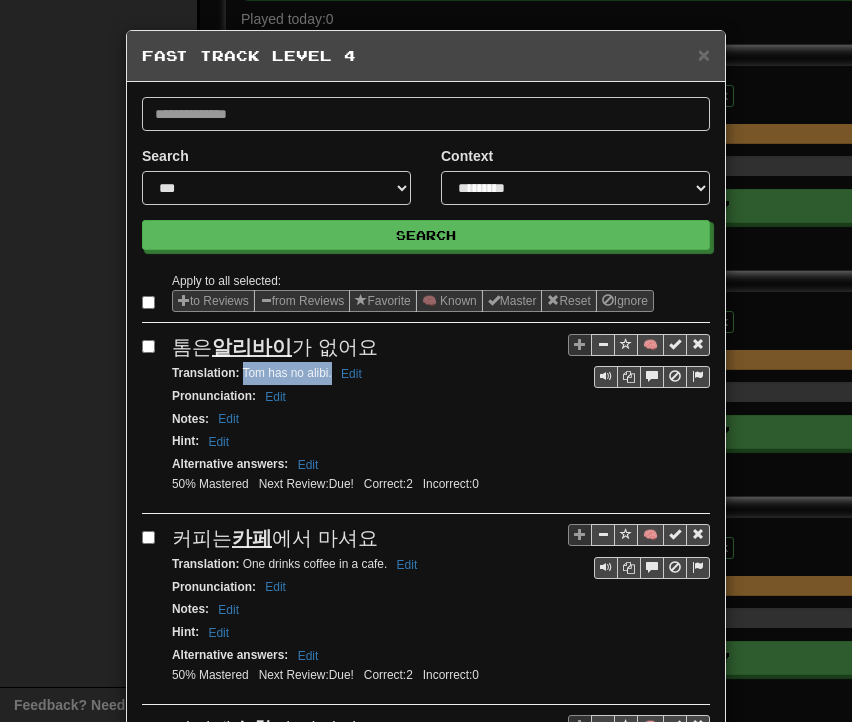 drag, startPoint x: 235, startPoint y: 368, endPoint x: 323, endPoint y: 372, distance: 88.09086 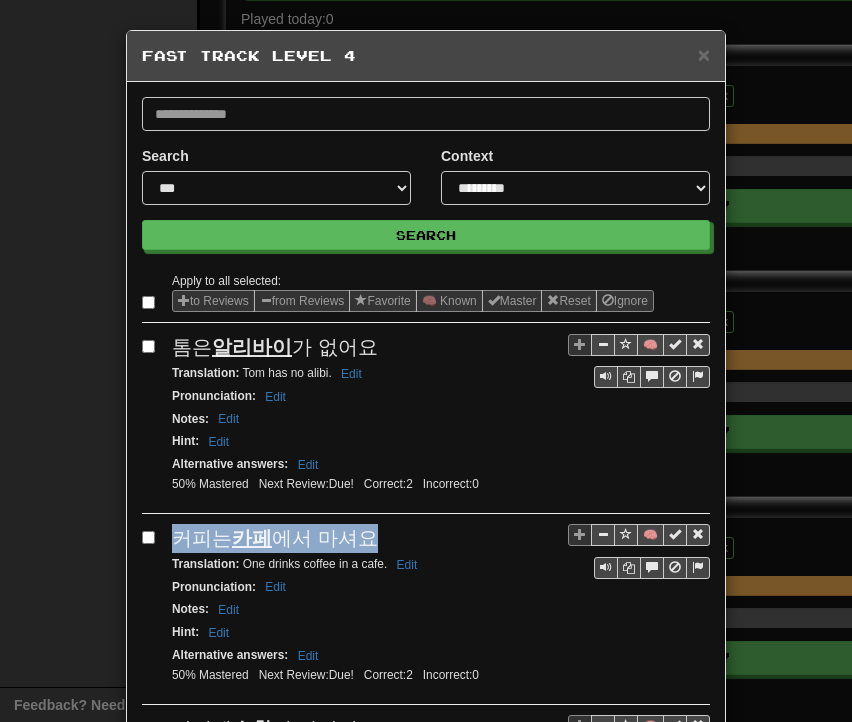 drag, startPoint x: 160, startPoint y: 534, endPoint x: 329, endPoint y: 534, distance: 169 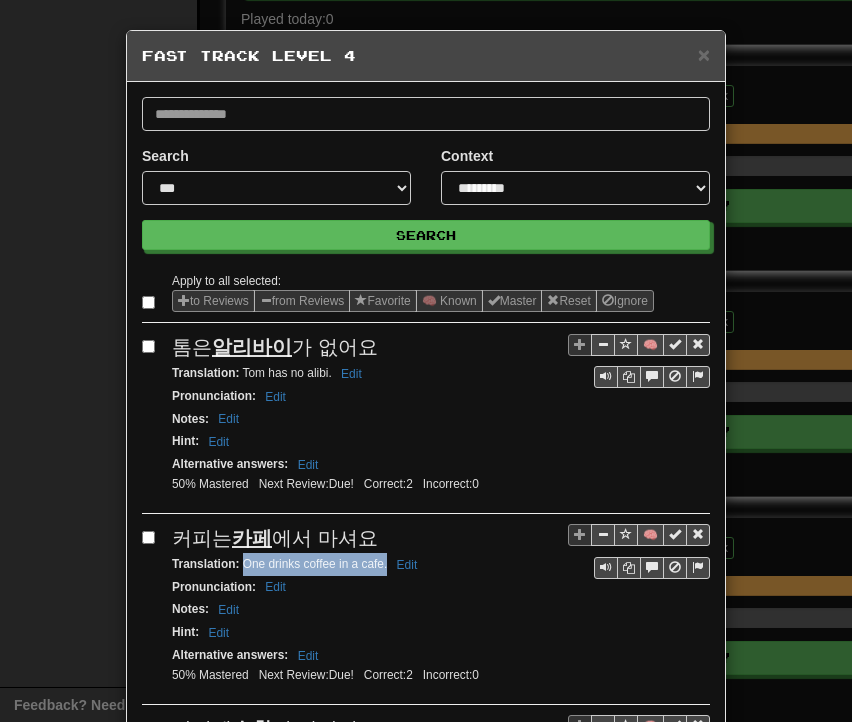 drag, startPoint x: 233, startPoint y: 561, endPoint x: 379, endPoint y: 557, distance: 146.05478 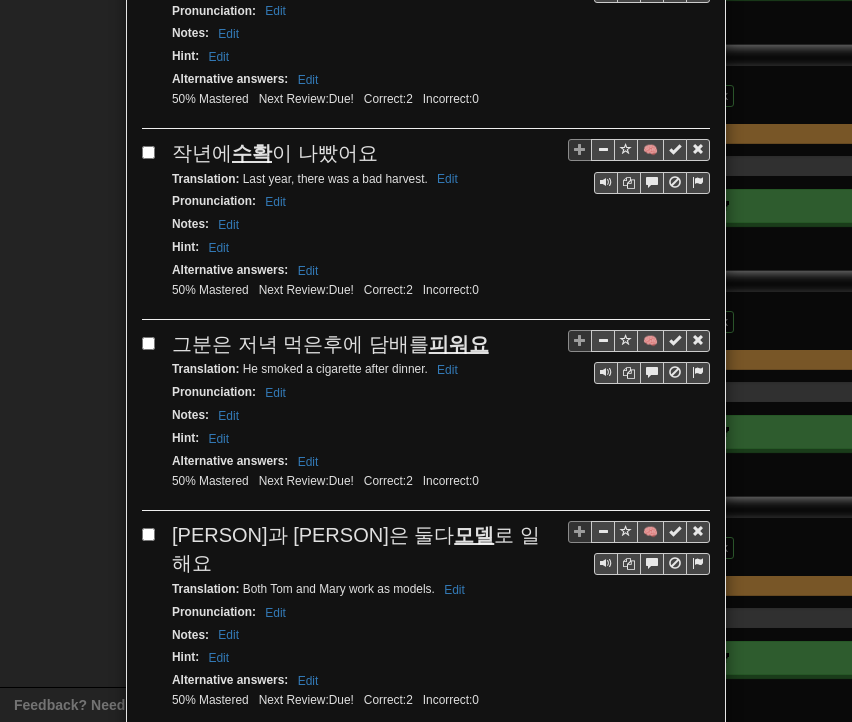 scroll, scrollTop: 600, scrollLeft: 0, axis: vertical 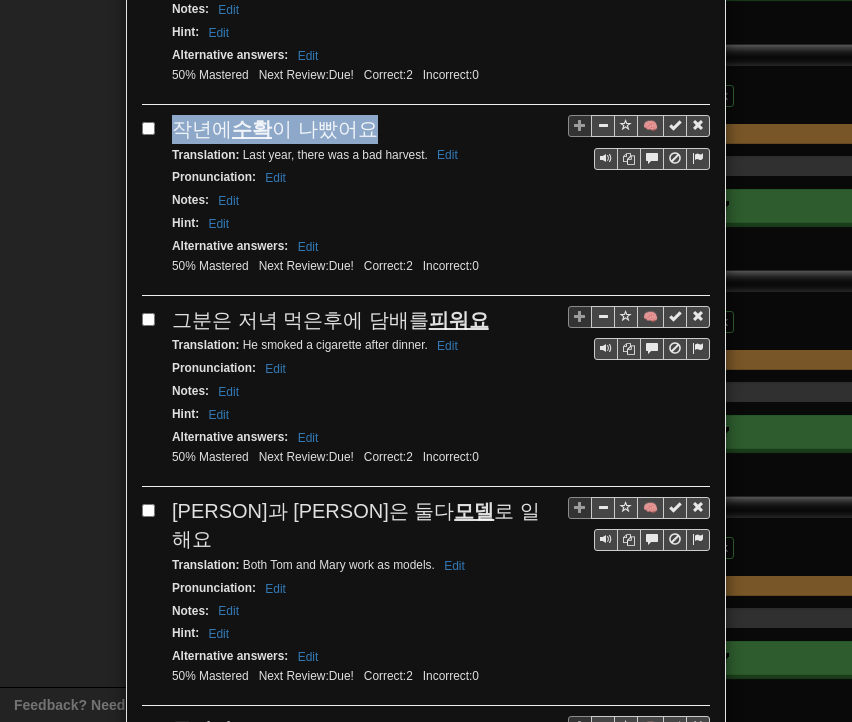 drag, startPoint x: 166, startPoint y: 117, endPoint x: 370, endPoint y: 129, distance: 204.35263 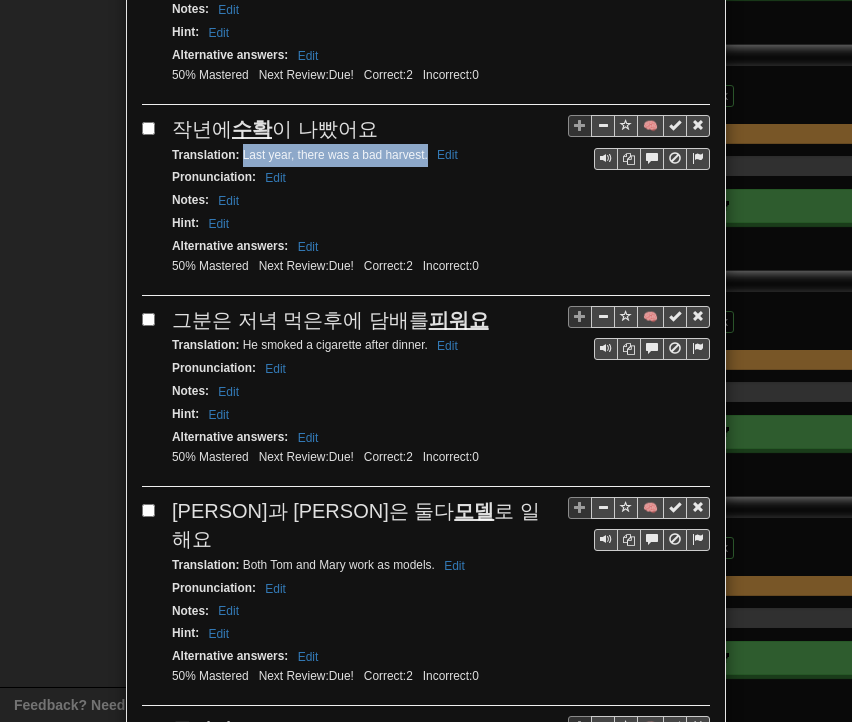 drag, startPoint x: 234, startPoint y: 147, endPoint x: 420, endPoint y: 152, distance: 186.0672 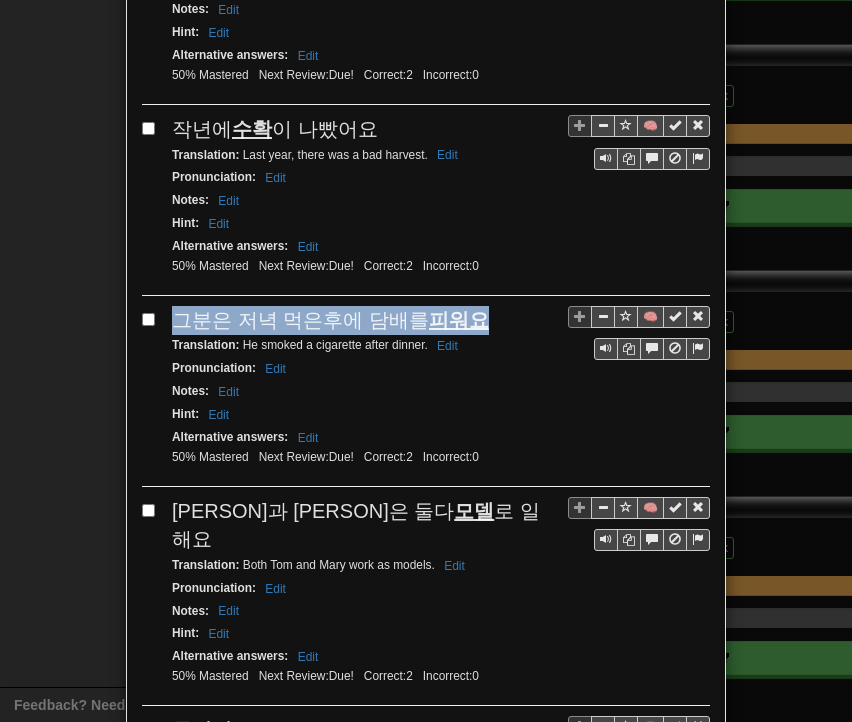 drag, startPoint x: 168, startPoint y: 305, endPoint x: 464, endPoint y: 300, distance: 296.04224 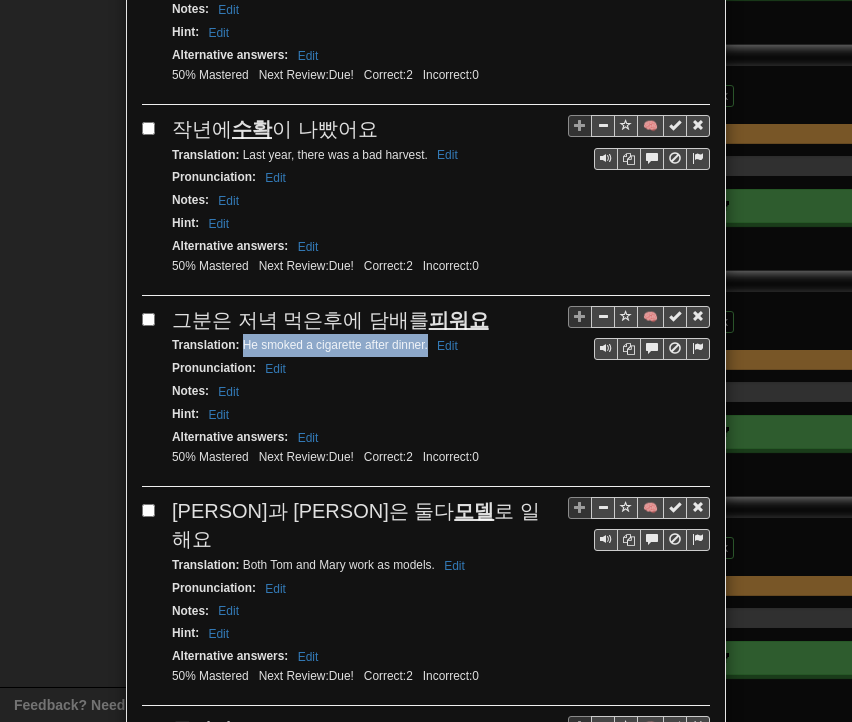 drag, startPoint x: 236, startPoint y: 335, endPoint x: 420, endPoint y: 335, distance: 184 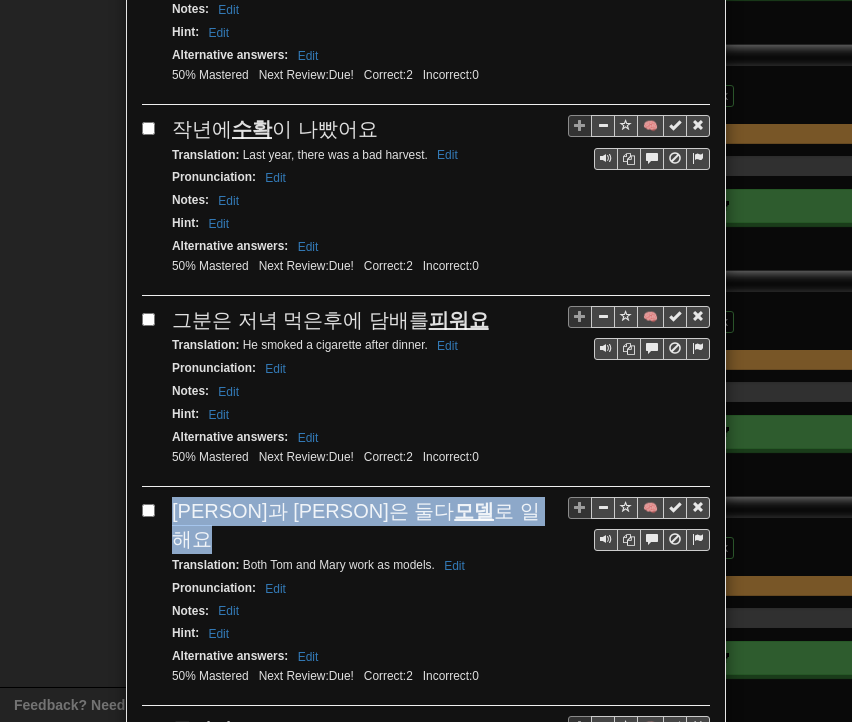 drag, startPoint x: 164, startPoint y: 489, endPoint x: 441, endPoint y: 489, distance: 277 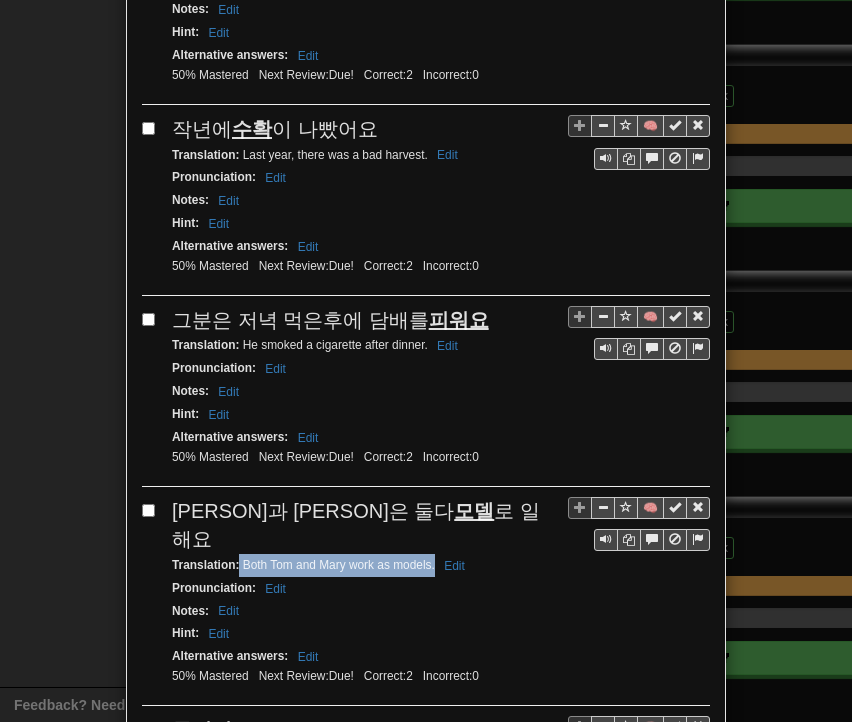 drag, startPoint x: 232, startPoint y: 516, endPoint x: 427, endPoint y: 524, distance: 195.16403 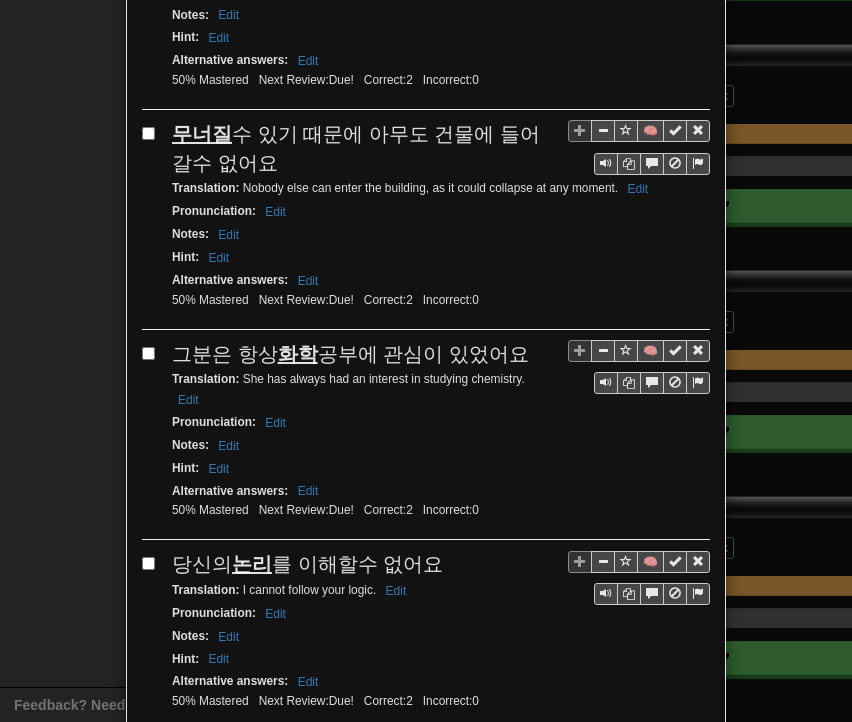scroll, scrollTop: 1200, scrollLeft: 0, axis: vertical 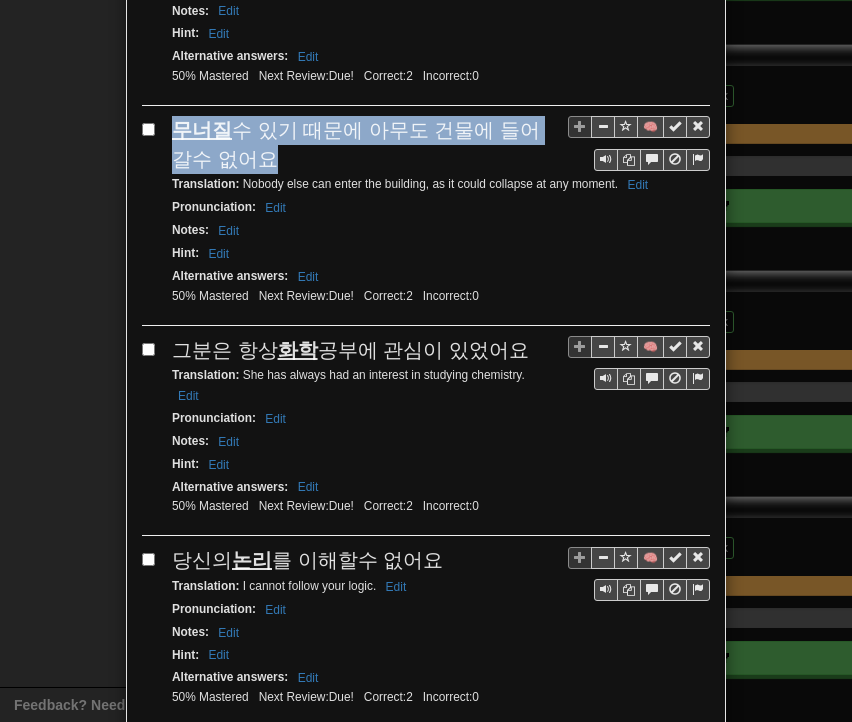 drag, startPoint x: 160, startPoint y: 79, endPoint x: 238, endPoint y: 103, distance: 81.608826 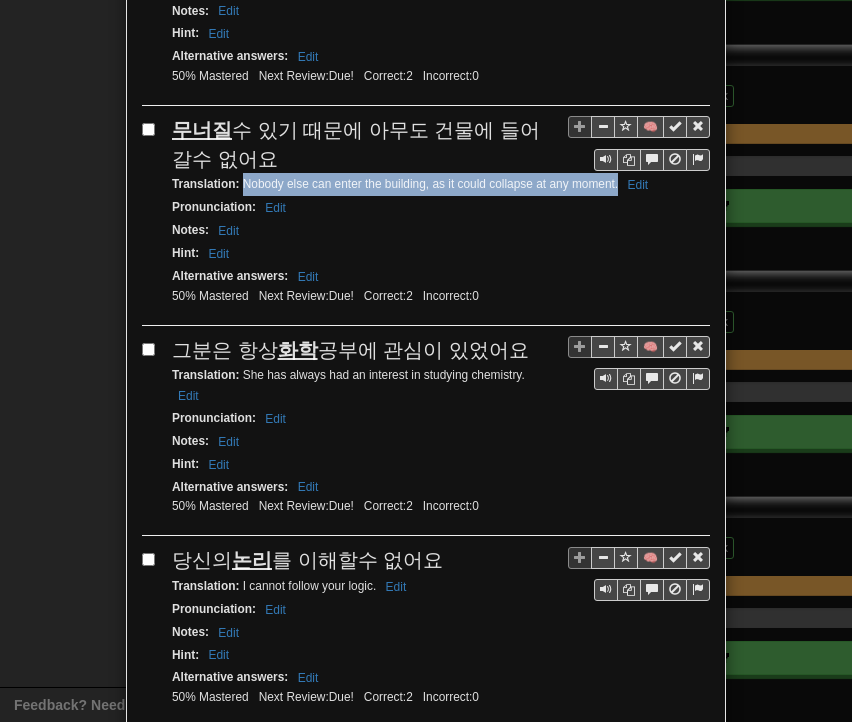 drag, startPoint x: 236, startPoint y: 134, endPoint x: 610, endPoint y: 141, distance: 374.0655 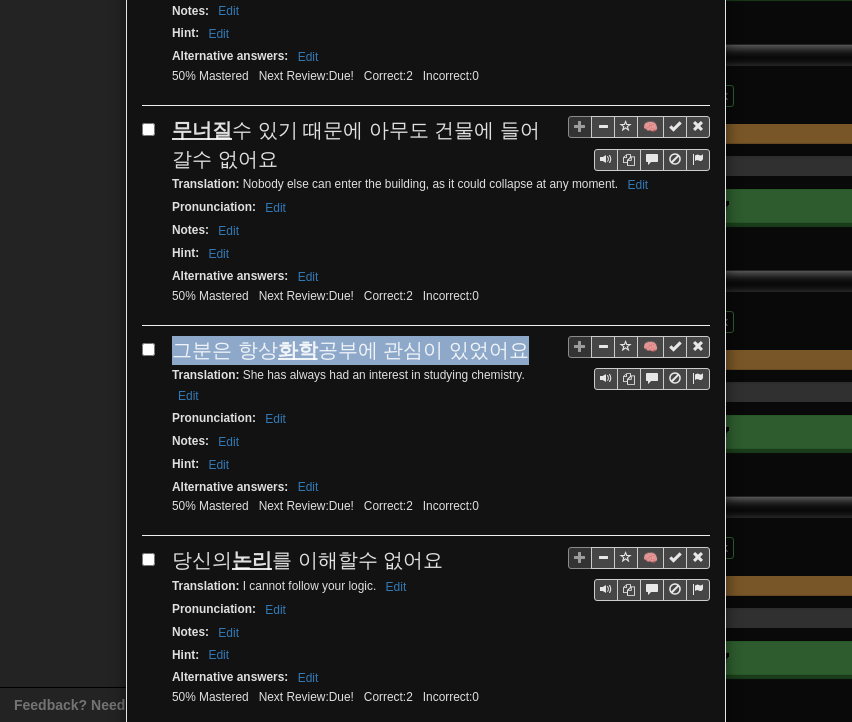 drag, startPoint x: 167, startPoint y: 299, endPoint x: 520, endPoint y: 289, distance: 353.1416 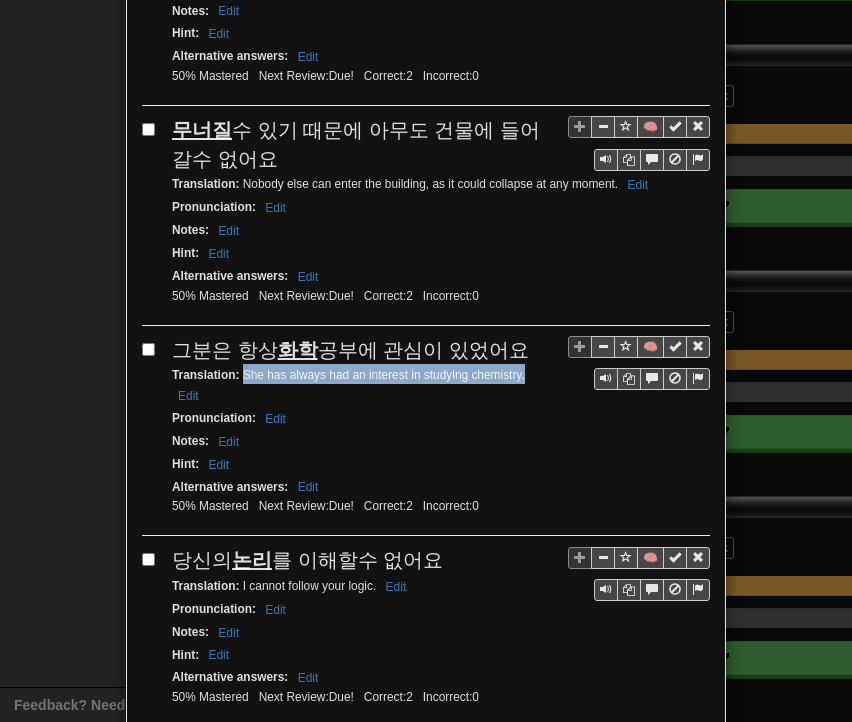 drag, startPoint x: 236, startPoint y: 317, endPoint x: 518, endPoint y: 321, distance: 282.02838 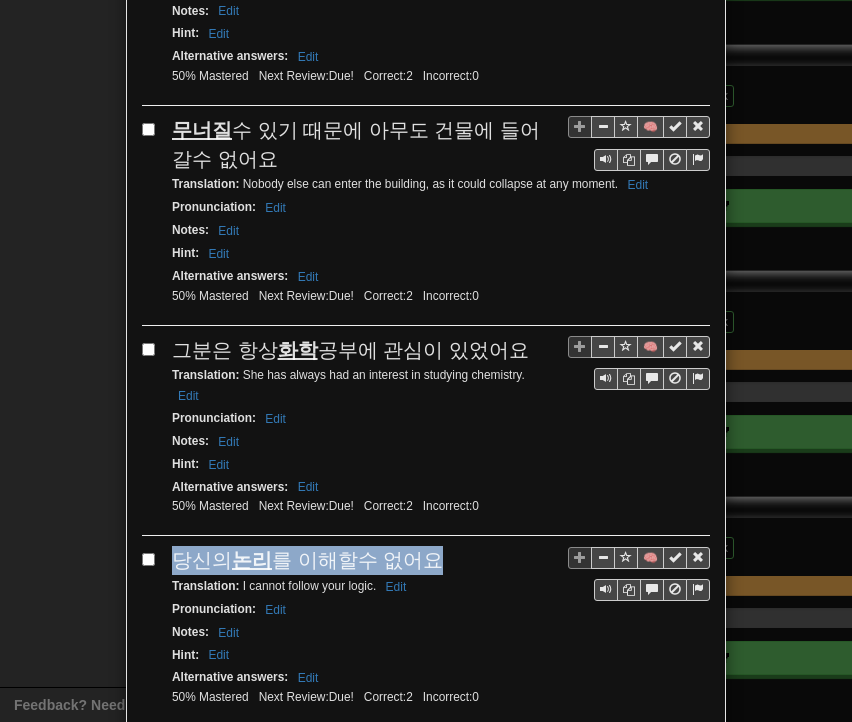 drag, startPoint x: 169, startPoint y: 505, endPoint x: 418, endPoint y: 501, distance: 249.03212 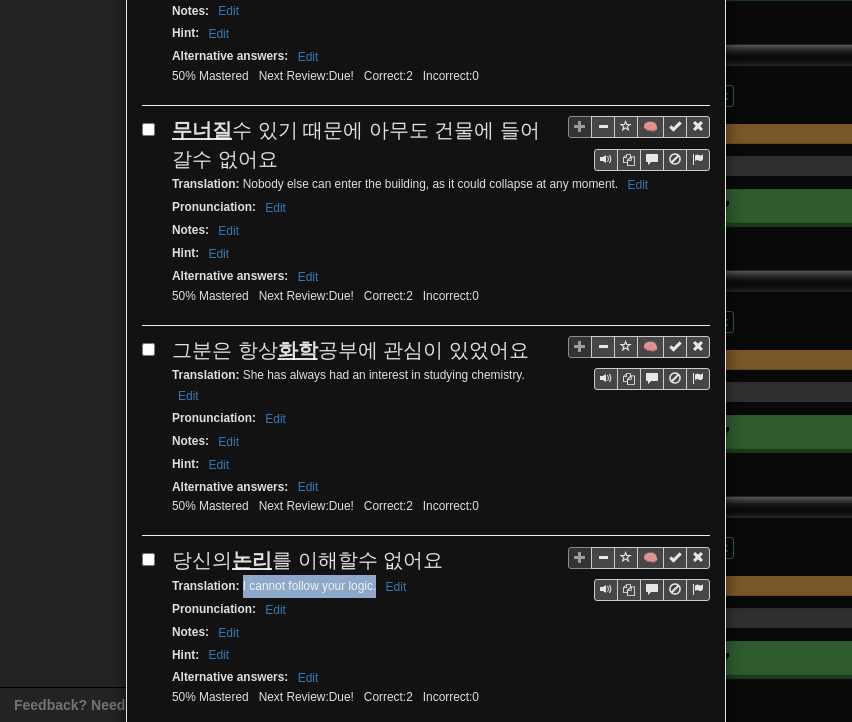 drag, startPoint x: 234, startPoint y: 527, endPoint x: 367, endPoint y: 527, distance: 133 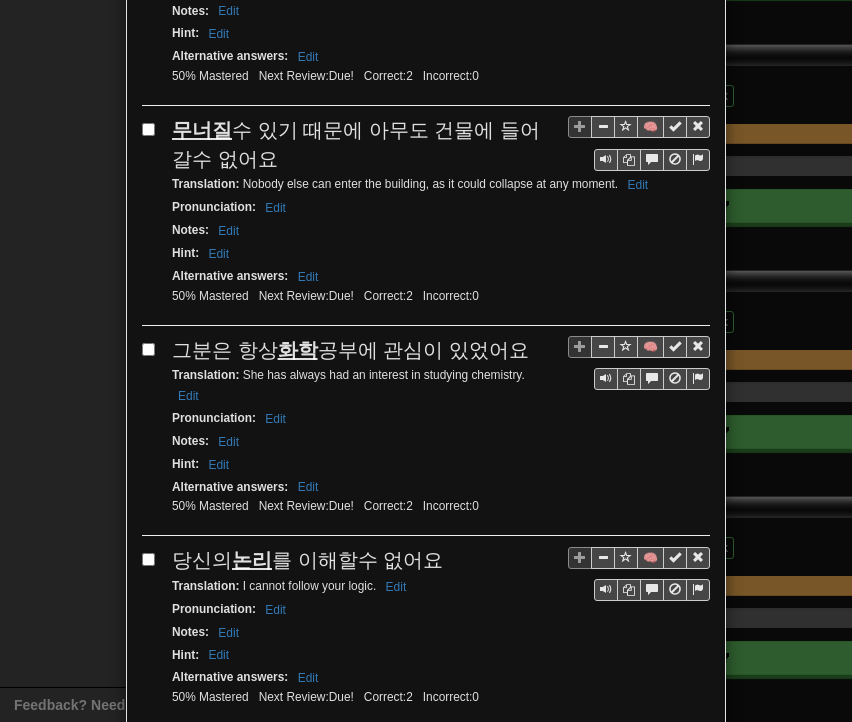 drag, startPoint x: 168, startPoint y: 691, endPoint x: 446, endPoint y: 686, distance: 278.04495 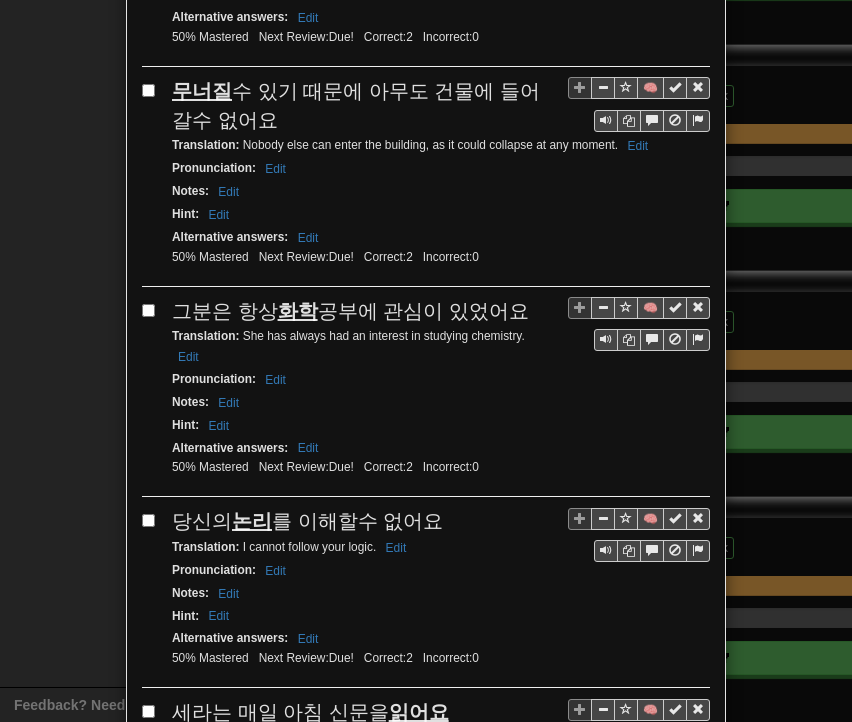 scroll, scrollTop: 1258, scrollLeft: 0, axis: vertical 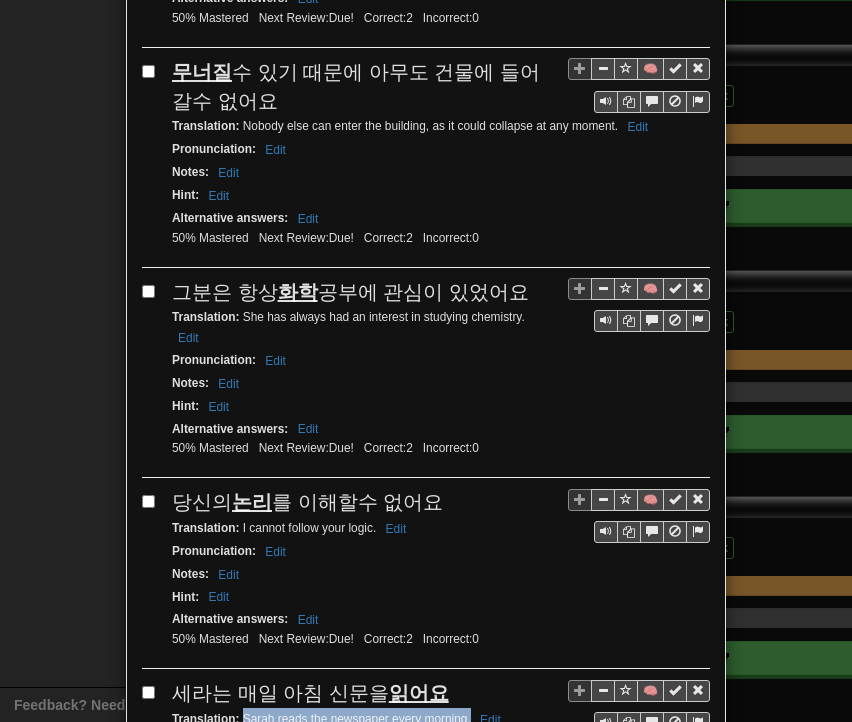 drag, startPoint x: 236, startPoint y: 713, endPoint x: 462, endPoint y: 658, distance: 232.59622 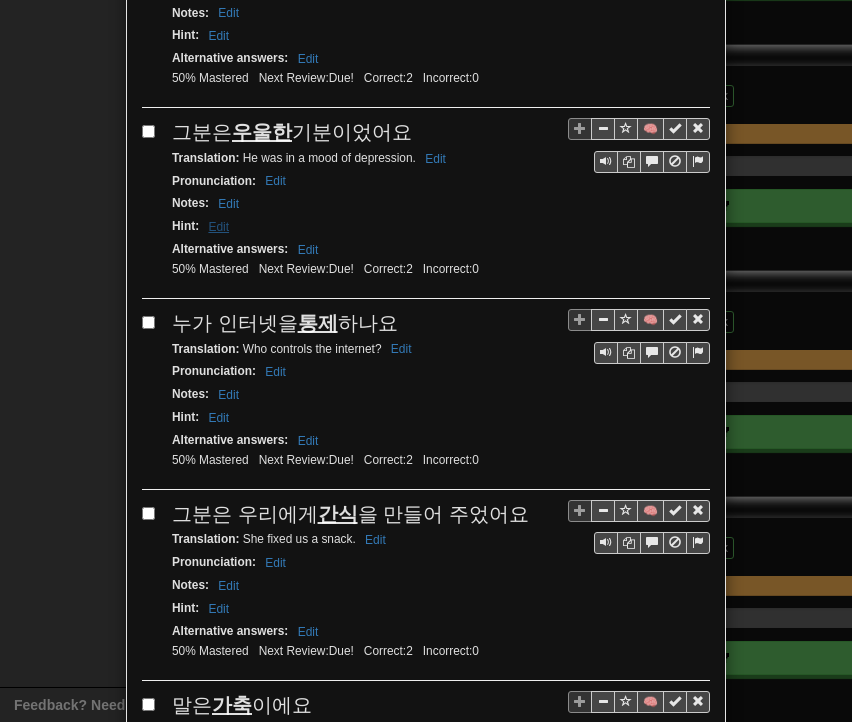 scroll, scrollTop: 2058, scrollLeft: 0, axis: vertical 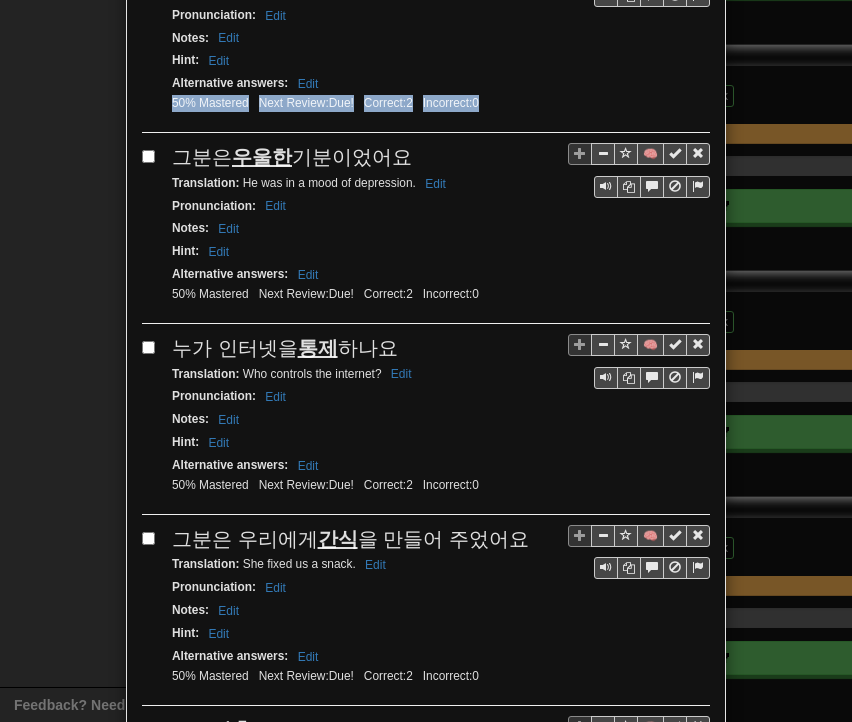 drag, startPoint x: 168, startPoint y: 24, endPoint x: 378, endPoint y: 89, distance: 219.82948 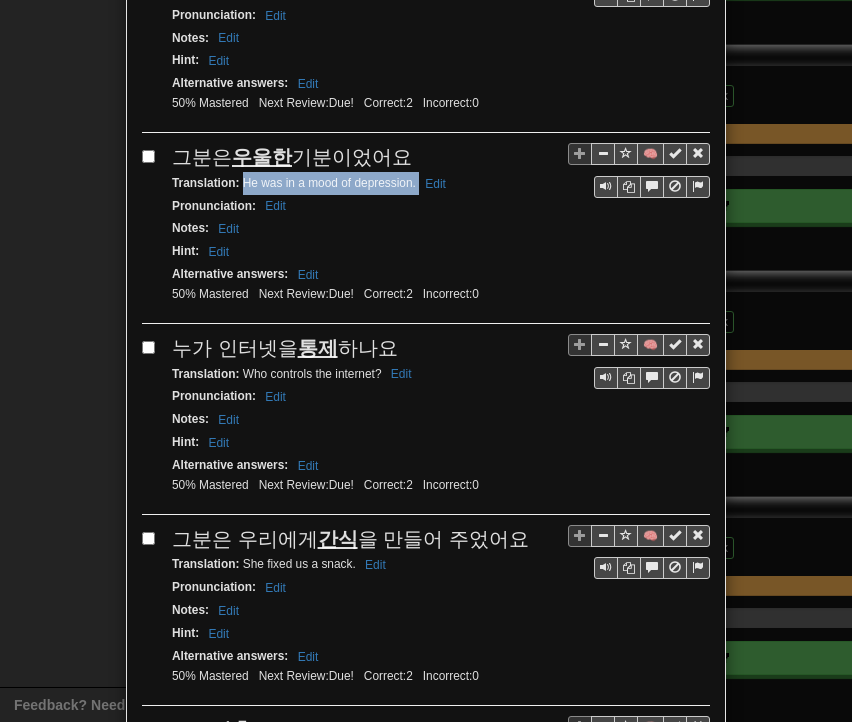 drag, startPoint x: 234, startPoint y: 116, endPoint x: 410, endPoint y: 121, distance: 176.07101 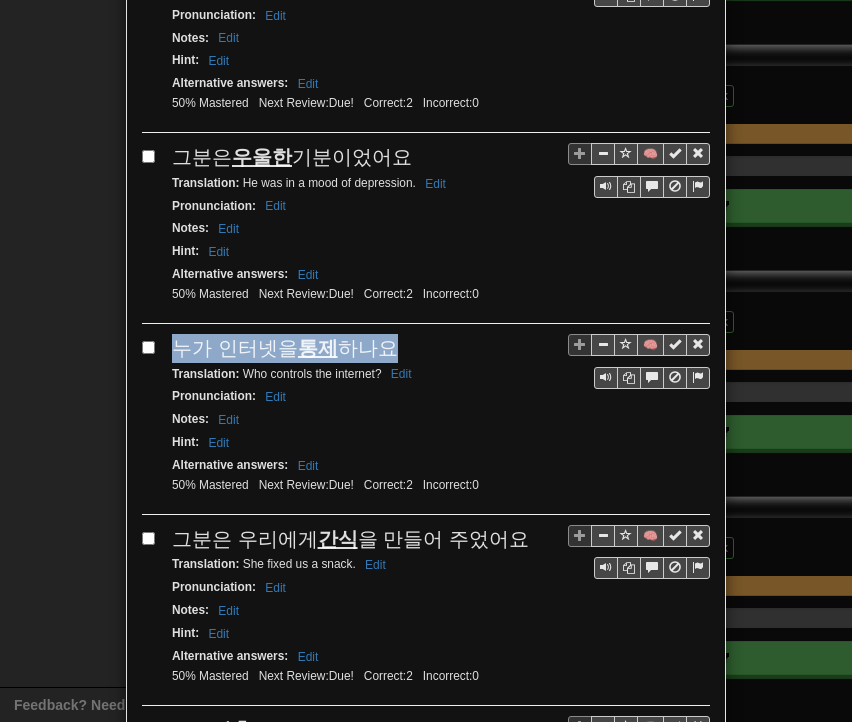 drag, startPoint x: 160, startPoint y: 270, endPoint x: 380, endPoint y: 281, distance: 220.27483 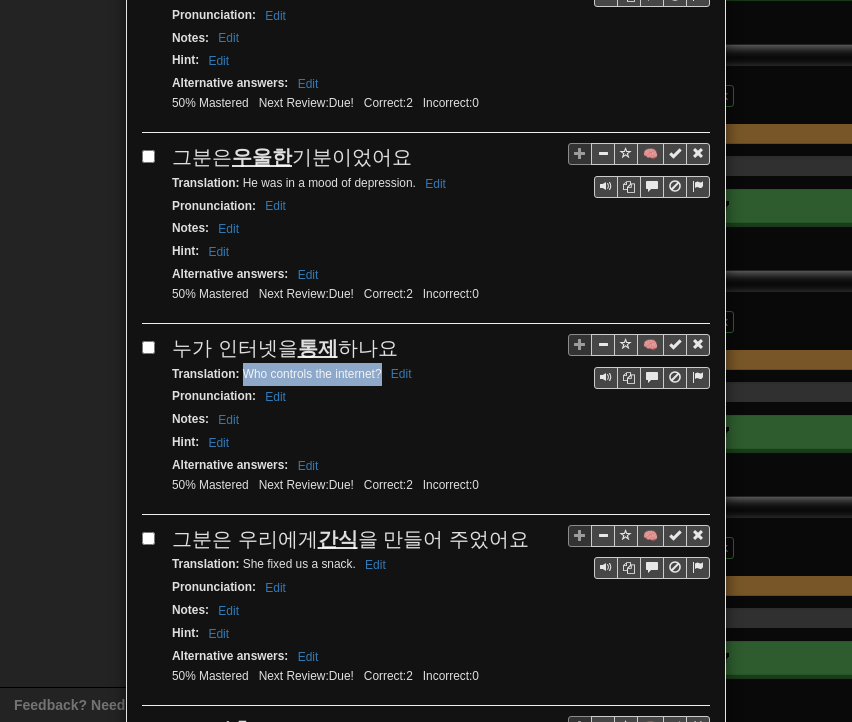 drag, startPoint x: 236, startPoint y: 301, endPoint x: 374, endPoint y: 312, distance: 138.43771 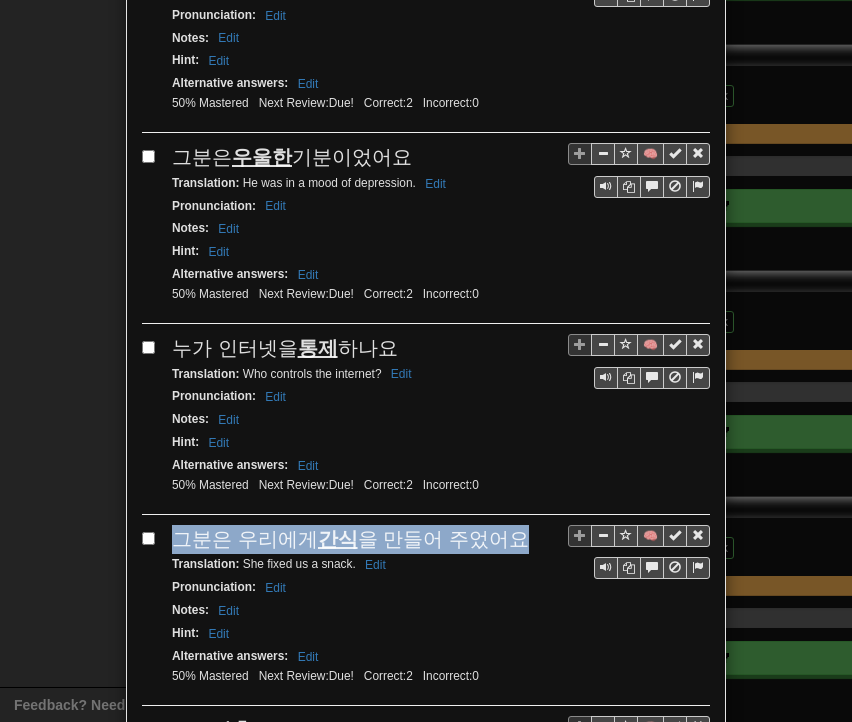drag, startPoint x: 168, startPoint y: 466, endPoint x: 496, endPoint y: 466, distance: 328 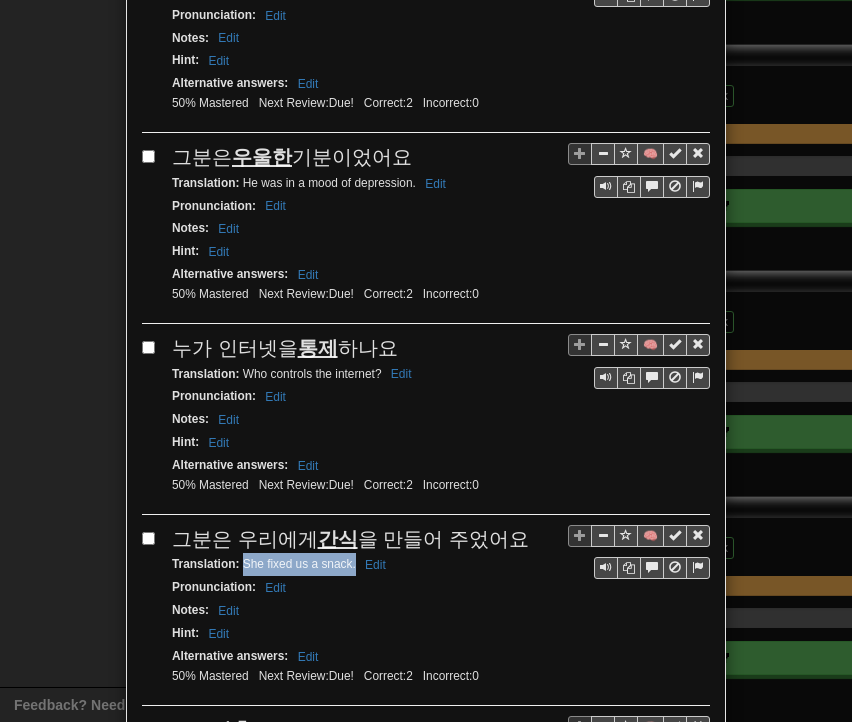 drag, startPoint x: 234, startPoint y: 490, endPoint x: 348, endPoint y: 491, distance: 114.00439 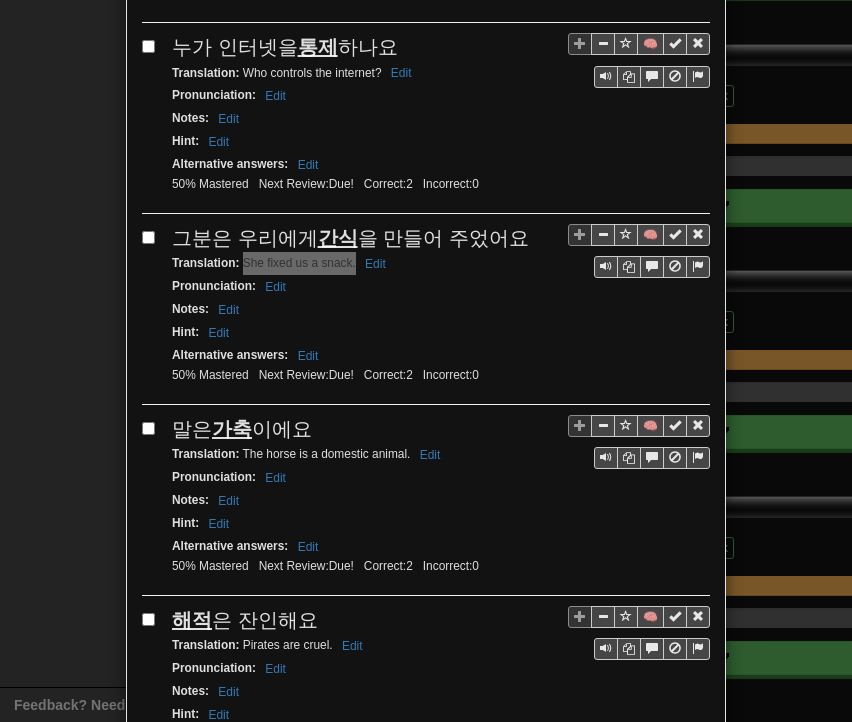 scroll, scrollTop: 2485, scrollLeft: 0, axis: vertical 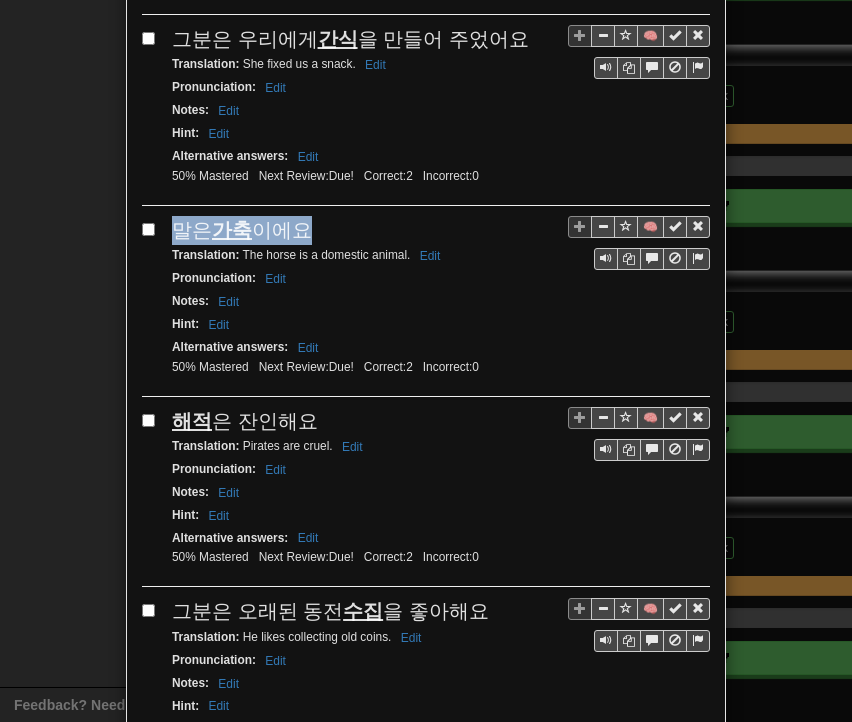 drag, startPoint x: 168, startPoint y: 143, endPoint x: 297, endPoint y: 145, distance: 129.0155 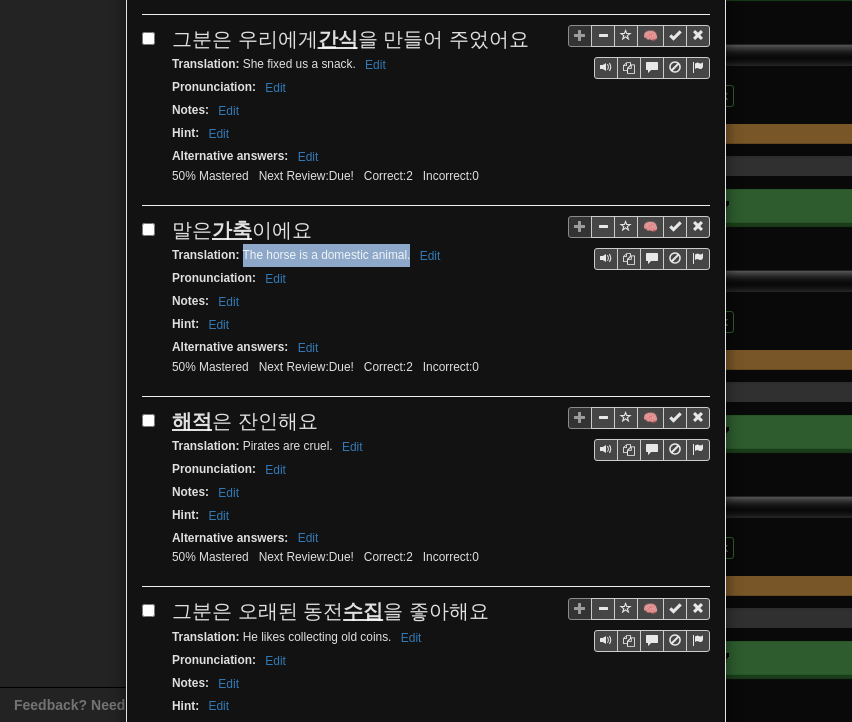 drag, startPoint x: 236, startPoint y: 177, endPoint x: 404, endPoint y: 184, distance: 168.14577 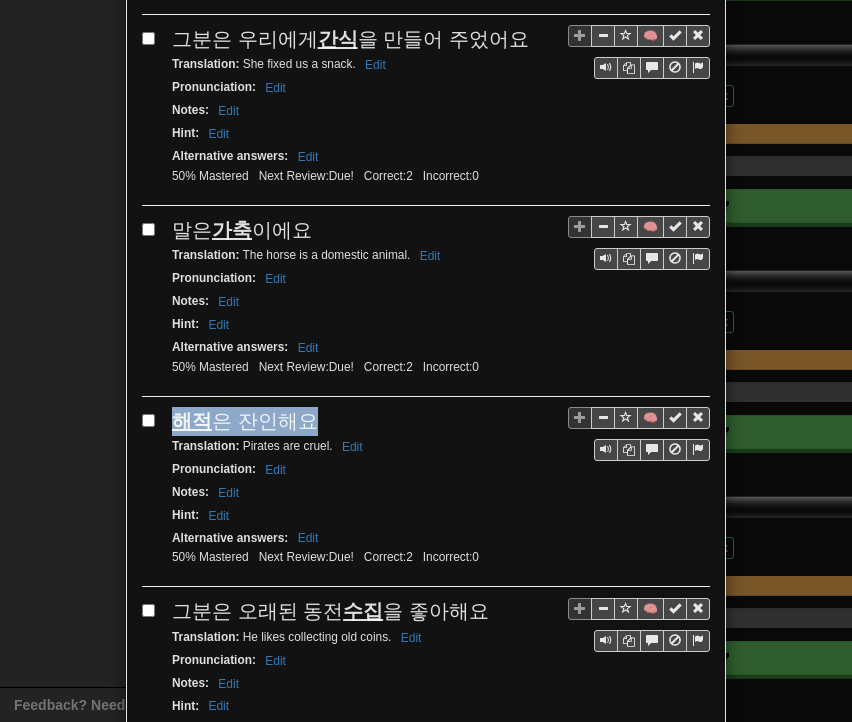 drag, startPoint x: 167, startPoint y: 330, endPoint x: 304, endPoint y: 331, distance: 137.00365 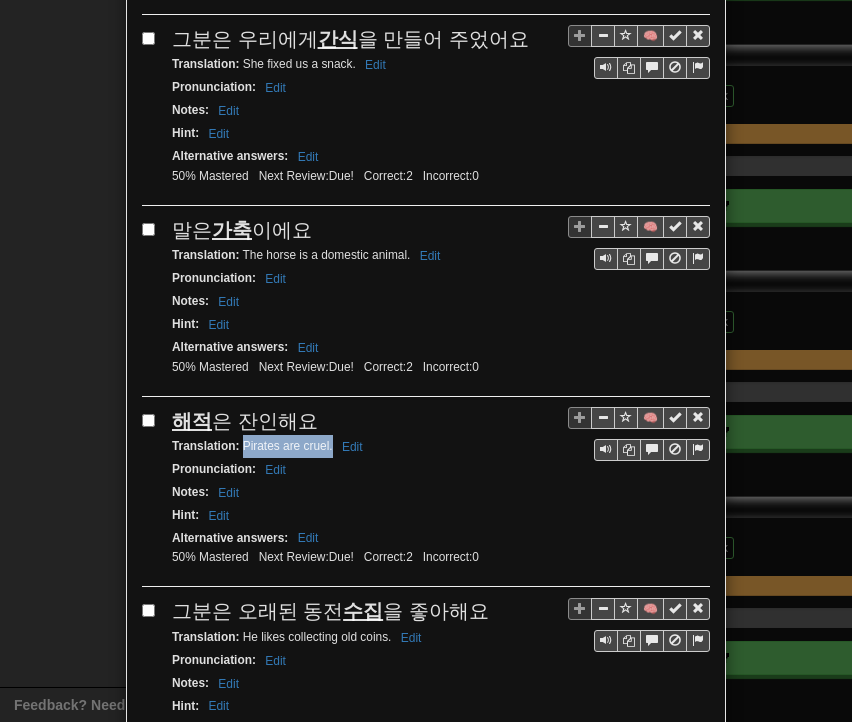 drag, startPoint x: 234, startPoint y: 362, endPoint x: 324, endPoint y: 368, distance: 90.199776 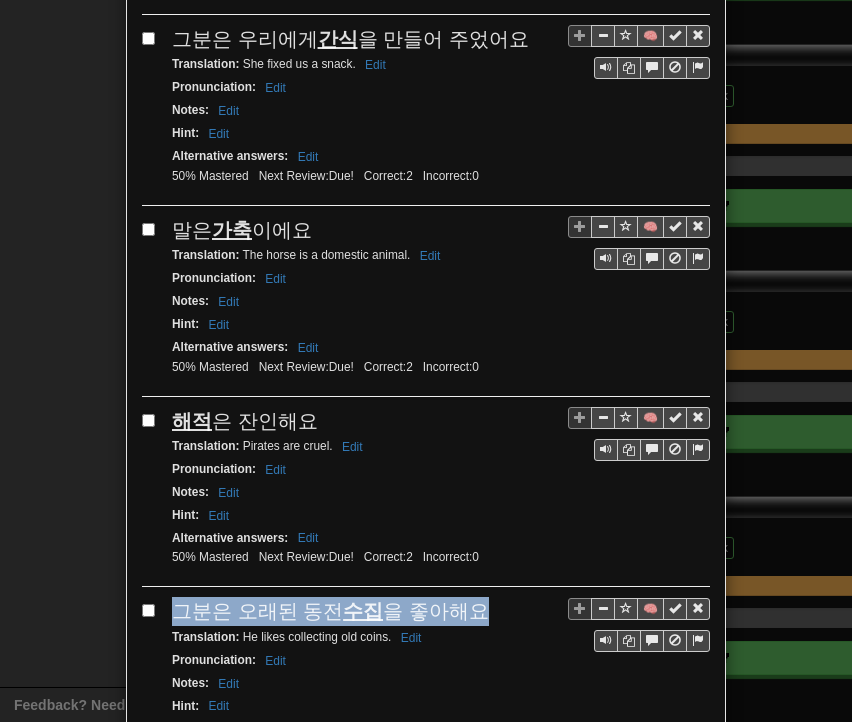drag, startPoint x: 164, startPoint y: 525, endPoint x: 471, endPoint y: 526, distance: 307.00162 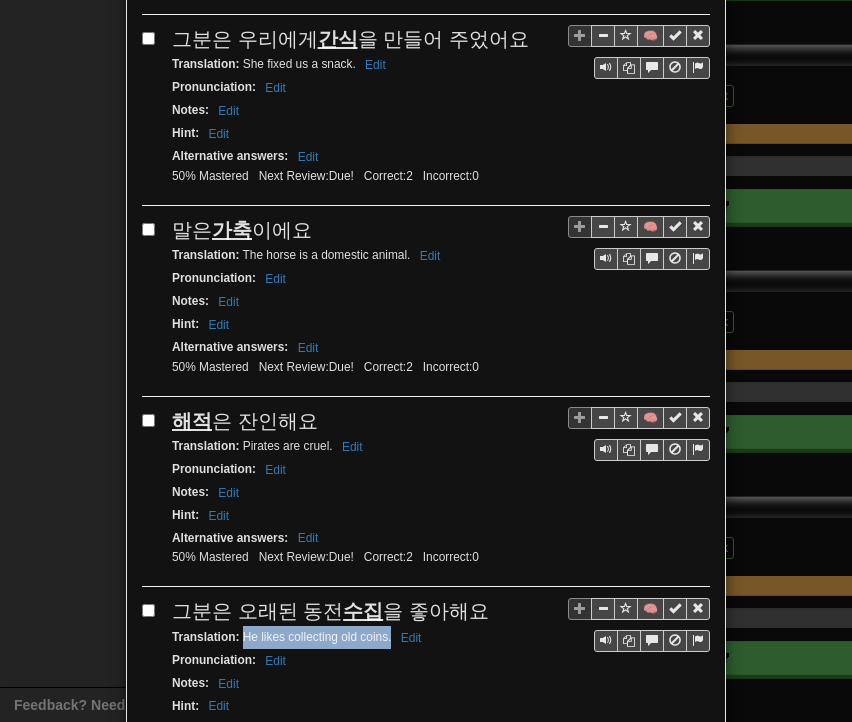drag, startPoint x: 236, startPoint y: 548, endPoint x: 382, endPoint y: 554, distance: 146.12323 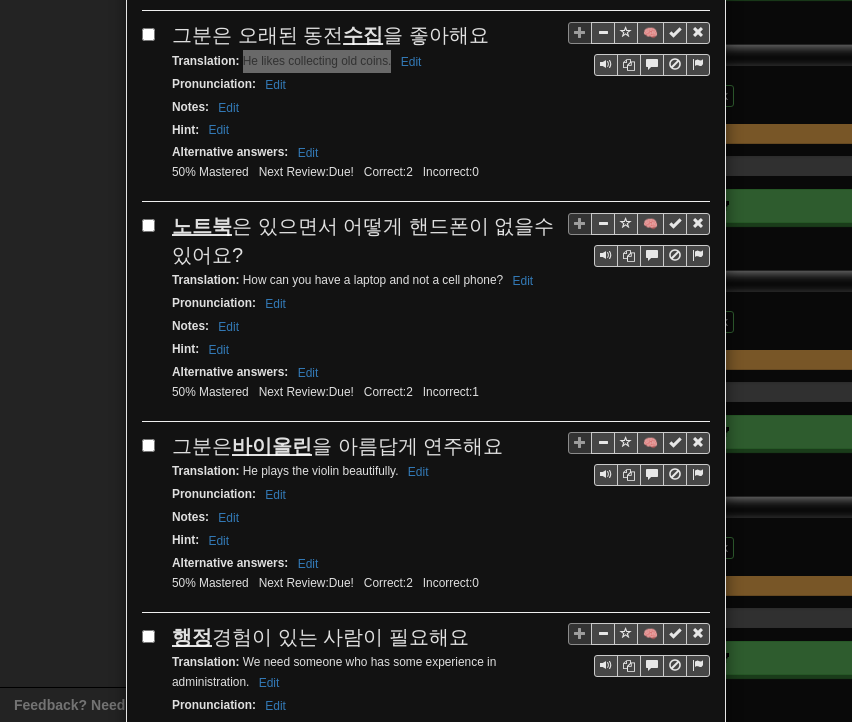scroll, scrollTop: 3085, scrollLeft: 0, axis: vertical 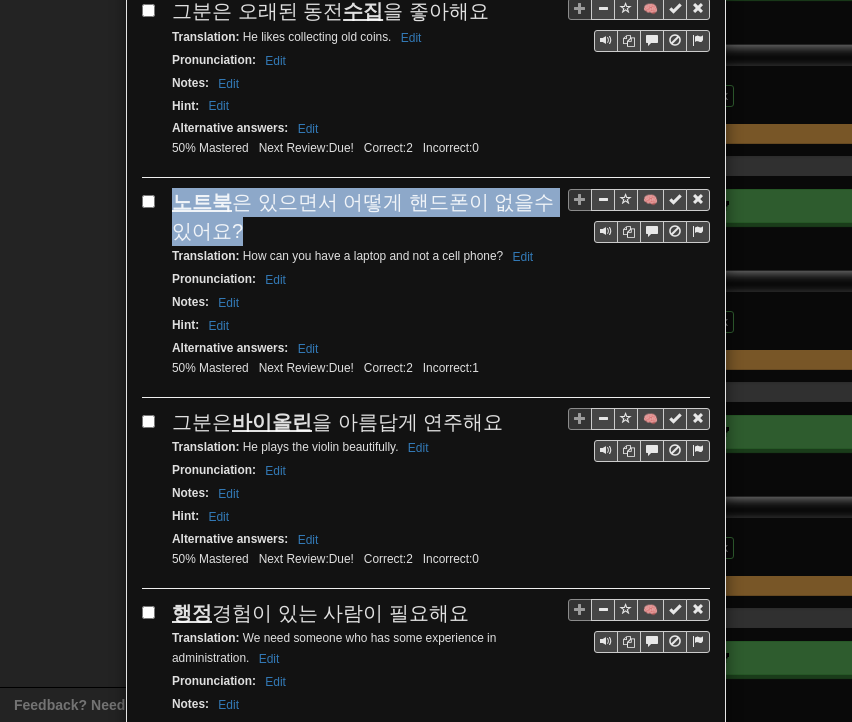 drag, startPoint x: 164, startPoint y: 111, endPoint x: 237, endPoint y: 140, distance: 78.54935 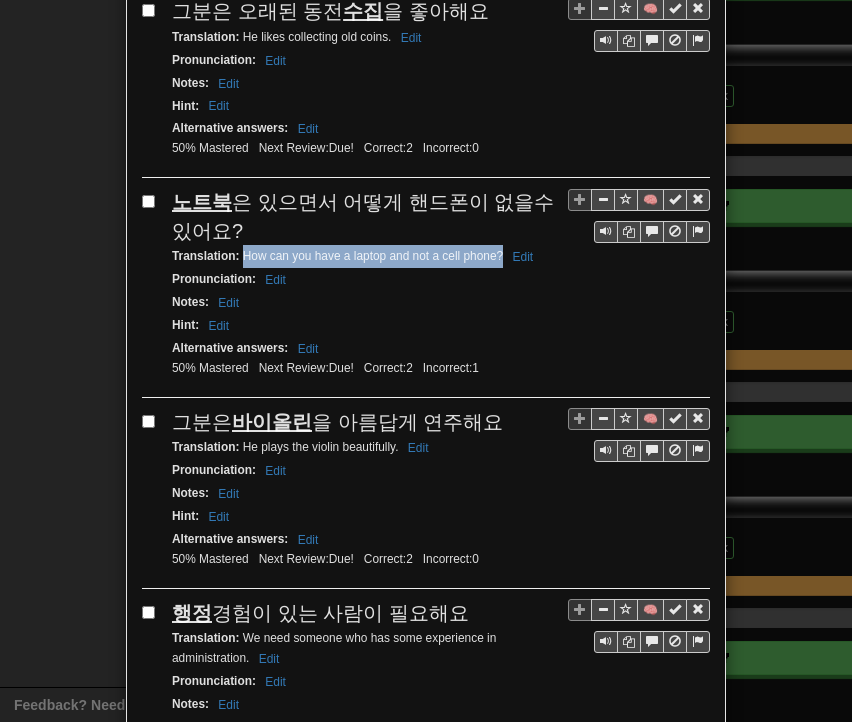 drag, startPoint x: 236, startPoint y: 164, endPoint x: 494, endPoint y: 164, distance: 258 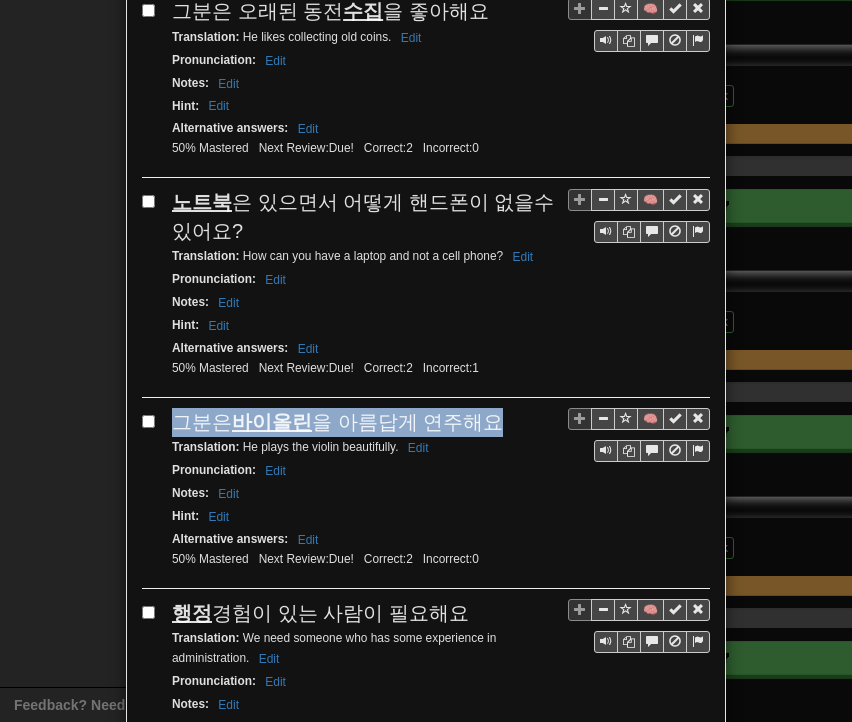 drag, startPoint x: 163, startPoint y: 329, endPoint x: 452, endPoint y: 325, distance: 289.02768 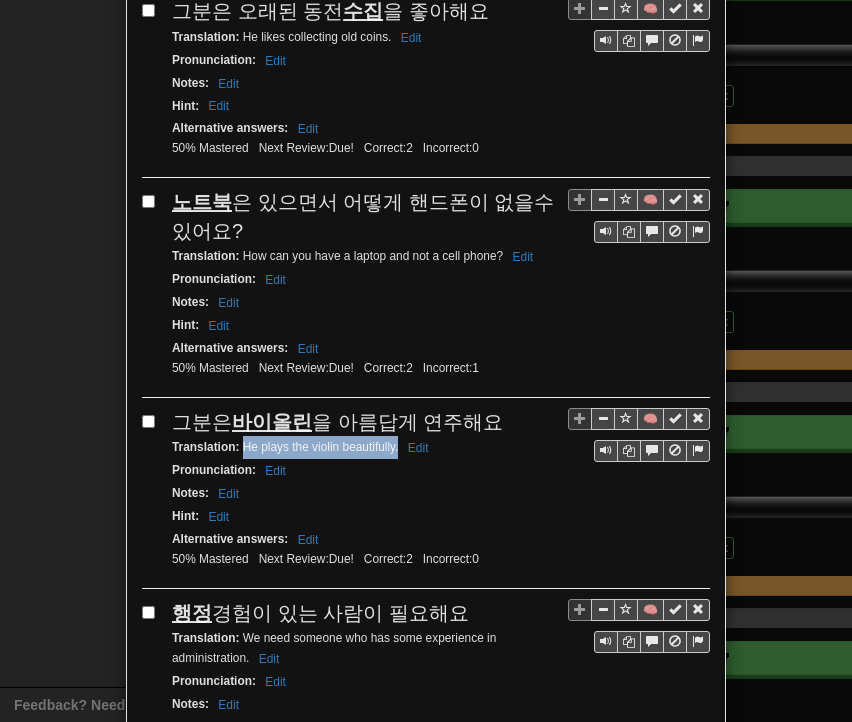drag, startPoint x: 234, startPoint y: 353, endPoint x: 391, endPoint y: 356, distance: 157.02866 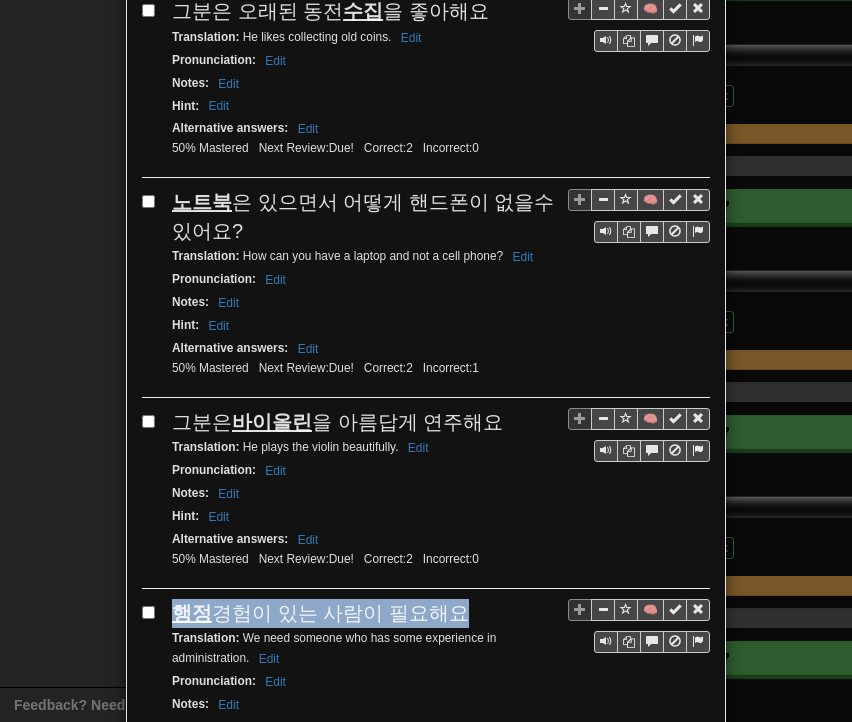 drag, startPoint x: 164, startPoint y: 521, endPoint x: 441, endPoint y: 510, distance: 277.21832 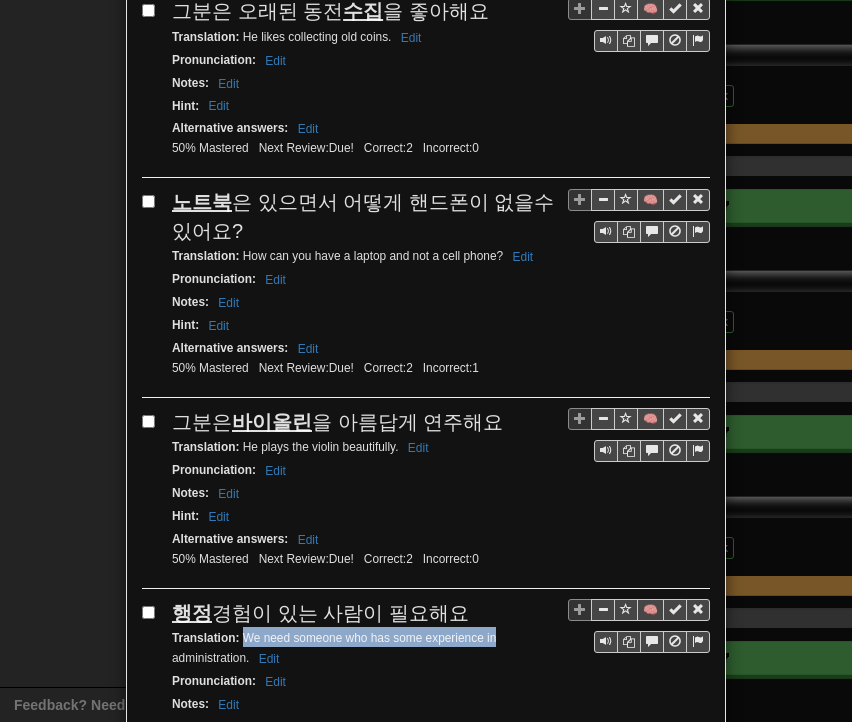 drag, startPoint x: 233, startPoint y: 540, endPoint x: 491, endPoint y: 546, distance: 258.06976 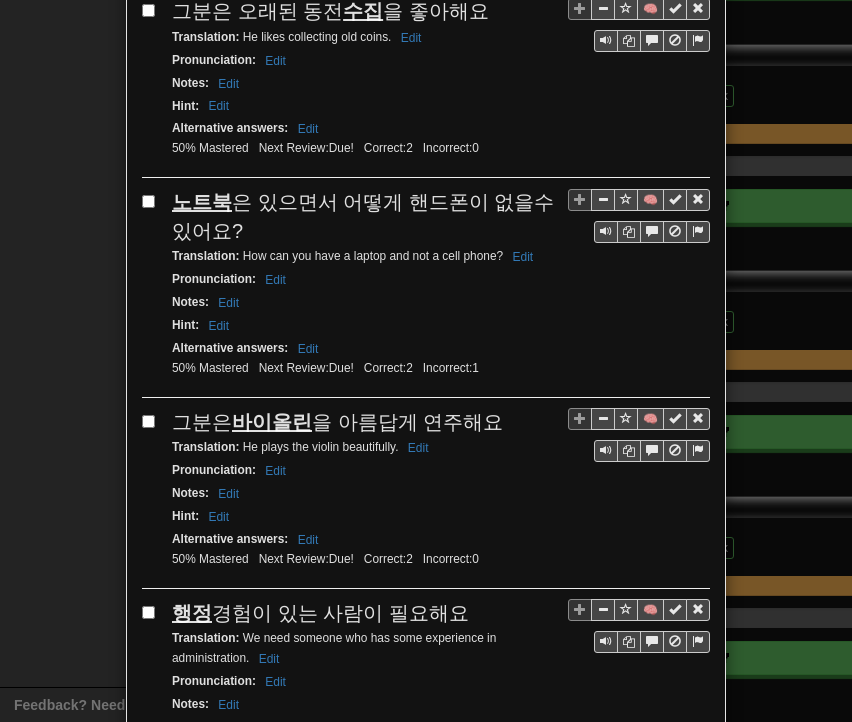 drag, startPoint x: 480, startPoint y: 565, endPoint x: 359, endPoint y: 537, distance: 124.197426 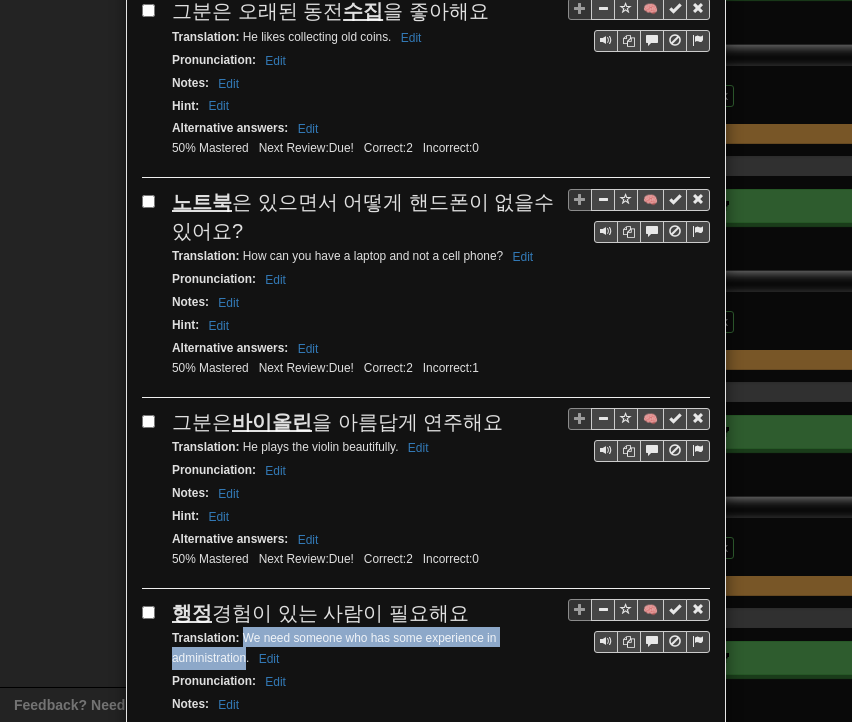 drag, startPoint x: 236, startPoint y: 541, endPoint x: 240, endPoint y: 551, distance: 10.770329 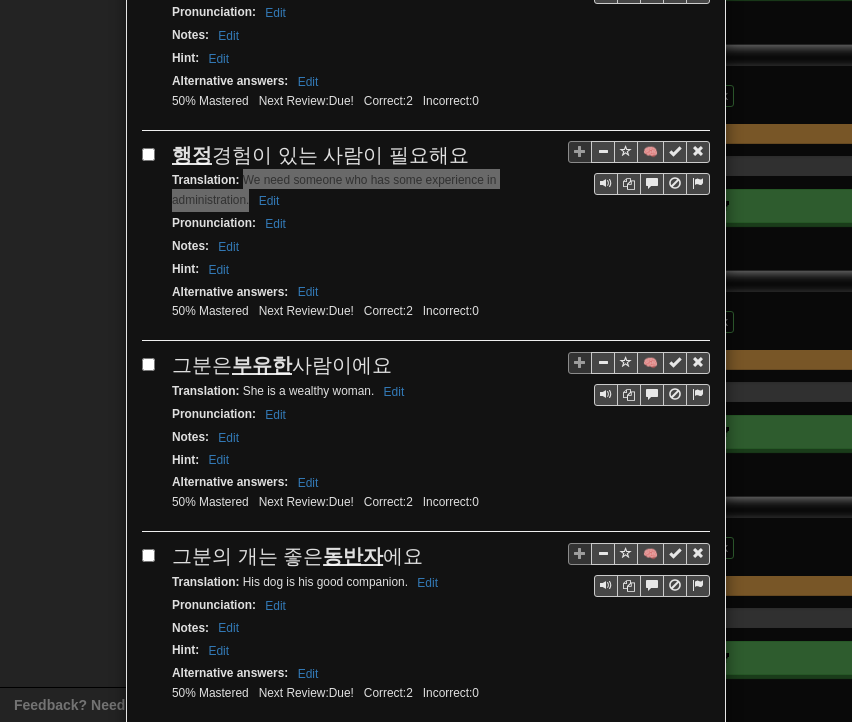 scroll, scrollTop: 3585, scrollLeft: 0, axis: vertical 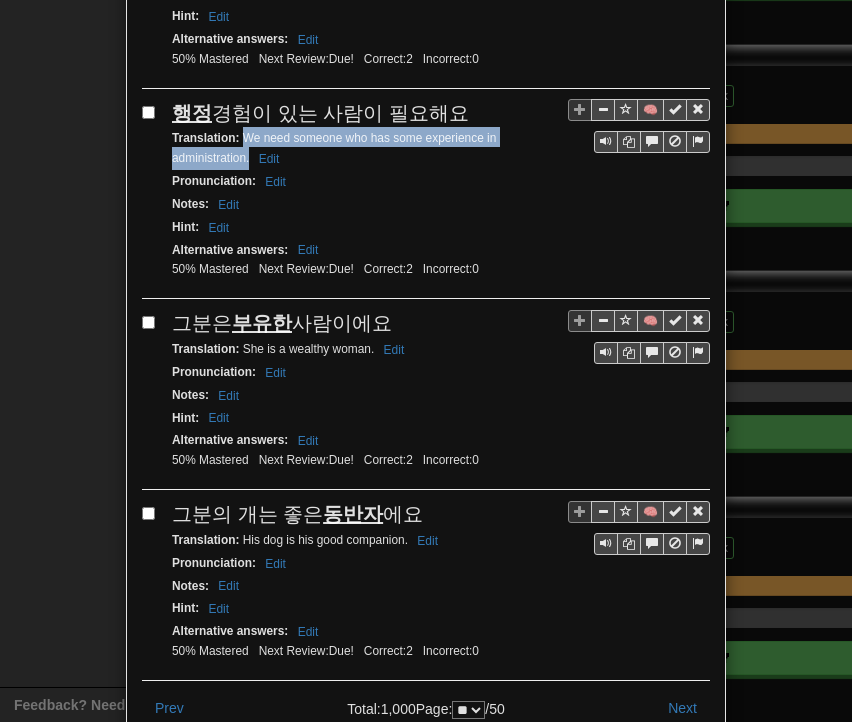 drag, startPoint x: 172, startPoint y: 218, endPoint x: 336, endPoint y: 222, distance: 164.04877 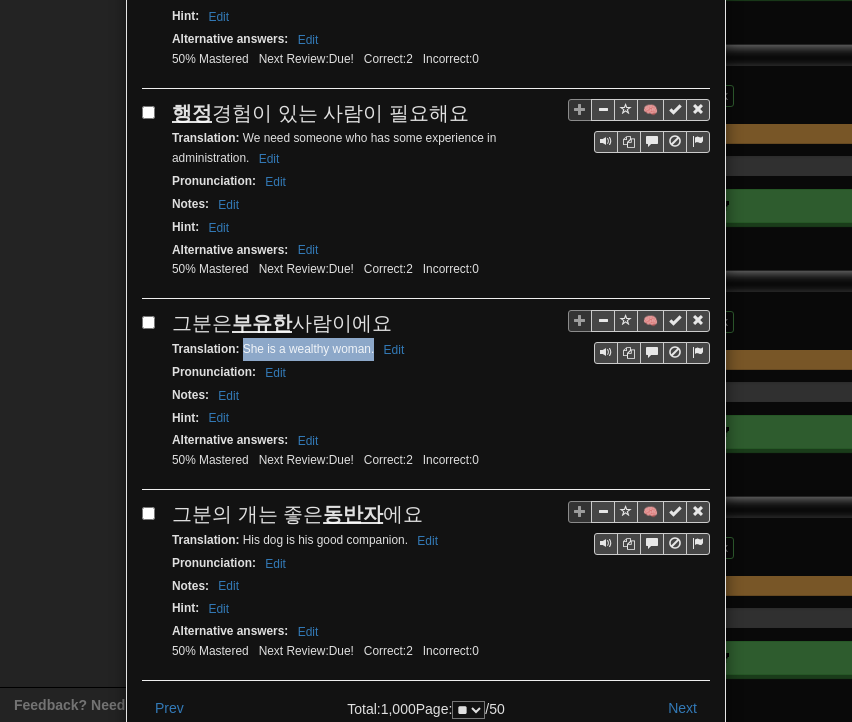 drag, startPoint x: 234, startPoint y: 248, endPoint x: 362, endPoint y: 252, distance: 128.06248 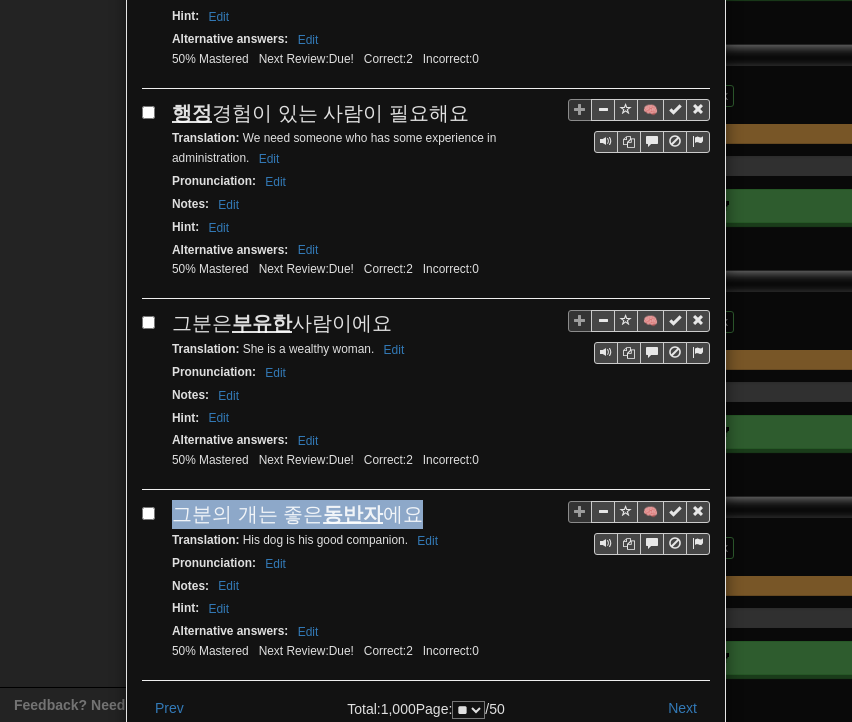 drag, startPoint x: 168, startPoint y: 403, endPoint x: 459, endPoint y: 411, distance: 291.10995 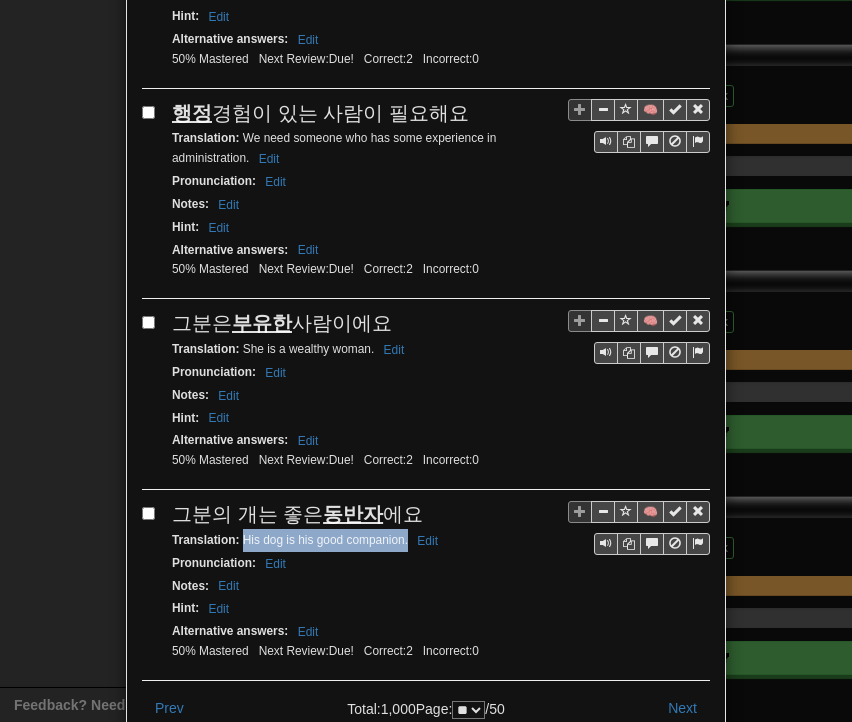 drag, startPoint x: 236, startPoint y: 432, endPoint x: 400, endPoint y: 434, distance: 164.01219 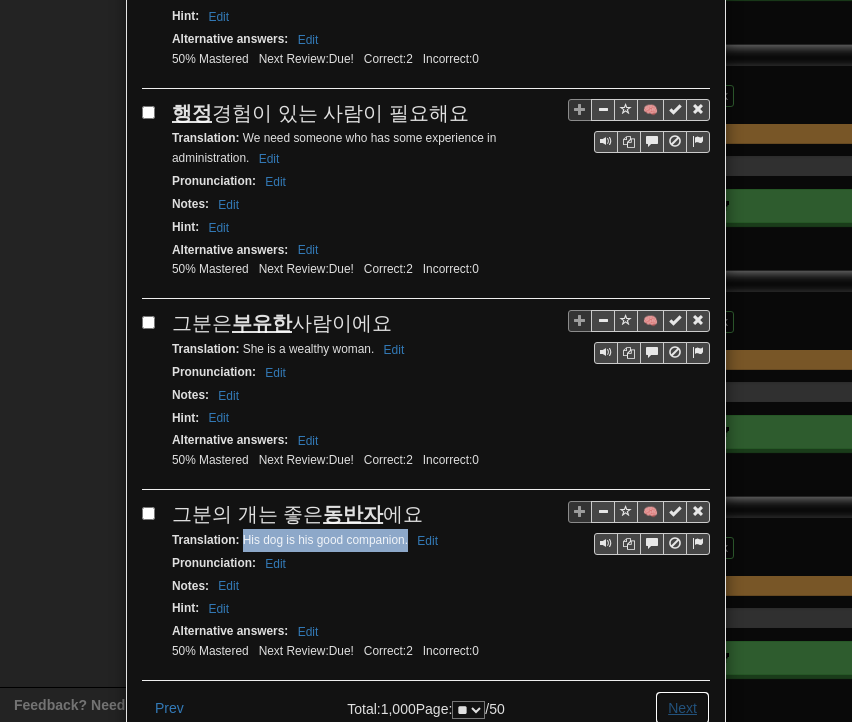click on "Next" at bounding box center [682, 708] 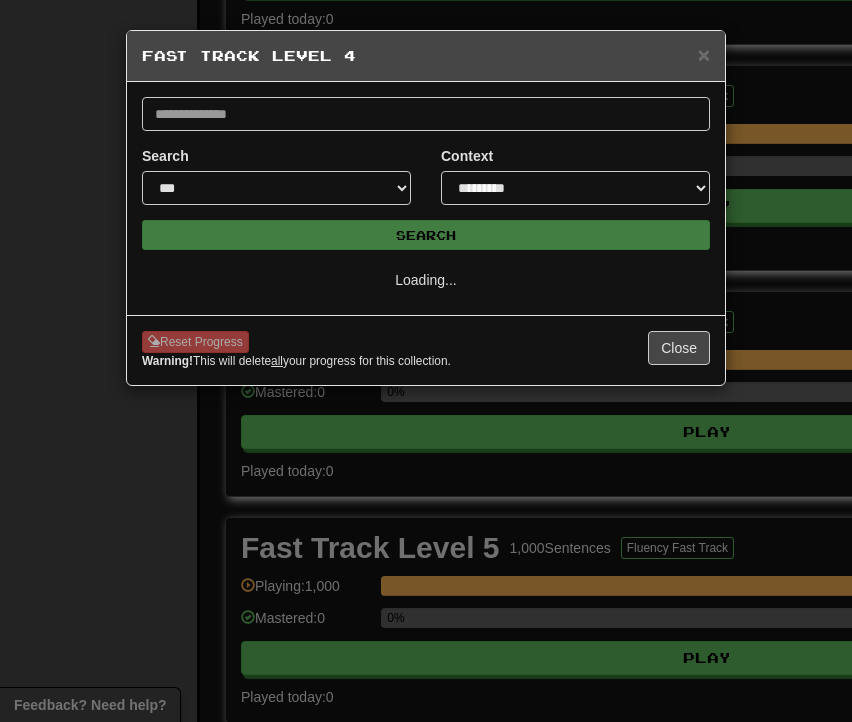 scroll, scrollTop: 0, scrollLeft: 0, axis: both 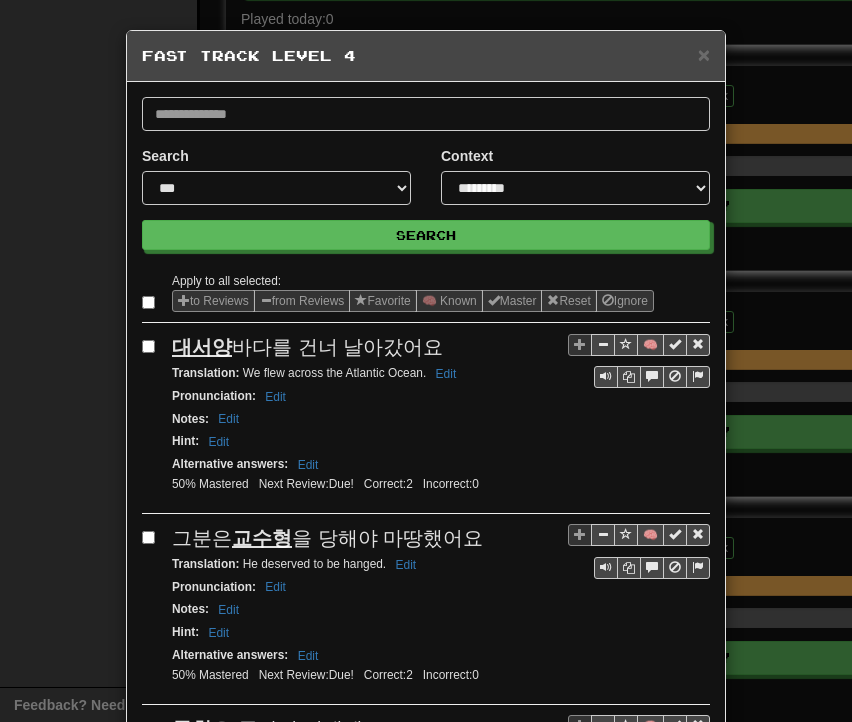 drag, startPoint x: 161, startPoint y: 348, endPoint x: 434, endPoint y: 349, distance: 273.00183 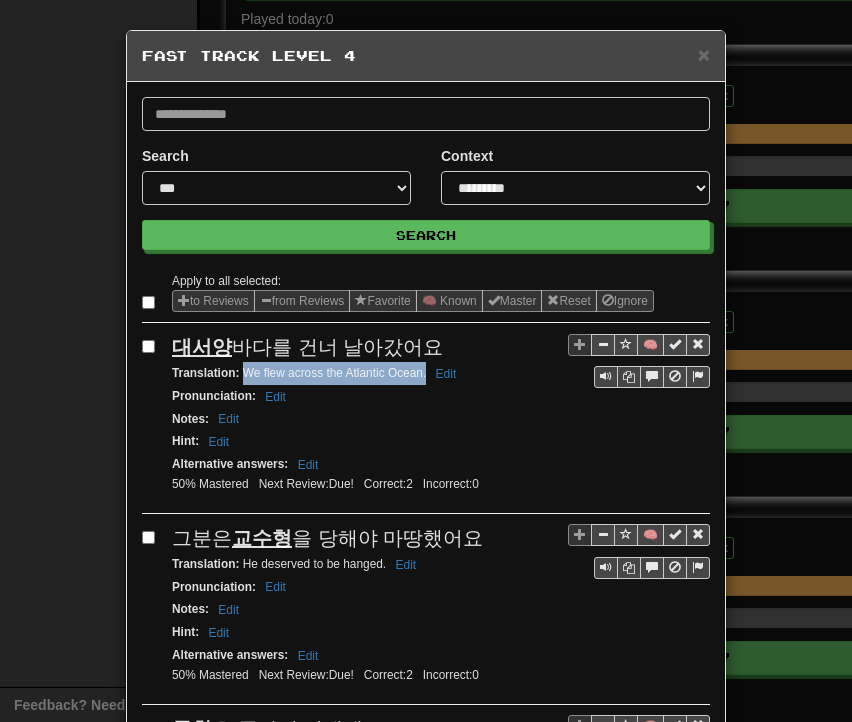 drag, startPoint x: 237, startPoint y: 373, endPoint x: 411, endPoint y: 375, distance: 174.01149 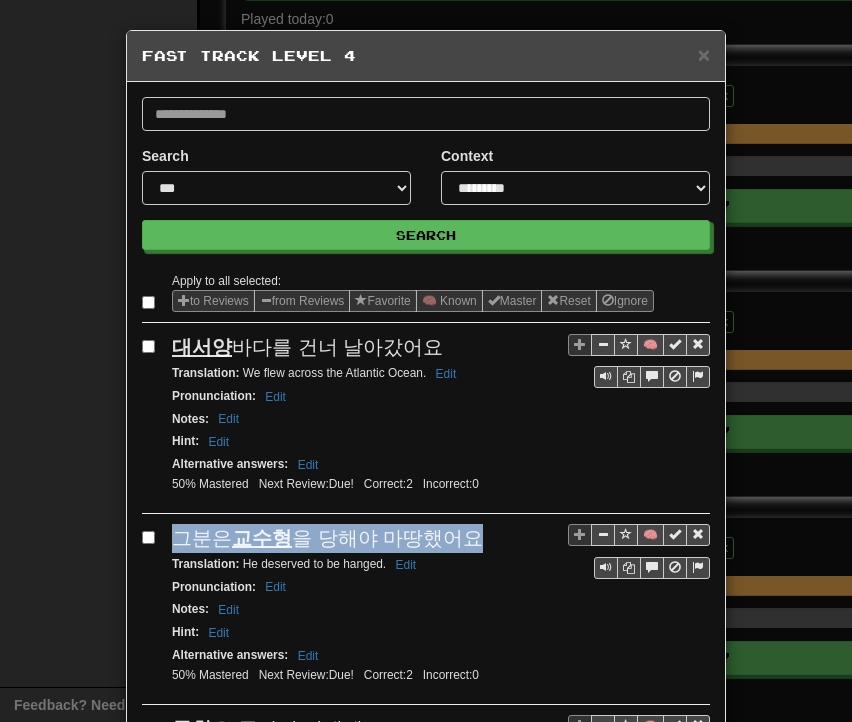 drag, startPoint x: 168, startPoint y: 534, endPoint x: 487, endPoint y: 539, distance: 319.03918 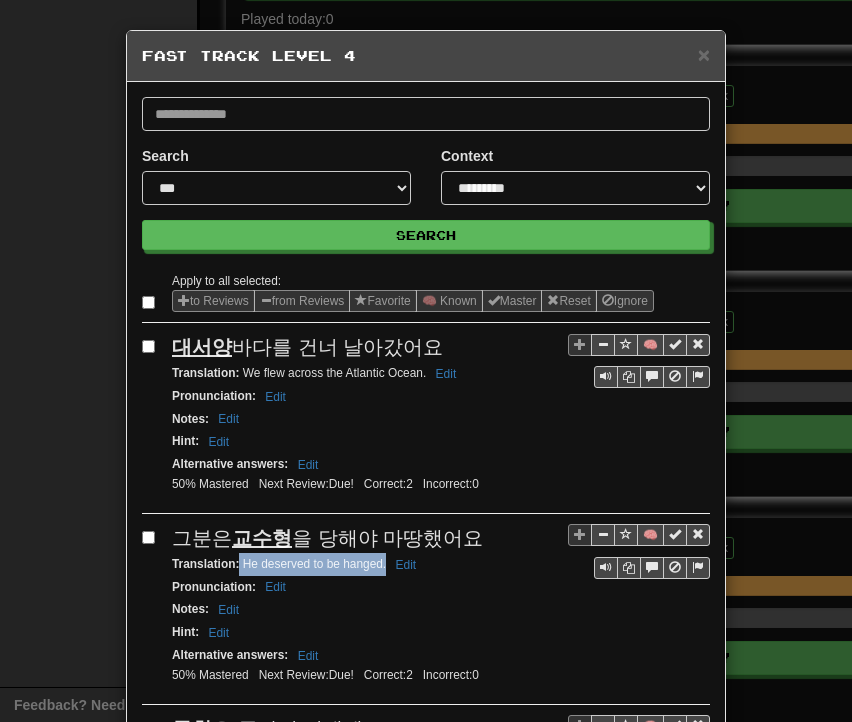 drag, startPoint x: 232, startPoint y: 554, endPoint x: 379, endPoint y: 561, distance: 147.16656 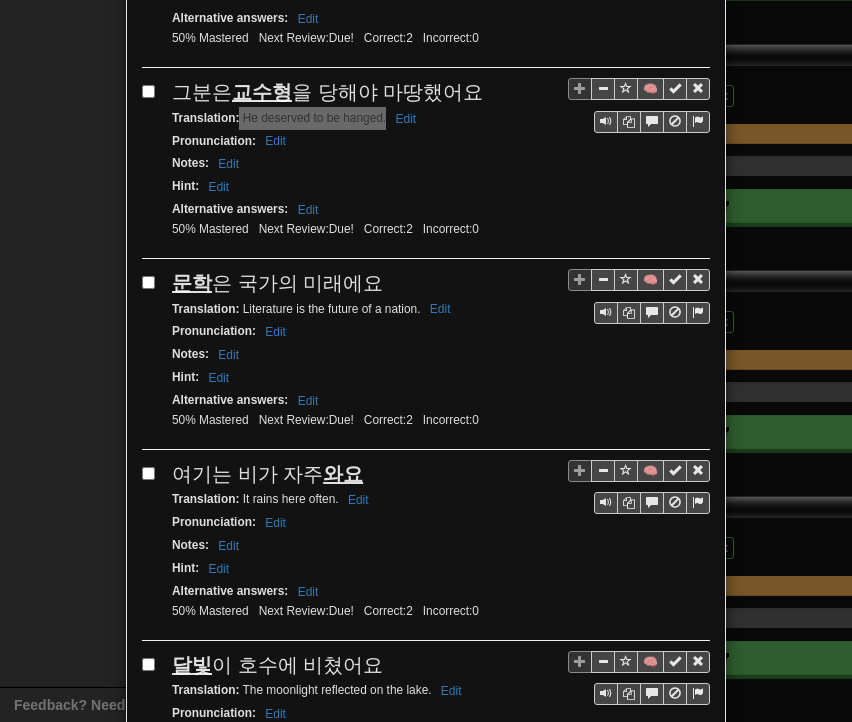 scroll, scrollTop: 600, scrollLeft: 0, axis: vertical 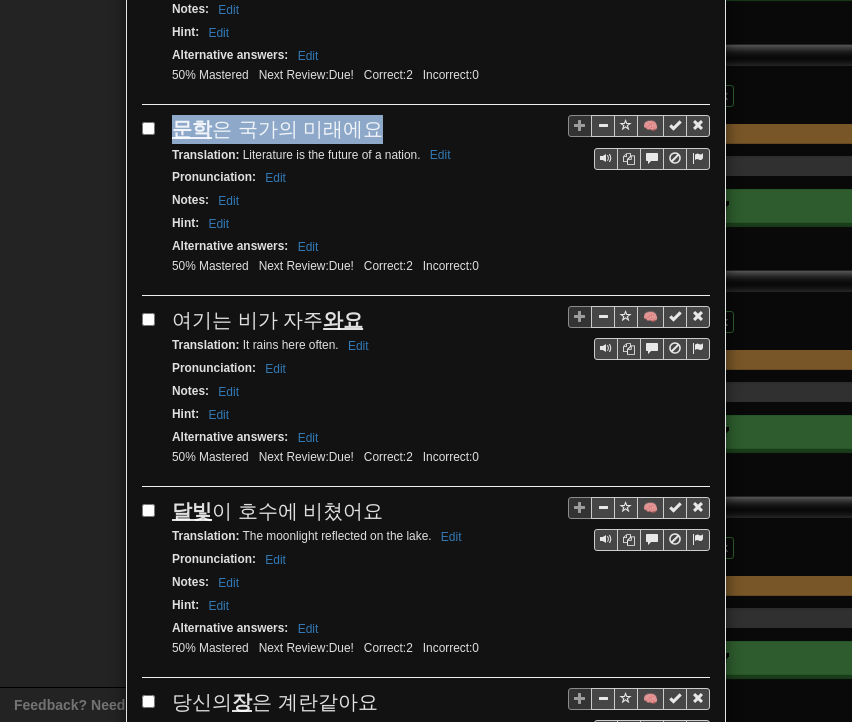 drag, startPoint x: 164, startPoint y: 122, endPoint x: 373, endPoint y: 112, distance: 209.2391 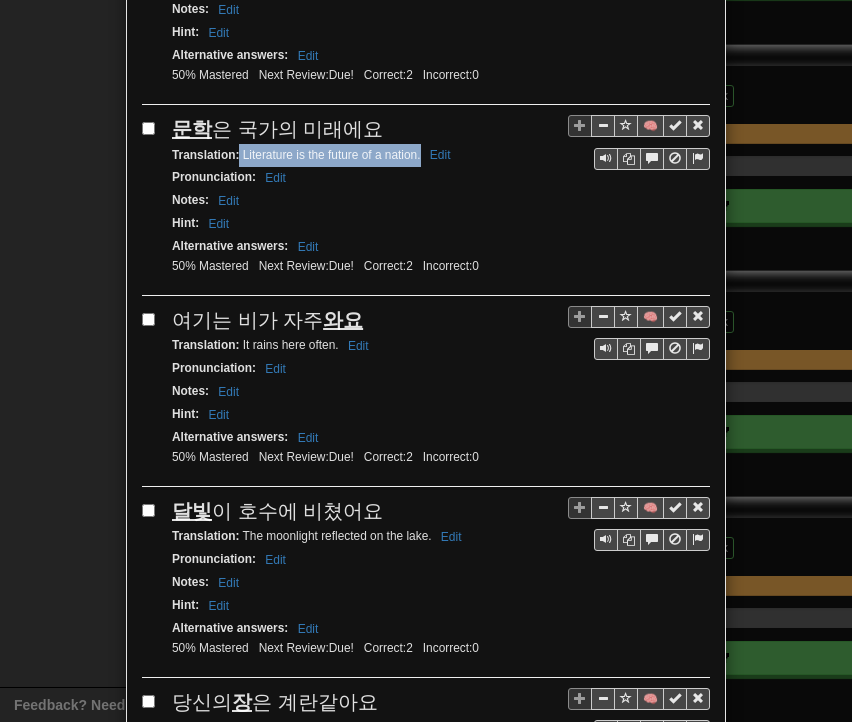 drag, startPoint x: 232, startPoint y: 145, endPoint x: 412, endPoint y: 149, distance: 180.04443 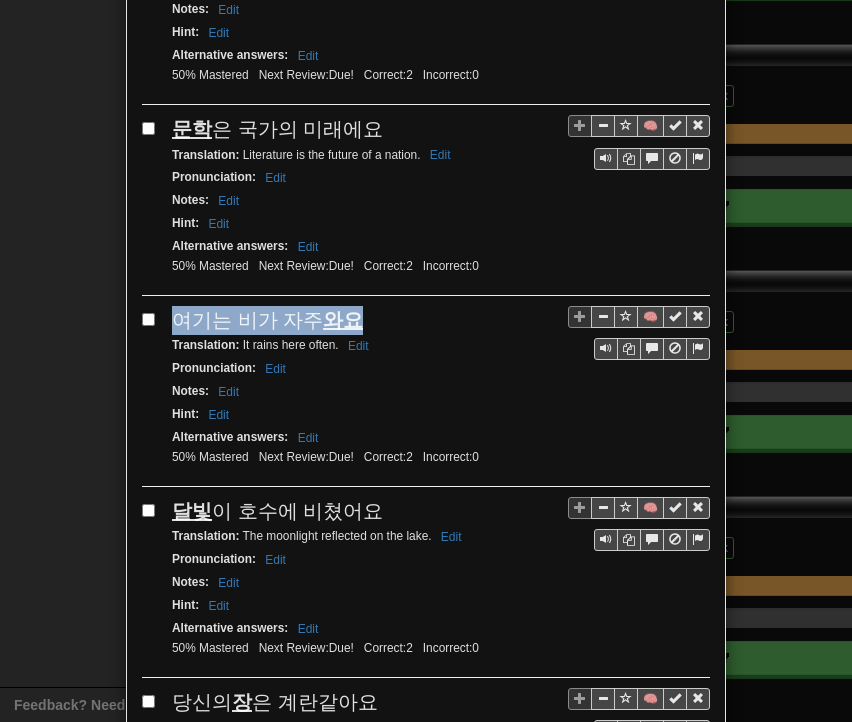 drag, startPoint x: 168, startPoint y: 302, endPoint x: 354, endPoint y: 302, distance: 186 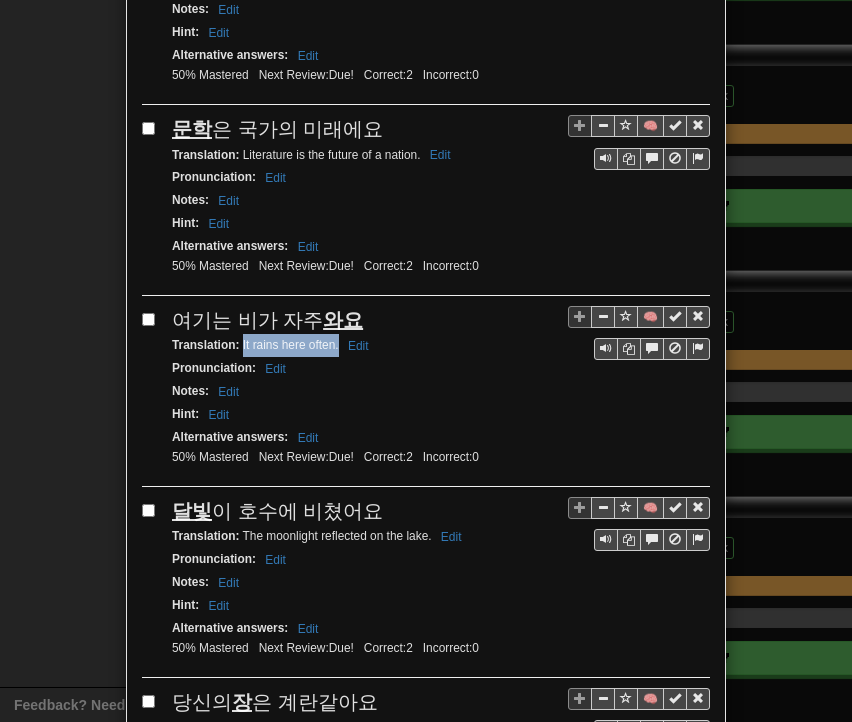 drag, startPoint x: 234, startPoint y: 332, endPoint x: 330, endPoint y: 335, distance: 96.04687 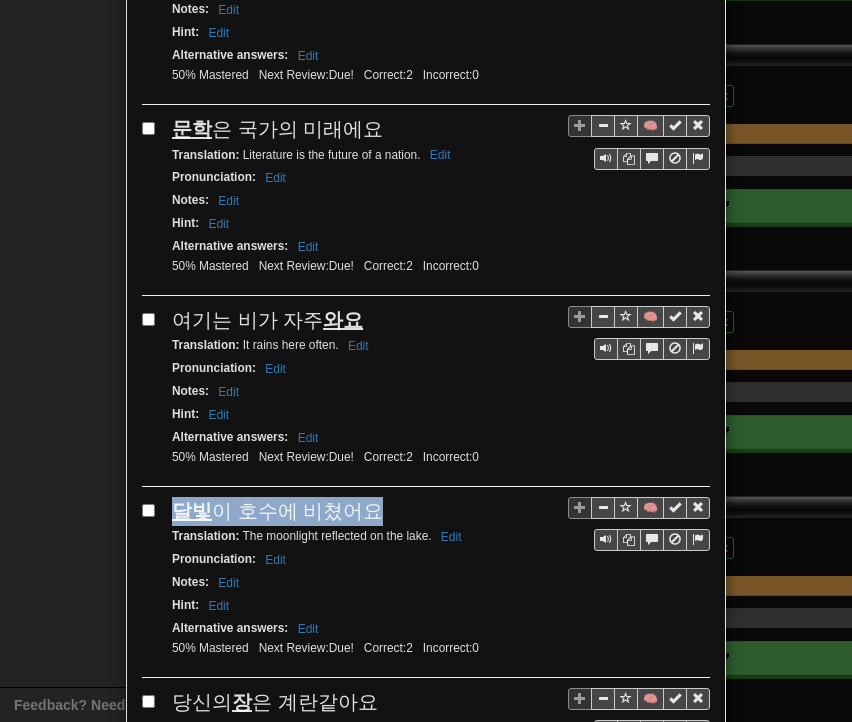 drag, startPoint x: 167, startPoint y: 490, endPoint x: 373, endPoint y: 499, distance: 206.1965 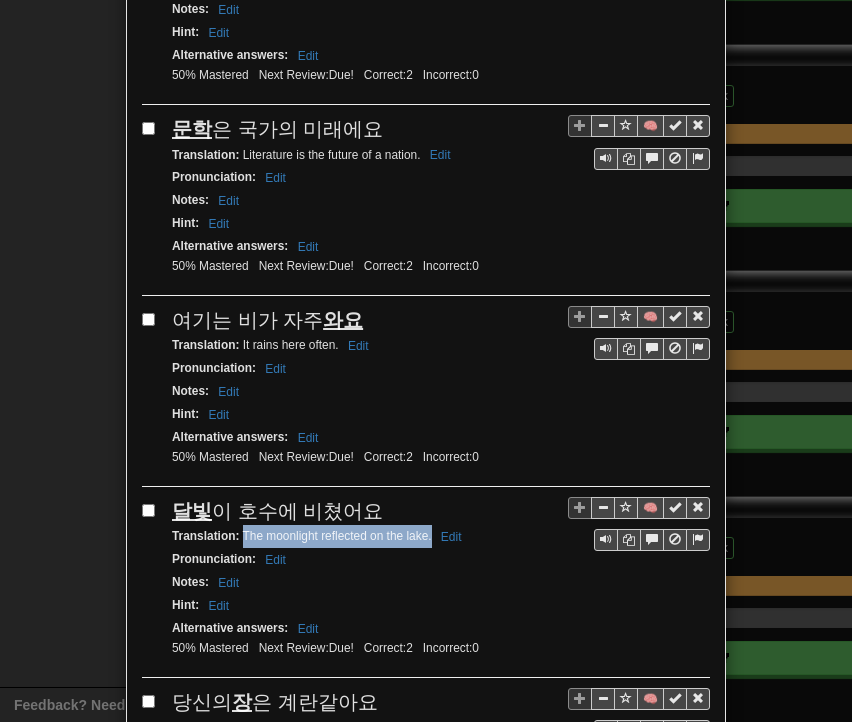 drag, startPoint x: 236, startPoint y: 516, endPoint x: 424, endPoint y: 519, distance: 188.02394 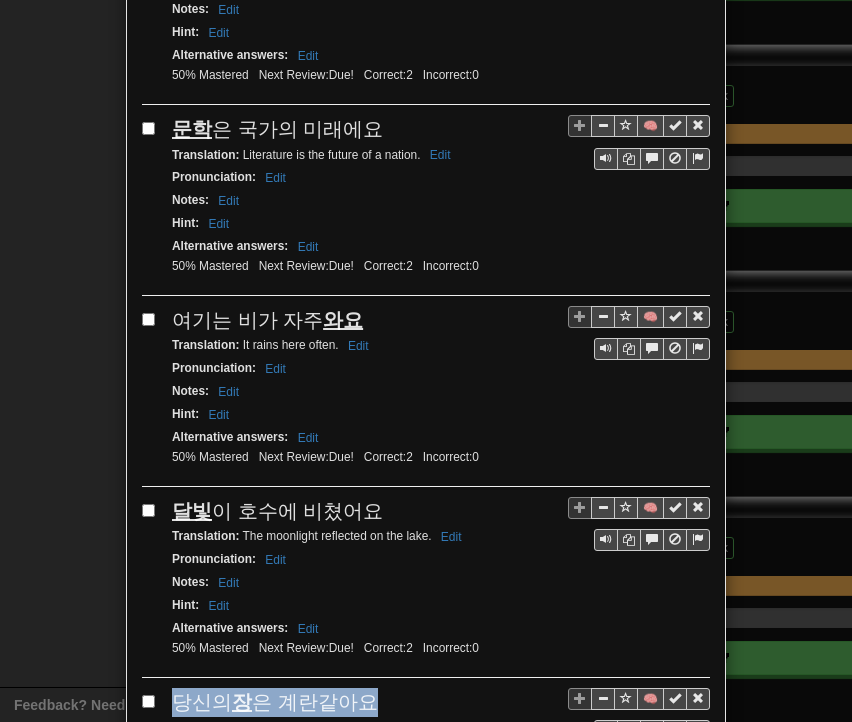 drag, startPoint x: 164, startPoint y: 680, endPoint x: 373, endPoint y: 677, distance: 209.02153 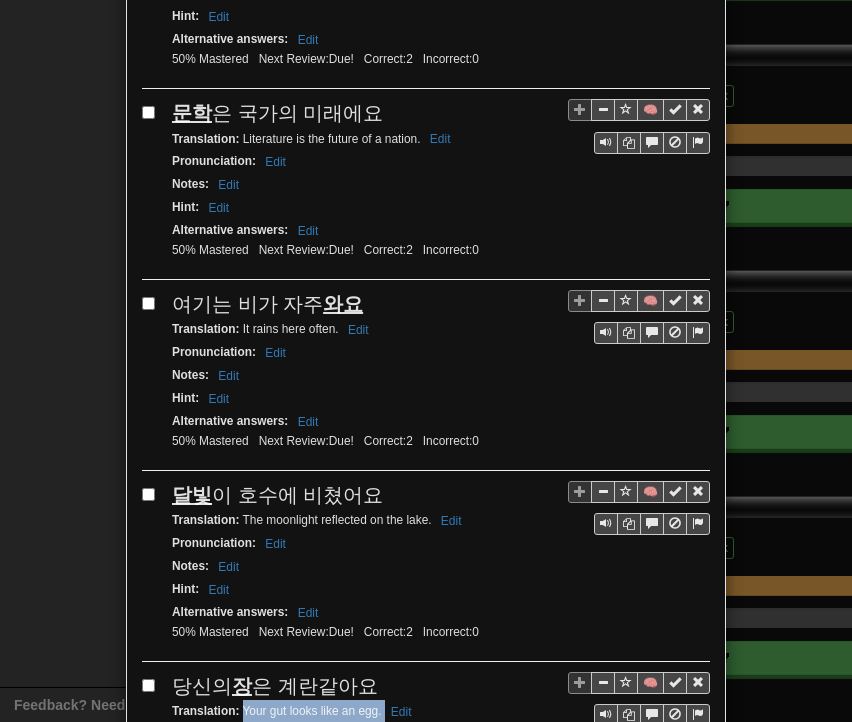 scroll, scrollTop: 682, scrollLeft: 0, axis: vertical 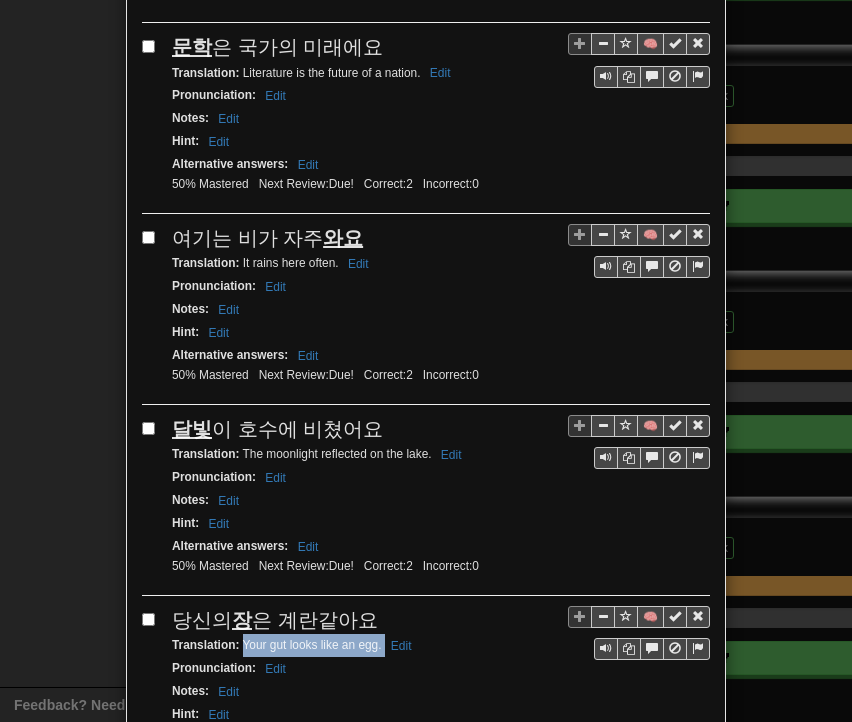 drag, startPoint x: 233, startPoint y: 705, endPoint x: 376, endPoint y: 630, distance: 161.47446 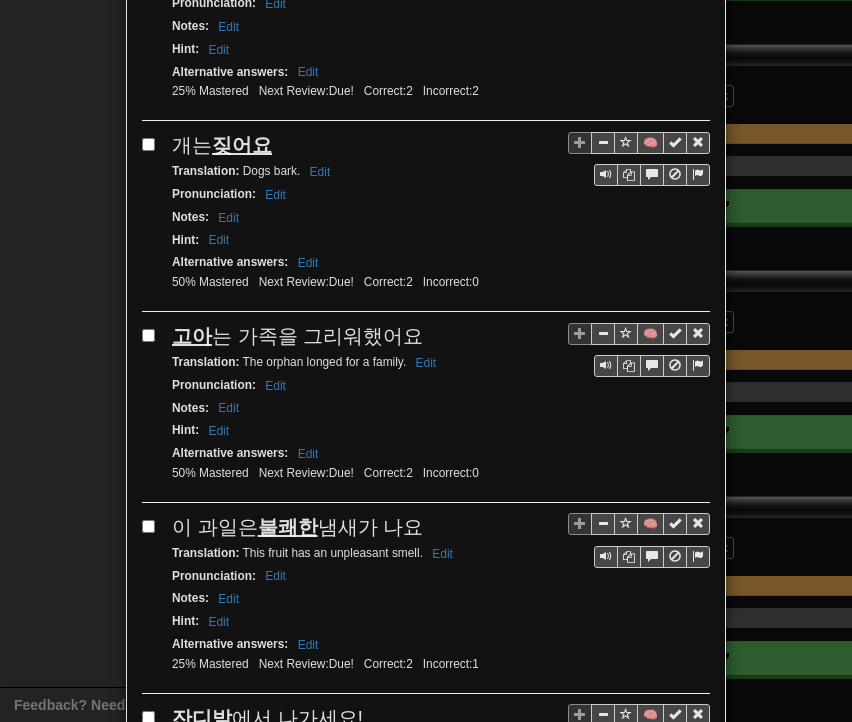scroll, scrollTop: 1382, scrollLeft: 0, axis: vertical 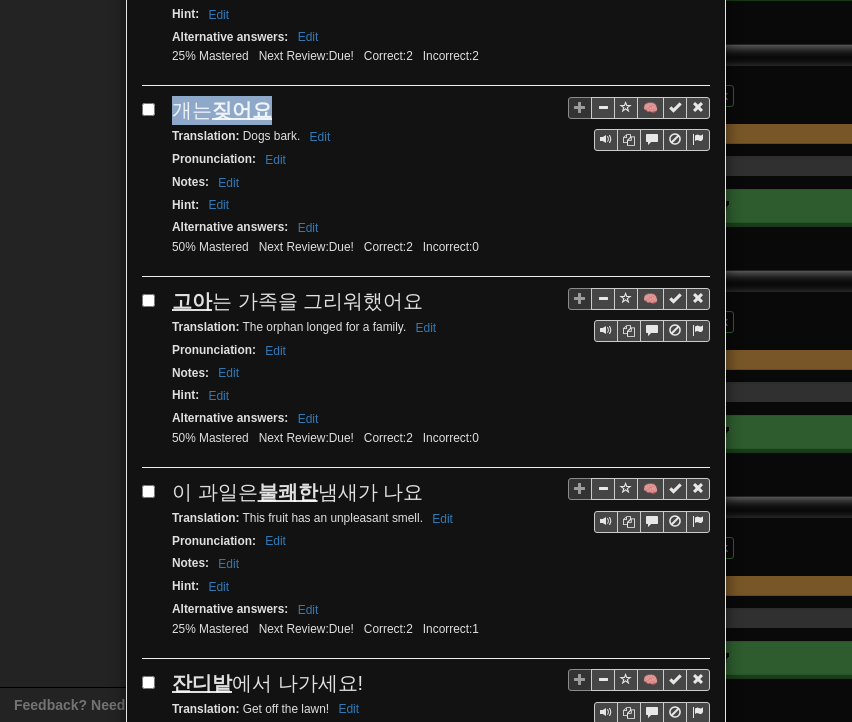 drag, startPoint x: 166, startPoint y: 77, endPoint x: 250, endPoint y: 82, distance: 84.14868 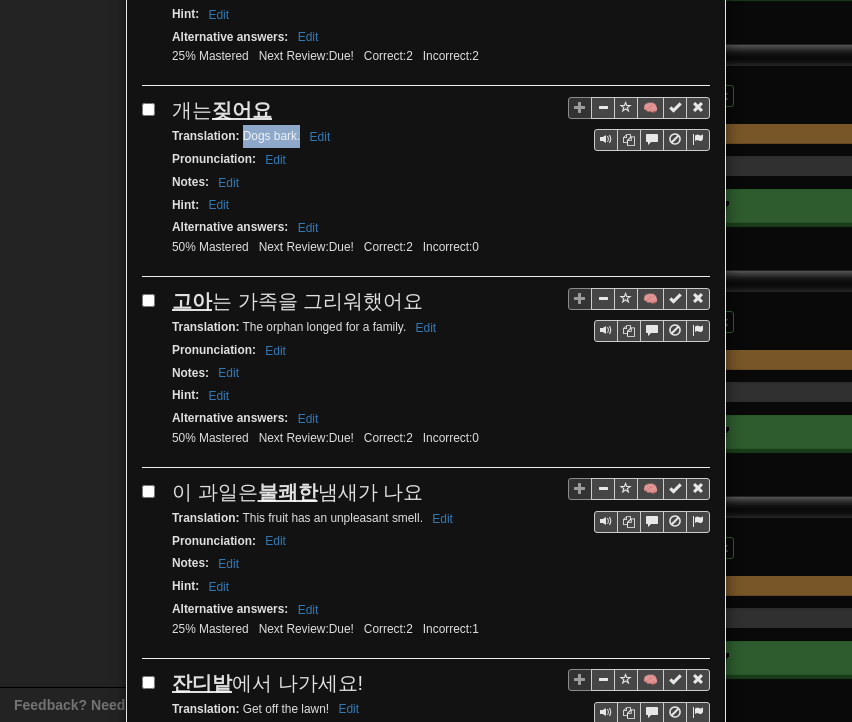 drag, startPoint x: 236, startPoint y: 108, endPoint x: 291, endPoint y: 112, distance: 55.145264 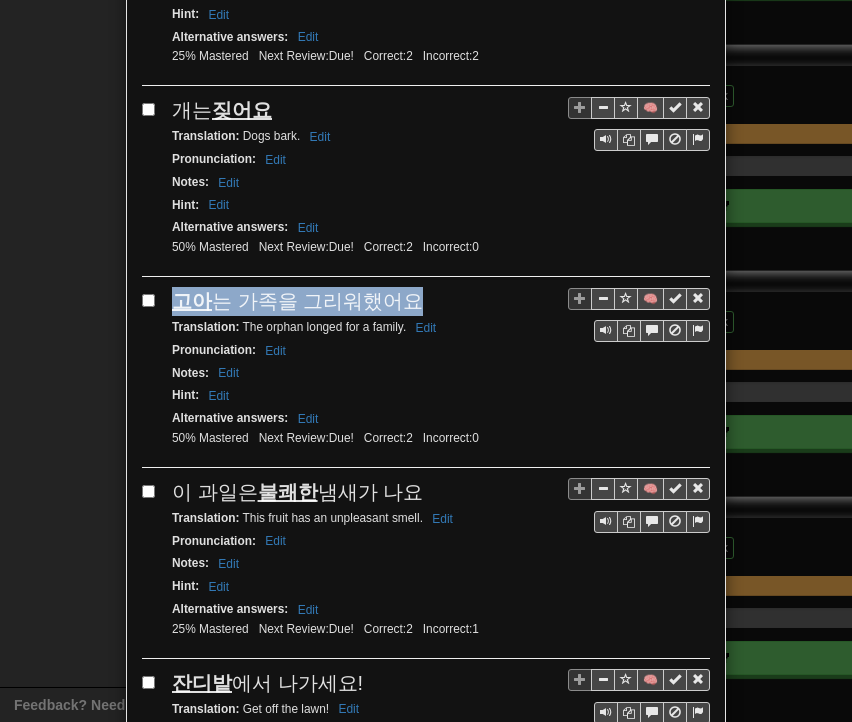drag, startPoint x: 164, startPoint y: 275, endPoint x: 396, endPoint y: 266, distance: 232.1745 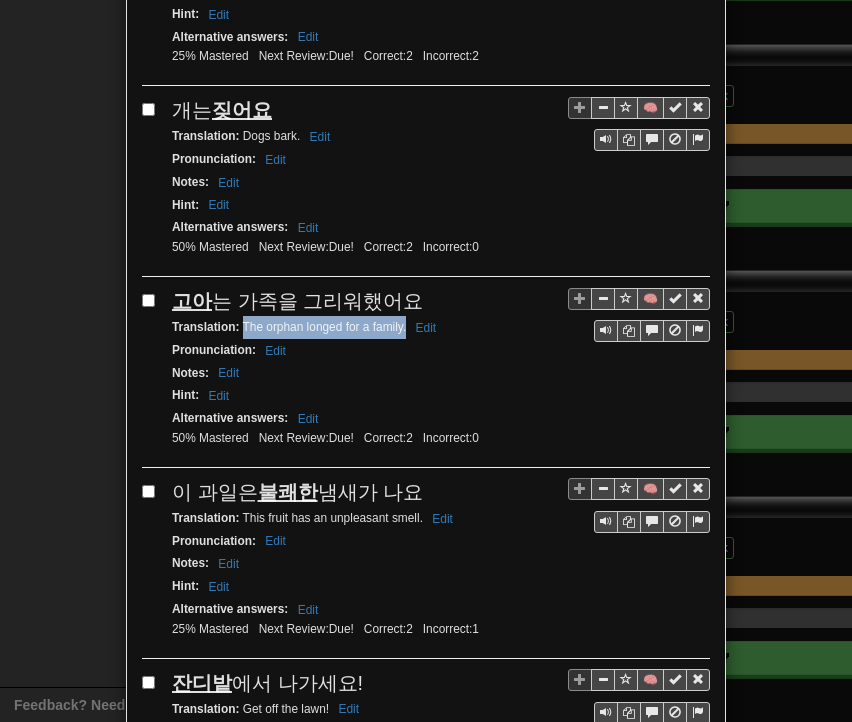 drag, startPoint x: 235, startPoint y: 297, endPoint x: 397, endPoint y: 294, distance: 162.02777 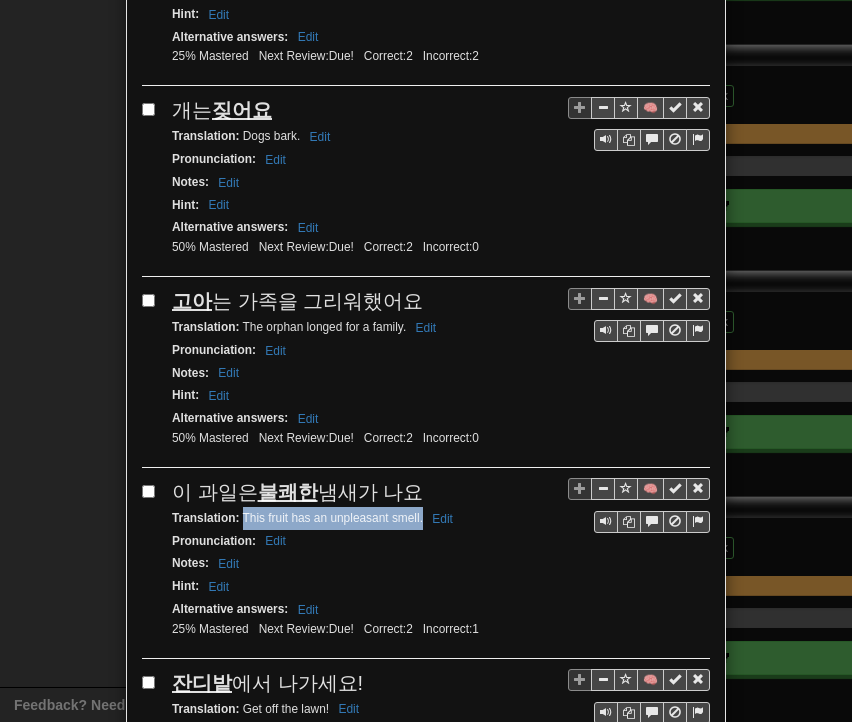 drag, startPoint x: 233, startPoint y: 481, endPoint x: 415, endPoint y: 488, distance: 182.13457 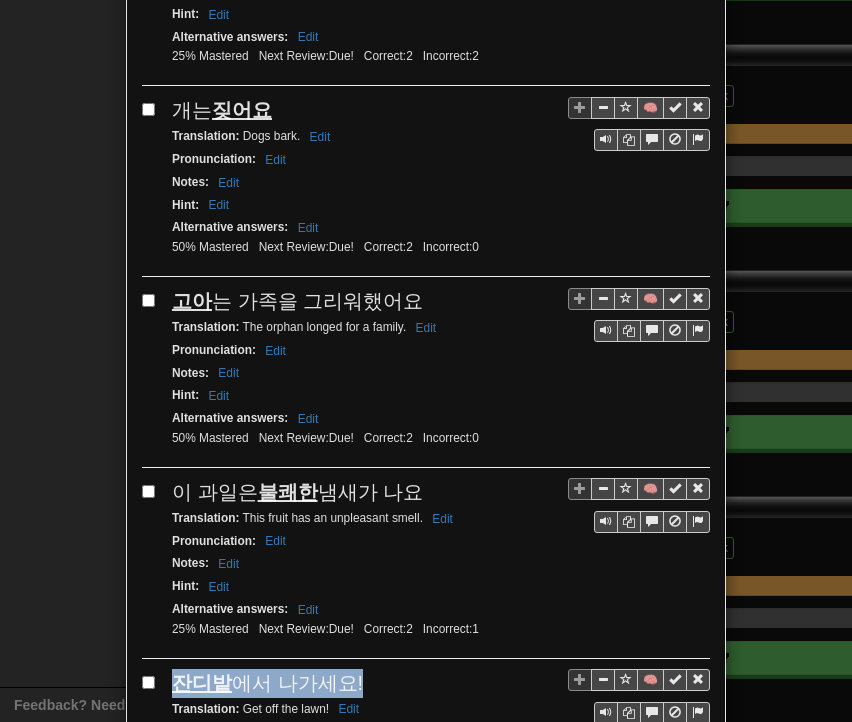 drag, startPoint x: 175, startPoint y: 650, endPoint x: 348, endPoint y: 638, distance: 173.41568 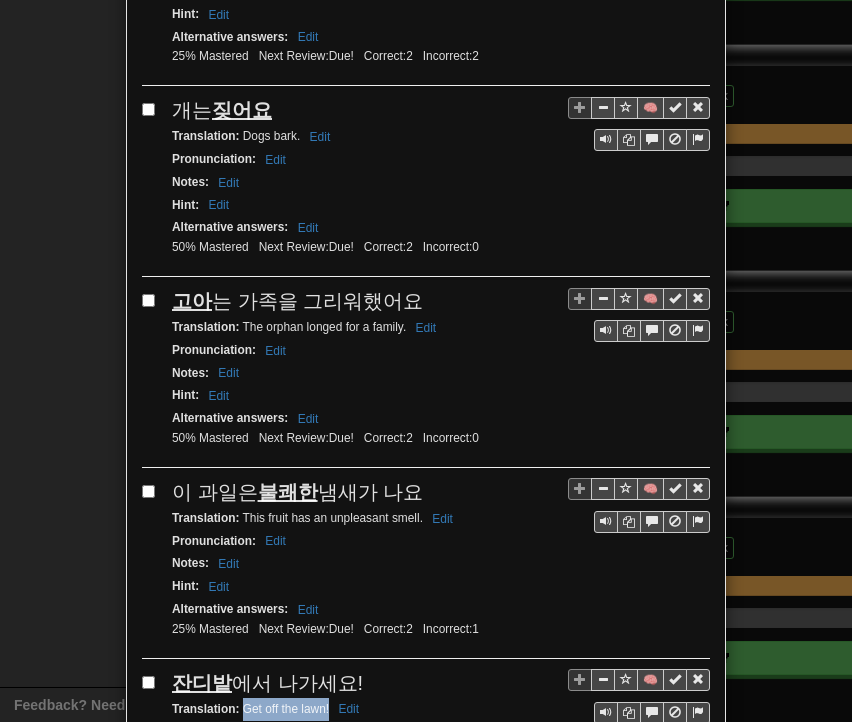 drag, startPoint x: 234, startPoint y: 669, endPoint x: 322, endPoint y: 673, distance: 88.09086 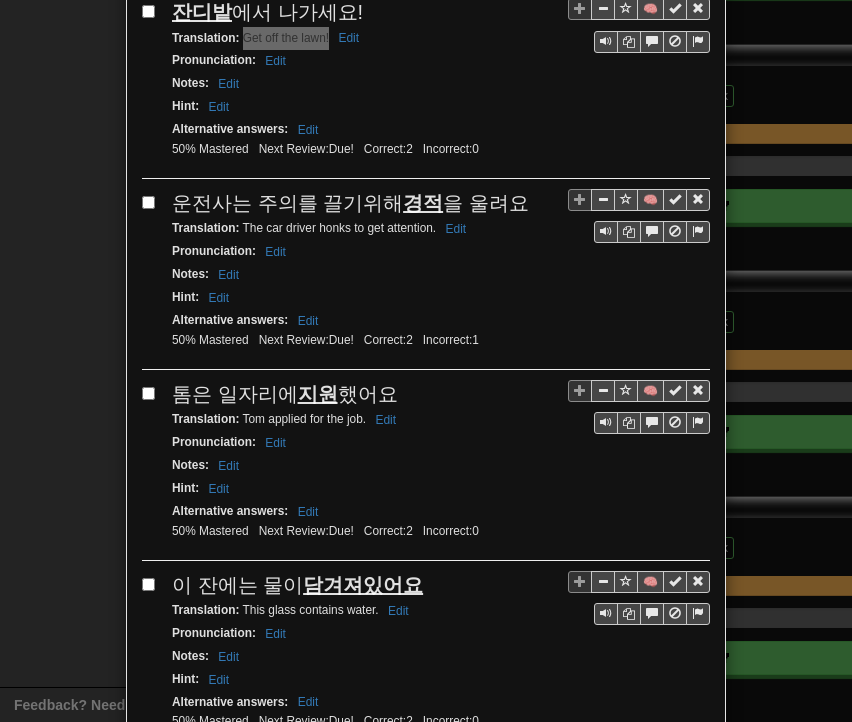 scroll, scrollTop: 2082, scrollLeft: 0, axis: vertical 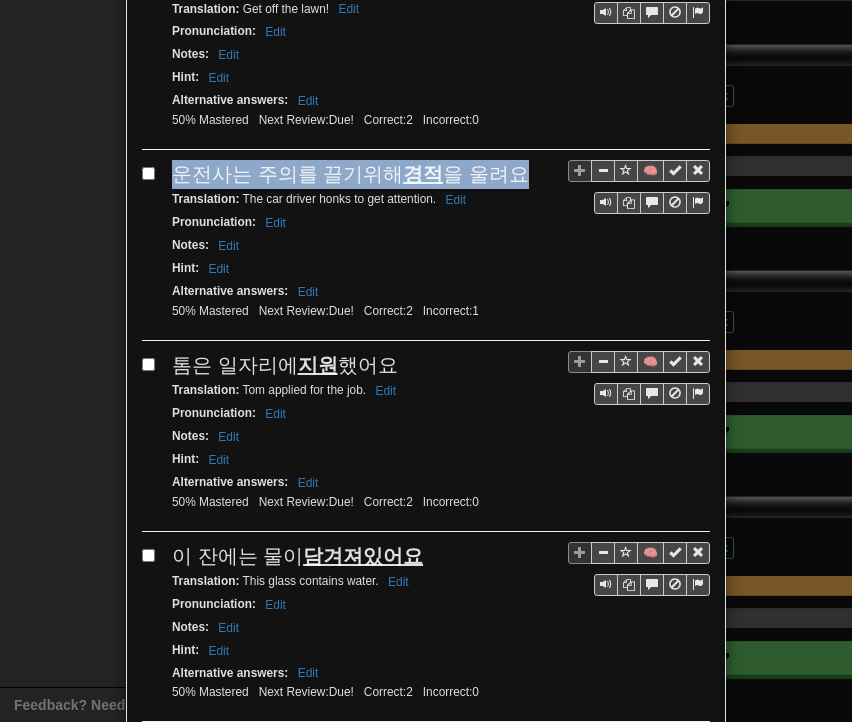 drag, startPoint x: 164, startPoint y: 138, endPoint x: 499, endPoint y: 133, distance: 335.03732 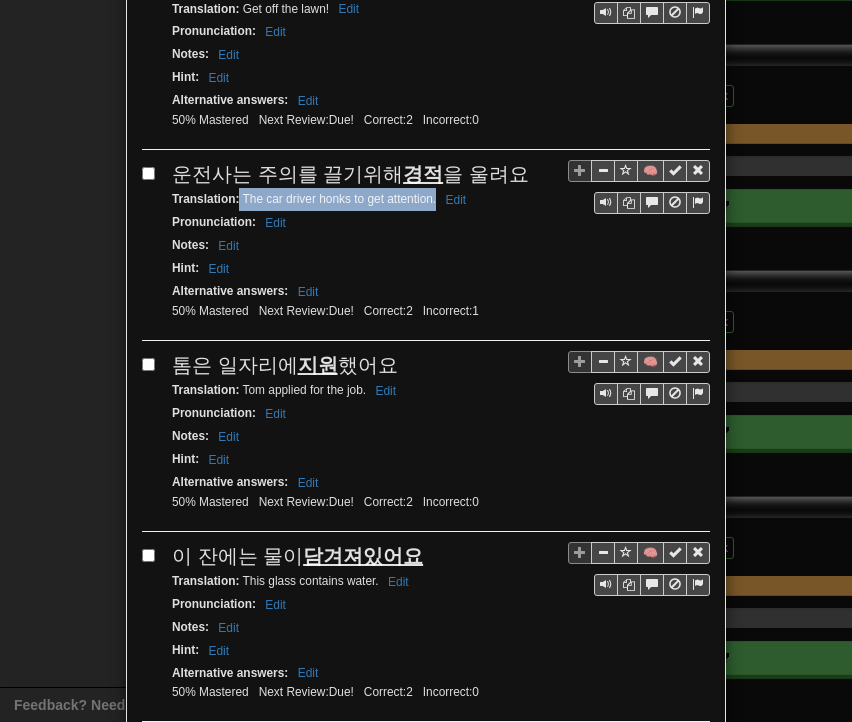 drag, startPoint x: 232, startPoint y: 156, endPoint x: 428, endPoint y: 161, distance: 196.06377 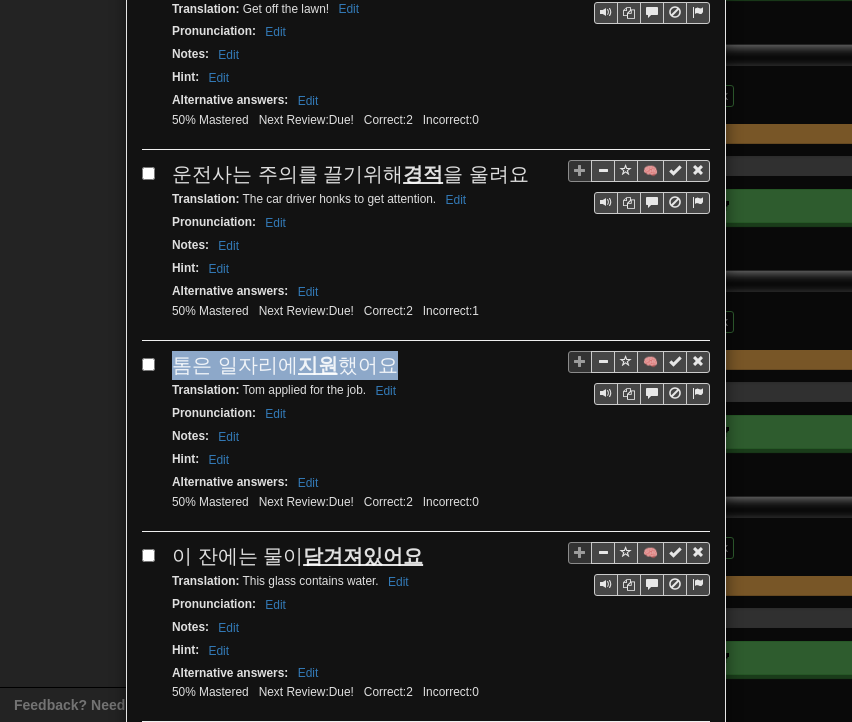 drag, startPoint x: 172, startPoint y: 315, endPoint x: 369, endPoint y: 318, distance: 197.02284 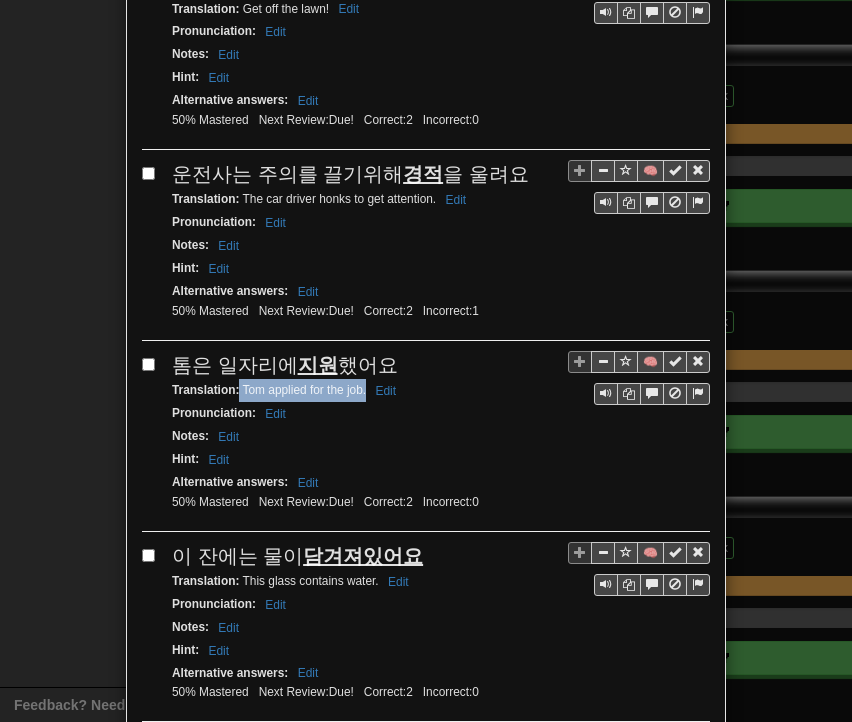 drag, startPoint x: 232, startPoint y: 345, endPoint x: 358, endPoint y: 349, distance: 126.06348 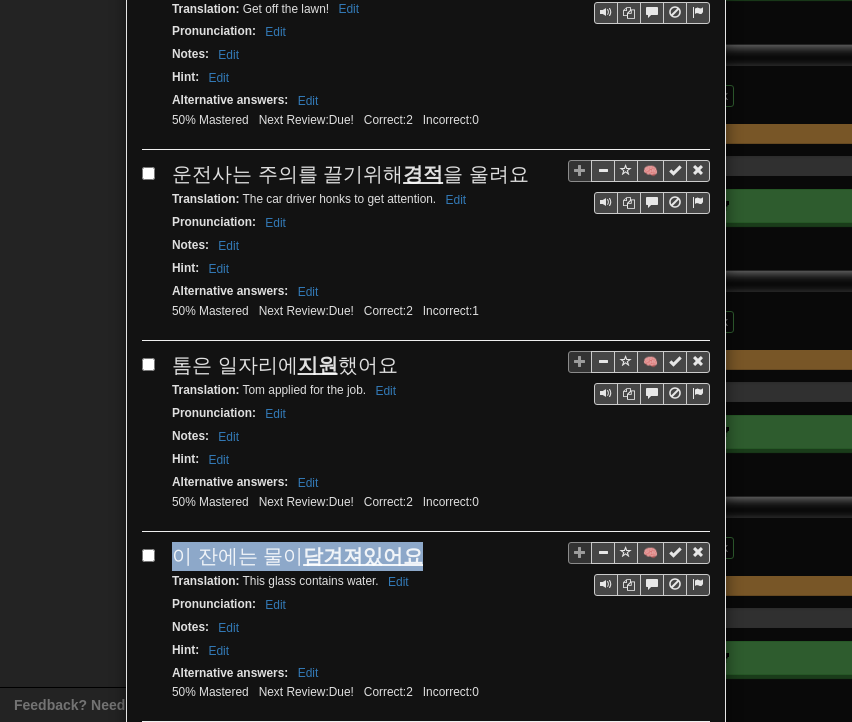 drag, startPoint x: 172, startPoint y: 504, endPoint x: 395, endPoint y: 505, distance: 223.00224 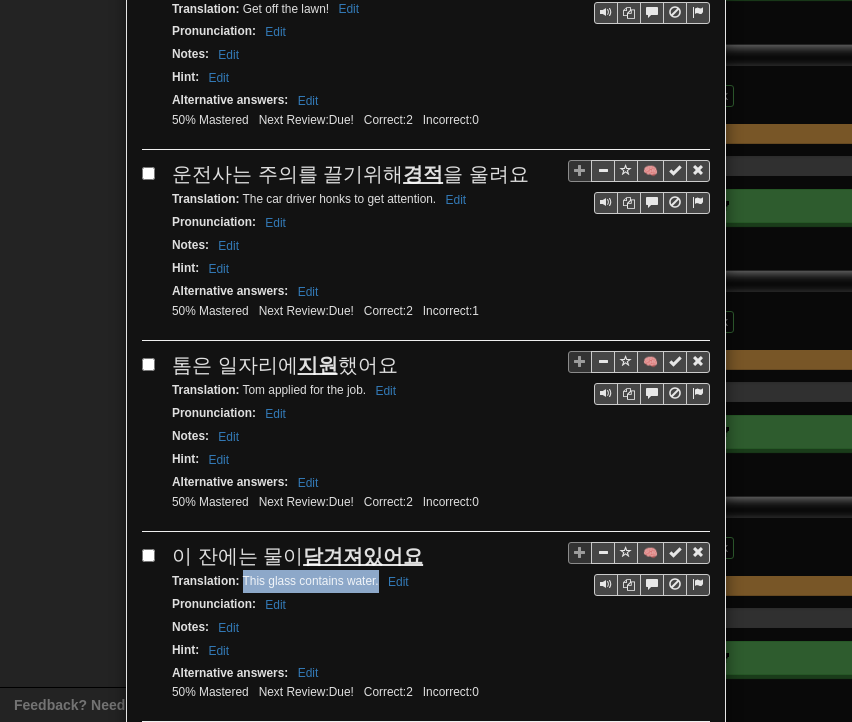drag, startPoint x: 236, startPoint y: 529, endPoint x: 369, endPoint y: 536, distance: 133.18408 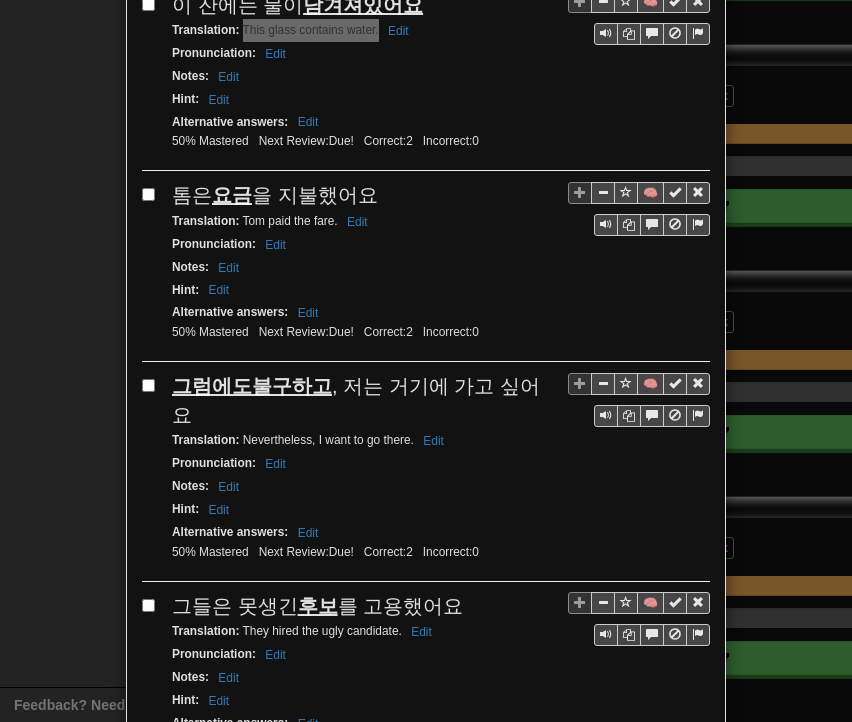 scroll, scrollTop: 2682, scrollLeft: 0, axis: vertical 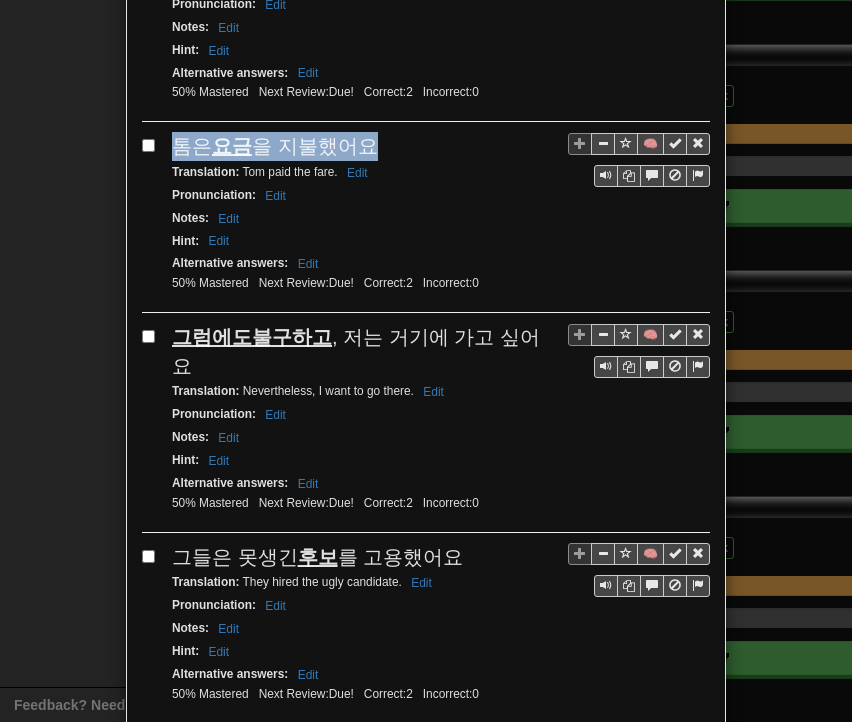 drag, startPoint x: 168, startPoint y: 89, endPoint x: 366, endPoint y: 93, distance: 198.0404 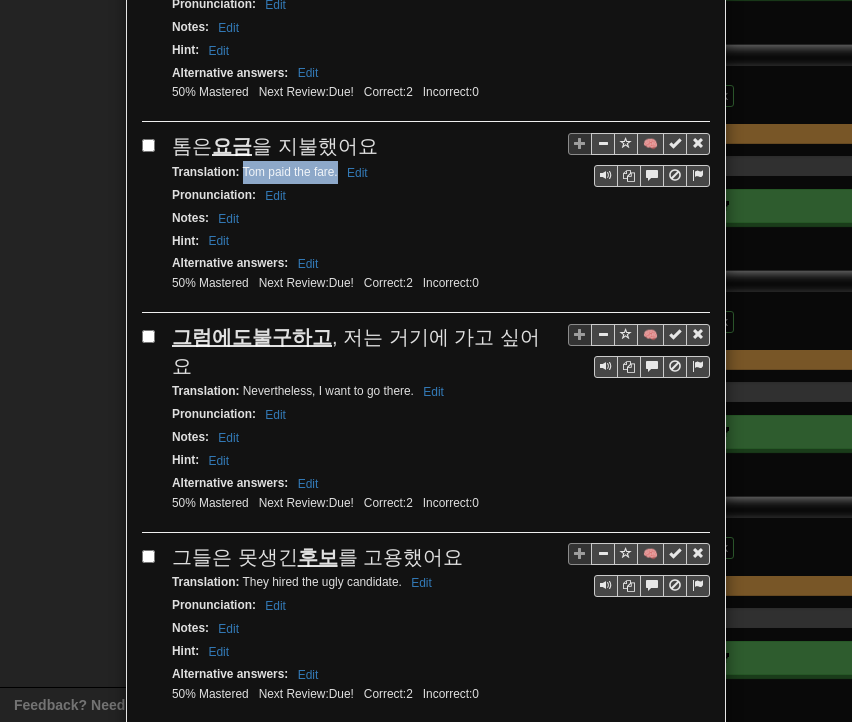 drag, startPoint x: 234, startPoint y: 115, endPoint x: 329, endPoint y: 124, distance: 95.42536 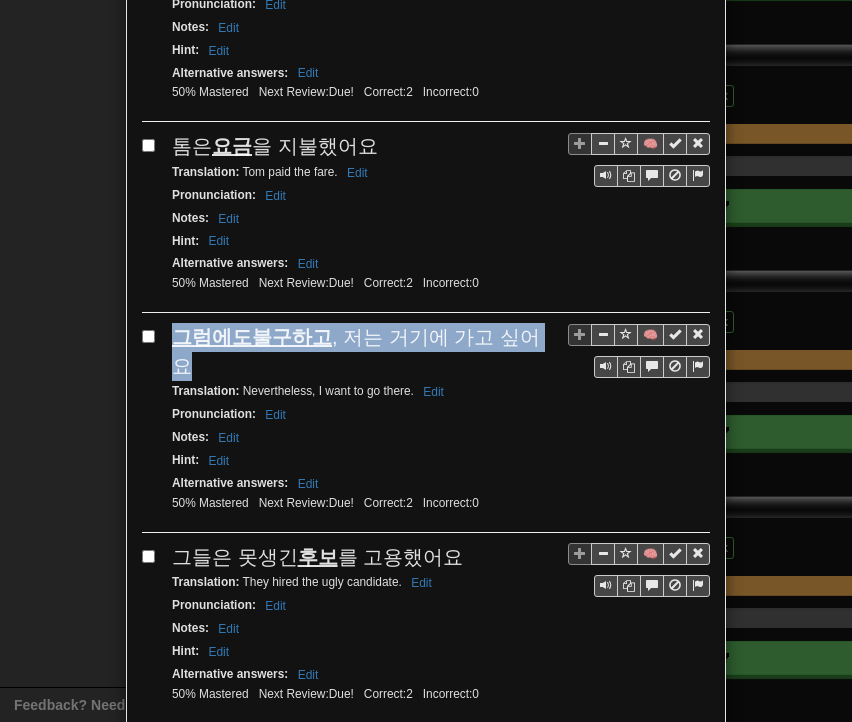 drag, startPoint x: 164, startPoint y: 278, endPoint x: 519, endPoint y: 275, distance: 355.01266 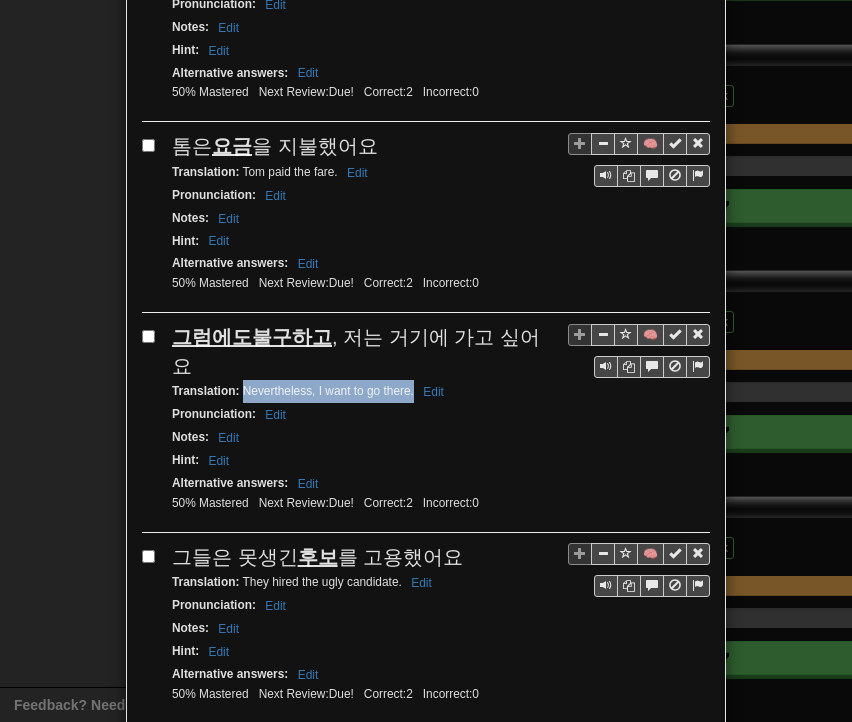 drag, startPoint x: 236, startPoint y: 307, endPoint x: 405, endPoint y: 307, distance: 169 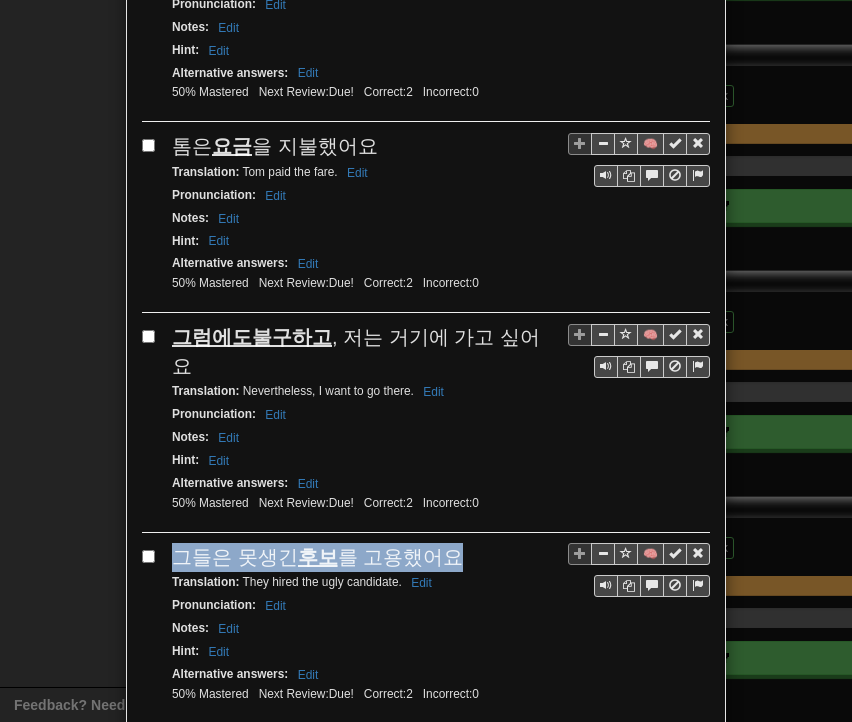 drag, startPoint x: 170, startPoint y: 472, endPoint x: 432, endPoint y: 472, distance: 262 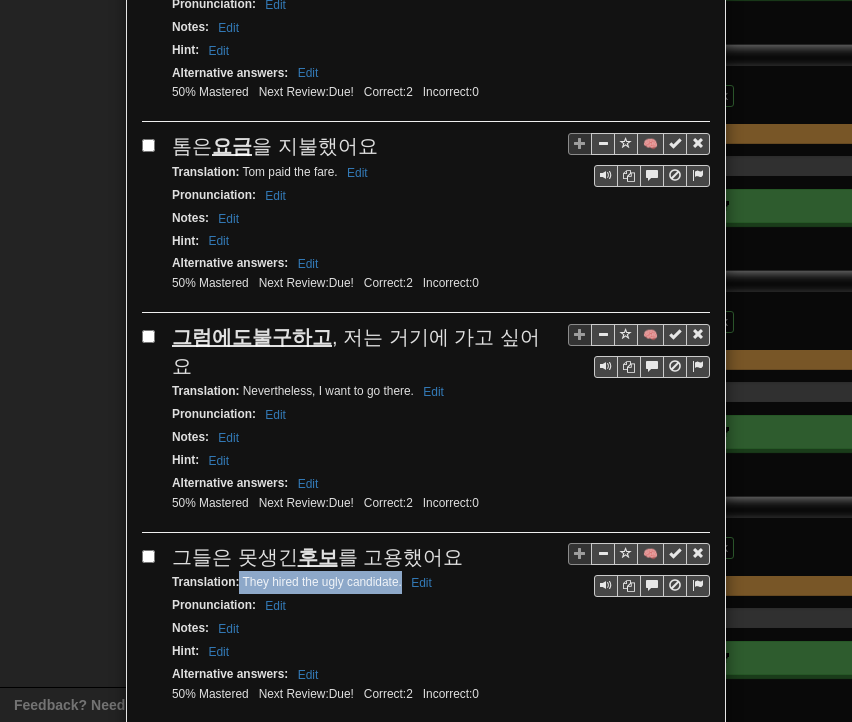drag, startPoint x: 232, startPoint y: 491, endPoint x: 395, endPoint y: 501, distance: 163.30646 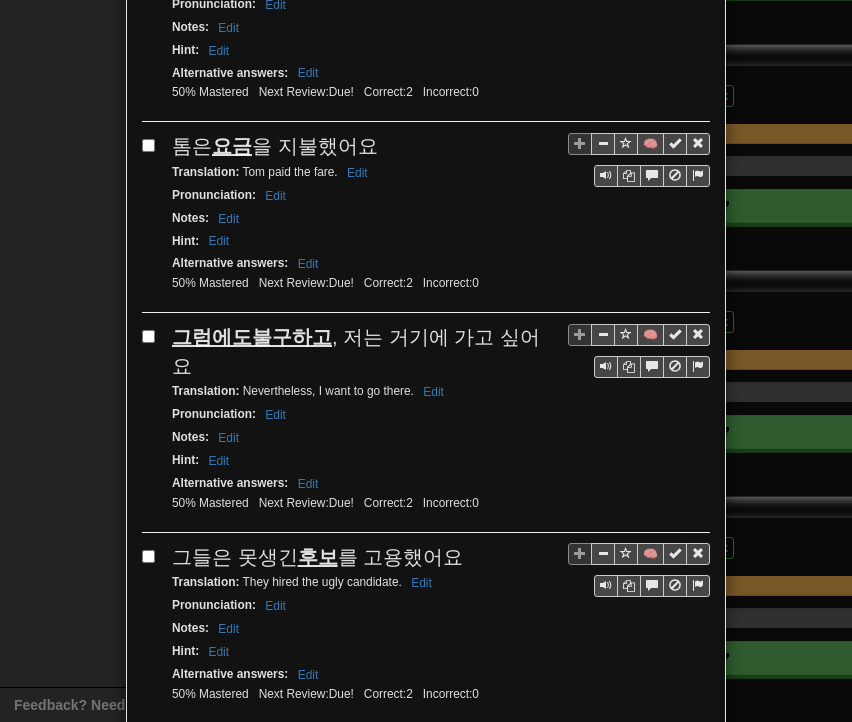 drag, startPoint x: 169, startPoint y: 655, endPoint x: 440, endPoint y: 640, distance: 271.41483 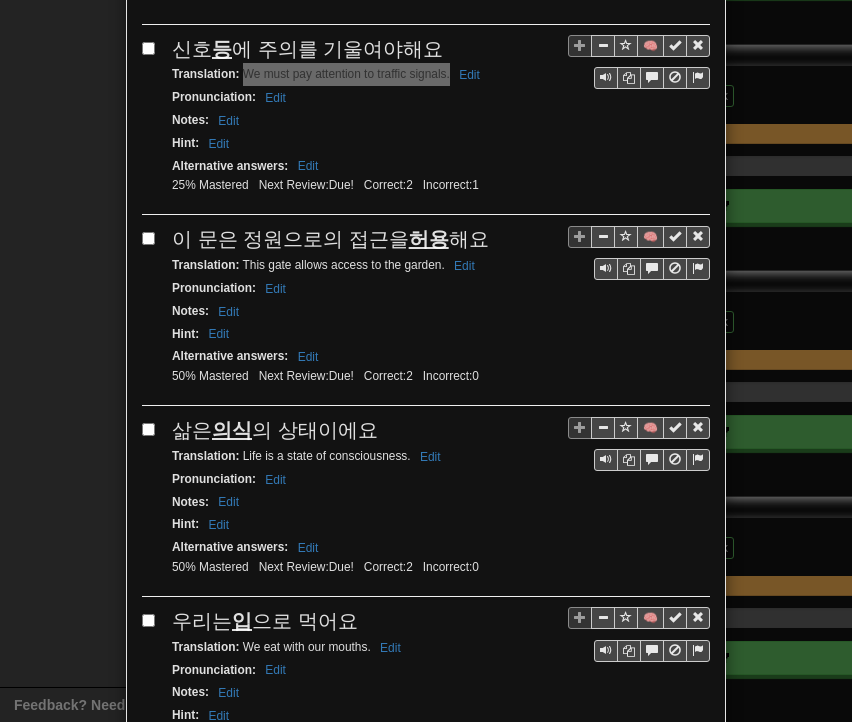 scroll, scrollTop: 3382, scrollLeft: 0, axis: vertical 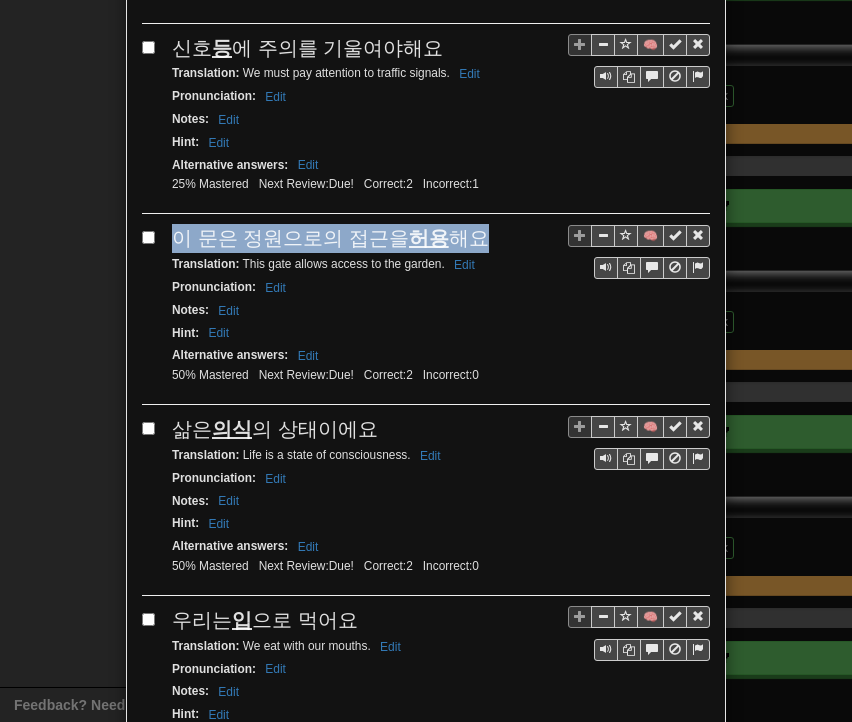 drag, startPoint x: 163, startPoint y: 142, endPoint x: 461, endPoint y: 136, distance: 298.0604 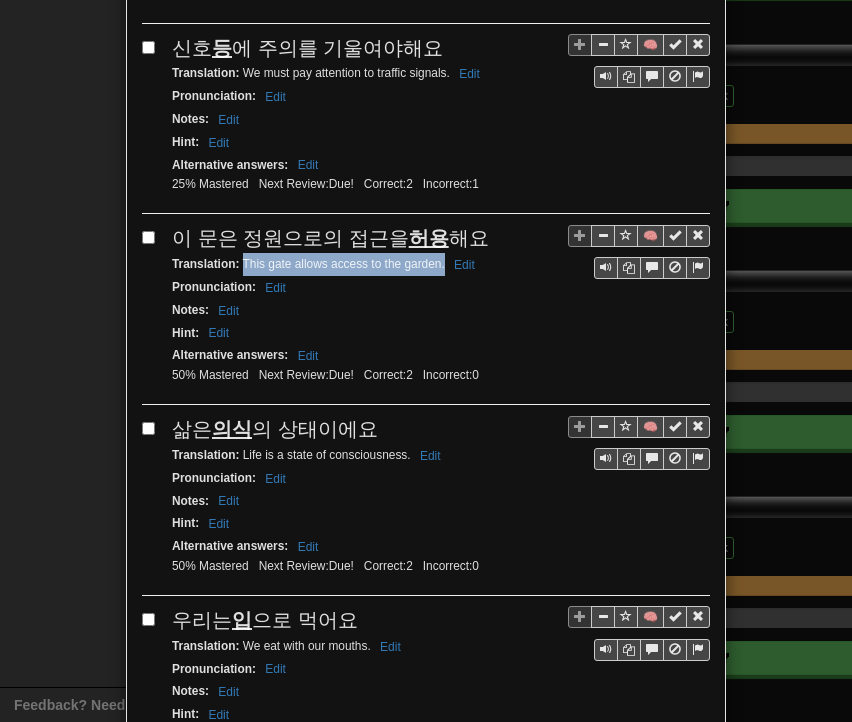 drag, startPoint x: 235, startPoint y: 165, endPoint x: 436, endPoint y: 172, distance: 201.12186 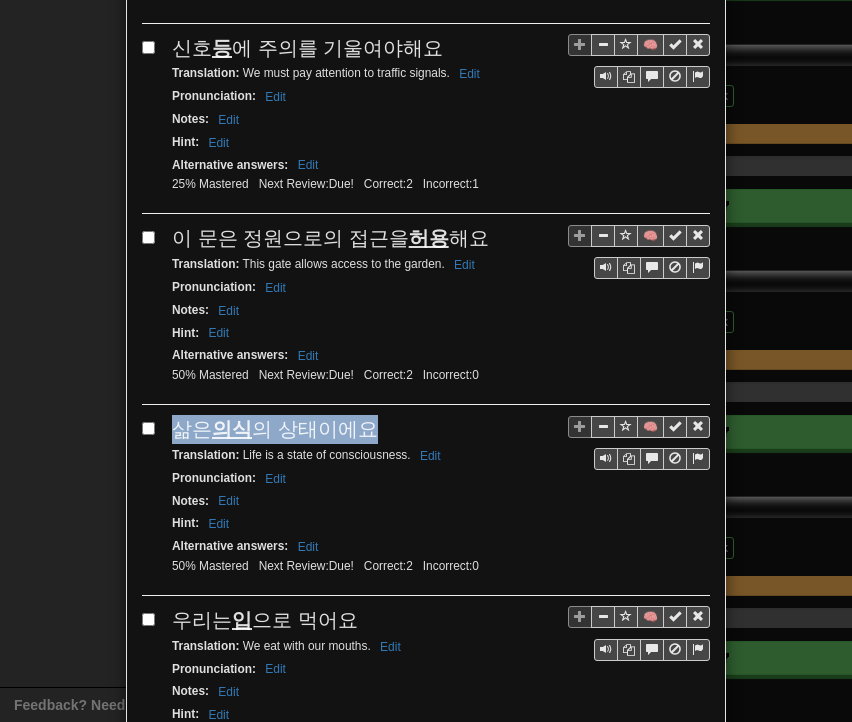 drag, startPoint x: 168, startPoint y: 325, endPoint x: 325, endPoint y: 324, distance: 157.00319 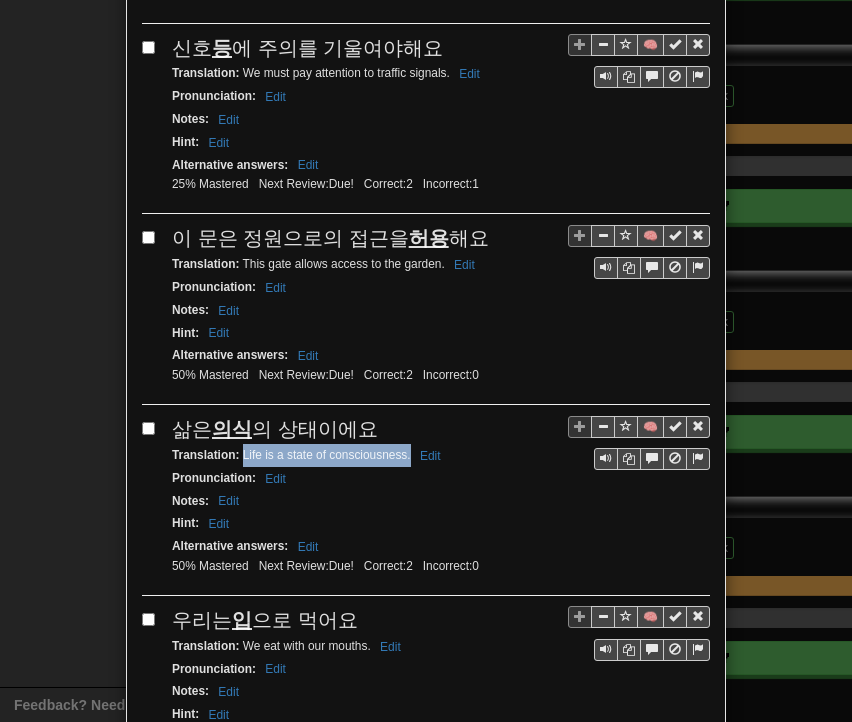 drag, startPoint x: 234, startPoint y: 353, endPoint x: 404, endPoint y: 355, distance: 170.01176 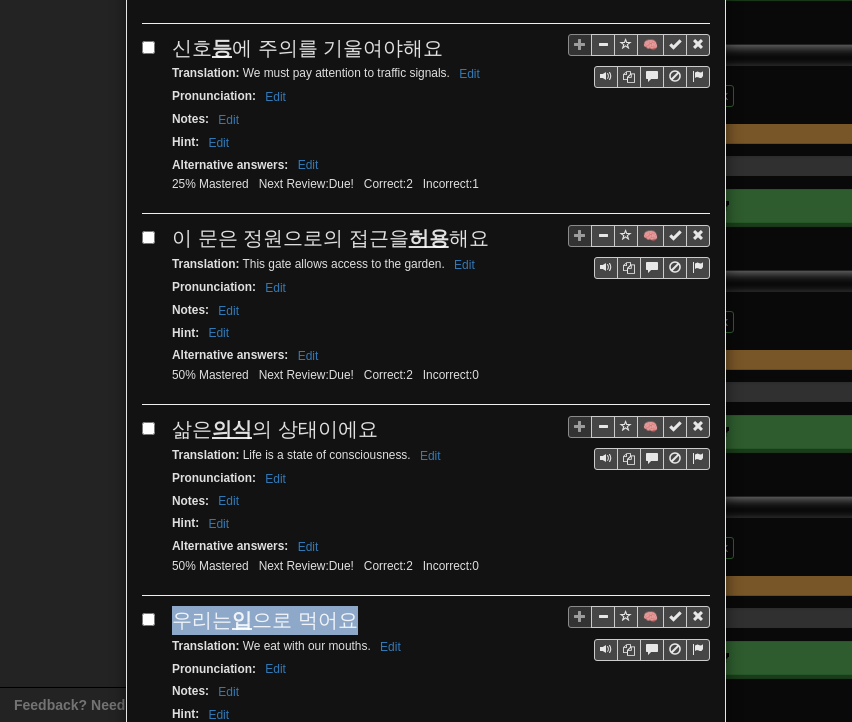 drag, startPoint x: 168, startPoint y: 513, endPoint x: 320, endPoint y: 514, distance: 152.0033 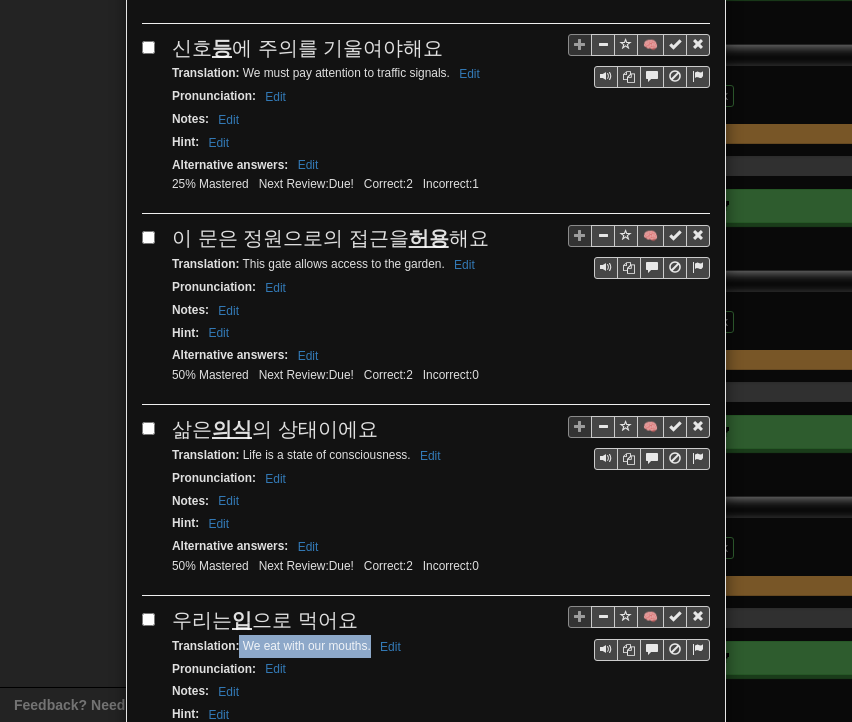 drag, startPoint x: 243, startPoint y: 541, endPoint x: 363, endPoint y: 549, distance: 120.26637 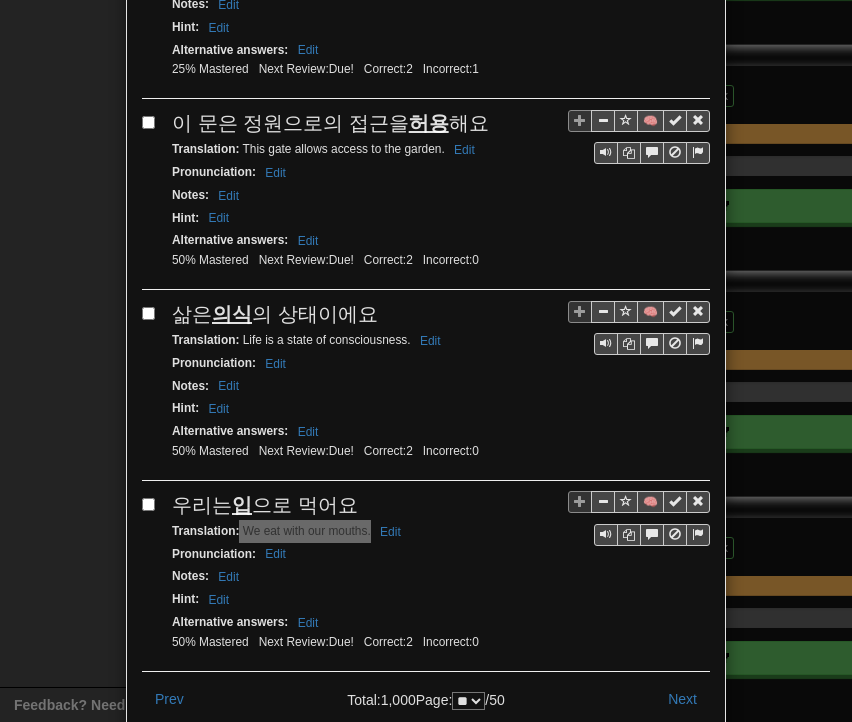 scroll, scrollTop: 3511, scrollLeft: 0, axis: vertical 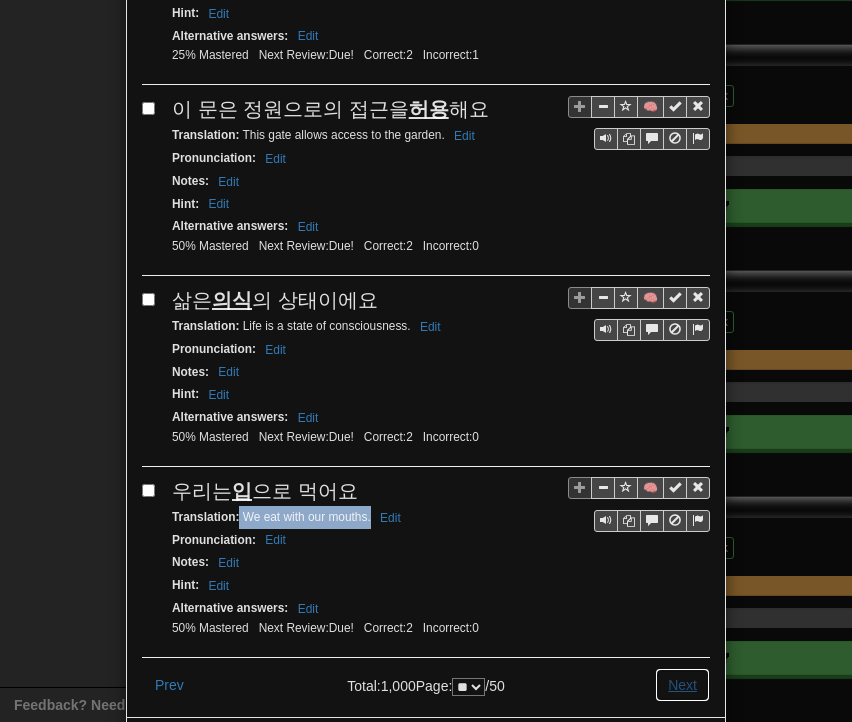 click on "Next" at bounding box center (682, 685) 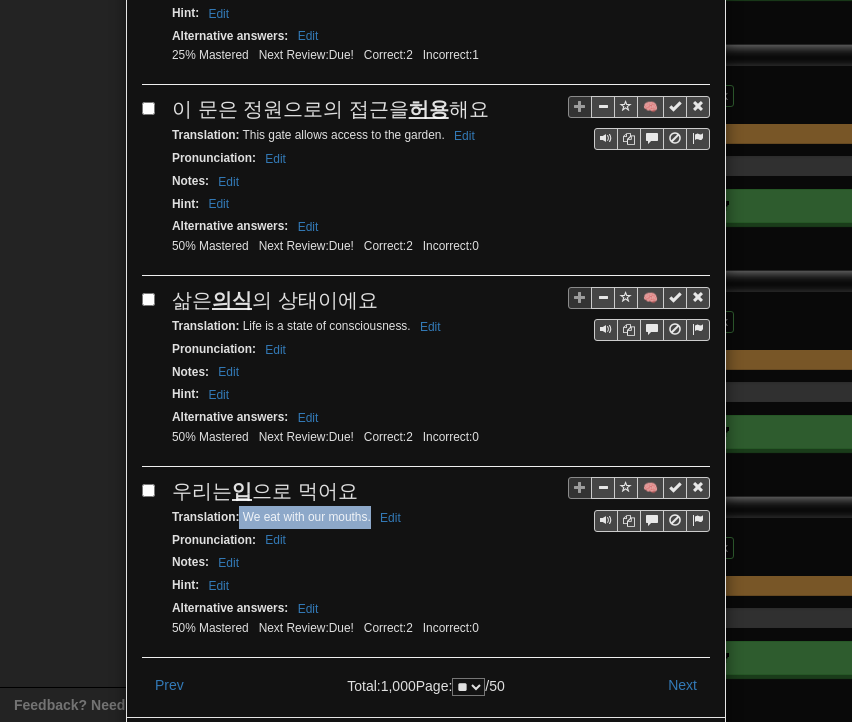 scroll, scrollTop: 0, scrollLeft: 0, axis: both 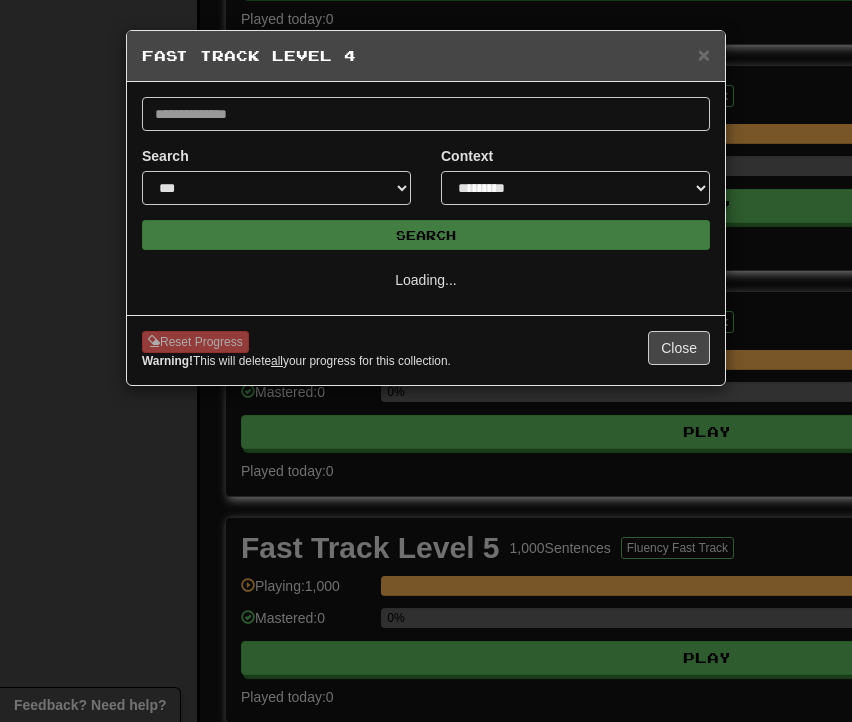 select on "**" 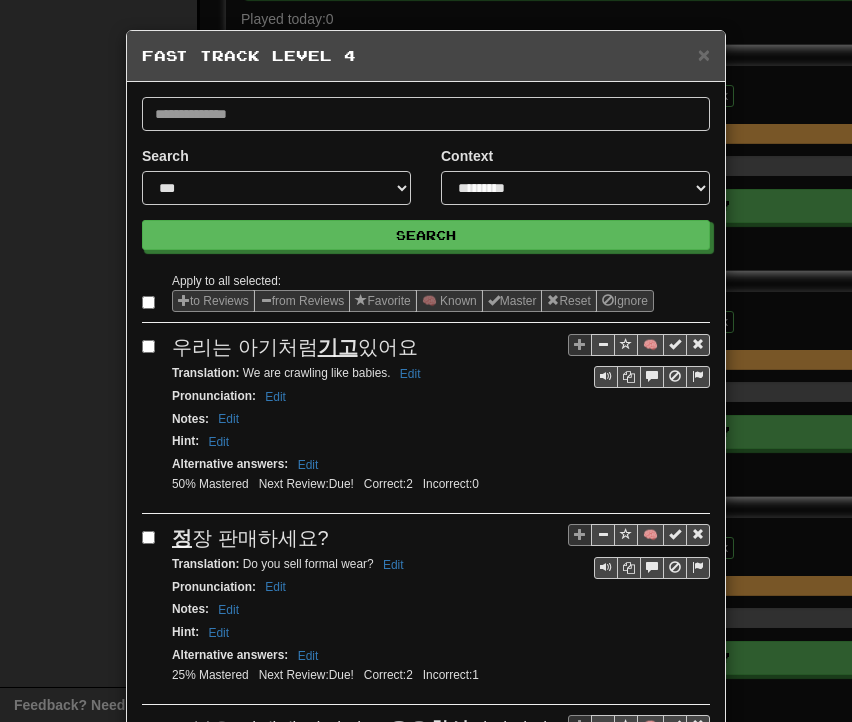 drag, startPoint x: 169, startPoint y: 344, endPoint x: 408, endPoint y: 342, distance: 239.00836 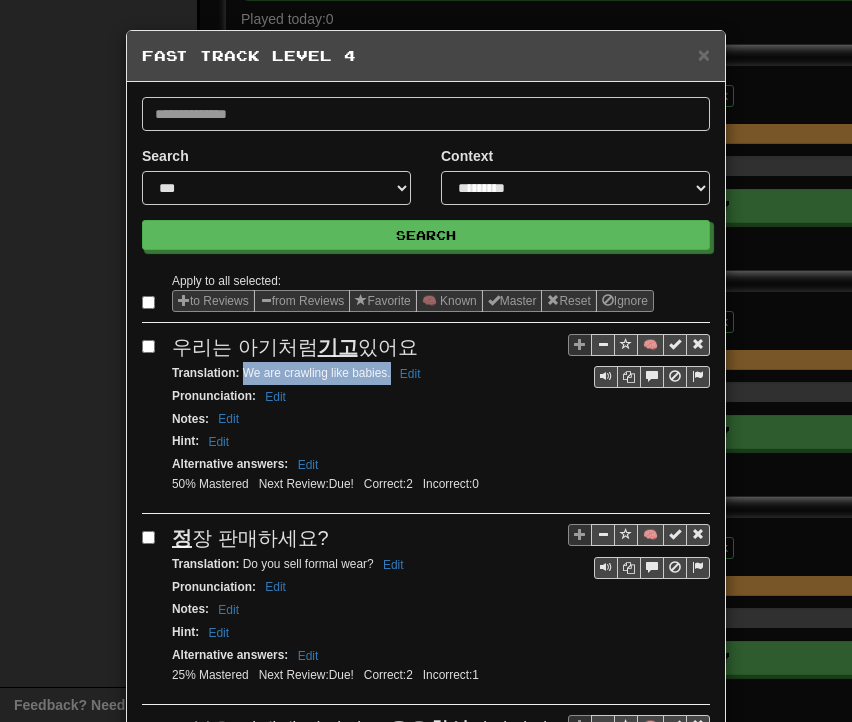 drag, startPoint x: 236, startPoint y: 368, endPoint x: 382, endPoint y: 377, distance: 146.27713 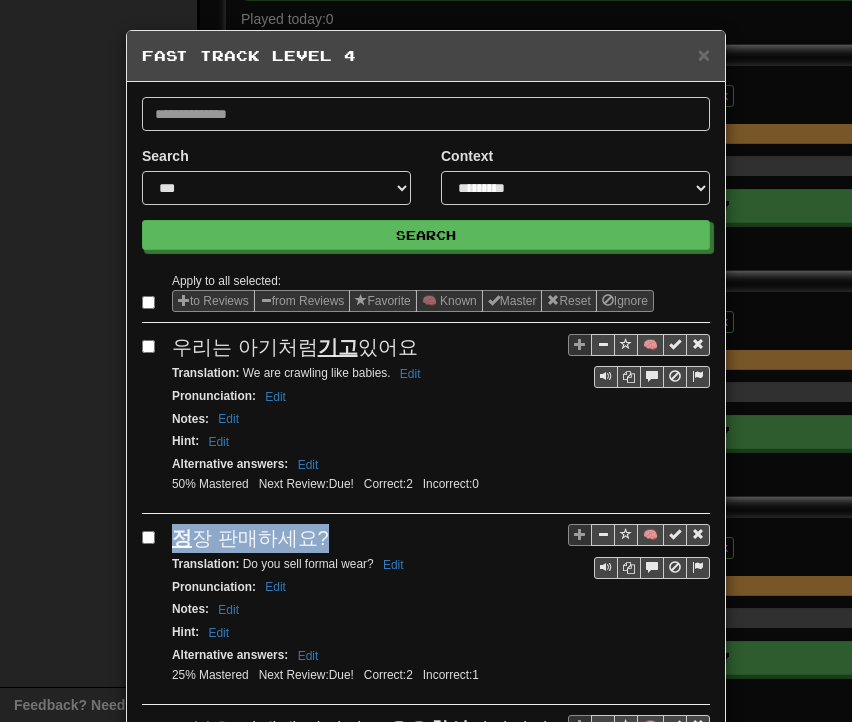drag, startPoint x: 164, startPoint y: 532, endPoint x: 312, endPoint y: 531, distance: 148.00337 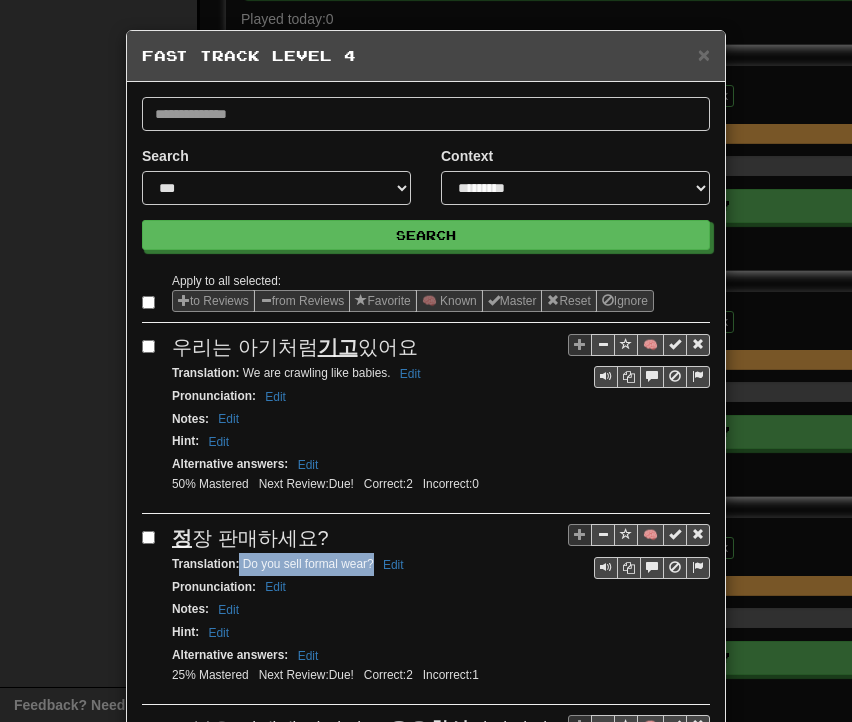 drag, startPoint x: 231, startPoint y: 557, endPoint x: 364, endPoint y: 559, distance: 133.01503 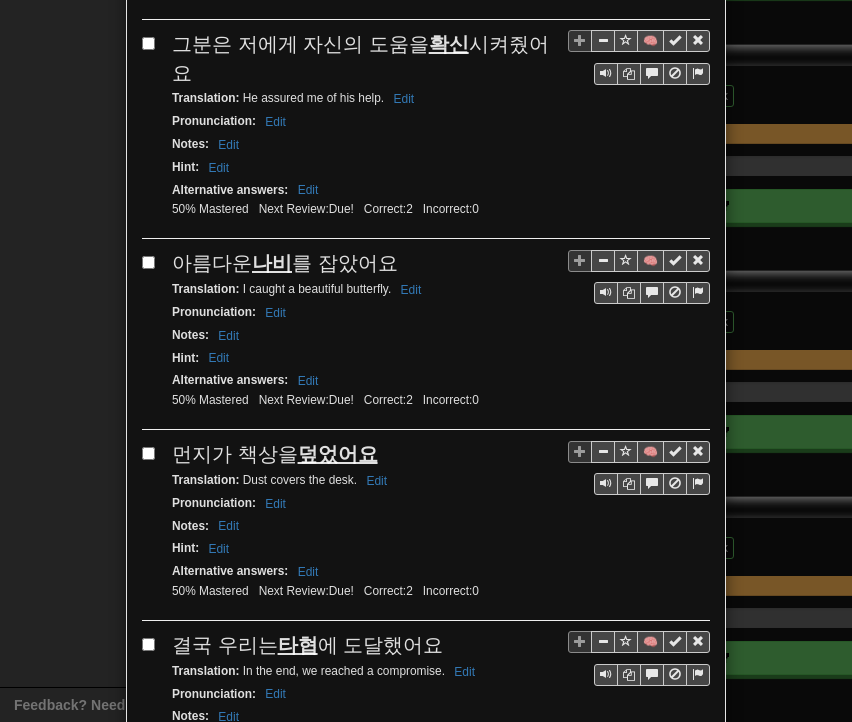 scroll, scrollTop: 700, scrollLeft: 0, axis: vertical 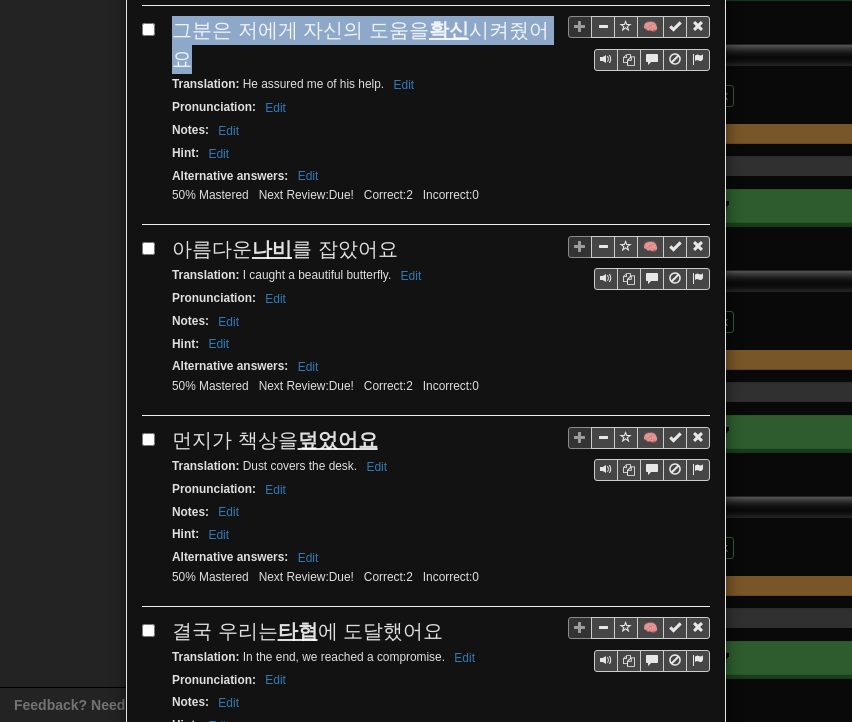 drag, startPoint x: 172, startPoint y: 17, endPoint x: 532, endPoint y: 25, distance: 360.08887 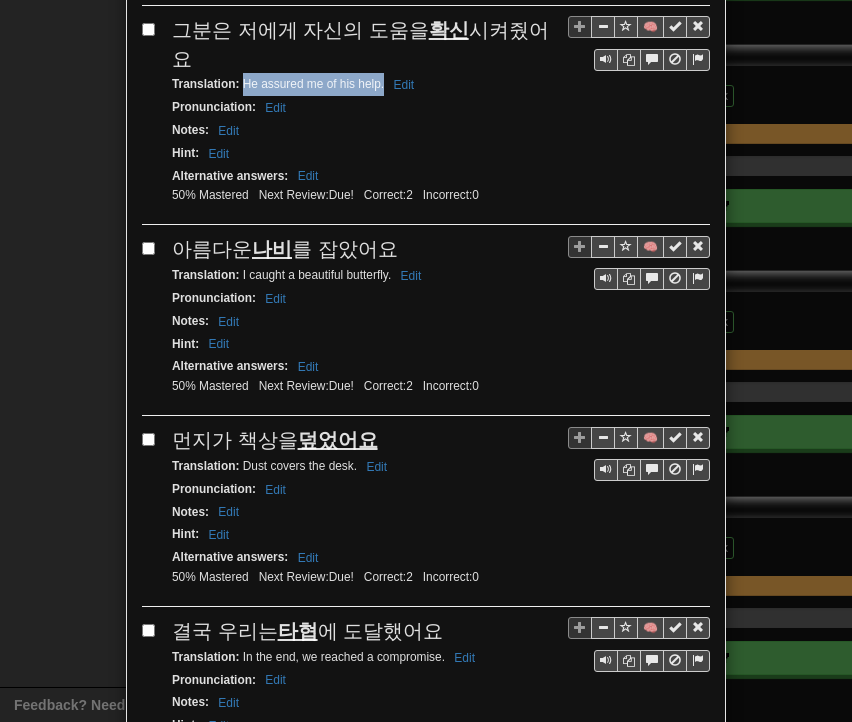 drag, startPoint x: 233, startPoint y: 49, endPoint x: 375, endPoint y: 57, distance: 142.22517 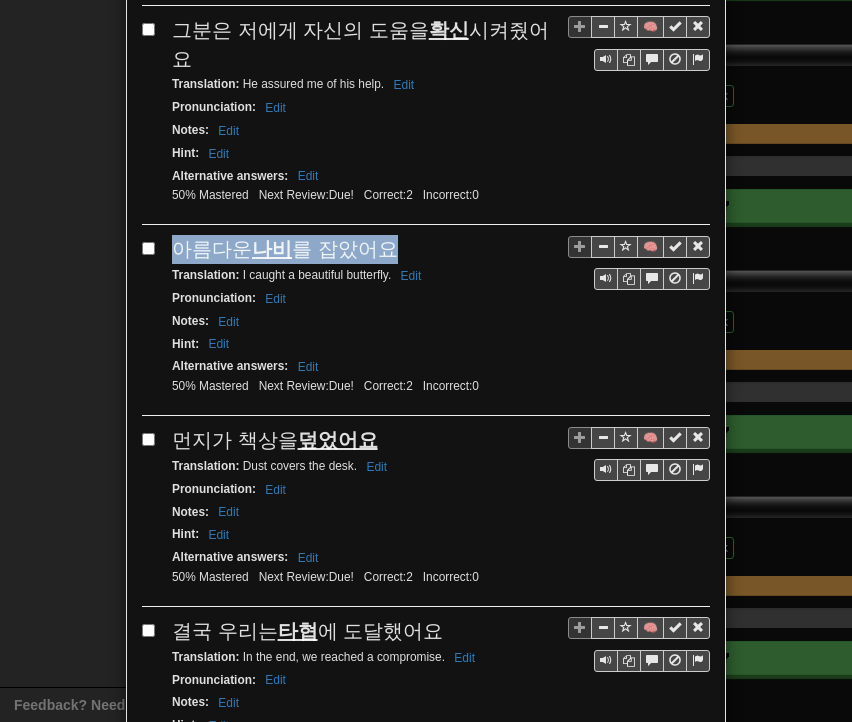 drag, startPoint x: 169, startPoint y: 201, endPoint x: 378, endPoint y: 205, distance: 209.03827 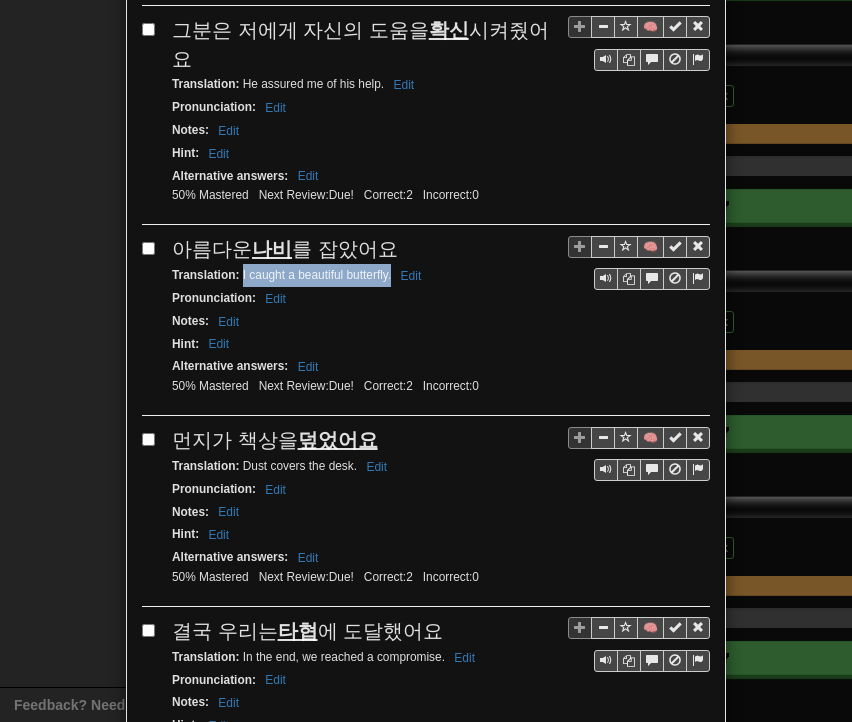 drag, startPoint x: 233, startPoint y: 236, endPoint x: 384, endPoint y: 233, distance: 151.0298 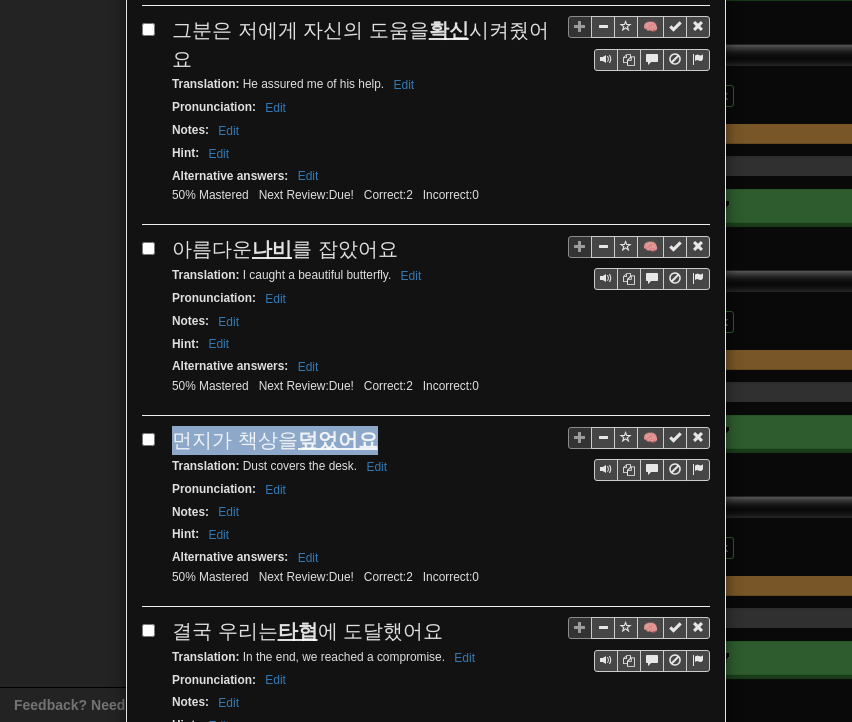 drag, startPoint x: 164, startPoint y: 389, endPoint x: 335, endPoint y: 393, distance: 171.04678 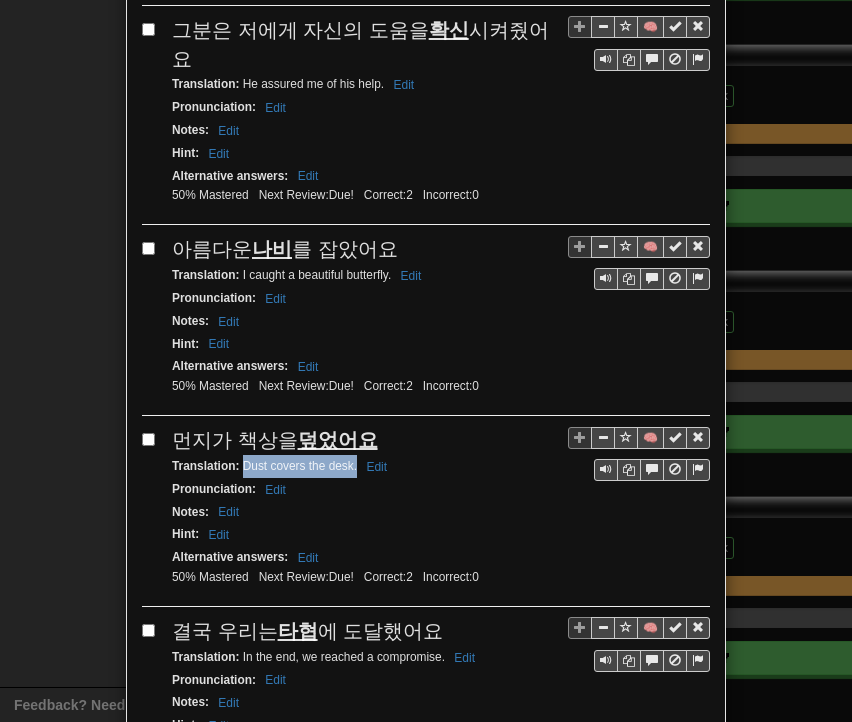 drag, startPoint x: 235, startPoint y: 419, endPoint x: 348, endPoint y: 419, distance: 113 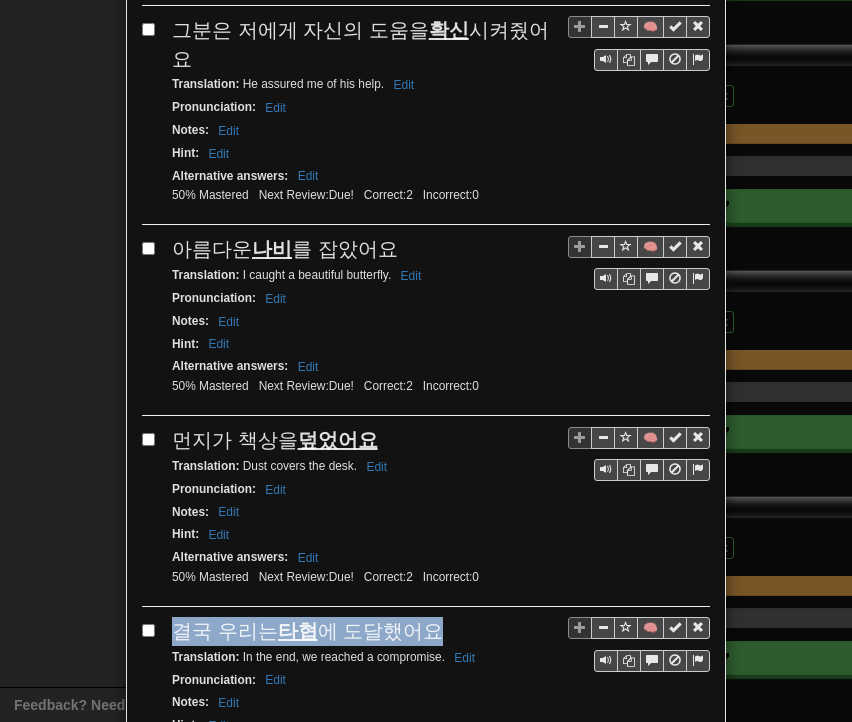 drag, startPoint x: 168, startPoint y: 573, endPoint x: 394, endPoint y: 576, distance: 226.01991 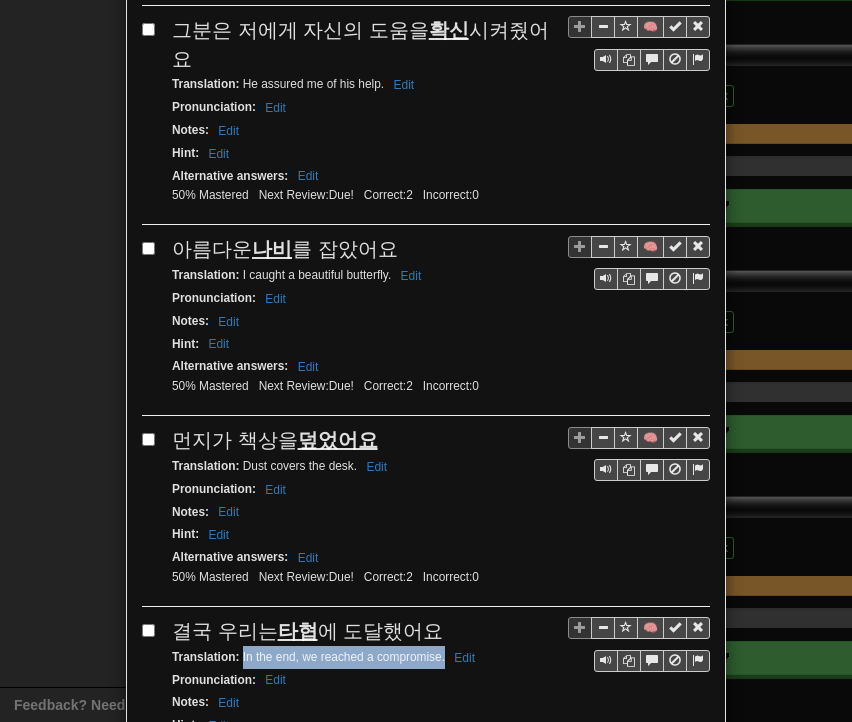 drag, startPoint x: 234, startPoint y: 605, endPoint x: 427, endPoint y: 608, distance: 193.02332 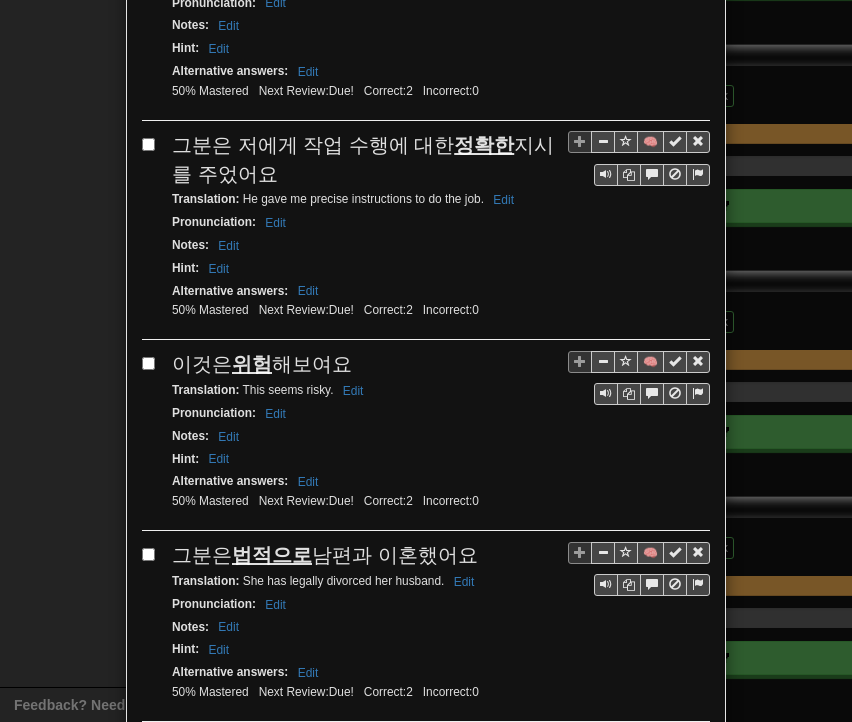 scroll, scrollTop: 1399, scrollLeft: 0, axis: vertical 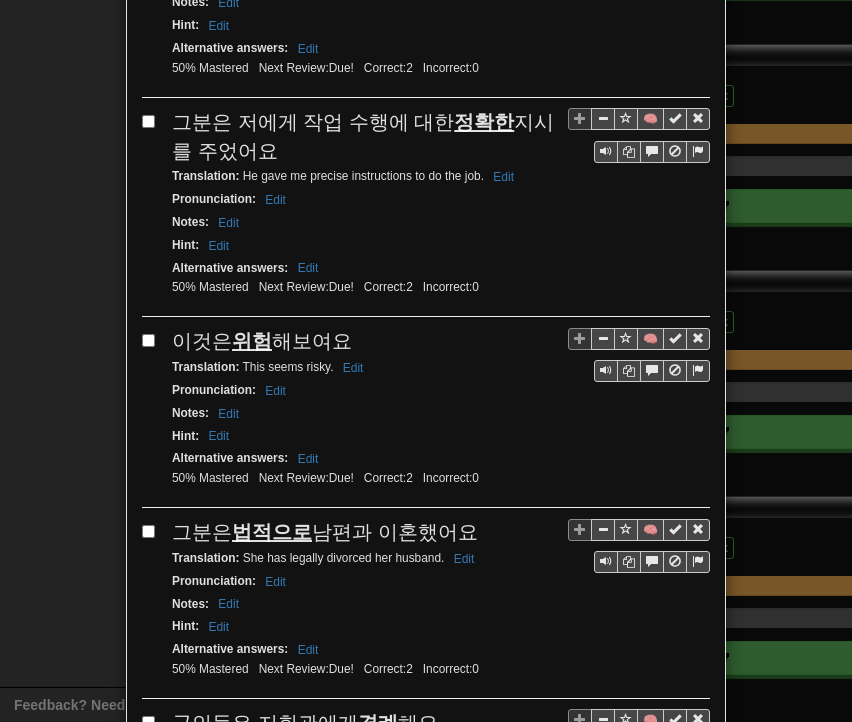 drag, startPoint x: 162, startPoint y: 65, endPoint x: 236, endPoint y: 96, distance: 80.23092 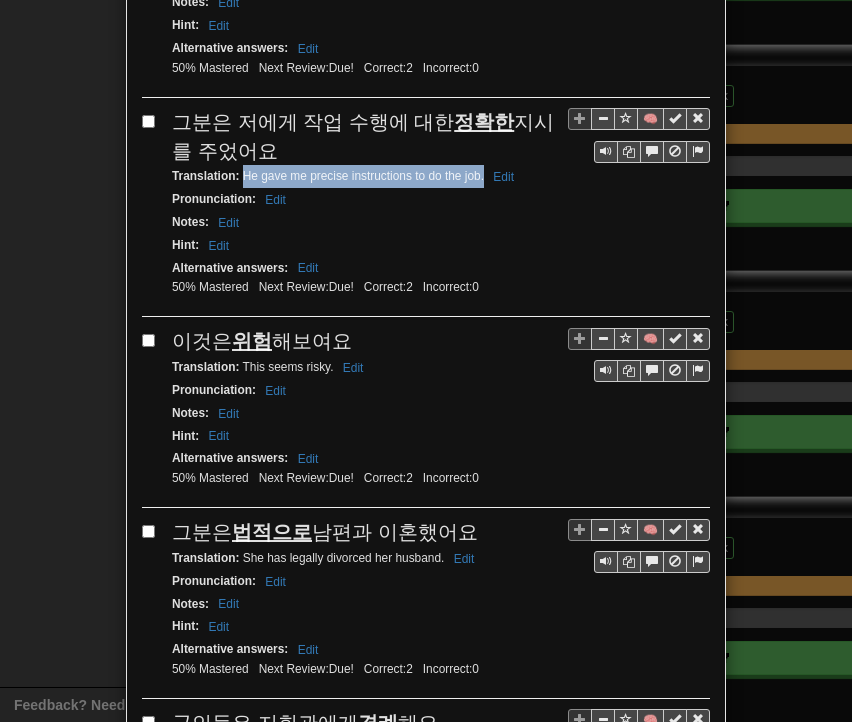 drag, startPoint x: 236, startPoint y: 122, endPoint x: 475, endPoint y: 131, distance: 239.1694 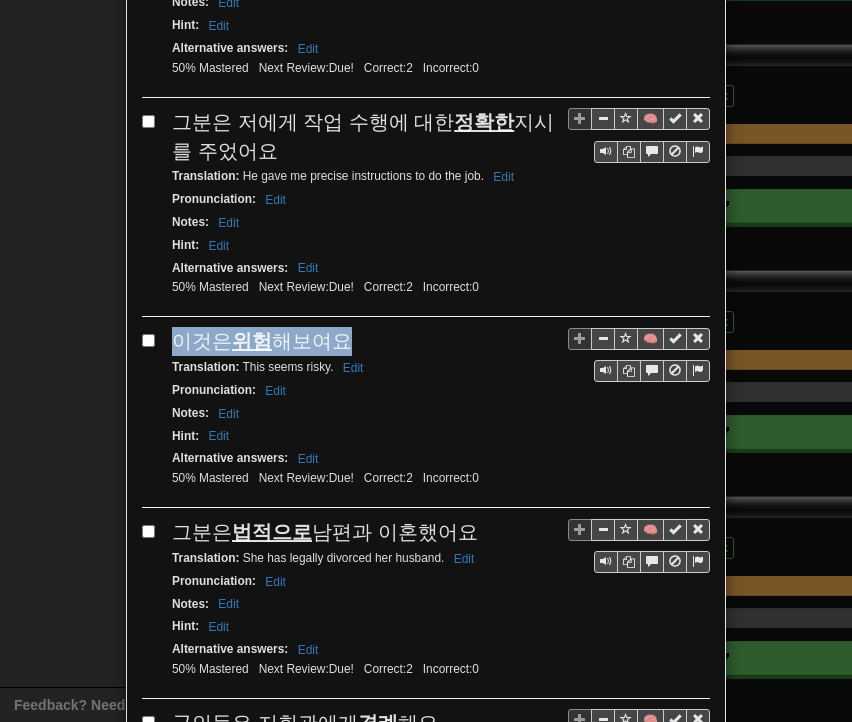 drag, startPoint x: 168, startPoint y: 285, endPoint x: 314, endPoint y: 283, distance: 146.0137 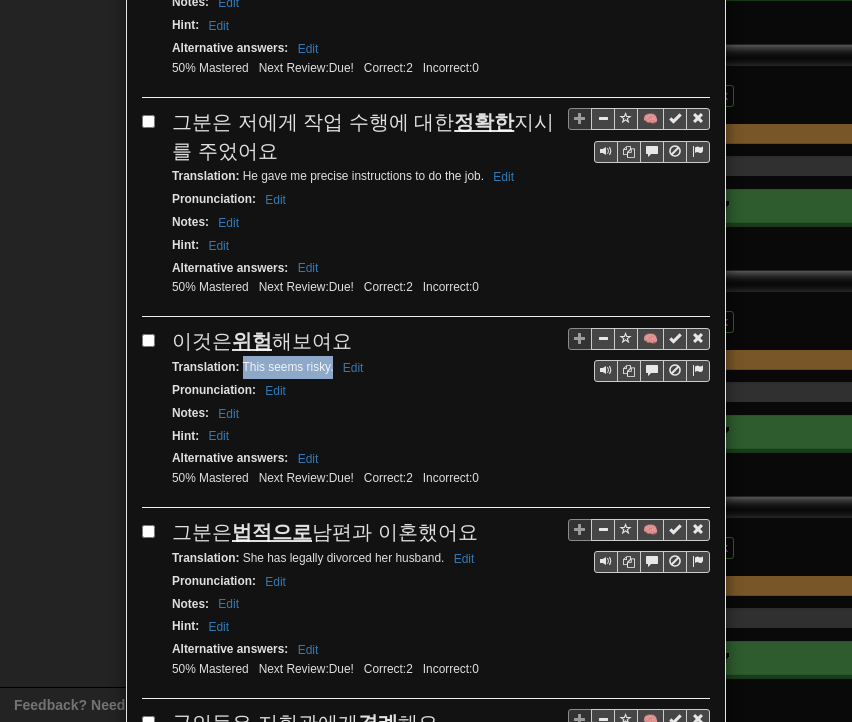 drag, startPoint x: 235, startPoint y: 309, endPoint x: 326, endPoint y: 307, distance: 91.02197 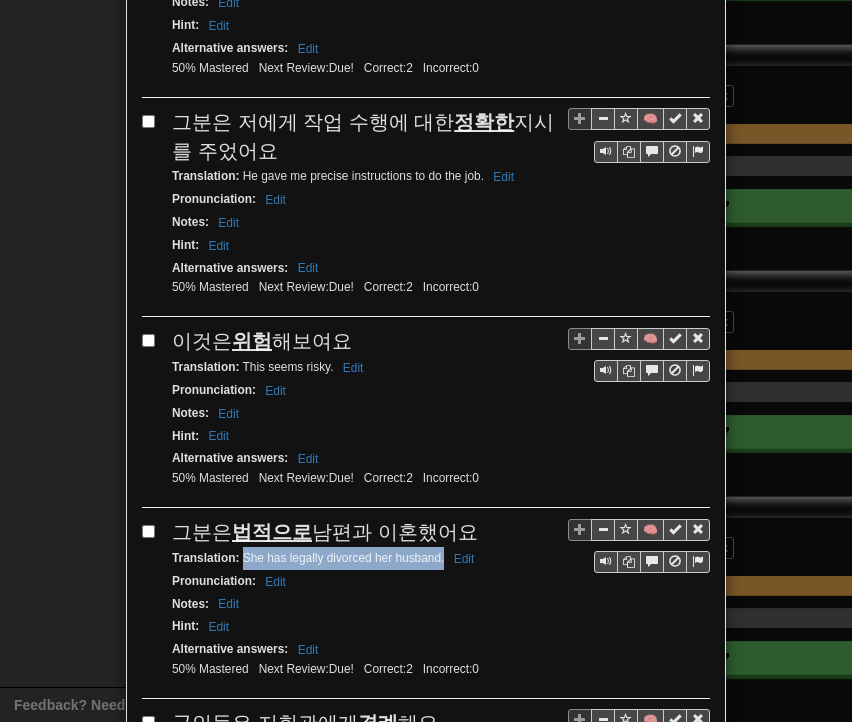 drag, startPoint x: 233, startPoint y: 491, endPoint x: 436, endPoint y: 493, distance: 203.00986 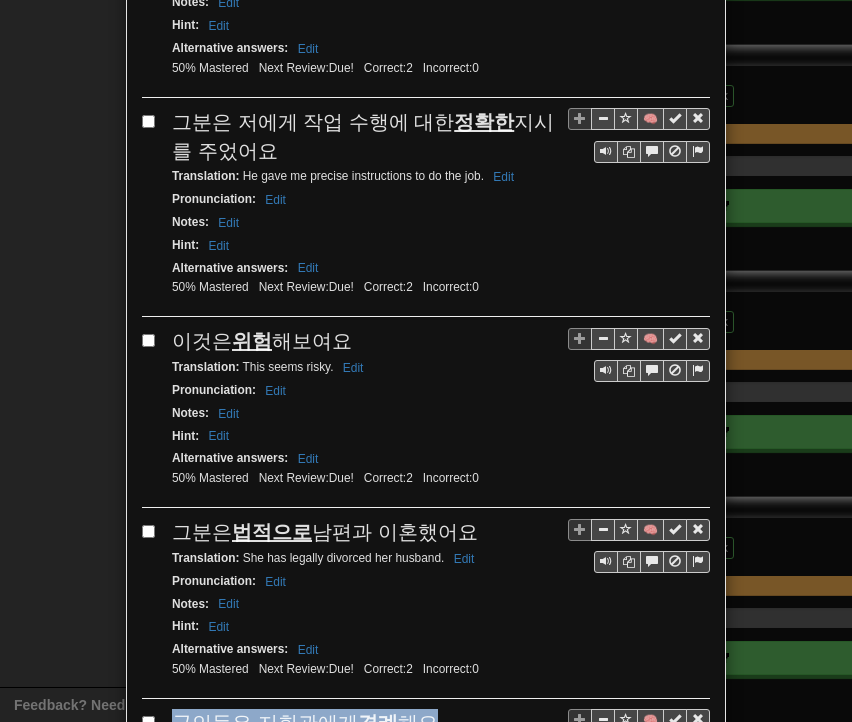 drag, startPoint x: 168, startPoint y: 657, endPoint x: 425, endPoint y: 662, distance: 257.04865 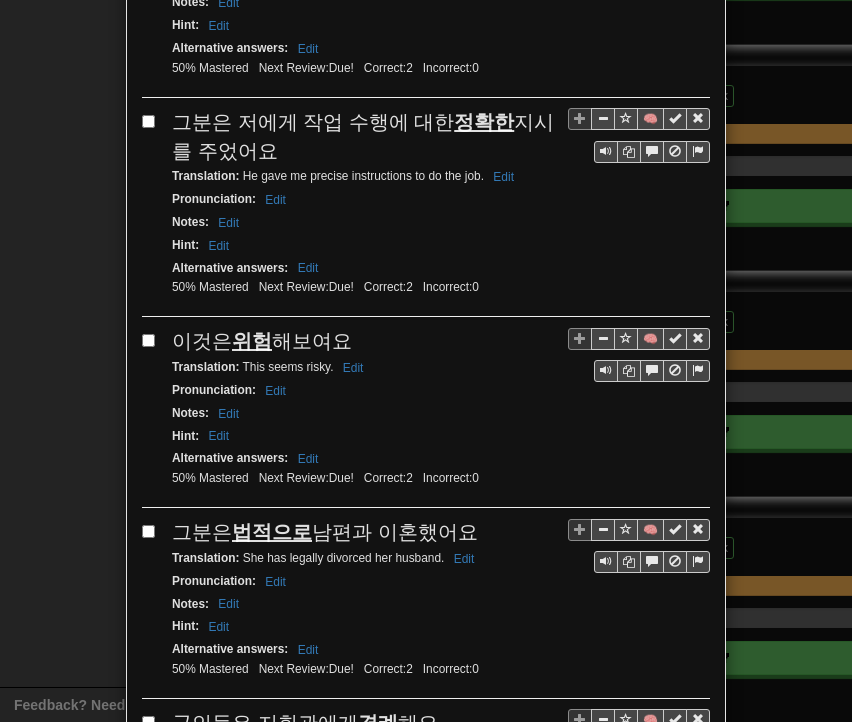 drag, startPoint x: 234, startPoint y: 683, endPoint x: 469, endPoint y: 685, distance: 235.00851 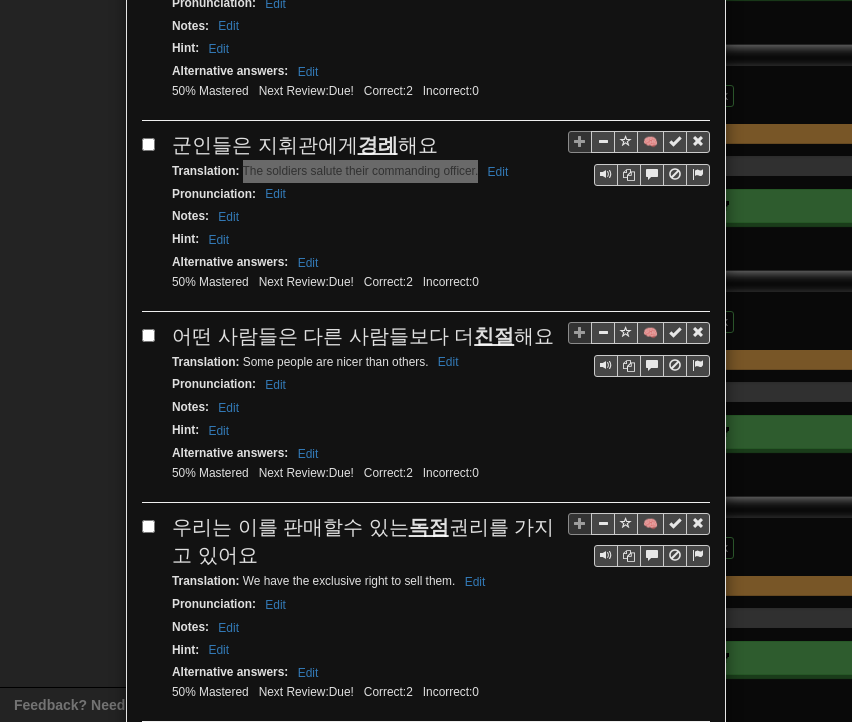 scroll, scrollTop: 2099, scrollLeft: 0, axis: vertical 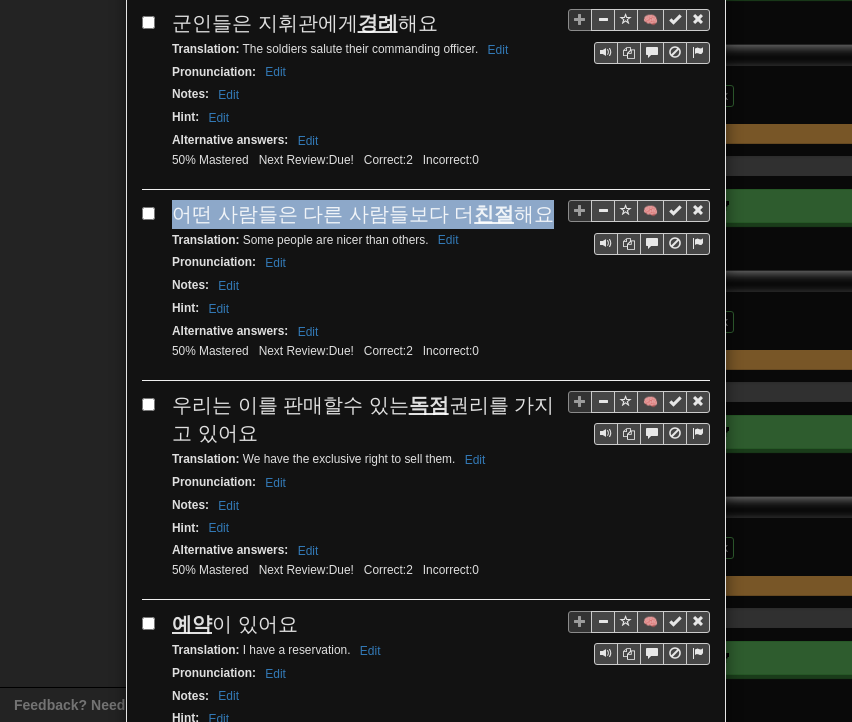 drag, startPoint x: 164, startPoint y: 136, endPoint x: 520, endPoint y: 145, distance: 356.11374 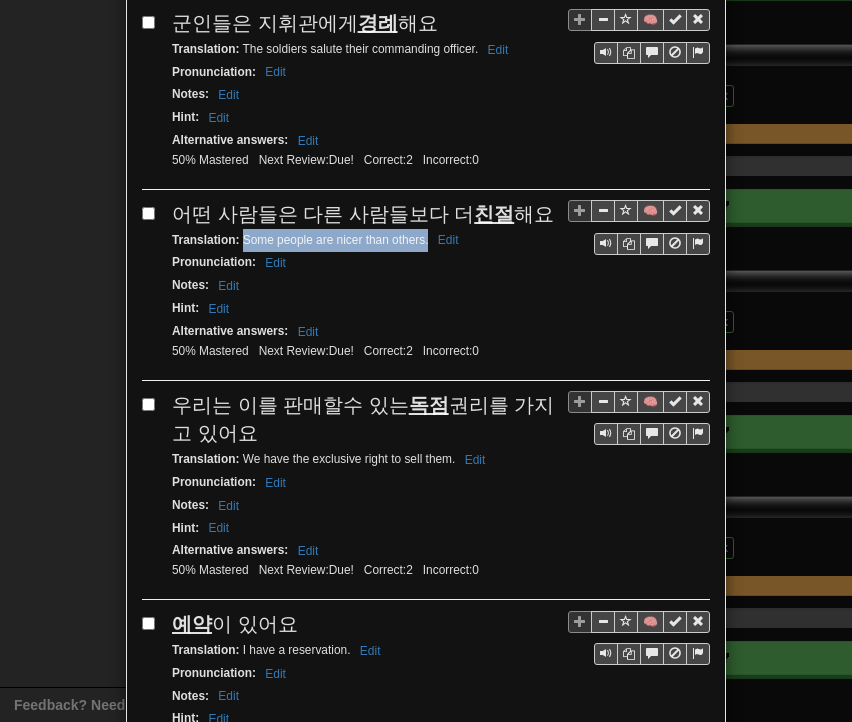 drag, startPoint x: 236, startPoint y: 169, endPoint x: 420, endPoint y: 174, distance: 184.06792 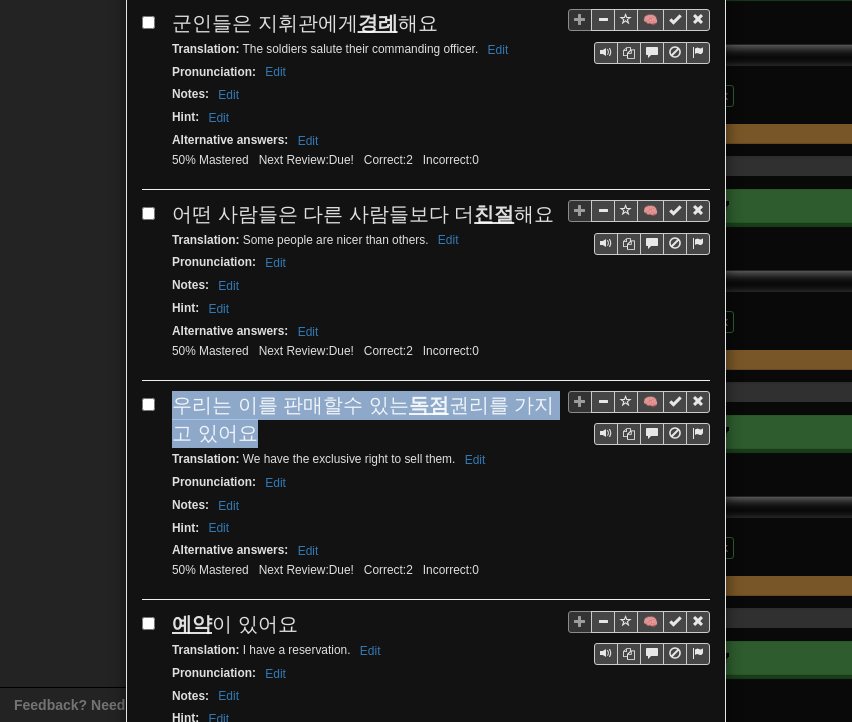 drag, startPoint x: 165, startPoint y: 321, endPoint x: 228, endPoint y: 349, distance: 68.942 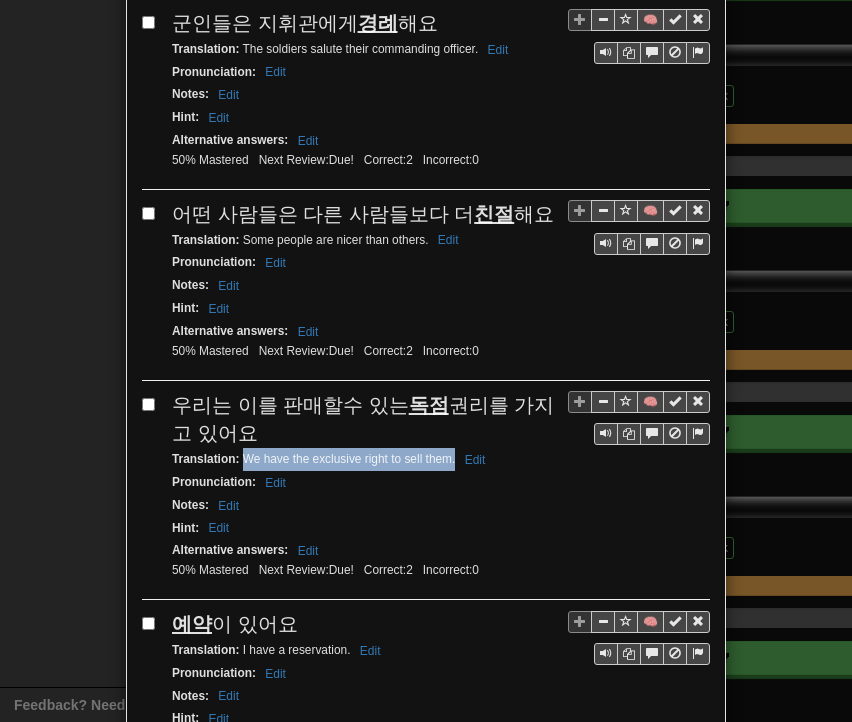 drag, startPoint x: 236, startPoint y: 385, endPoint x: 447, endPoint y: 381, distance: 211.03792 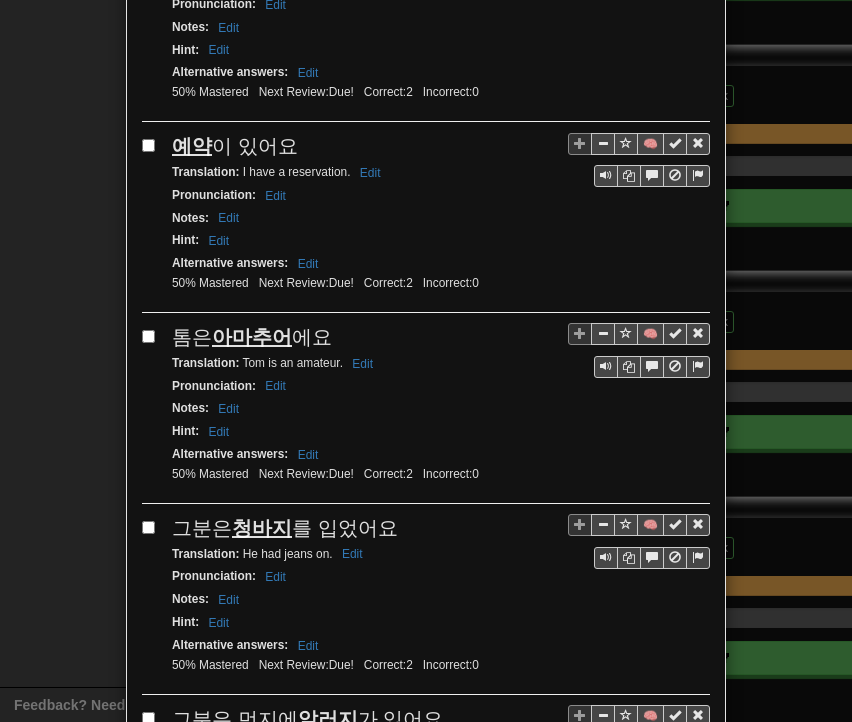 scroll, scrollTop: 2599, scrollLeft: 0, axis: vertical 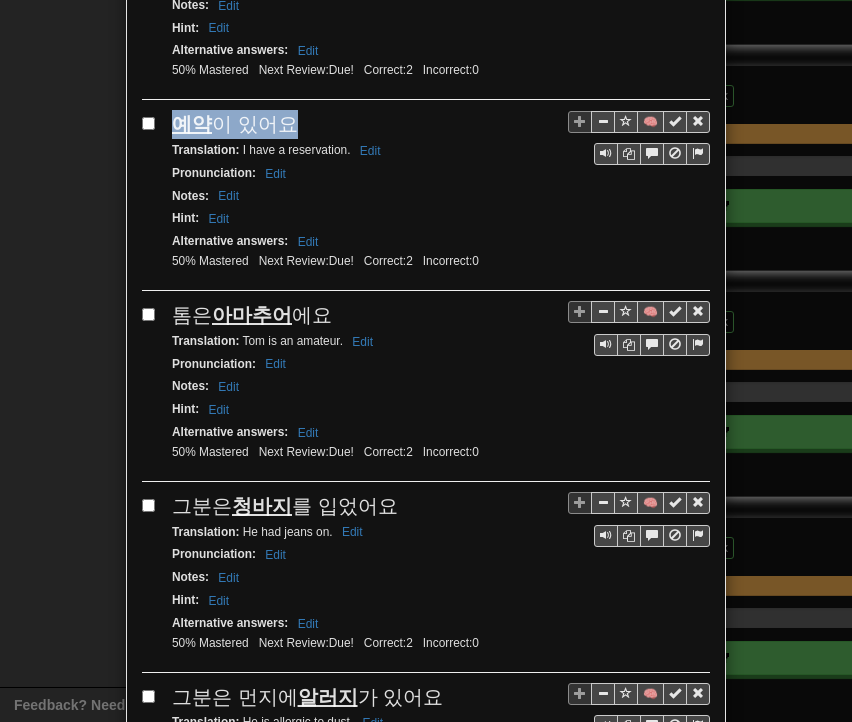drag, startPoint x: 163, startPoint y: 41, endPoint x: 284, endPoint y: 42, distance: 121.004135 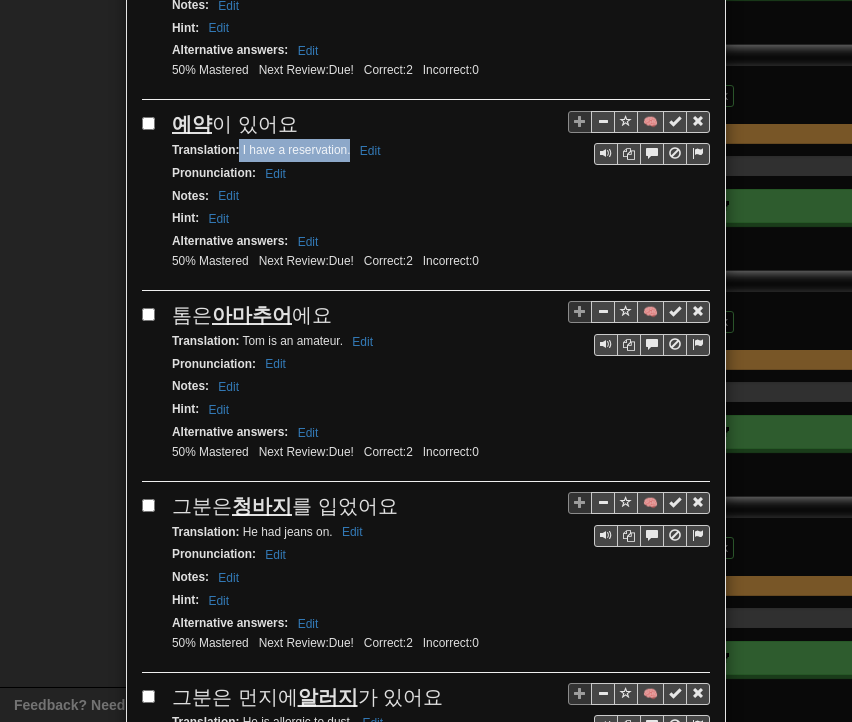 drag, startPoint x: 232, startPoint y: 68, endPoint x: 343, endPoint y: 77, distance: 111.364265 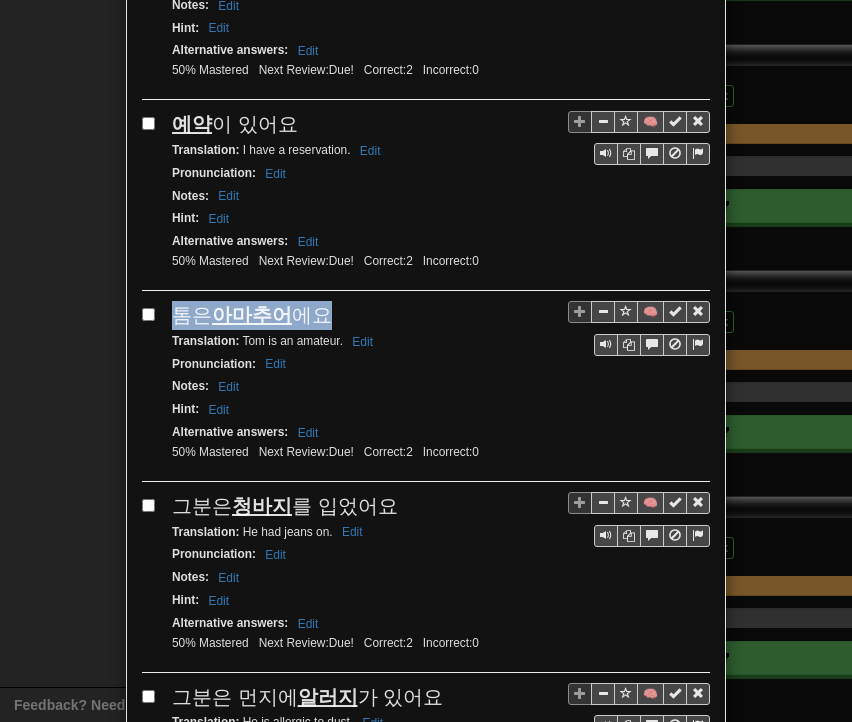 drag, startPoint x: 168, startPoint y: 234, endPoint x: 348, endPoint y: 231, distance: 180.025 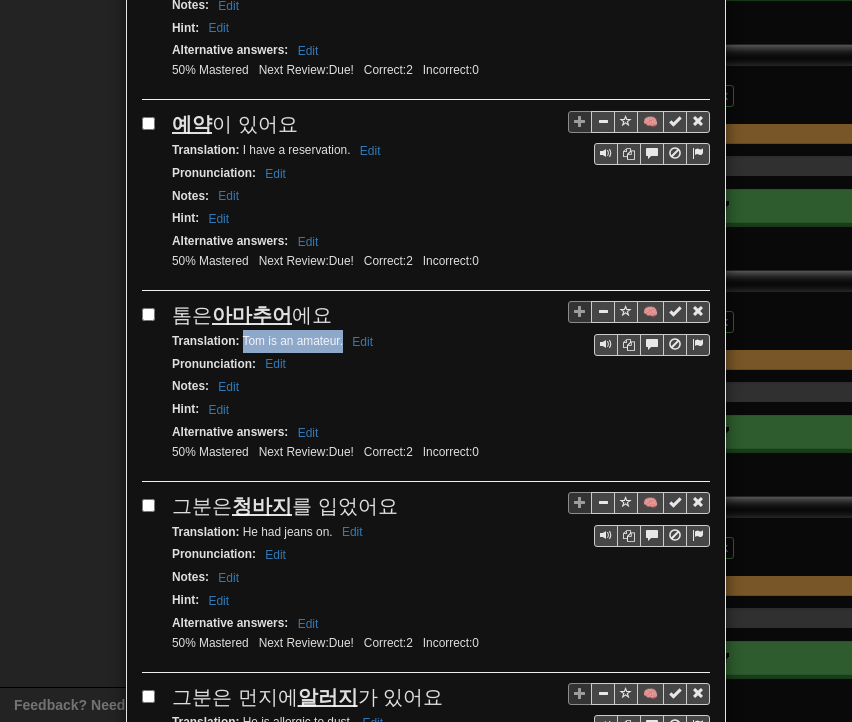 drag, startPoint x: 236, startPoint y: 258, endPoint x: 334, endPoint y: 258, distance: 98 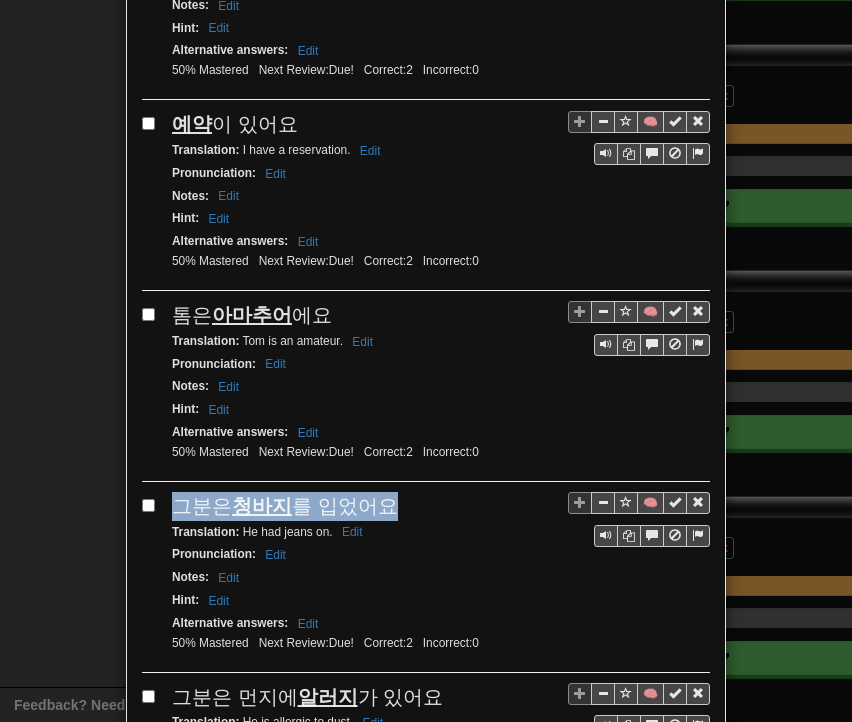 drag, startPoint x: 169, startPoint y: 420, endPoint x: 401, endPoint y: 415, distance: 232.05388 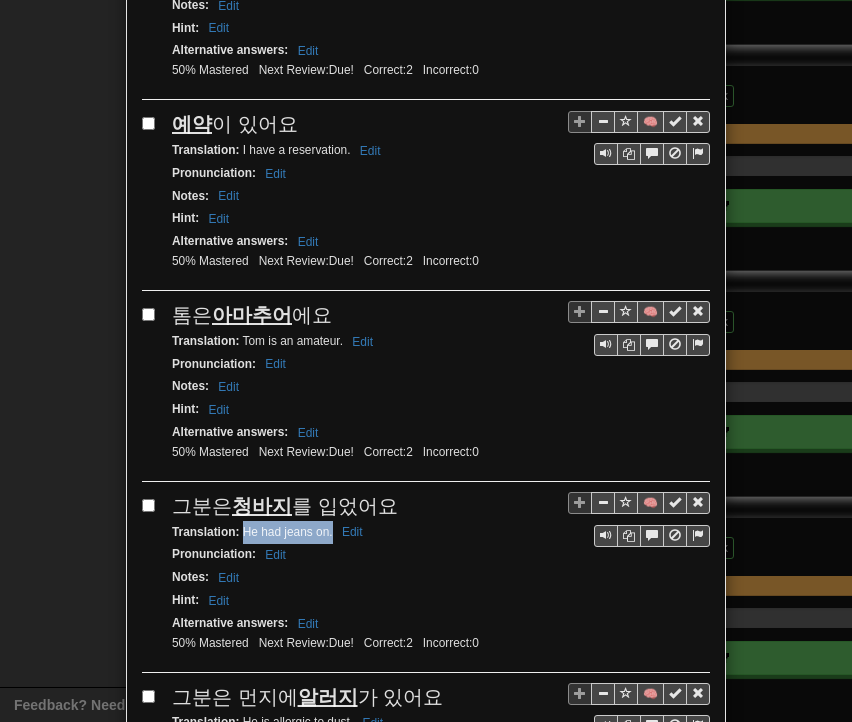 drag, startPoint x: 234, startPoint y: 445, endPoint x: 321, endPoint y: 449, distance: 87.0919 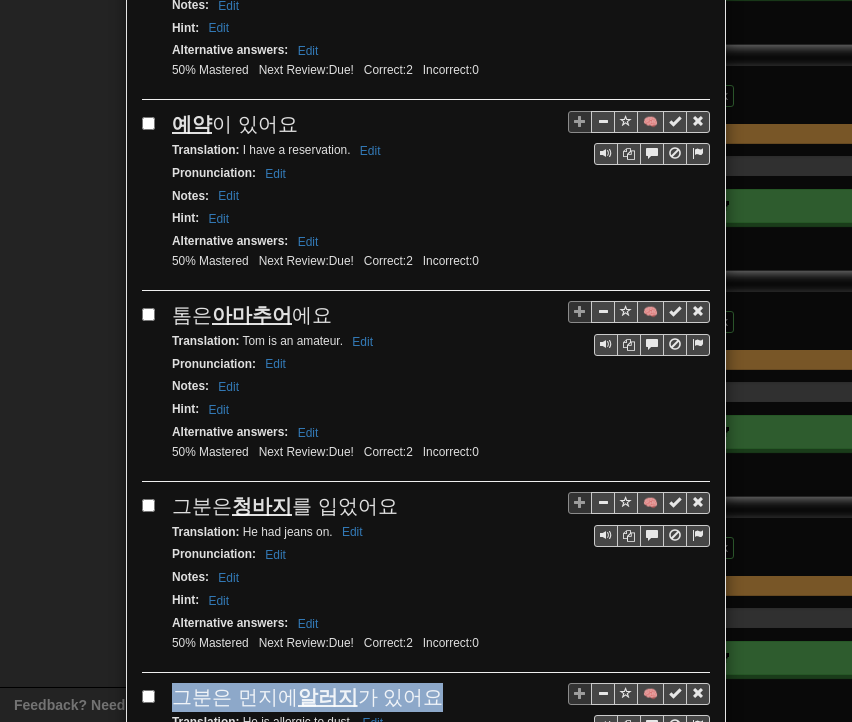 drag, startPoint x: 178, startPoint y: 614, endPoint x: 435, endPoint y: 604, distance: 257.1945 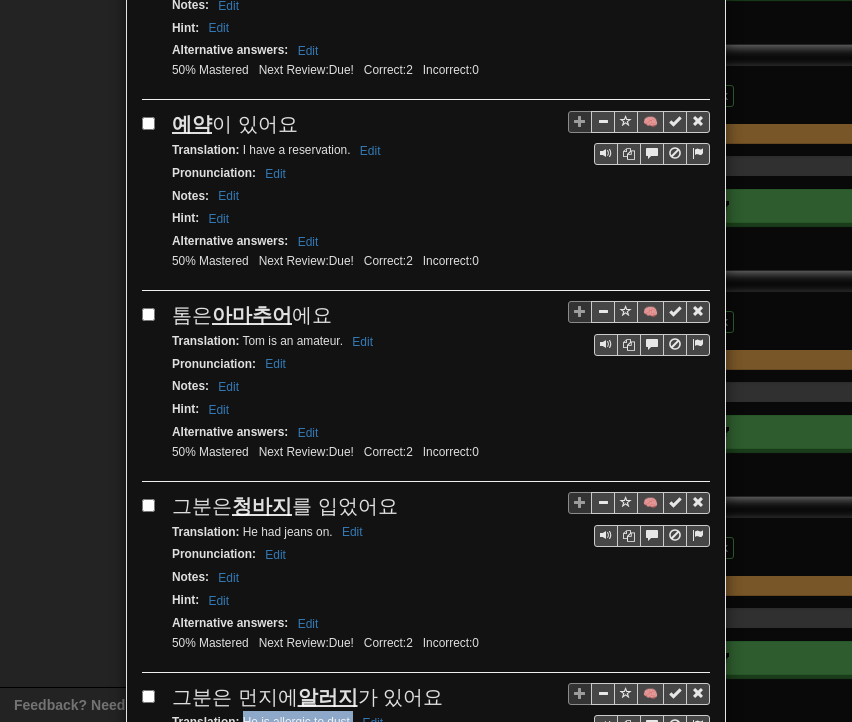 drag, startPoint x: 233, startPoint y: 634, endPoint x: 345, endPoint y: 637, distance: 112.04017 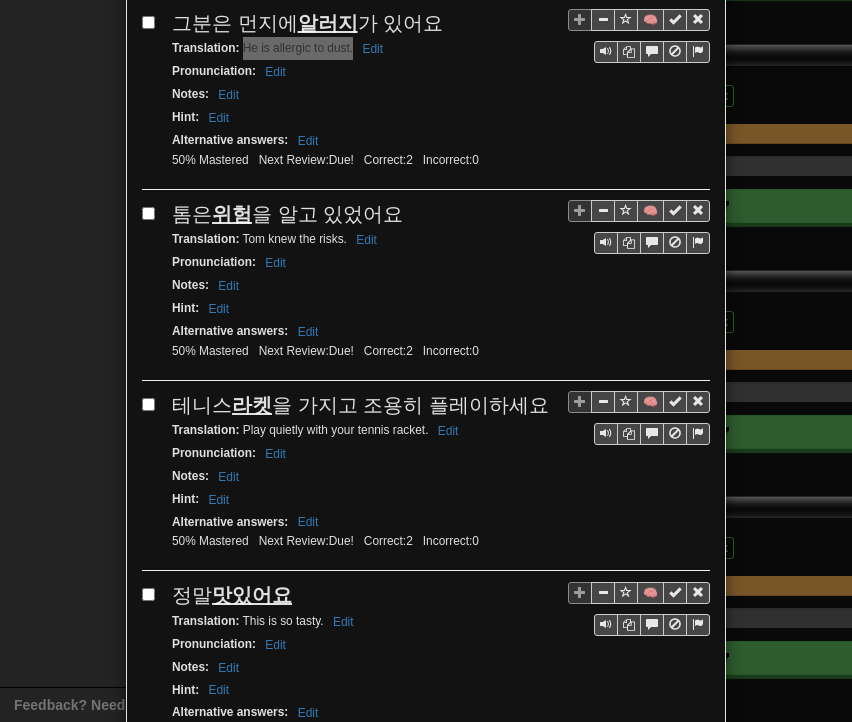 scroll, scrollTop: 3299, scrollLeft: 0, axis: vertical 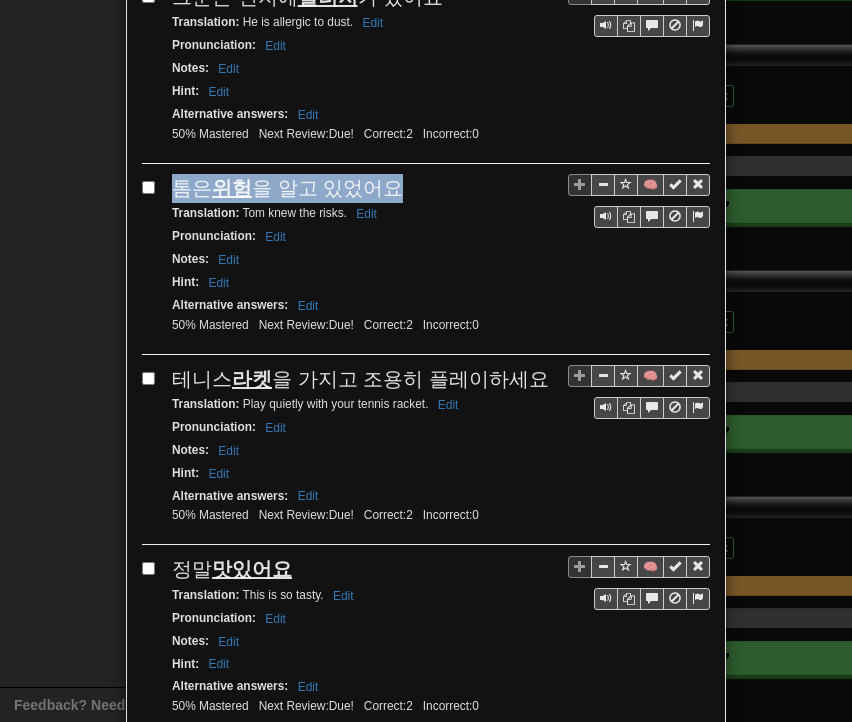 drag, startPoint x: 166, startPoint y: 96, endPoint x: 397, endPoint y: 90, distance: 231.07791 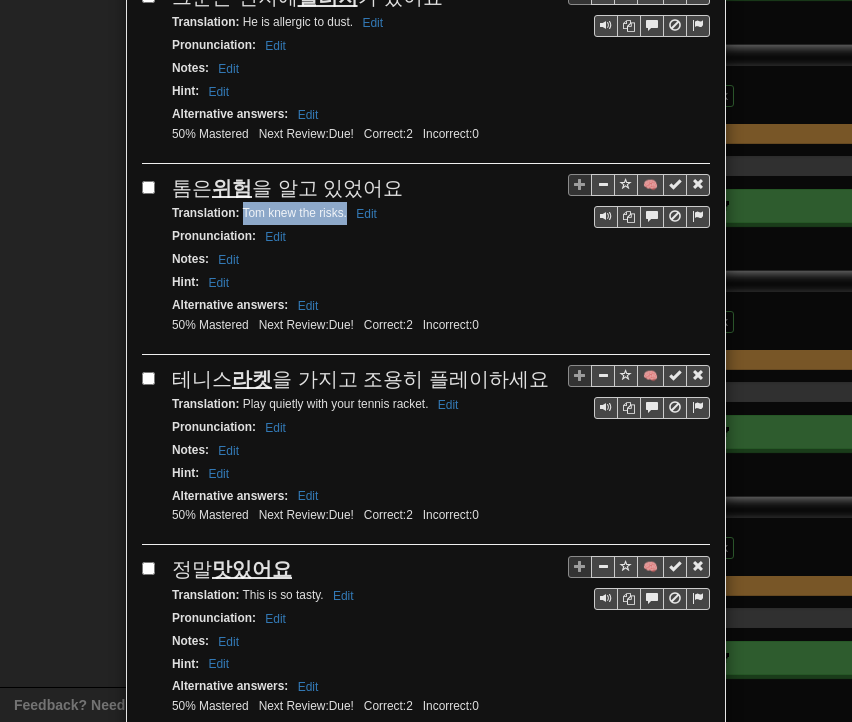 drag, startPoint x: 236, startPoint y: 117, endPoint x: 338, endPoint y: 123, distance: 102.176315 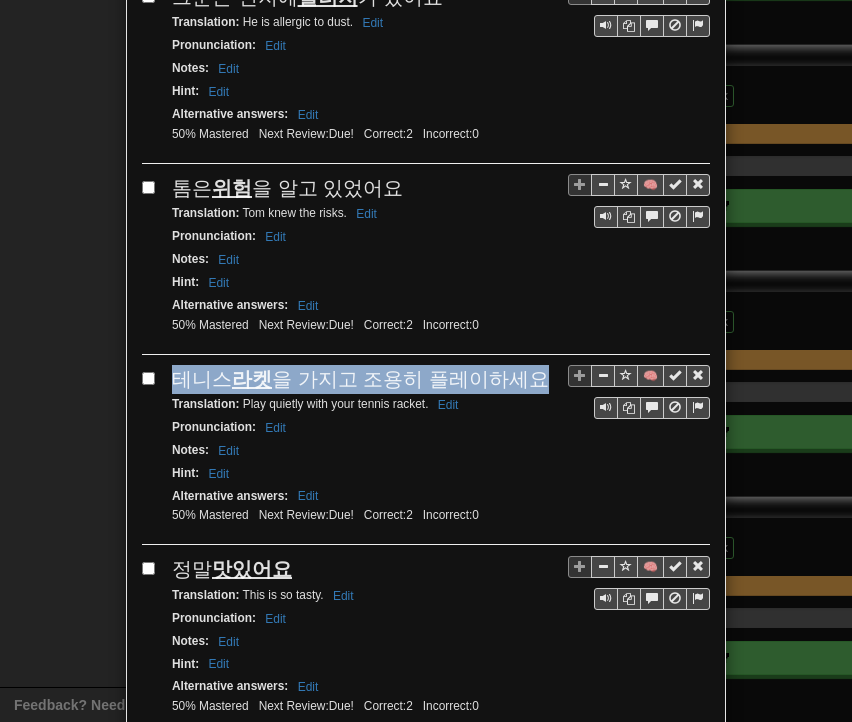 drag, startPoint x: 168, startPoint y: 275, endPoint x: 518, endPoint y: 281, distance: 350.05142 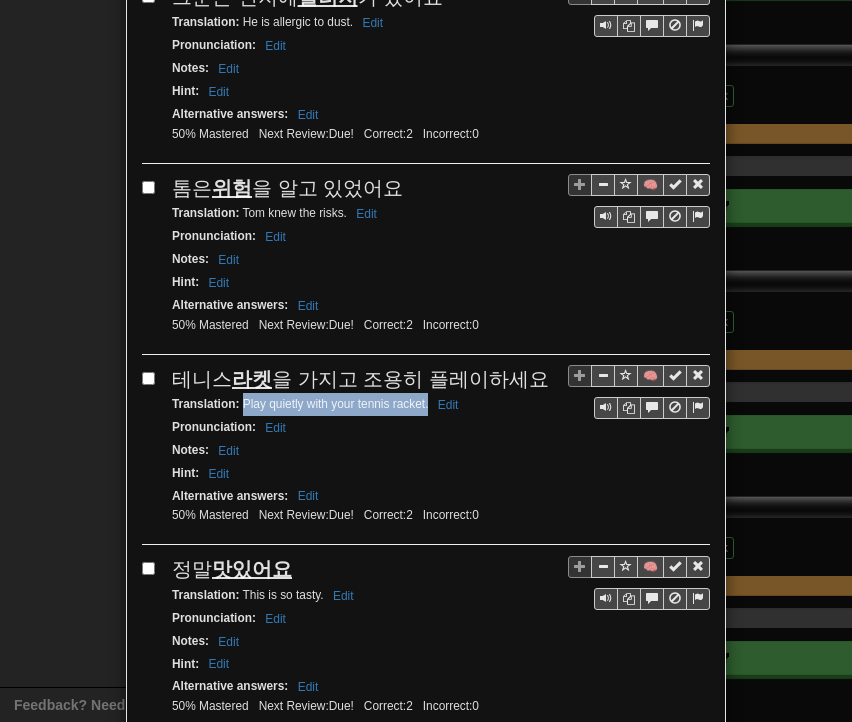 drag, startPoint x: 235, startPoint y: 305, endPoint x: 419, endPoint y: 309, distance: 184.04347 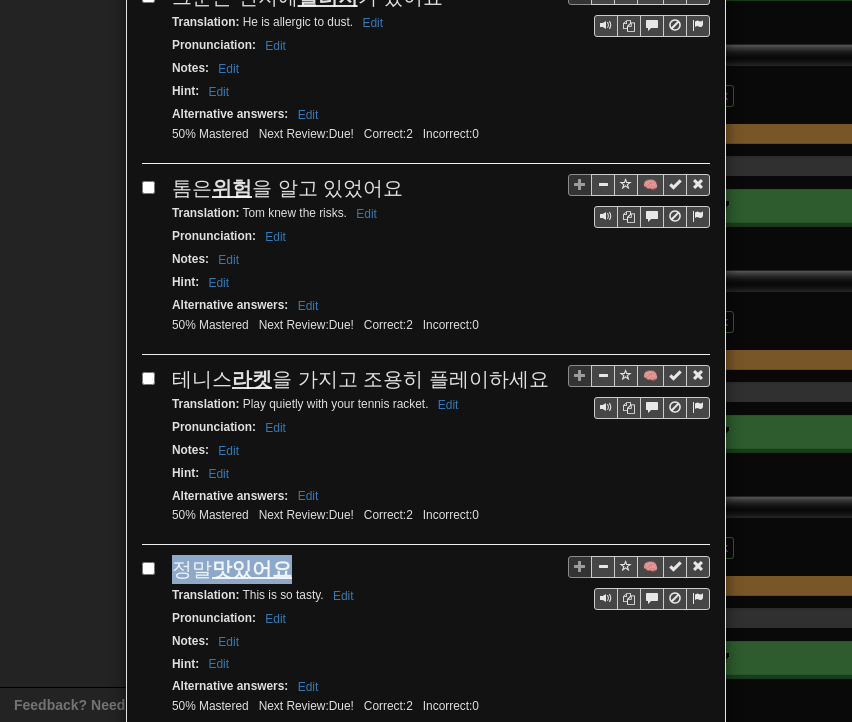 drag, startPoint x: 168, startPoint y: 469, endPoint x: 280, endPoint y: 469, distance: 112 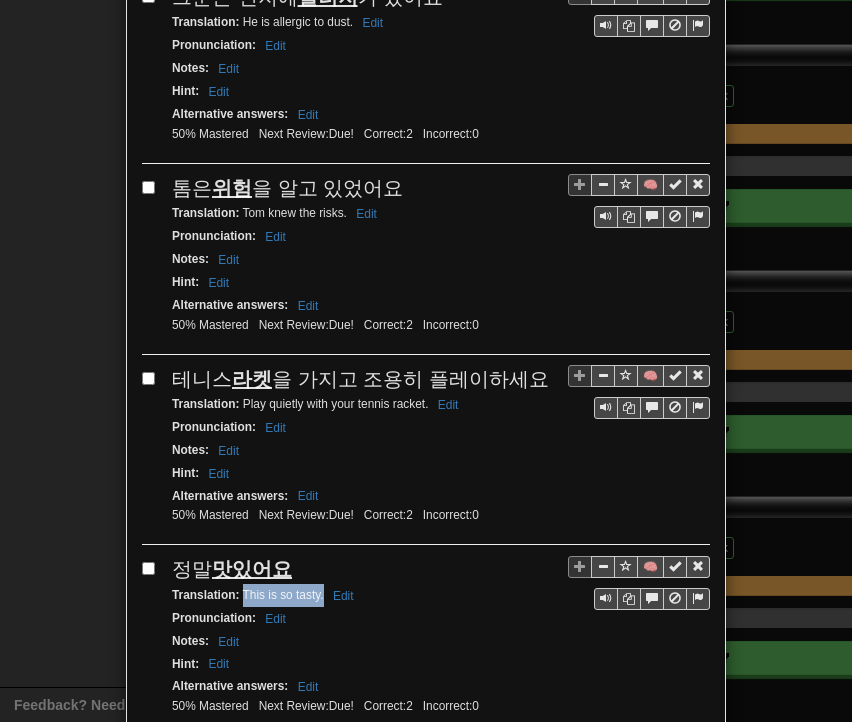 drag, startPoint x: 233, startPoint y: 492, endPoint x: 315, endPoint y: 497, distance: 82.1523 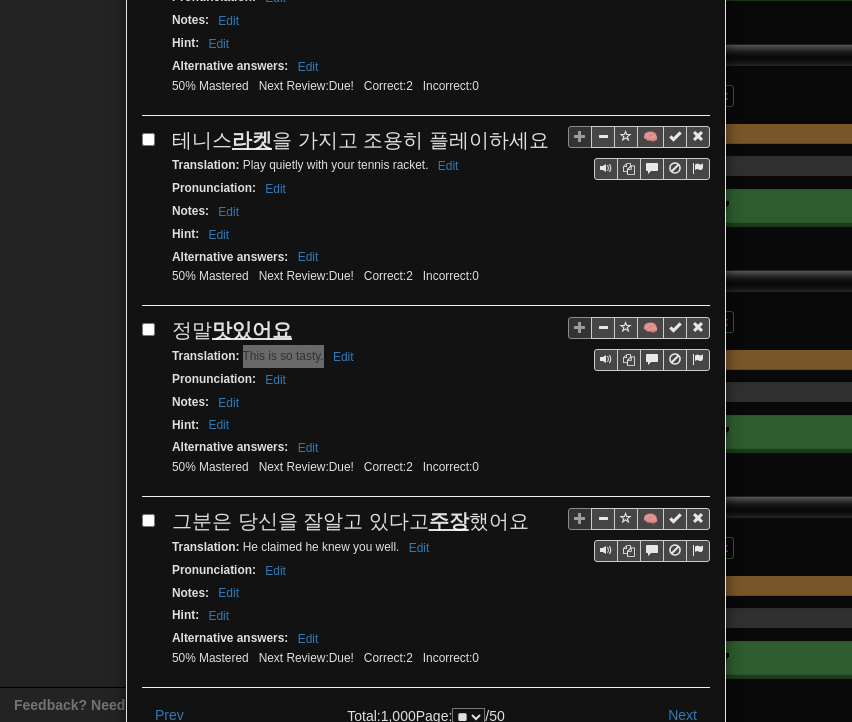 scroll, scrollTop: 3568, scrollLeft: 0, axis: vertical 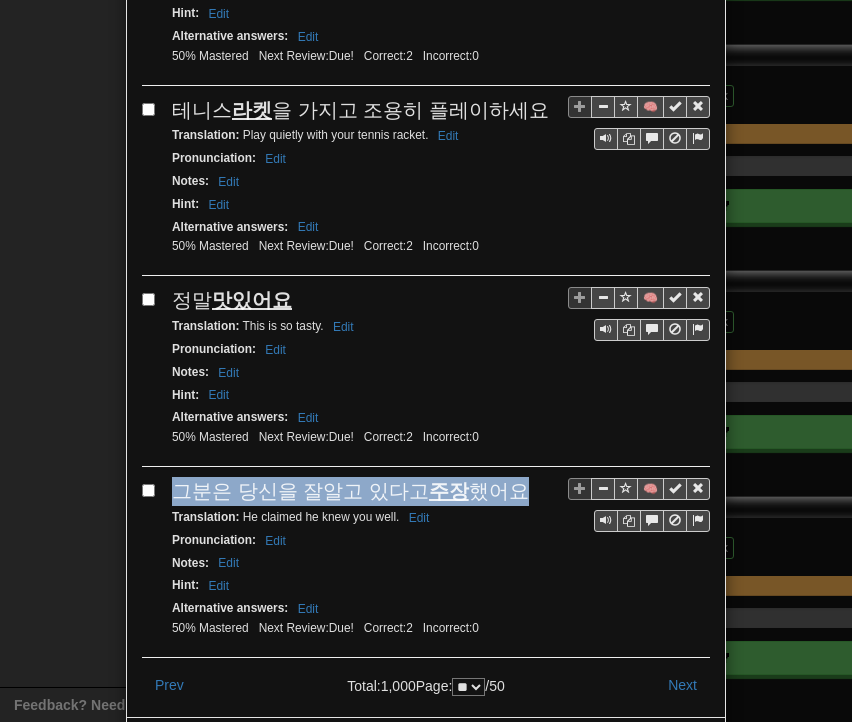 drag, startPoint x: 169, startPoint y: 389, endPoint x: 496, endPoint y: 385, distance: 327.02448 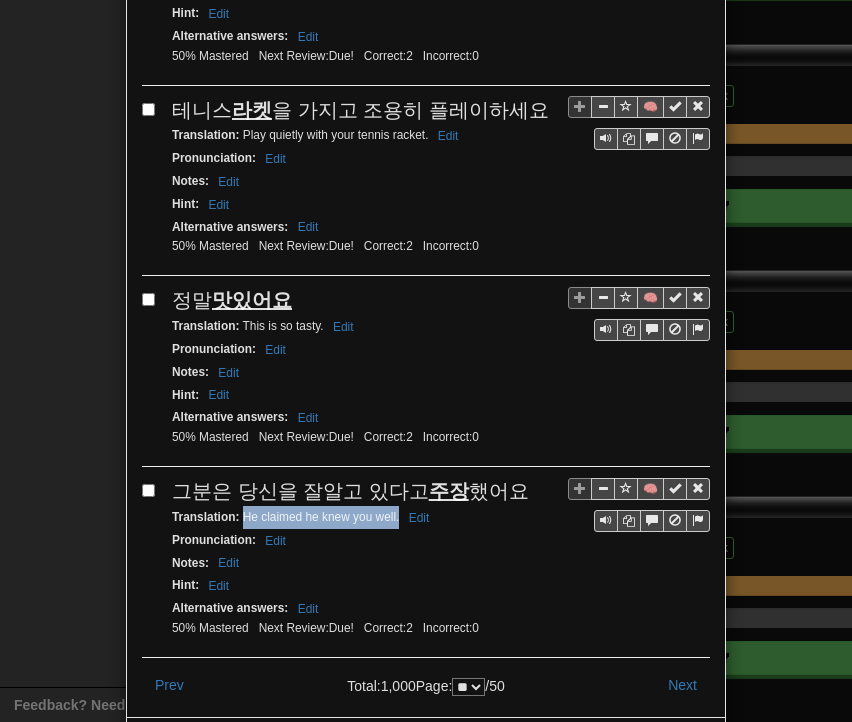 drag, startPoint x: 233, startPoint y: 413, endPoint x: 387, endPoint y: 415, distance: 154.01299 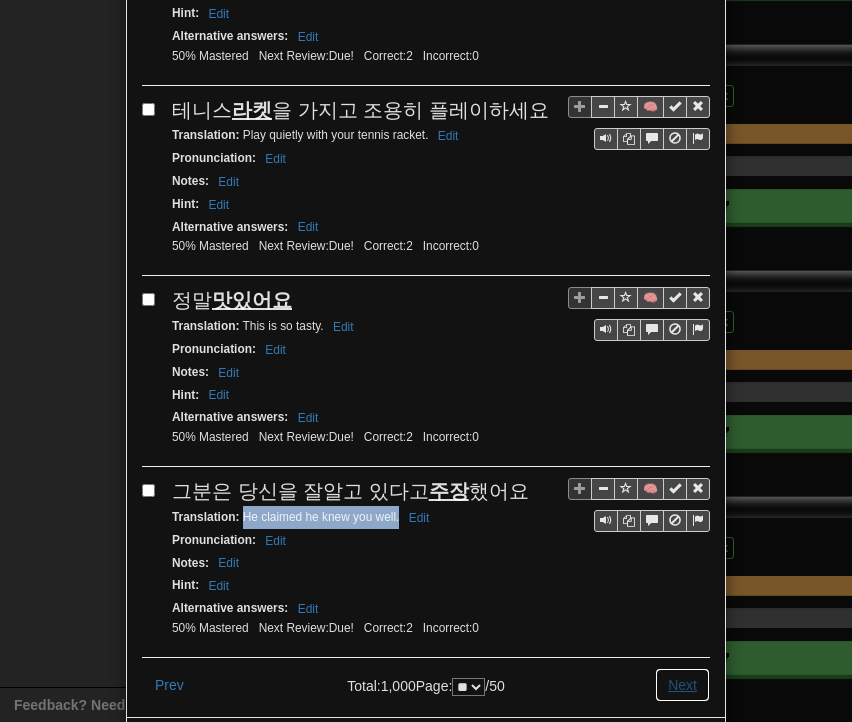 click on "Next" at bounding box center (682, 685) 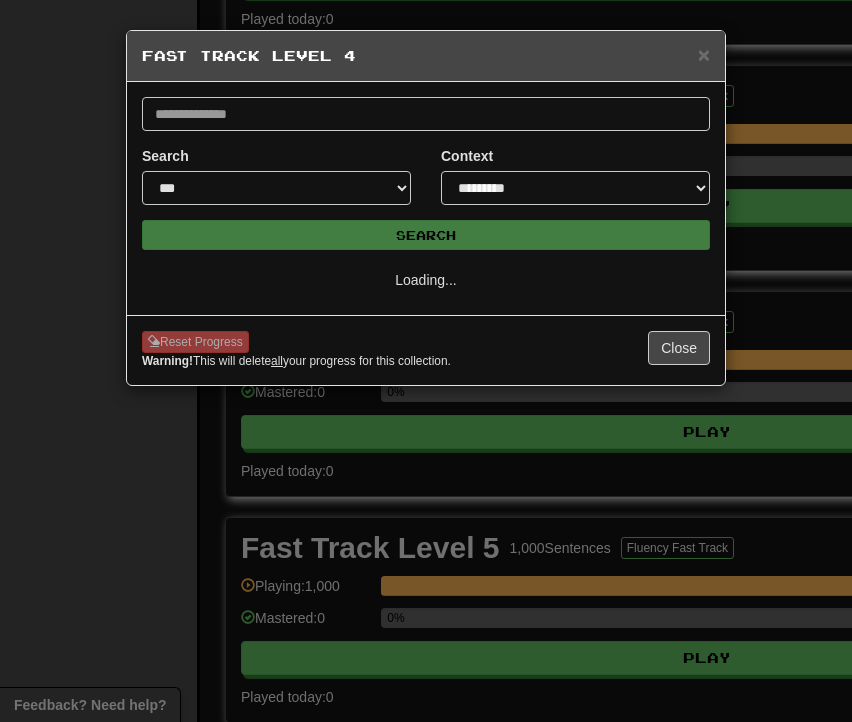 scroll, scrollTop: 0, scrollLeft: 0, axis: both 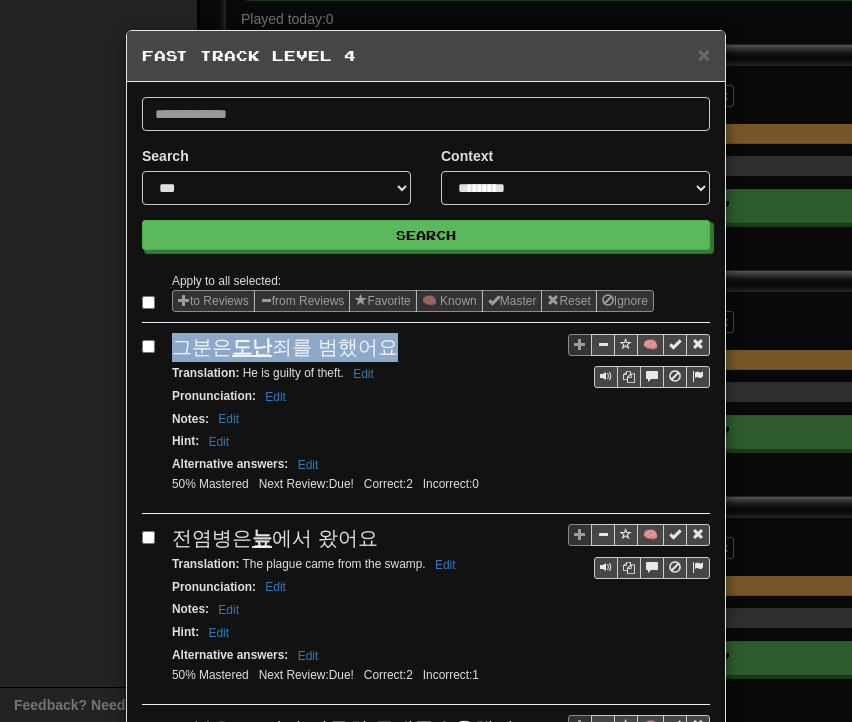 drag, startPoint x: 170, startPoint y: 350, endPoint x: 396, endPoint y: 333, distance: 226.63847 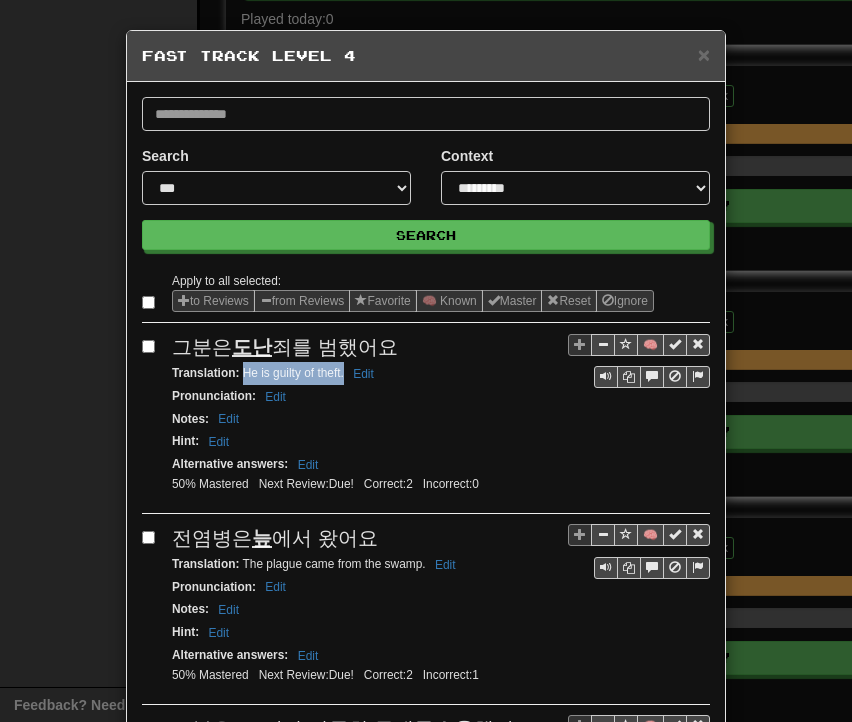 drag, startPoint x: 234, startPoint y: 372, endPoint x: 335, endPoint y: 372, distance: 101 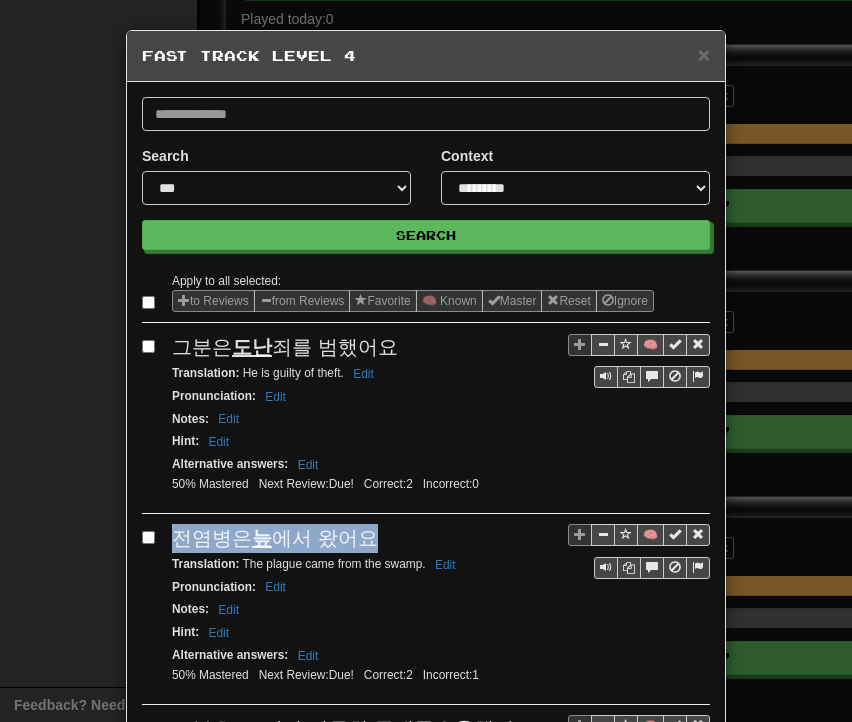 drag, startPoint x: 168, startPoint y: 538, endPoint x: 373, endPoint y: 539, distance: 205.00244 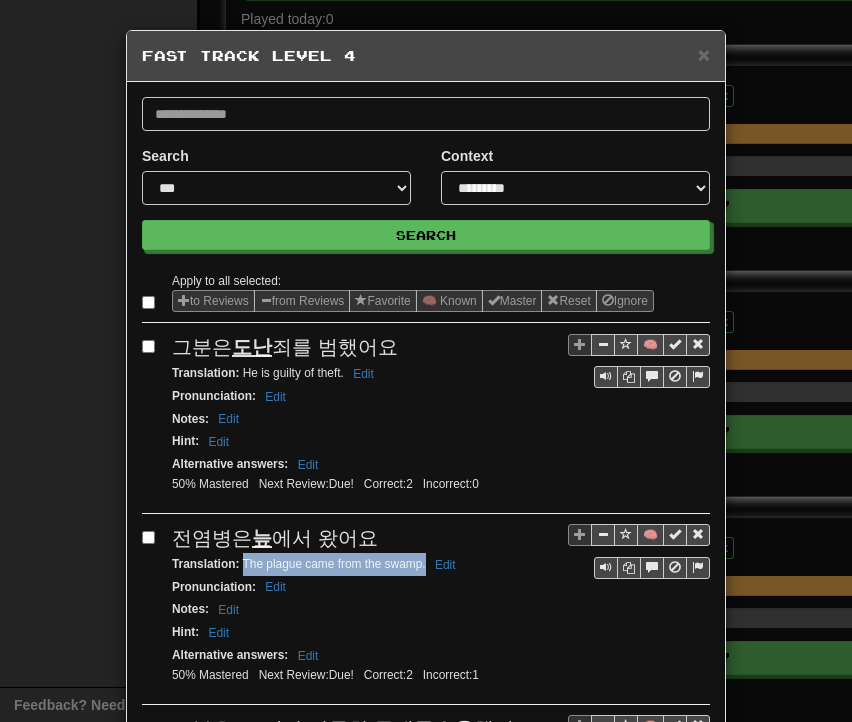 drag, startPoint x: 234, startPoint y: 553, endPoint x: 418, endPoint y: 559, distance: 184.0978 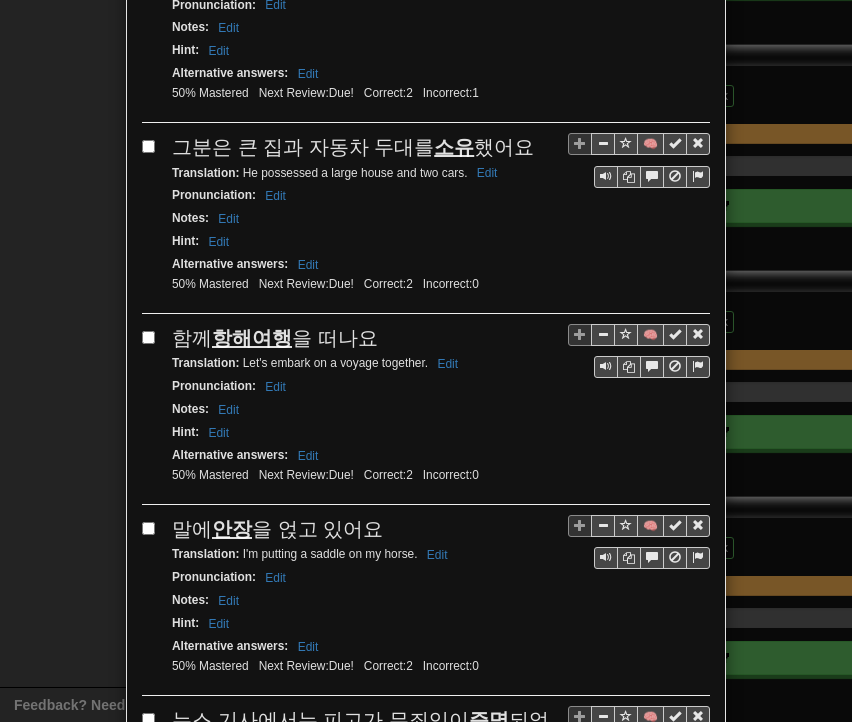 scroll, scrollTop: 600, scrollLeft: 0, axis: vertical 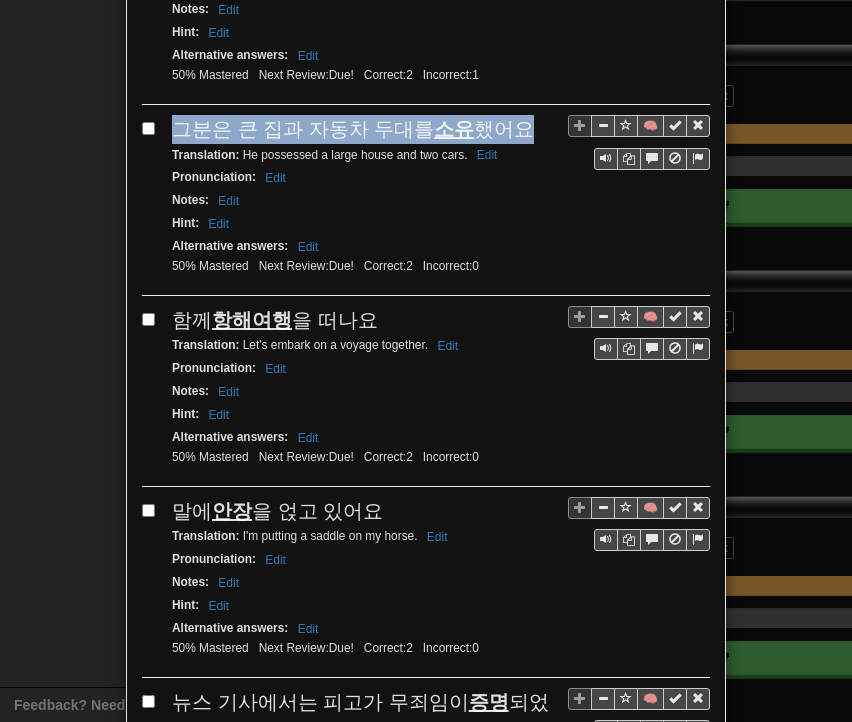 drag, startPoint x: 171, startPoint y: 120, endPoint x: 510, endPoint y: 122, distance: 339.0059 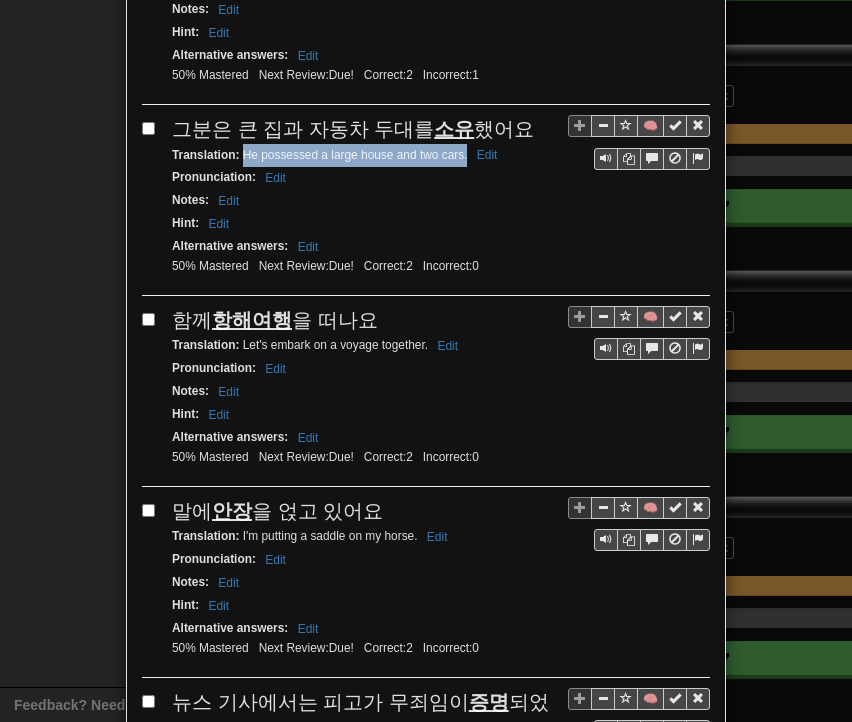 drag, startPoint x: 235, startPoint y: 145, endPoint x: 459, endPoint y: 153, distance: 224.1428 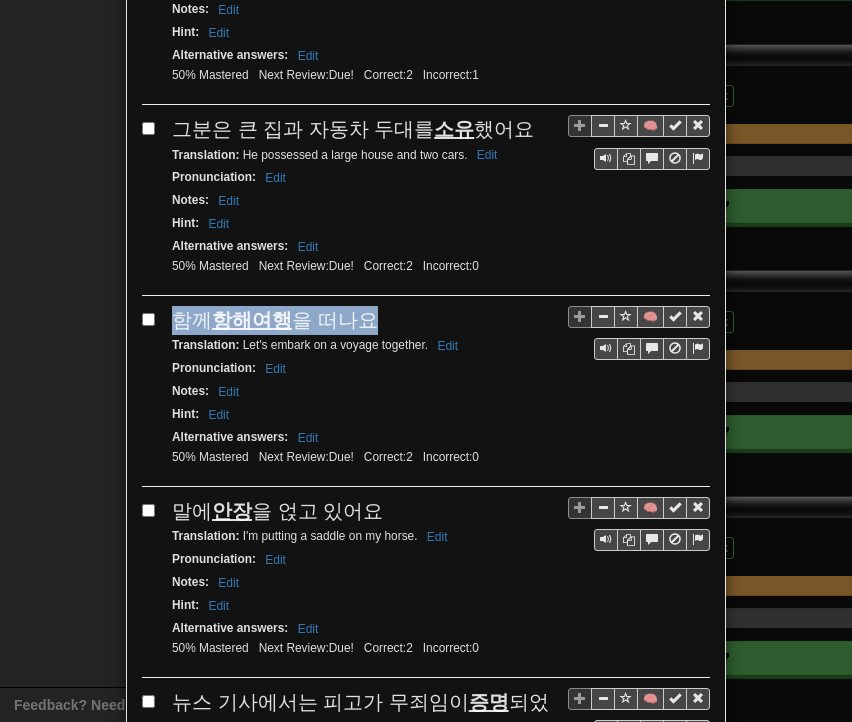 drag, startPoint x: 168, startPoint y: 309, endPoint x: 382, endPoint y: 305, distance: 214.03738 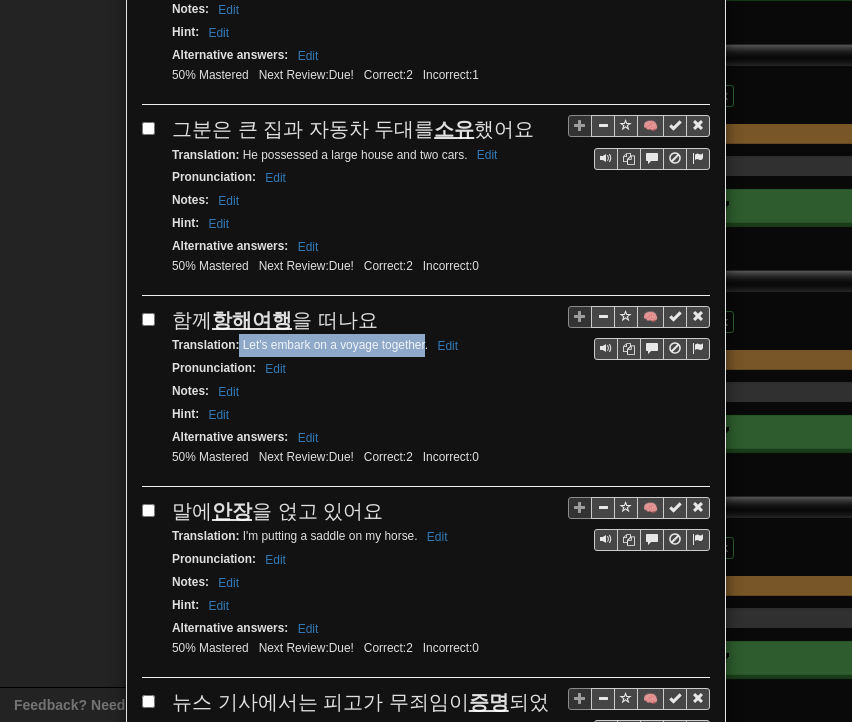 drag, startPoint x: 232, startPoint y: 327, endPoint x: 418, endPoint y: 337, distance: 186.26862 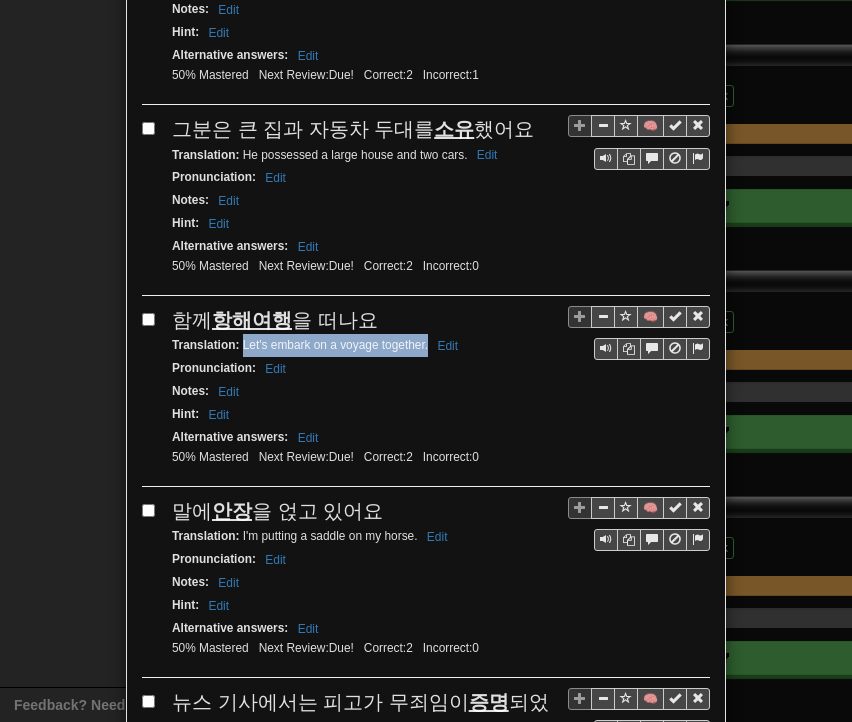 drag, startPoint x: 234, startPoint y: 332, endPoint x: 420, endPoint y: 334, distance: 186.01076 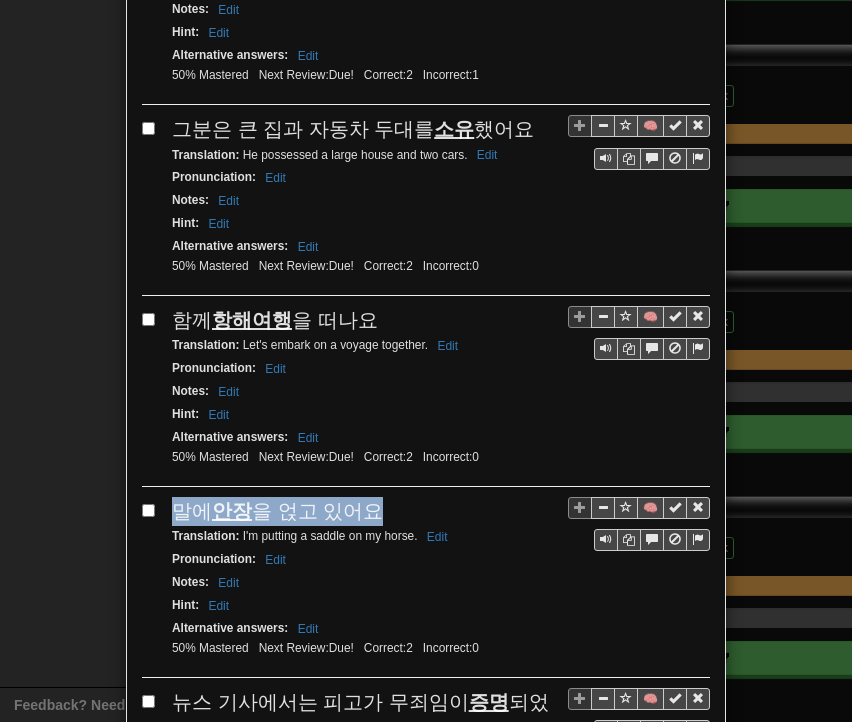 drag, startPoint x: 166, startPoint y: 489, endPoint x: 376, endPoint y: 489, distance: 210 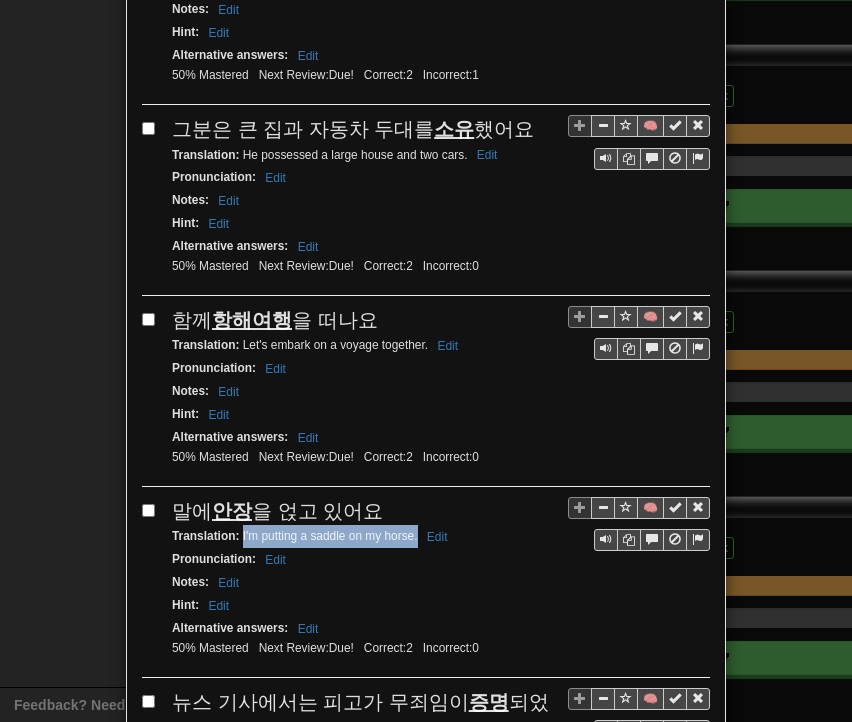 drag, startPoint x: 234, startPoint y: 523, endPoint x: 408, endPoint y: 521, distance: 174.01149 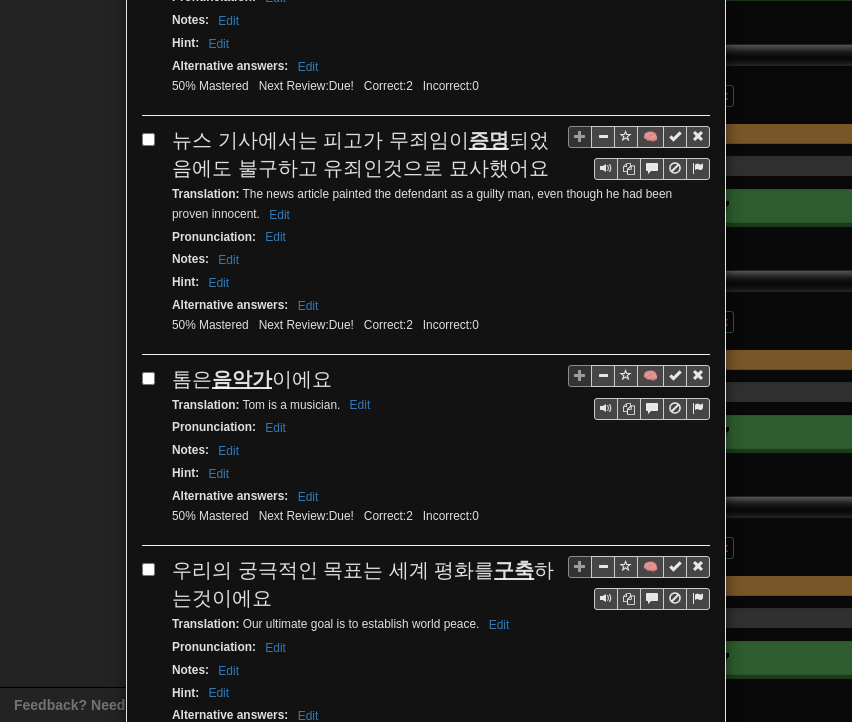 scroll, scrollTop: 1200, scrollLeft: 0, axis: vertical 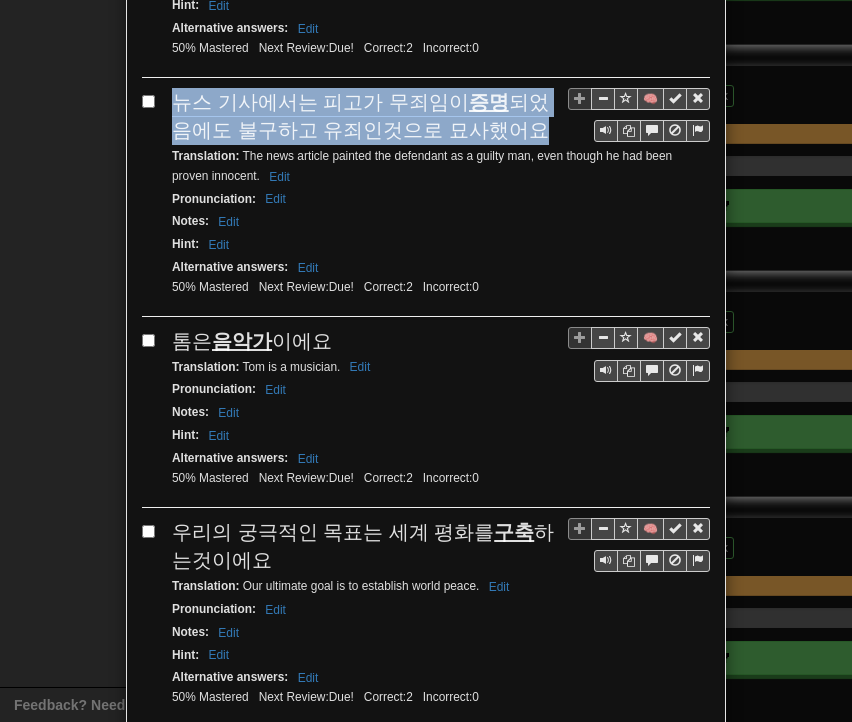 drag, startPoint x: 186, startPoint y: 88, endPoint x: 495, endPoint y: 111, distance: 309.8548 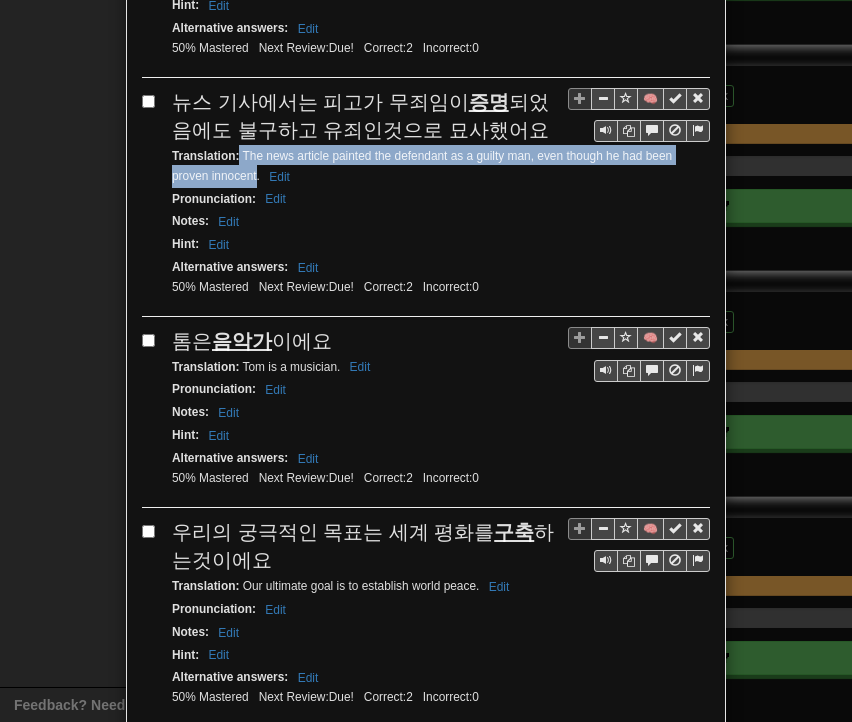 drag, startPoint x: 232, startPoint y: 137, endPoint x: 250, endPoint y: 161, distance: 30 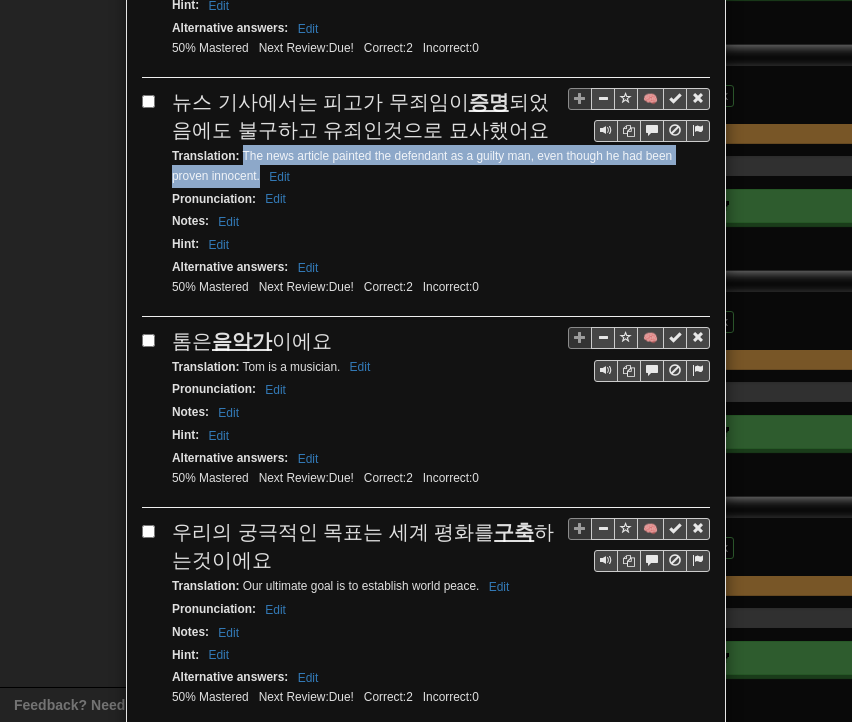 drag, startPoint x: 237, startPoint y: 133, endPoint x: 252, endPoint y: 154, distance: 25.806976 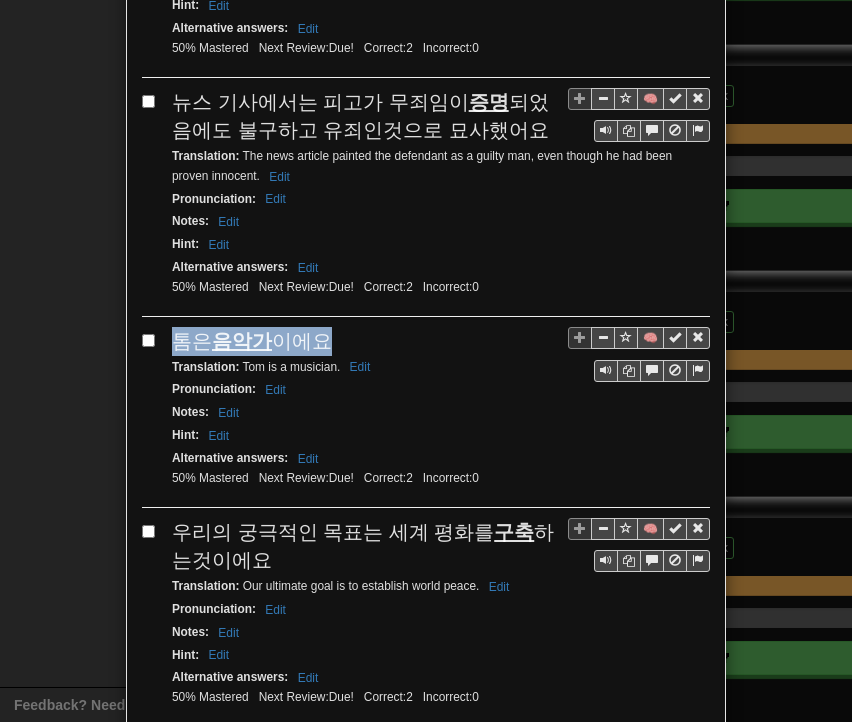 drag, startPoint x: 166, startPoint y: 310, endPoint x: 319, endPoint y: 315, distance: 153.08168 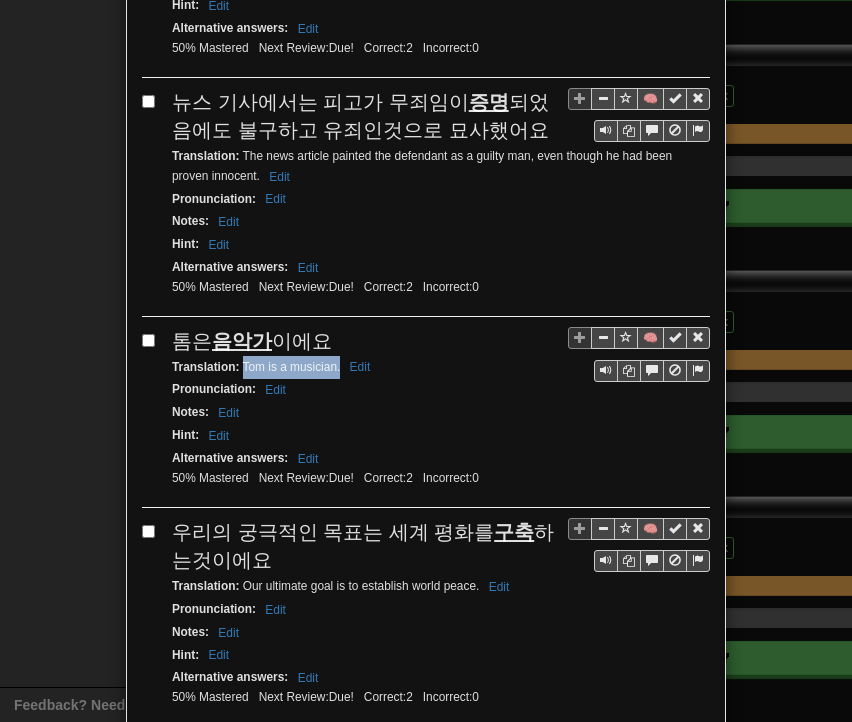drag, startPoint x: 236, startPoint y: 341, endPoint x: 332, endPoint y: 340, distance: 96.00521 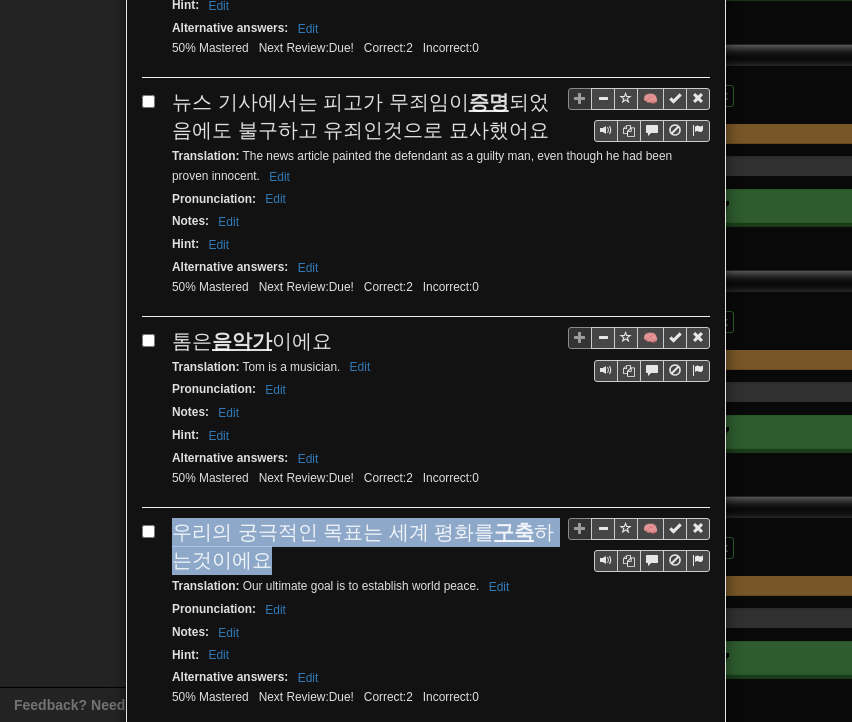 drag, startPoint x: 164, startPoint y: 498, endPoint x: 272, endPoint y: 524, distance: 111.085556 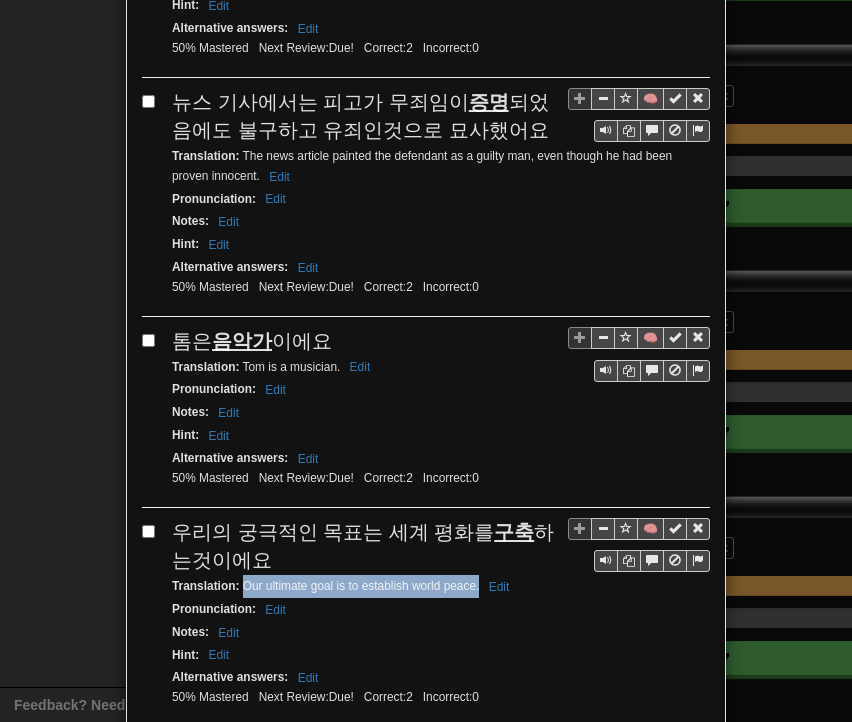 drag, startPoint x: 237, startPoint y: 559, endPoint x: 470, endPoint y: 558, distance: 233.00215 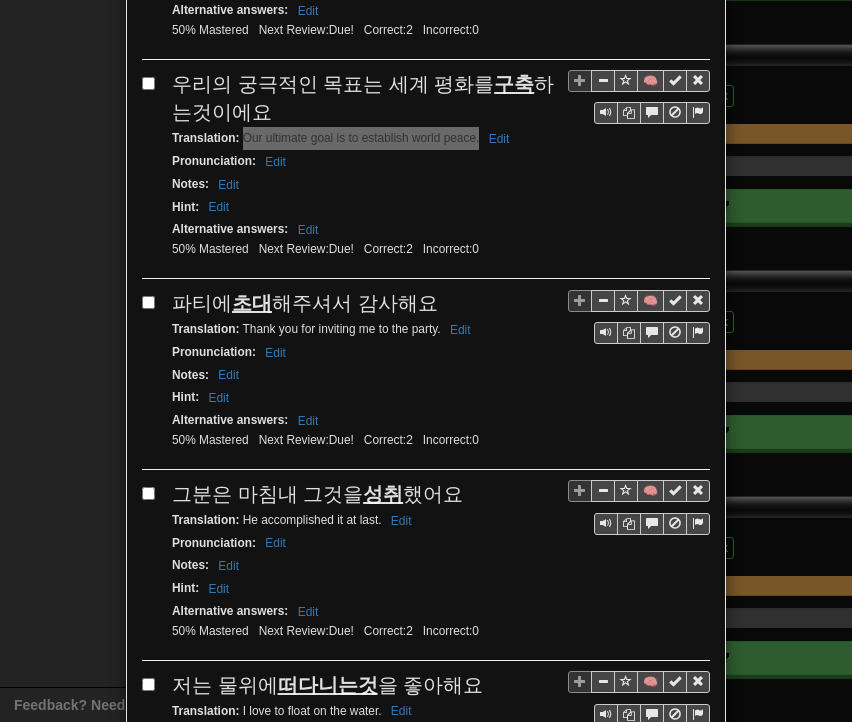 scroll, scrollTop: 1800, scrollLeft: 0, axis: vertical 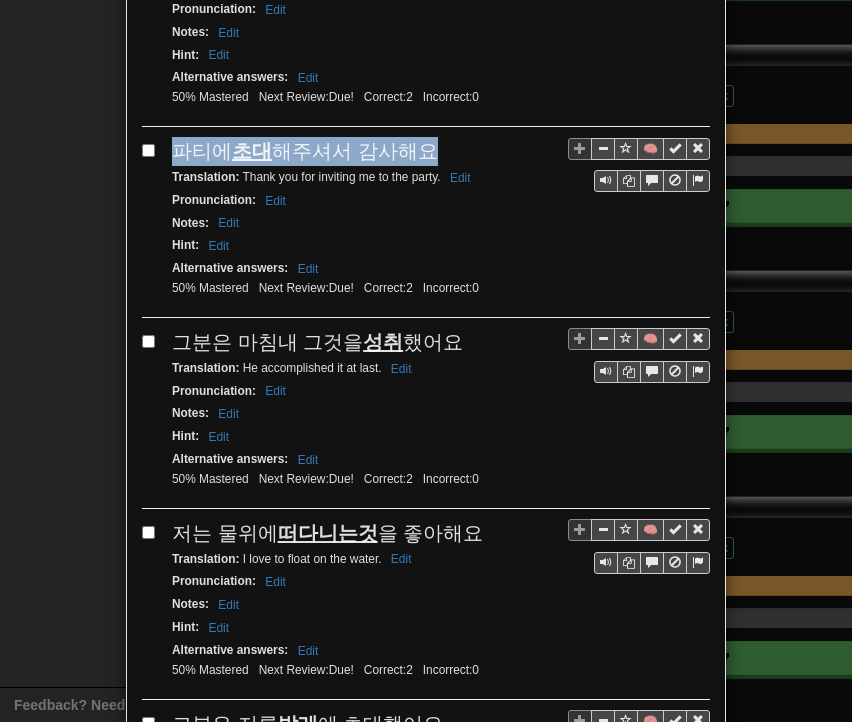 drag, startPoint x: 168, startPoint y: 116, endPoint x: 422, endPoint y: 114, distance: 254.00787 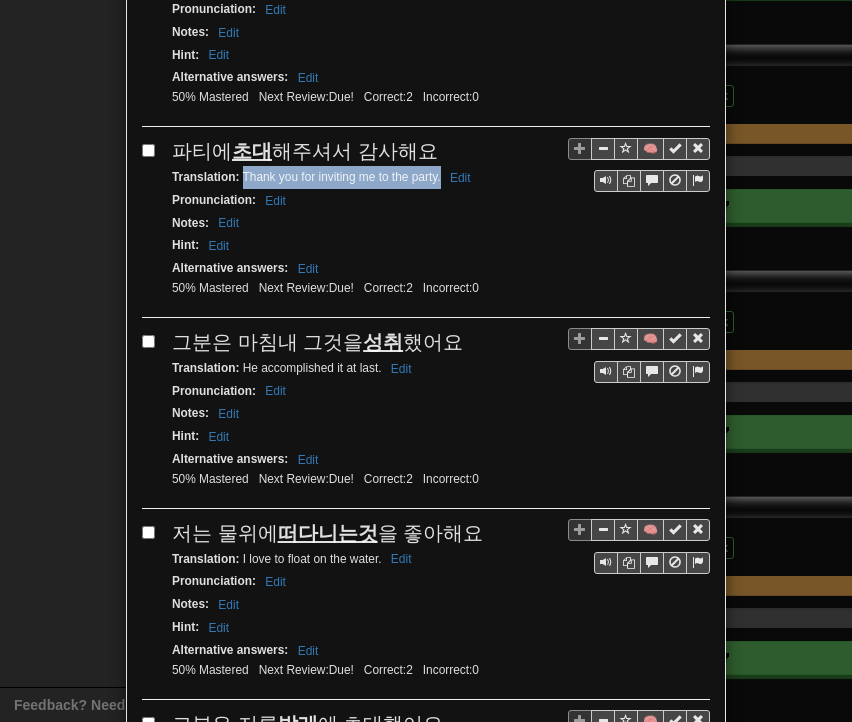 drag, startPoint x: 236, startPoint y: 141, endPoint x: 432, endPoint y: 146, distance: 196.06377 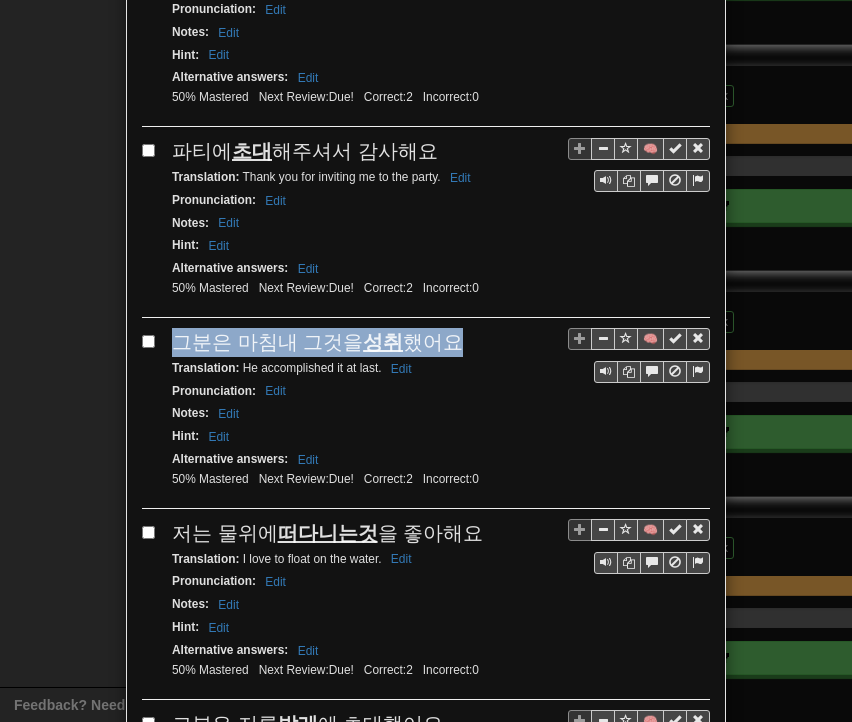 drag, startPoint x: 165, startPoint y: 303, endPoint x: 445, endPoint y: 306, distance: 280.01608 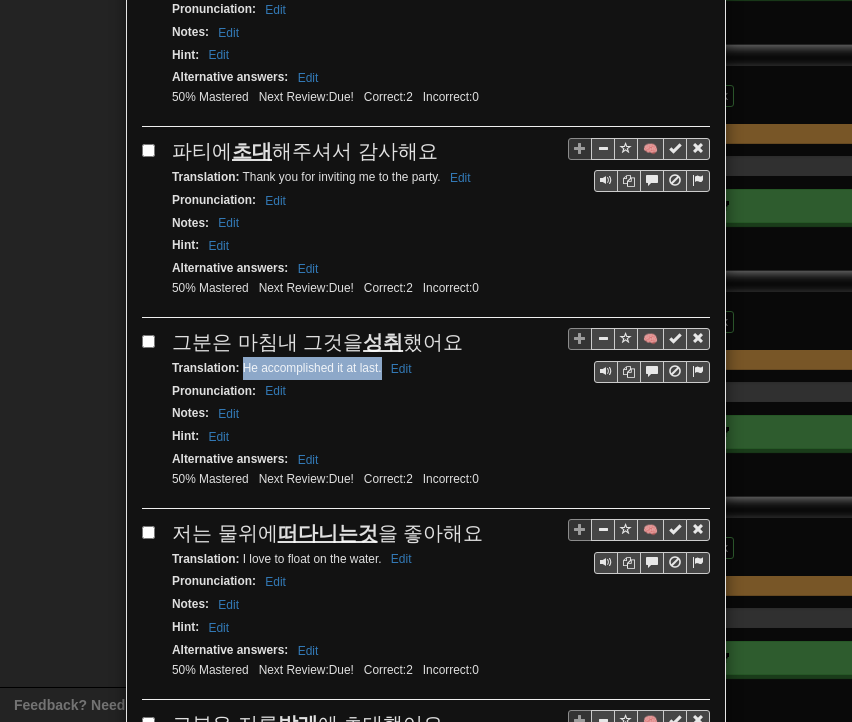 drag, startPoint x: 234, startPoint y: 331, endPoint x: 375, endPoint y: 336, distance: 141.08862 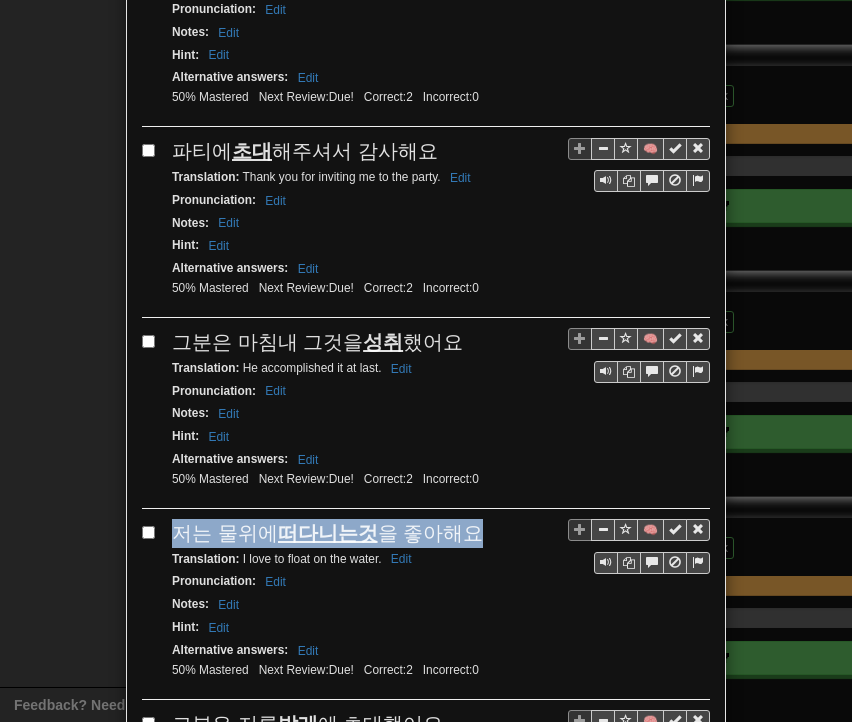 drag, startPoint x: 176, startPoint y: 490, endPoint x: 464, endPoint y: 496, distance: 288.0625 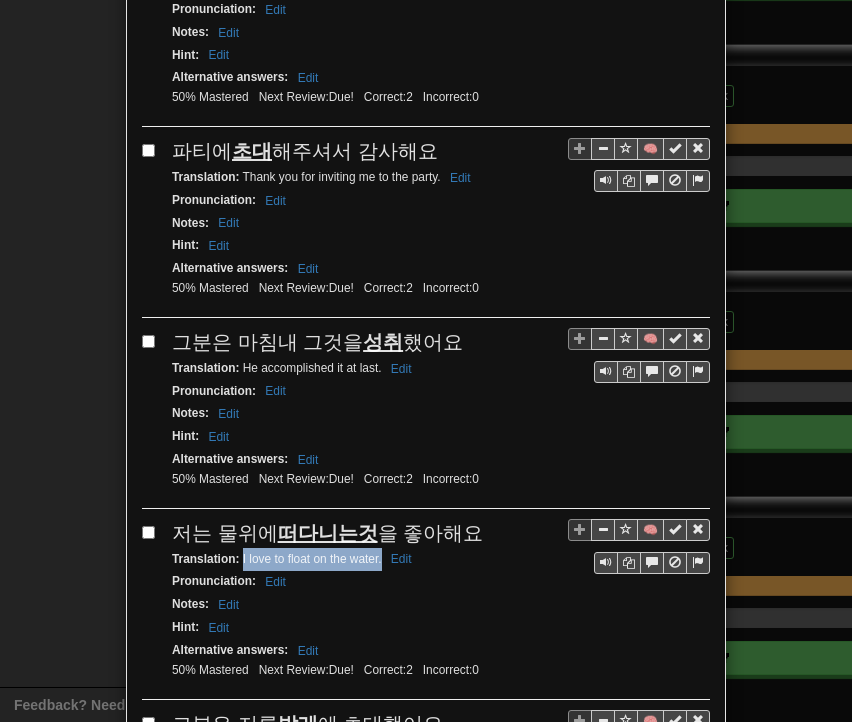 drag, startPoint x: 233, startPoint y: 515, endPoint x: 374, endPoint y: 521, distance: 141.12761 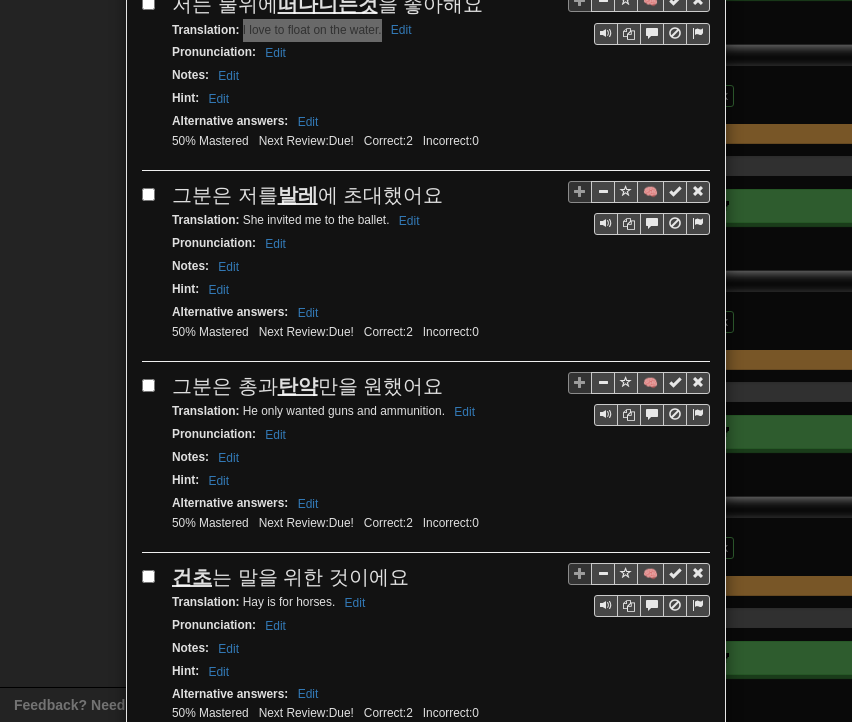 scroll, scrollTop: 2400, scrollLeft: 0, axis: vertical 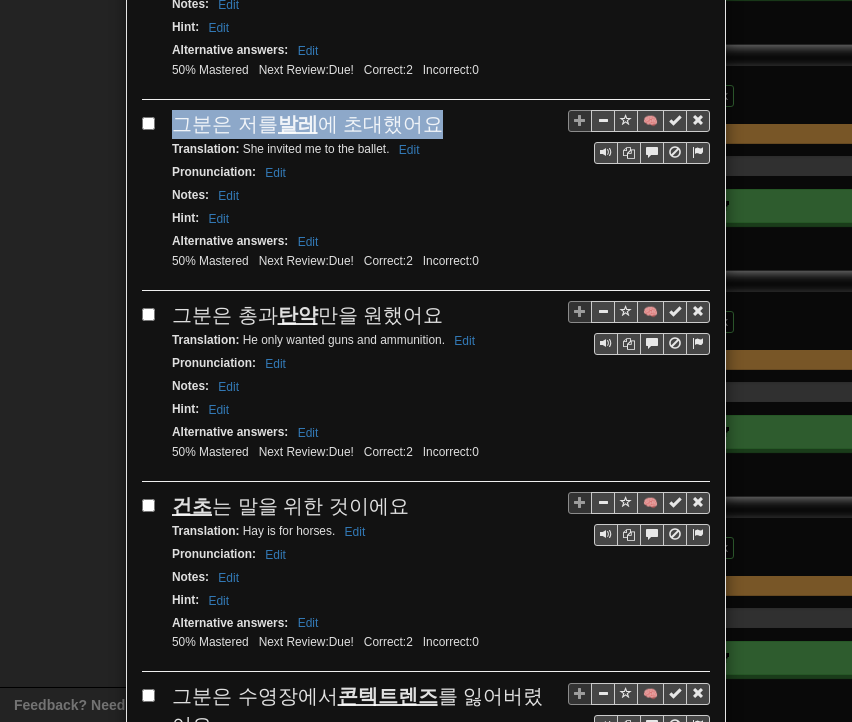 drag, startPoint x: 168, startPoint y: 73, endPoint x: 414, endPoint y: 79, distance: 246.07317 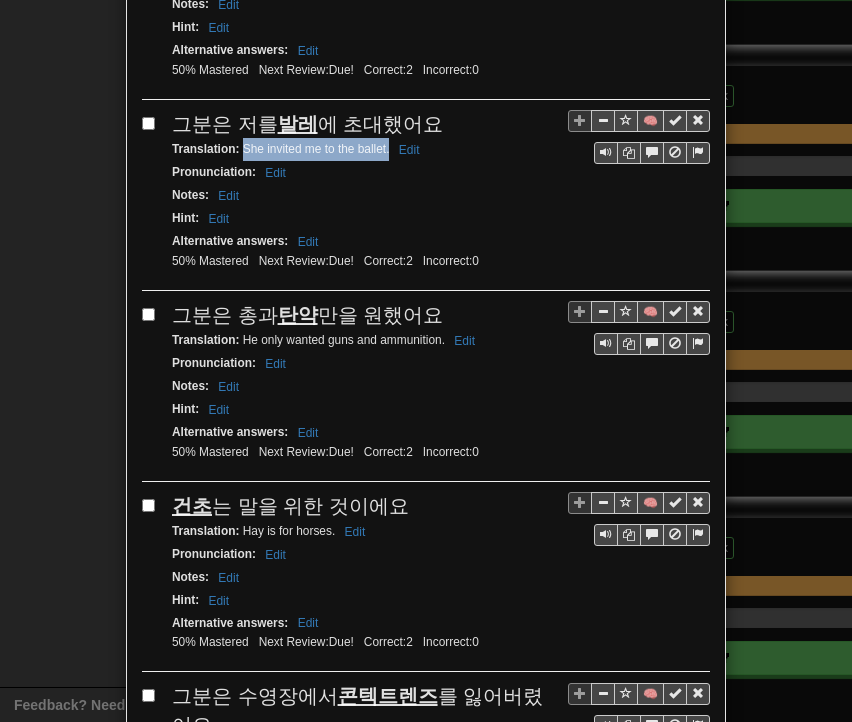 drag, startPoint x: 236, startPoint y: 107, endPoint x: 381, endPoint y: 113, distance: 145.12408 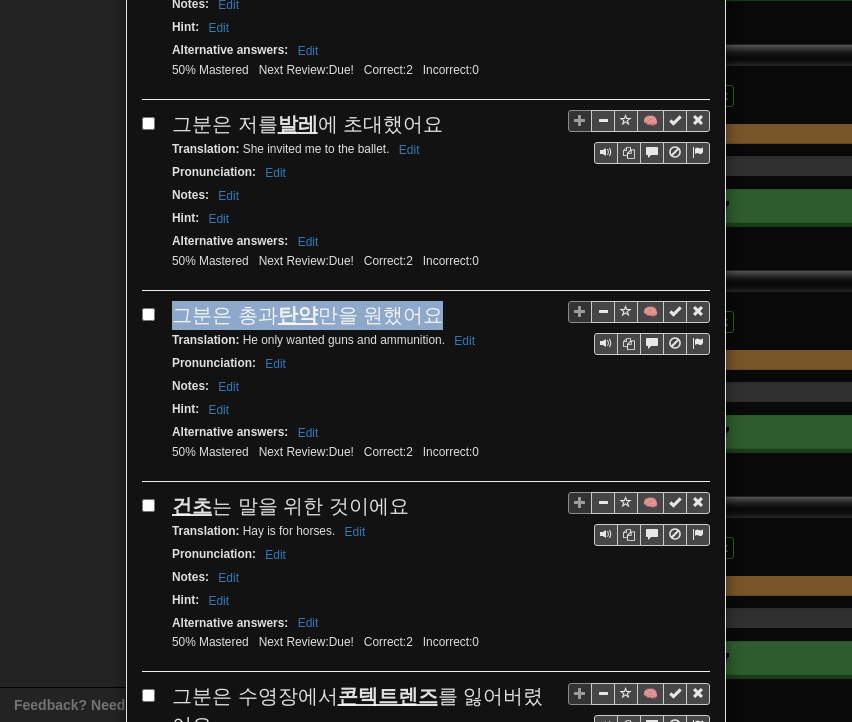 drag, startPoint x: 169, startPoint y: 267, endPoint x: 433, endPoint y: 261, distance: 264.06818 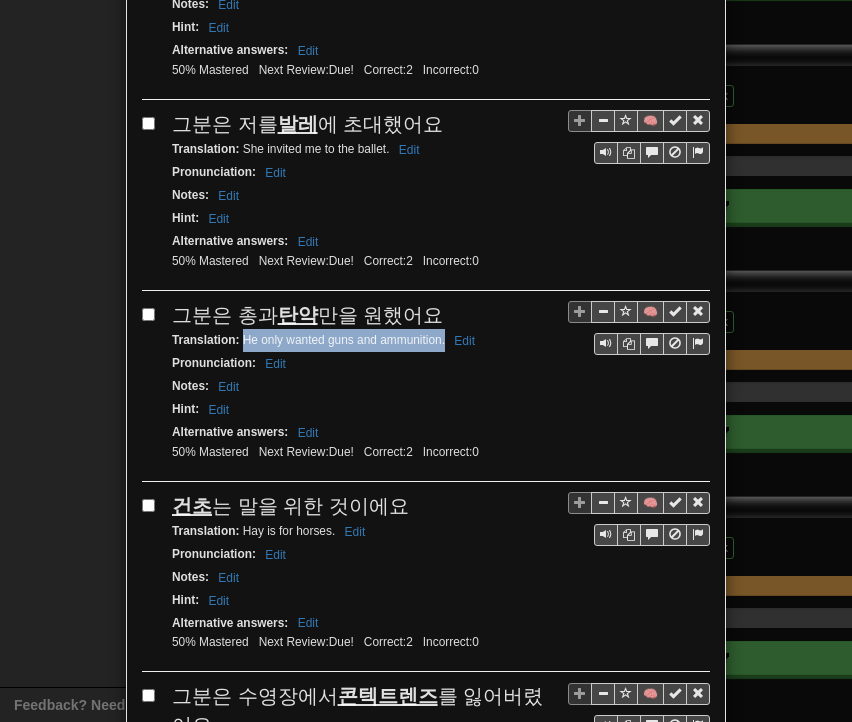 drag, startPoint x: 236, startPoint y: 289, endPoint x: 436, endPoint y: 294, distance: 200.06248 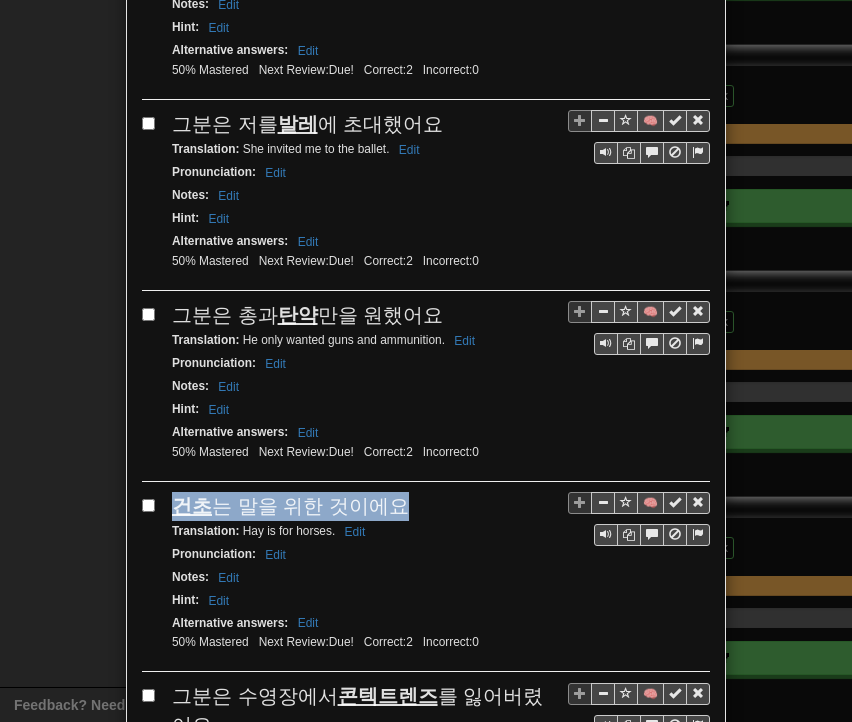 drag, startPoint x: 168, startPoint y: 450, endPoint x: 397, endPoint y: 433, distance: 229.63014 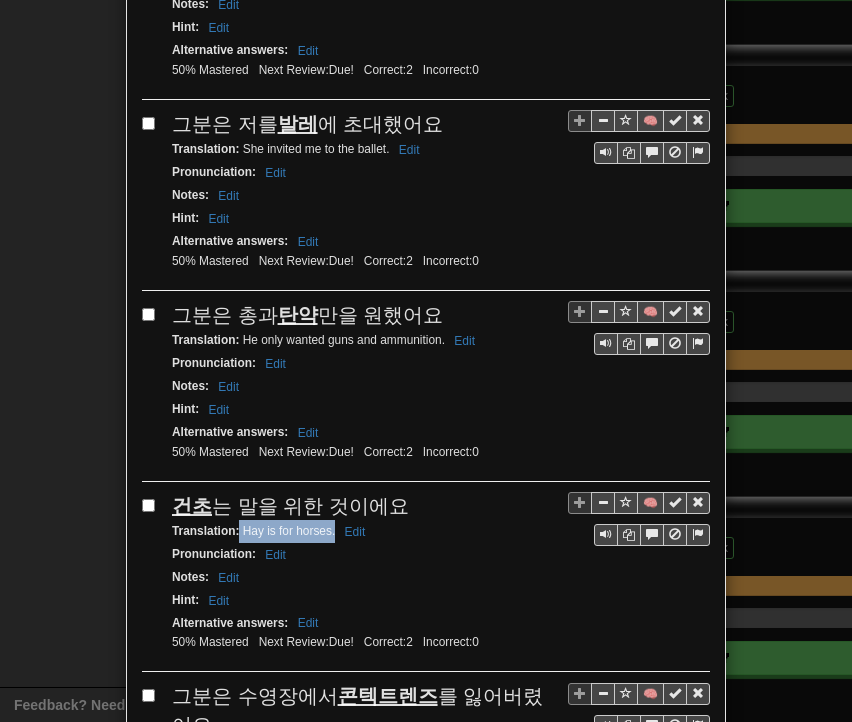 drag, startPoint x: 230, startPoint y: 480, endPoint x: 328, endPoint y: 481, distance: 98.005104 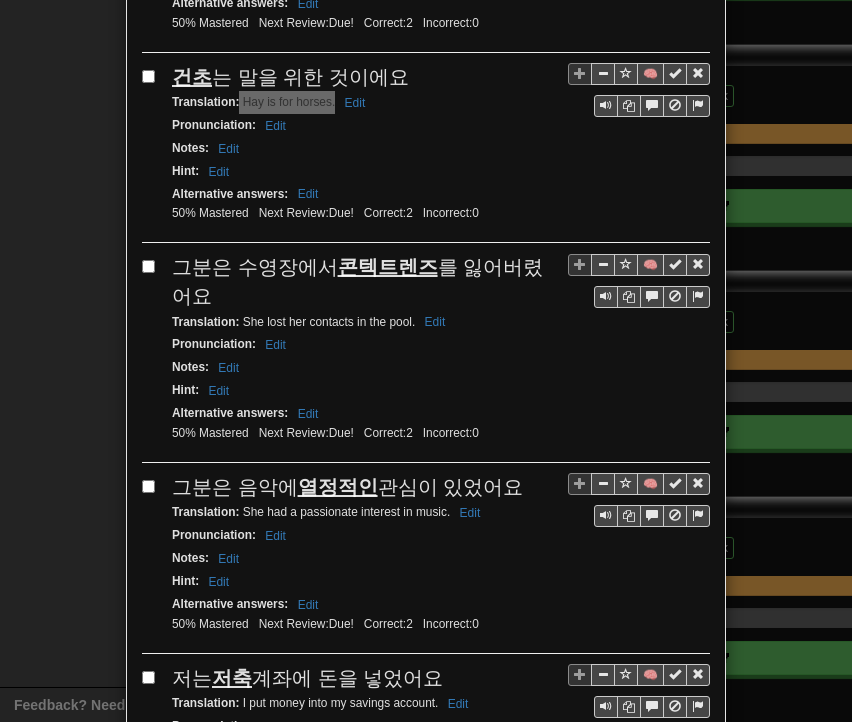scroll, scrollTop: 2900, scrollLeft: 0, axis: vertical 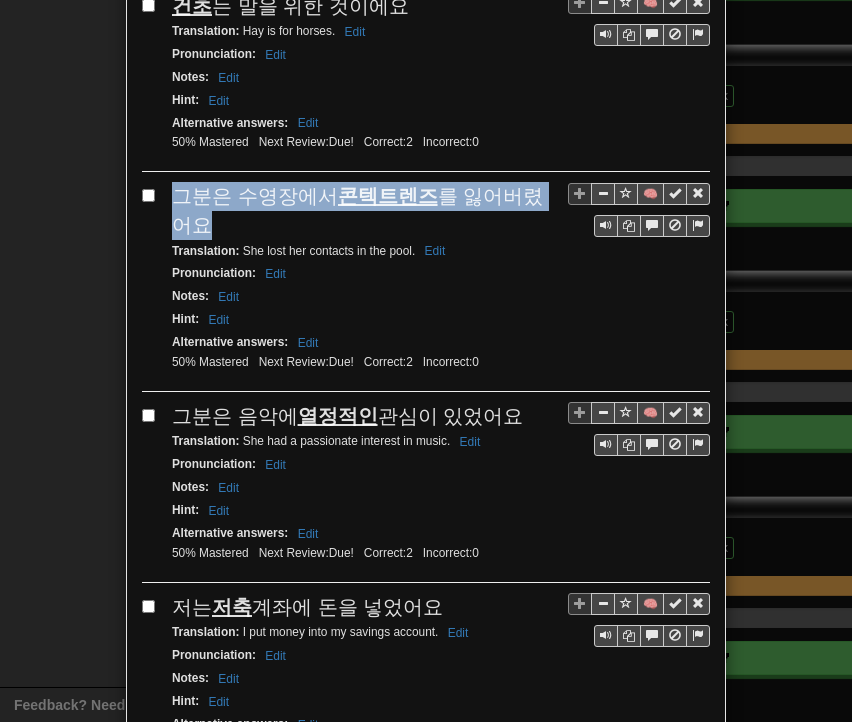 drag, startPoint x: 171, startPoint y: 140, endPoint x: 543, endPoint y: 145, distance: 372.0336 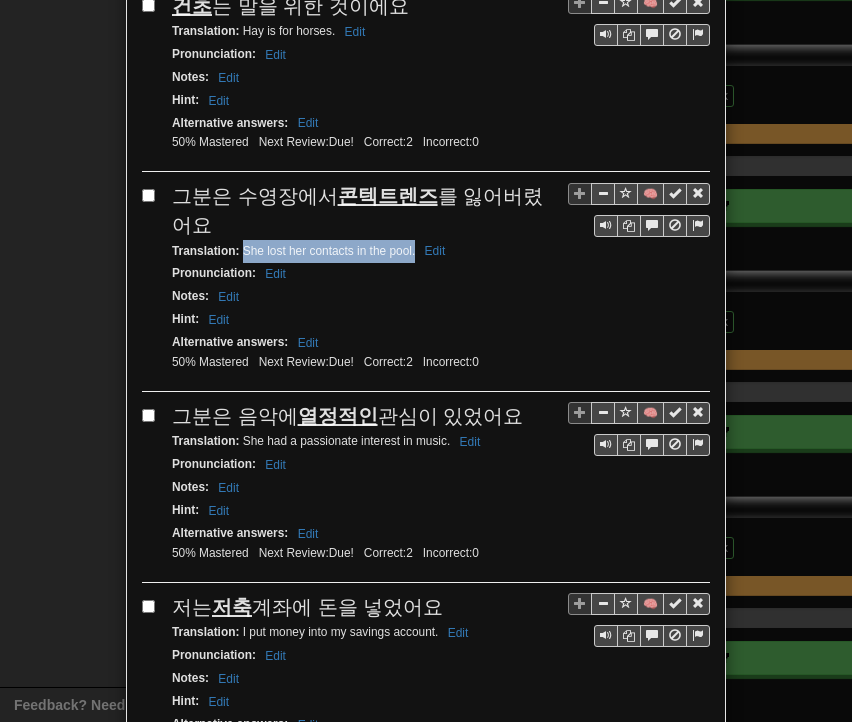 drag, startPoint x: 235, startPoint y: 165, endPoint x: 407, endPoint y: 169, distance: 172.04651 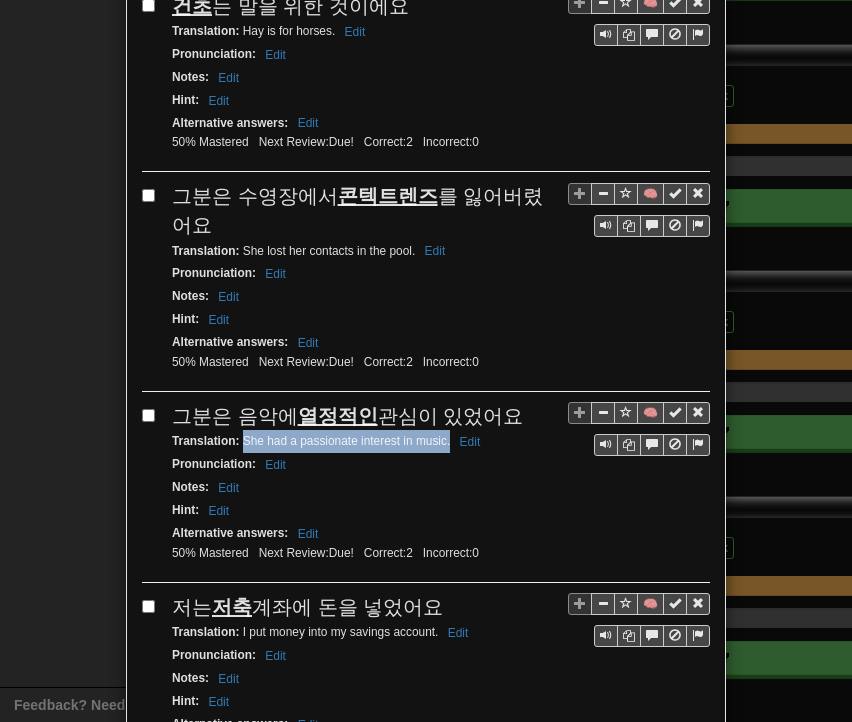 drag, startPoint x: 235, startPoint y: 349, endPoint x: 442, endPoint y: 353, distance: 207.03865 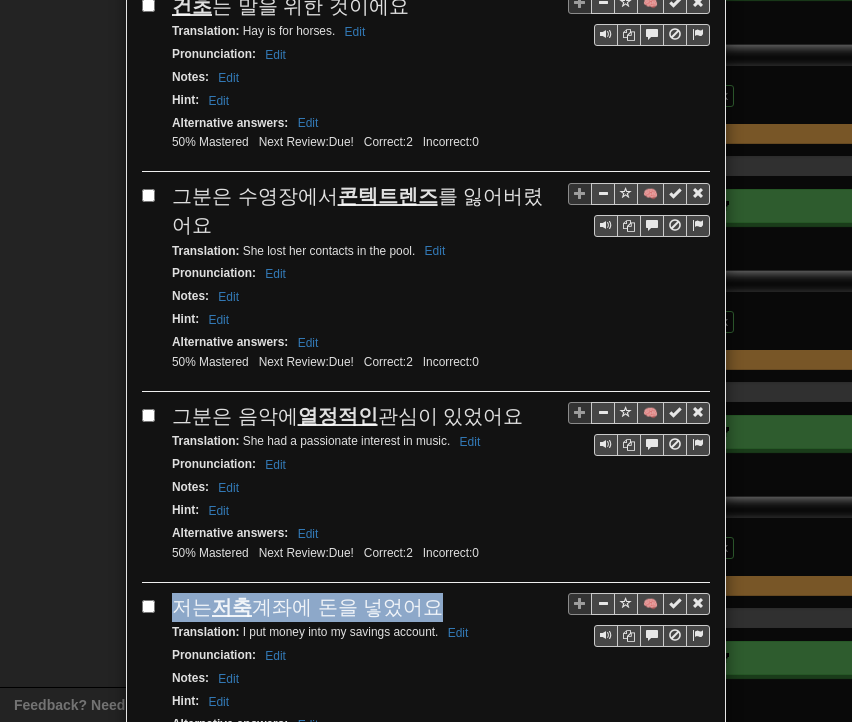 drag, startPoint x: 170, startPoint y: 515, endPoint x: 425, endPoint y: 509, distance: 255.07057 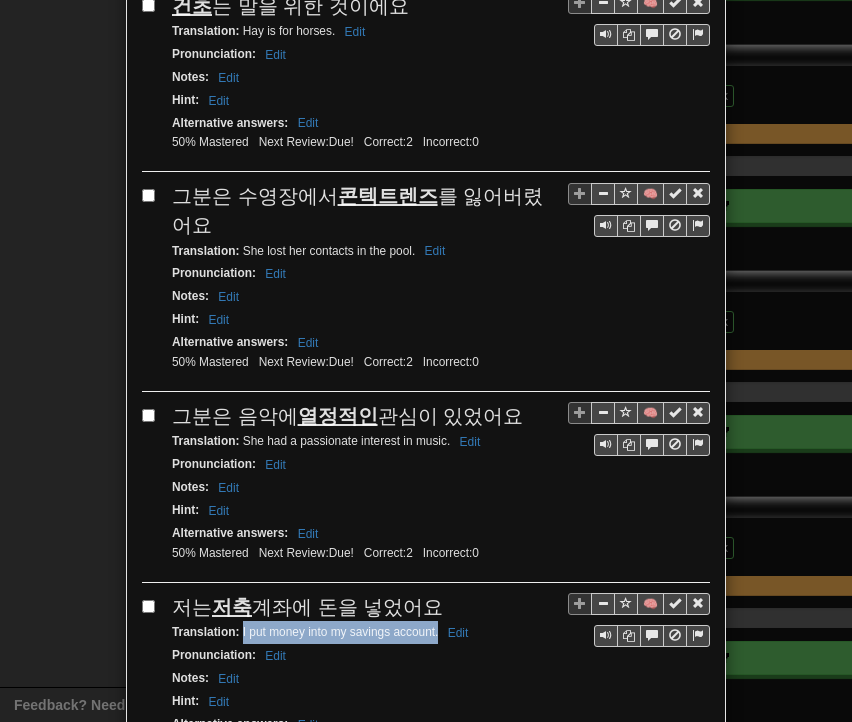 drag, startPoint x: 233, startPoint y: 537, endPoint x: 432, endPoint y: 535, distance: 199.01006 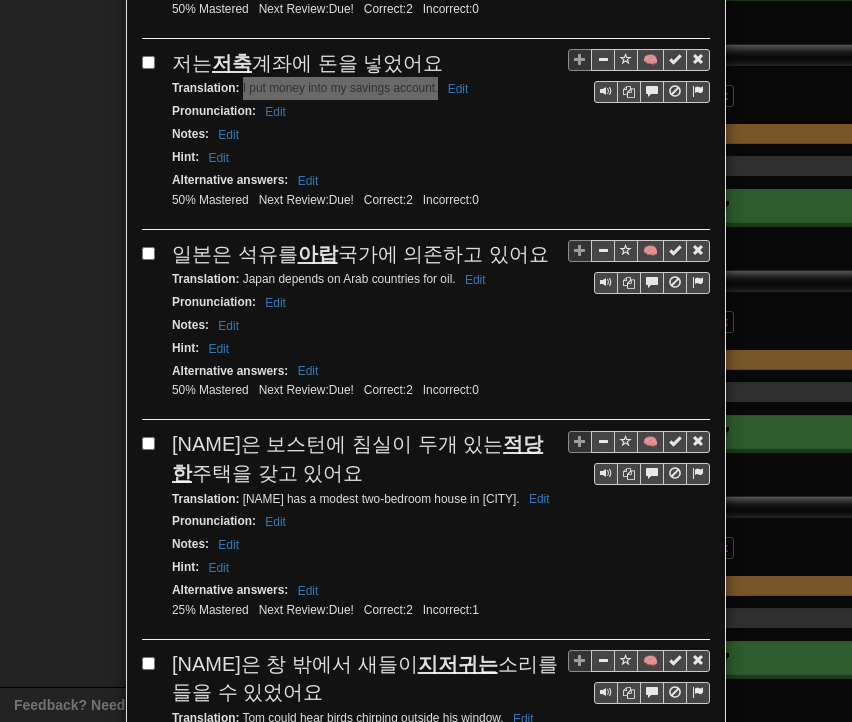 scroll, scrollTop: 3500, scrollLeft: 0, axis: vertical 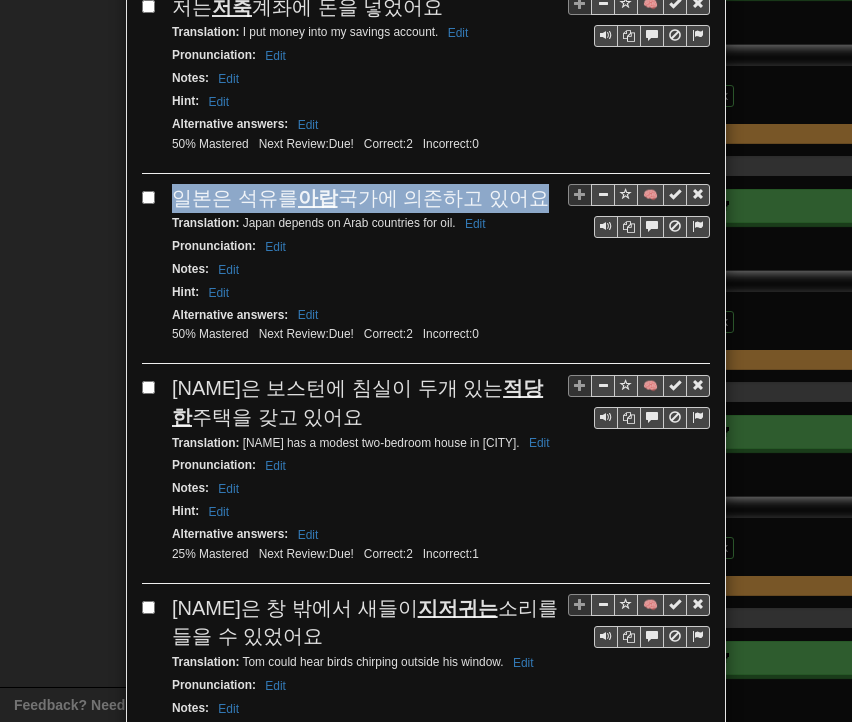 drag, startPoint x: 174, startPoint y: 93, endPoint x: 520, endPoint y: 94, distance: 346.00143 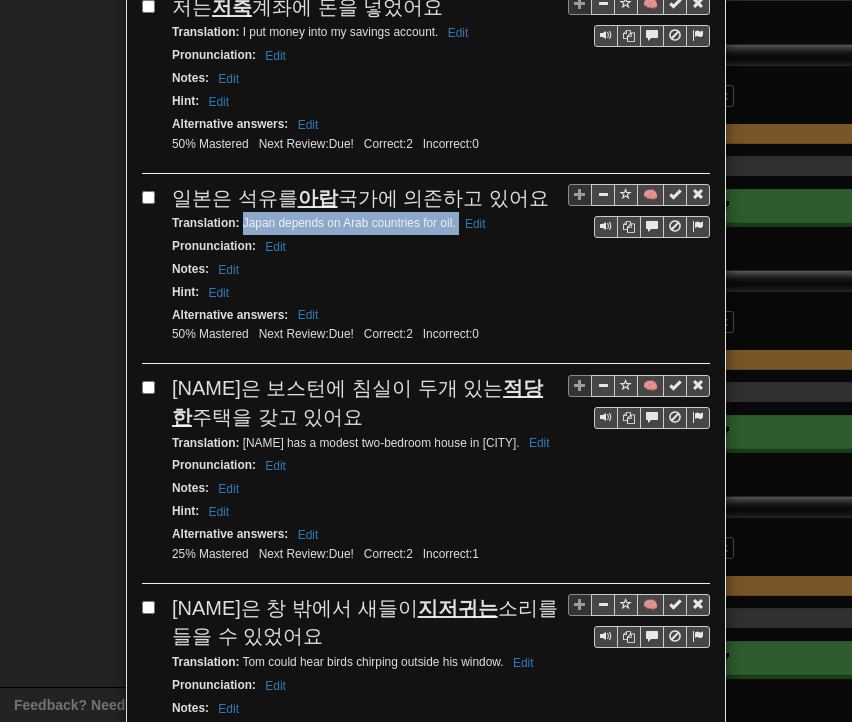 drag, startPoint x: 236, startPoint y: 125, endPoint x: 449, endPoint y: 129, distance: 213.03755 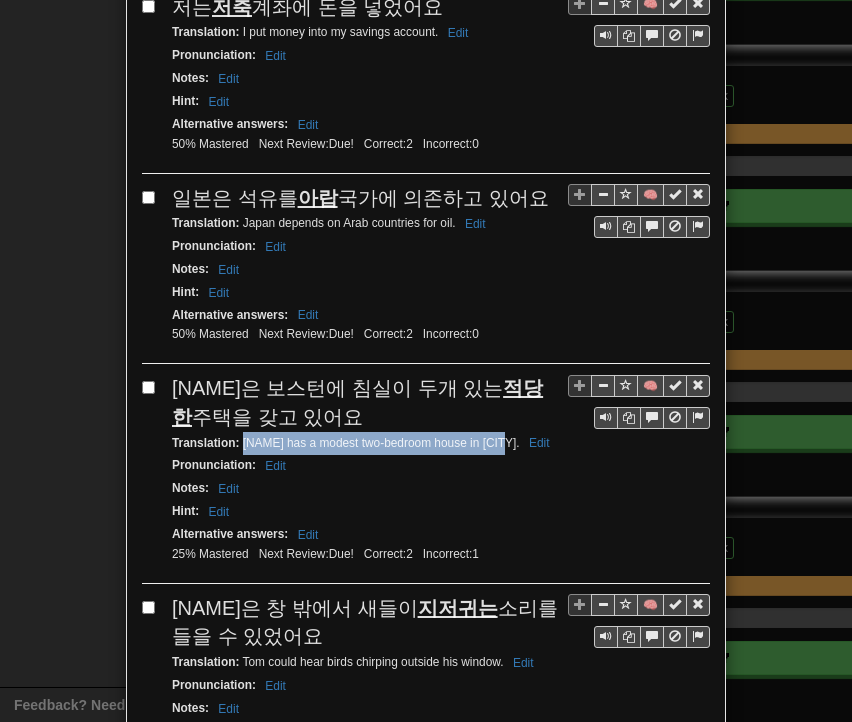 drag, startPoint x: 236, startPoint y: 341, endPoint x: 496, endPoint y: 343, distance: 260.0077 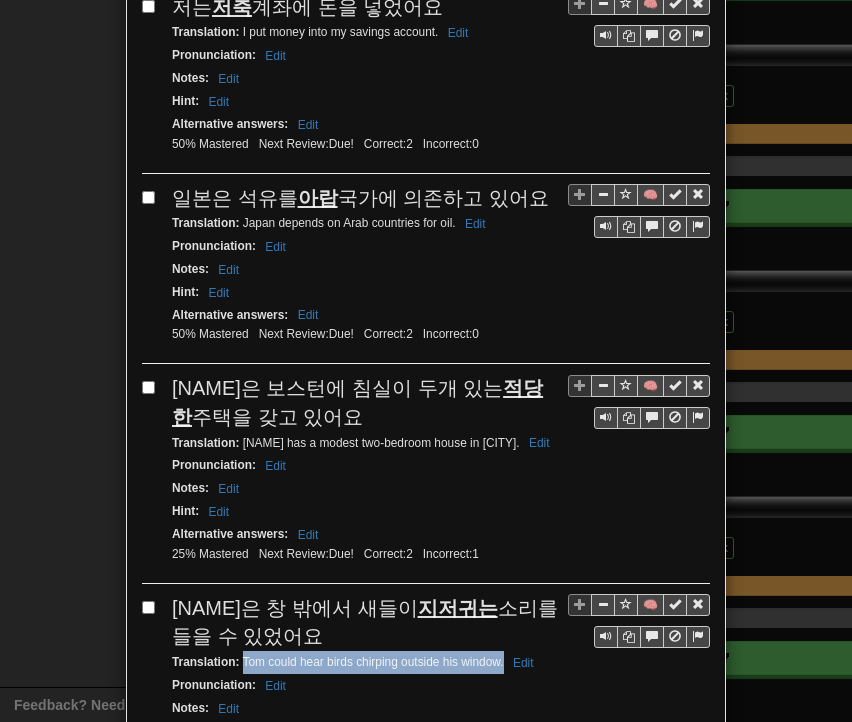 drag, startPoint x: 236, startPoint y: 556, endPoint x: 495, endPoint y: 562, distance: 259.0695 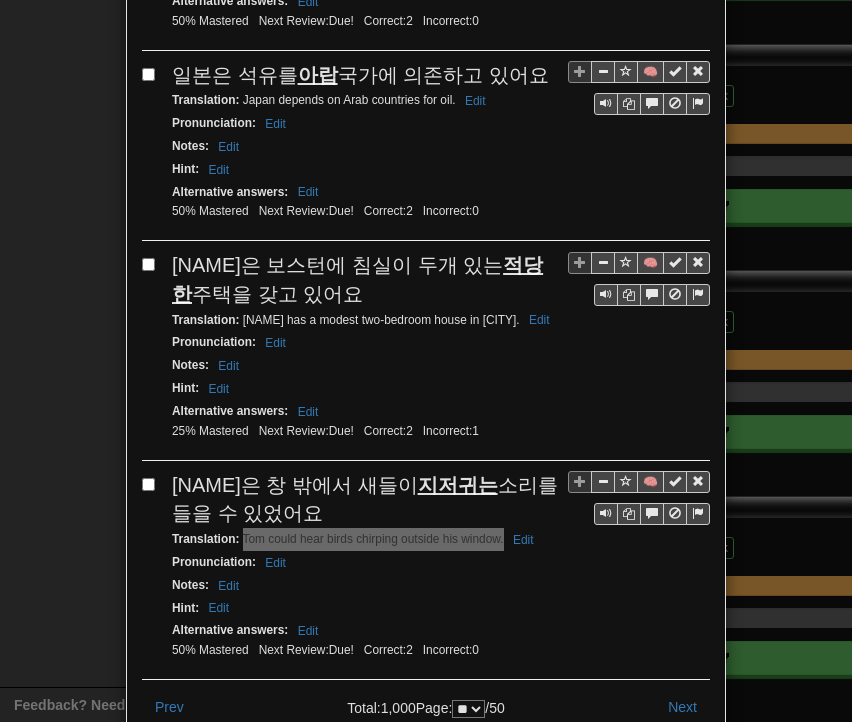 scroll, scrollTop: 3644, scrollLeft: 0, axis: vertical 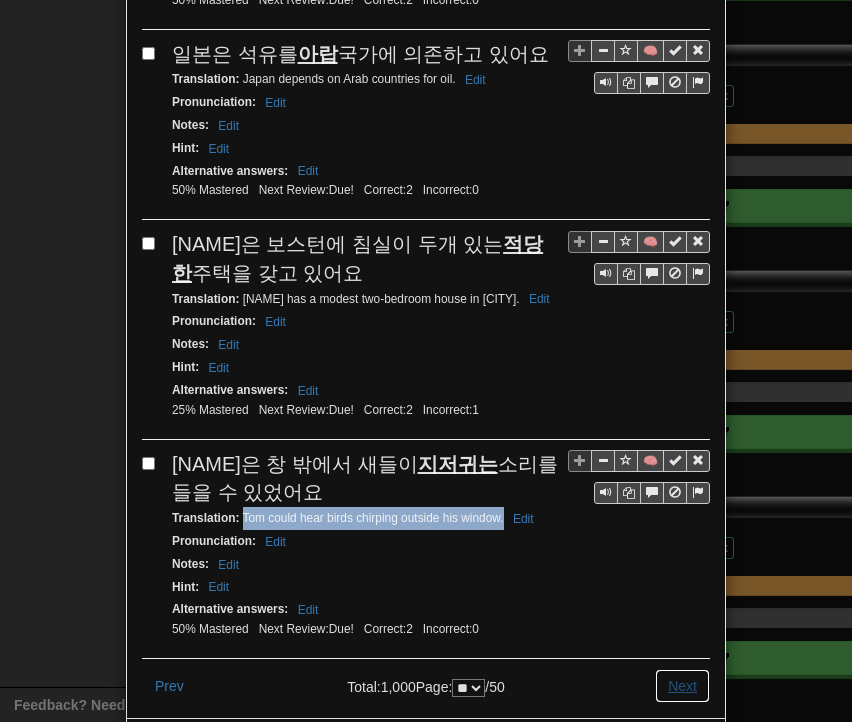 click on "Next" at bounding box center (682, 686) 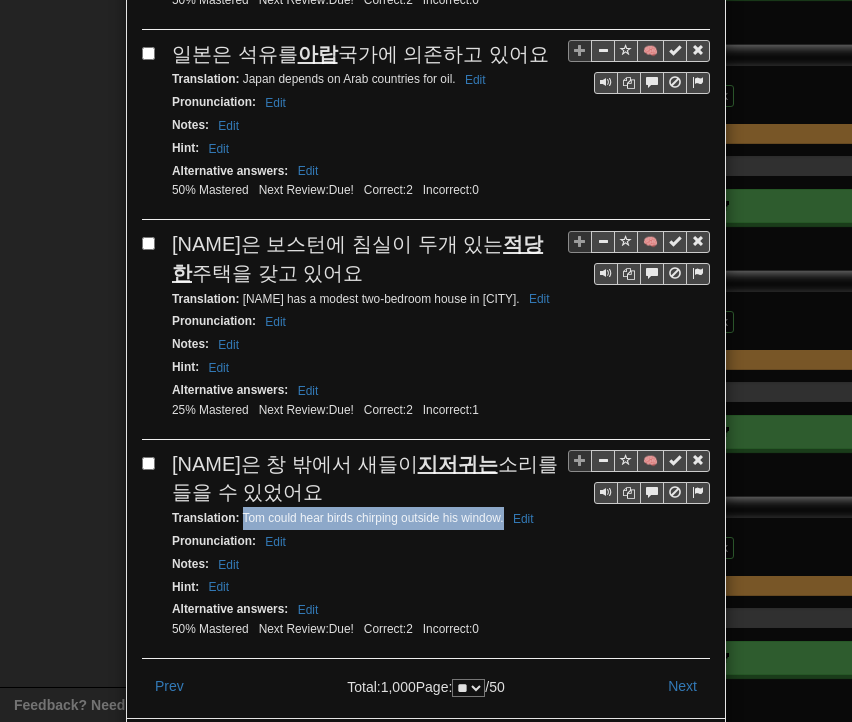 scroll, scrollTop: 0, scrollLeft: 0, axis: both 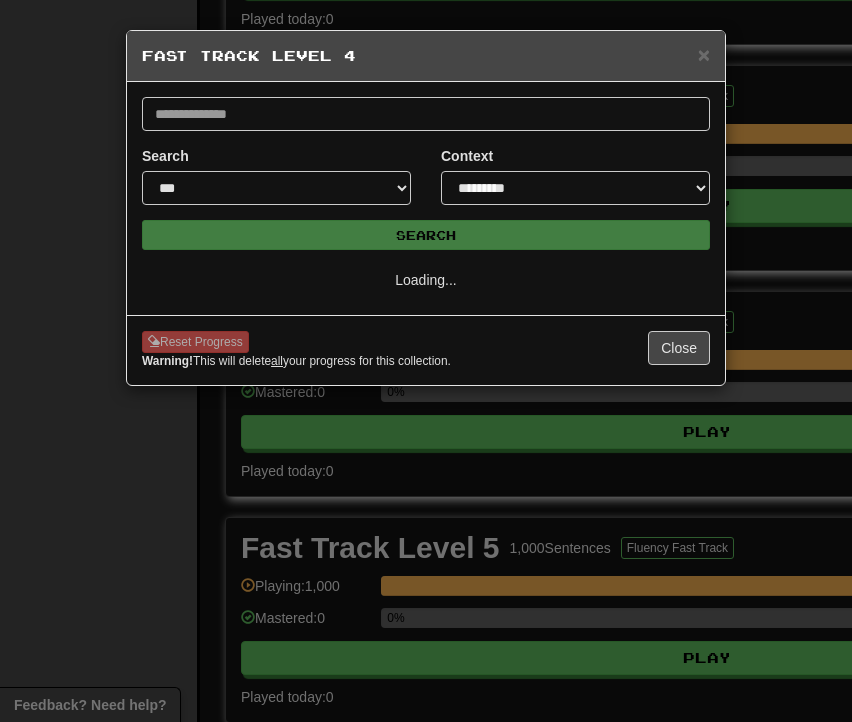 select on "**" 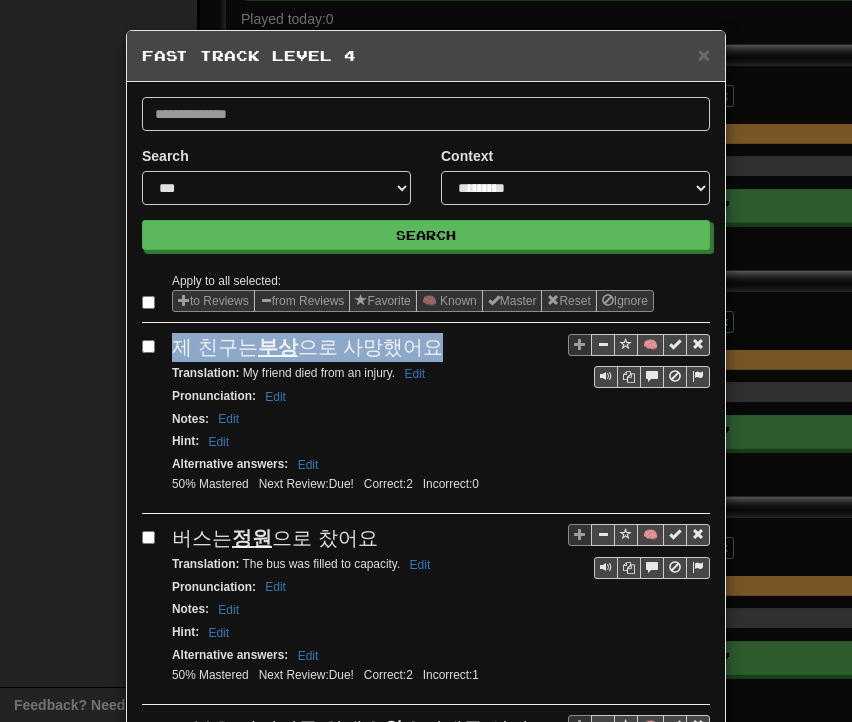 drag, startPoint x: 168, startPoint y: 343, endPoint x: 426, endPoint y: 343, distance: 258 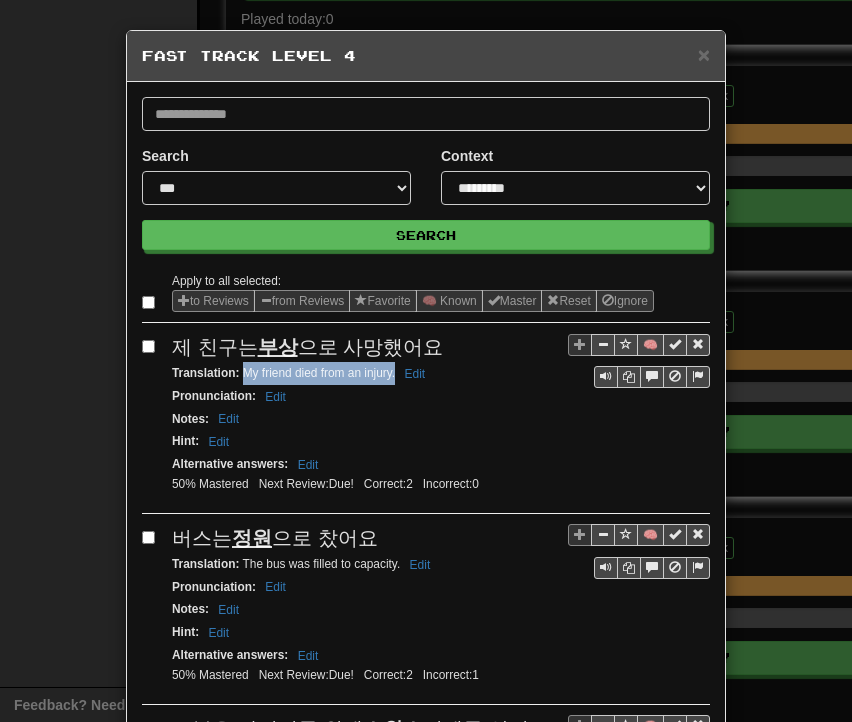 drag, startPoint x: 234, startPoint y: 371, endPoint x: 387, endPoint y: 373, distance: 153.01308 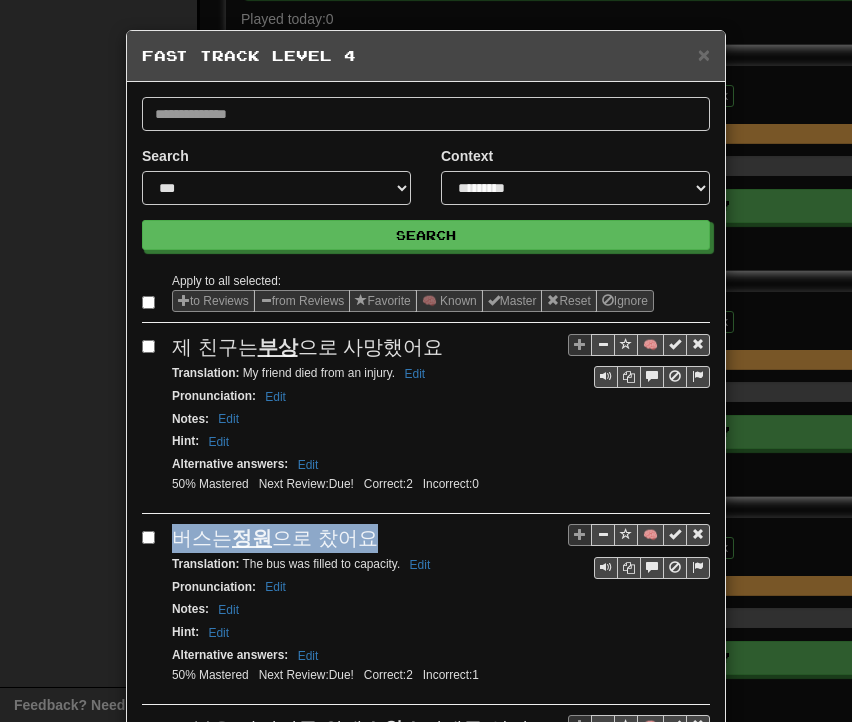 drag, startPoint x: 169, startPoint y: 532, endPoint x: 362, endPoint y: 529, distance: 193.02332 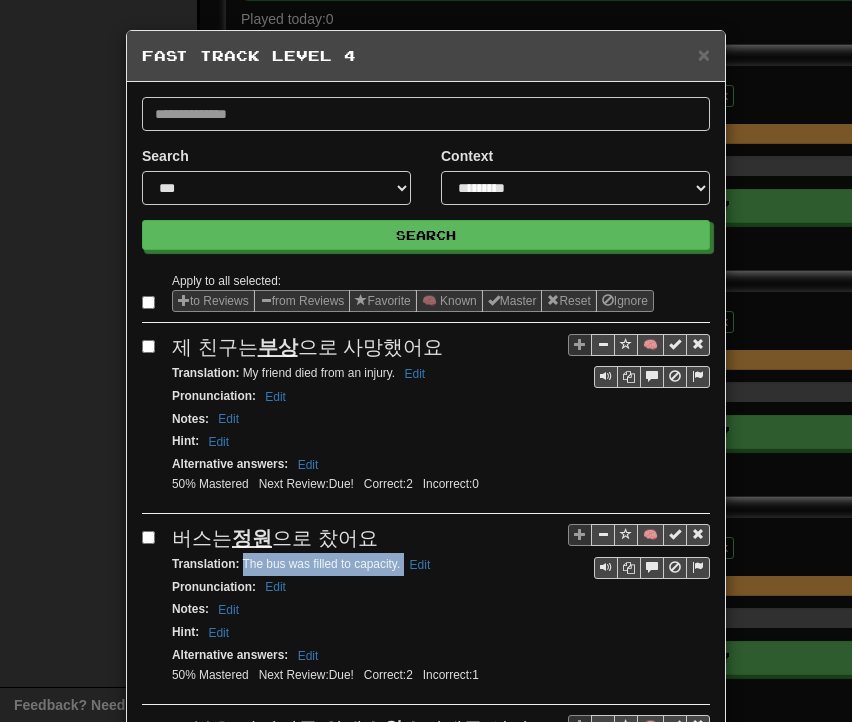 drag, startPoint x: 236, startPoint y: 553, endPoint x: 394, endPoint y: 557, distance: 158.05063 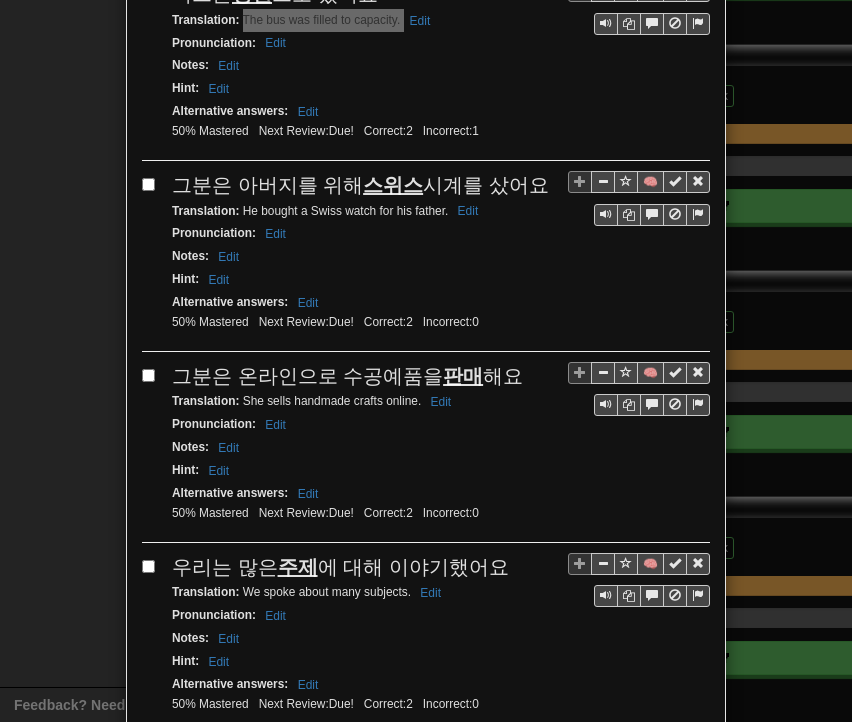 scroll, scrollTop: 600, scrollLeft: 0, axis: vertical 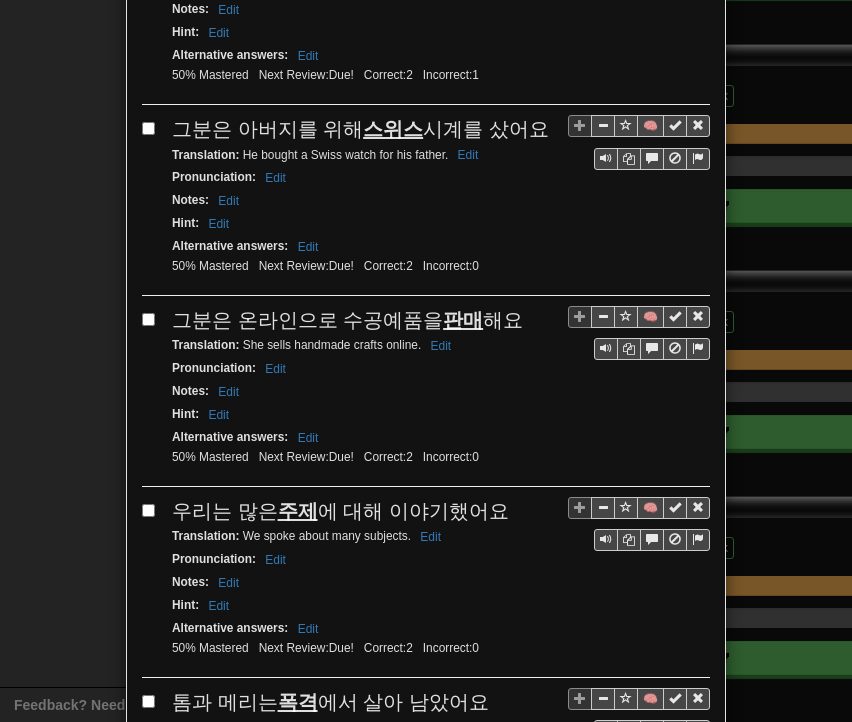 drag, startPoint x: 168, startPoint y: 121, endPoint x: 522, endPoint y: 121, distance: 354 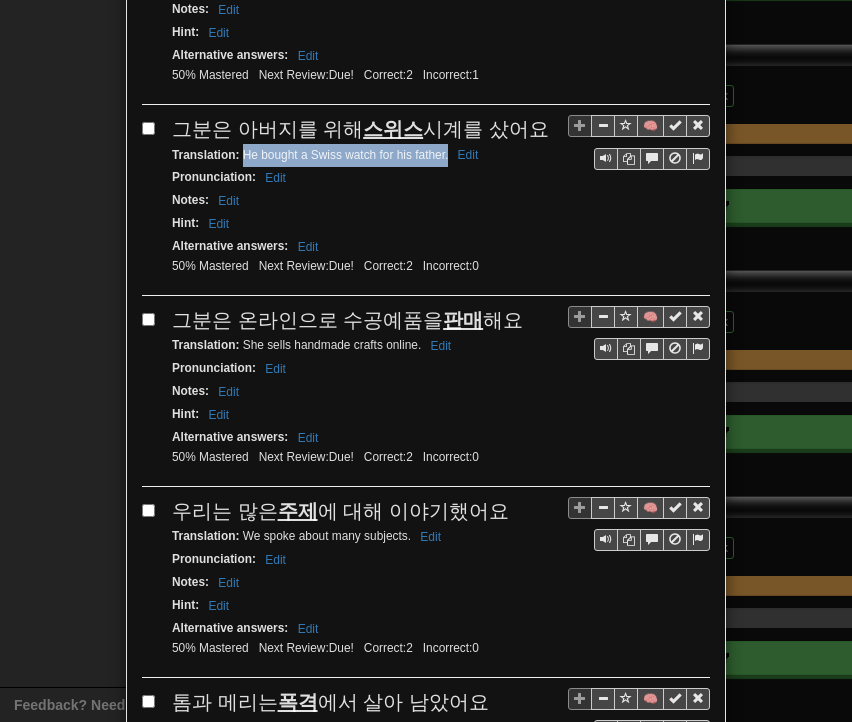drag, startPoint x: 236, startPoint y: 145, endPoint x: 437, endPoint y: 147, distance: 201.00995 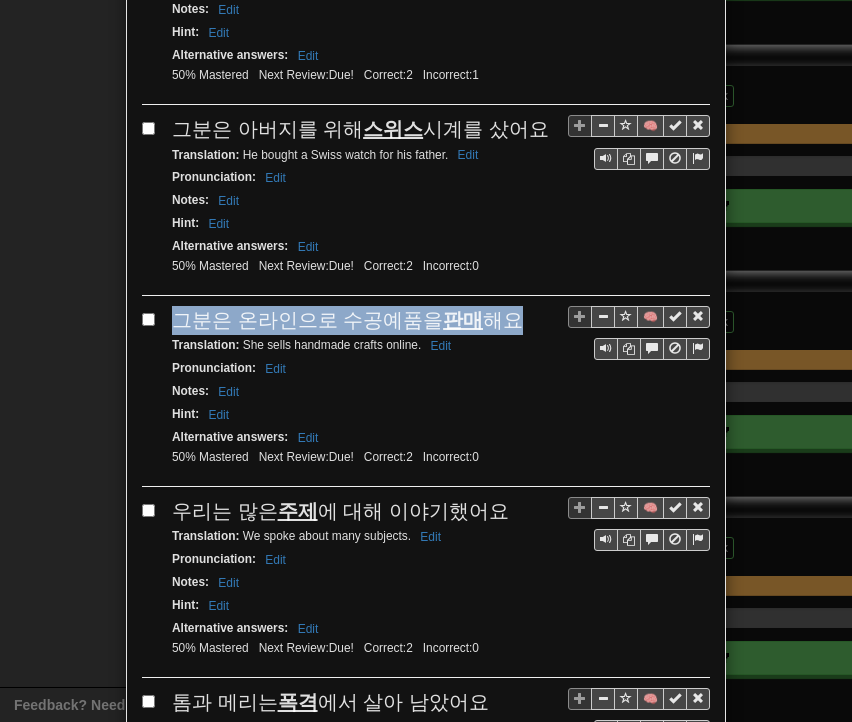 drag, startPoint x: 164, startPoint y: 300, endPoint x: 496, endPoint y: 305, distance: 332.03766 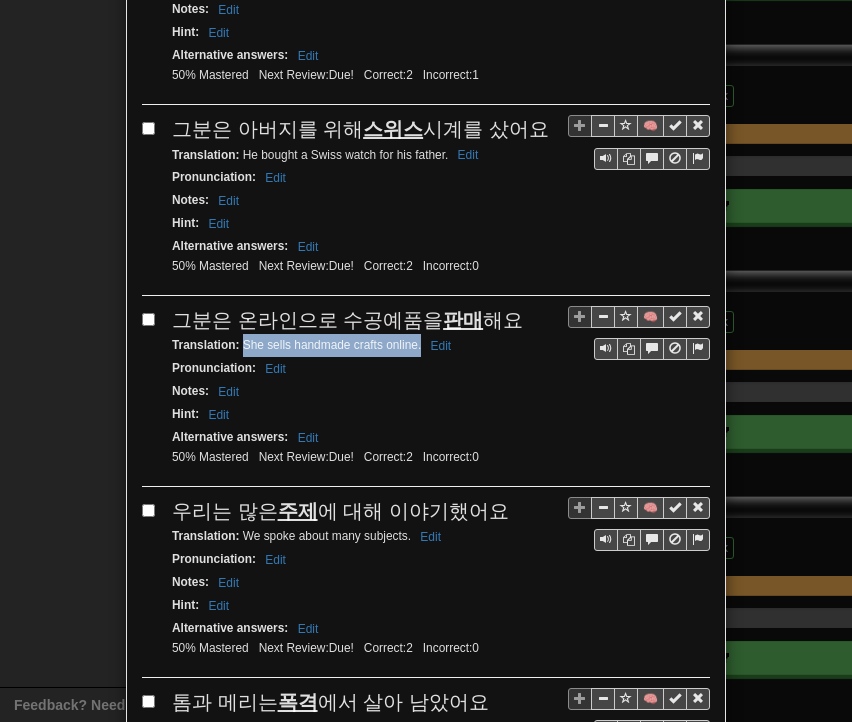 drag, startPoint x: 236, startPoint y: 335, endPoint x: 414, endPoint y: 333, distance: 178.01123 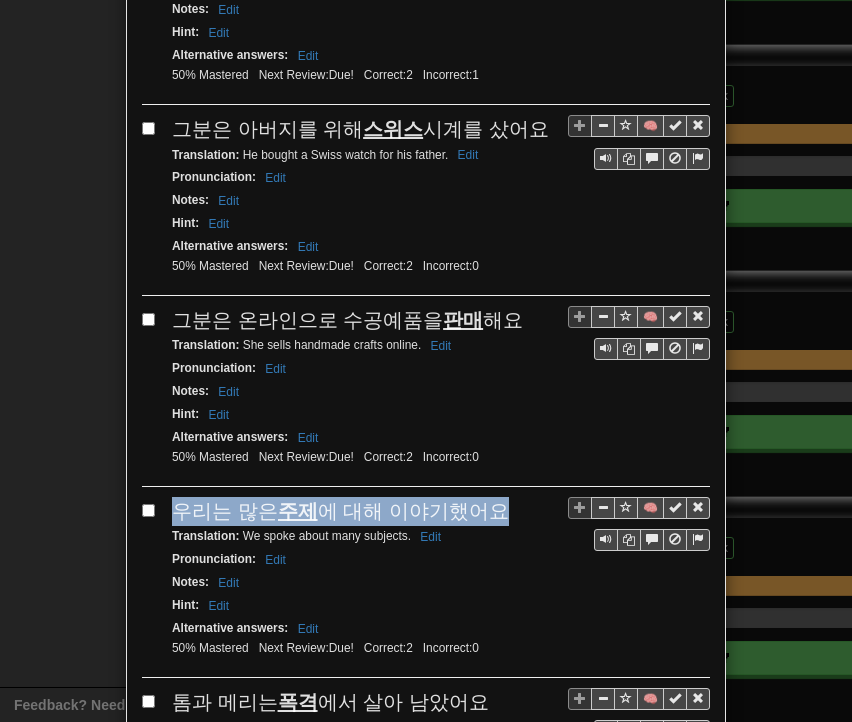 drag, startPoint x: 166, startPoint y: 492, endPoint x: 478, endPoint y: 493, distance: 312.00162 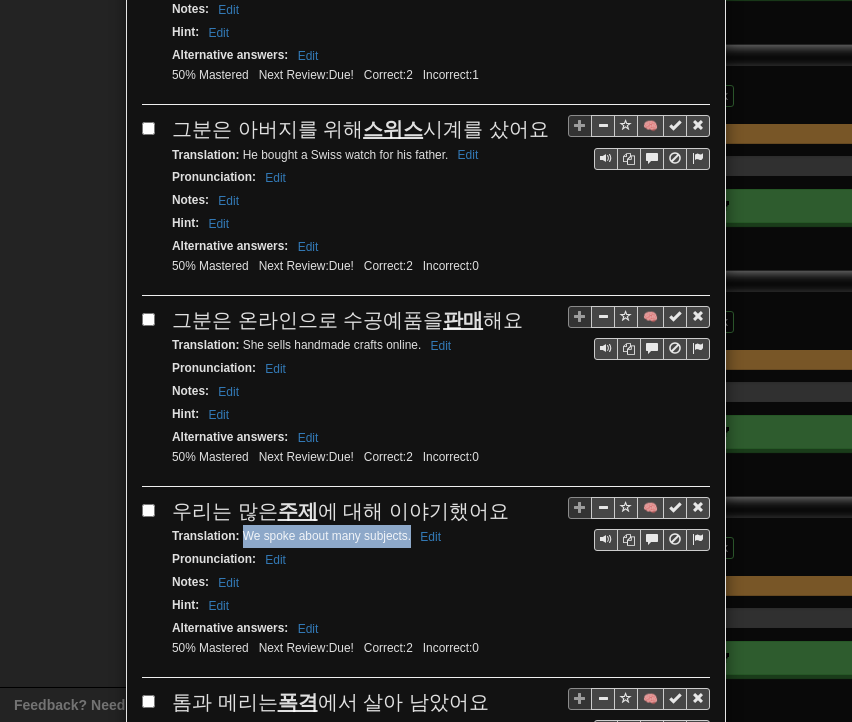 drag, startPoint x: 233, startPoint y: 513, endPoint x: 403, endPoint y: 519, distance: 170.10585 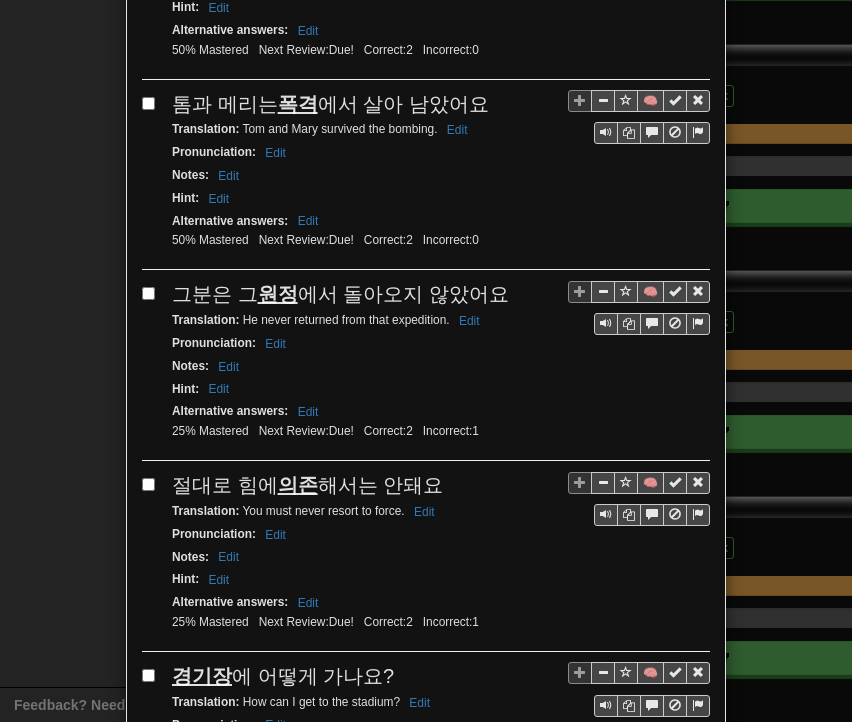 scroll, scrollTop: 1200, scrollLeft: 0, axis: vertical 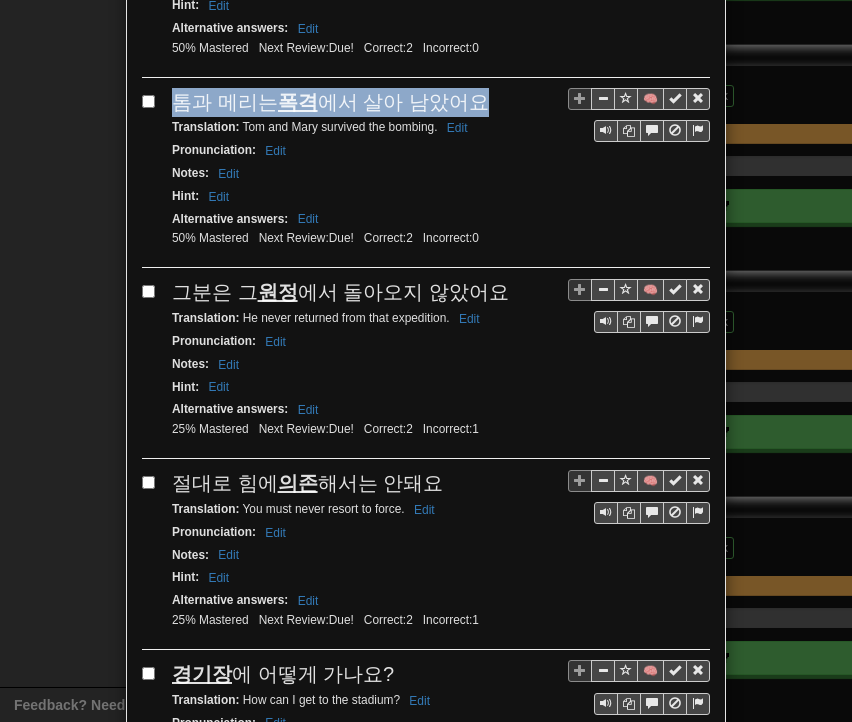 drag, startPoint x: 168, startPoint y: 76, endPoint x: 476, endPoint y: 82, distance: 308.05844 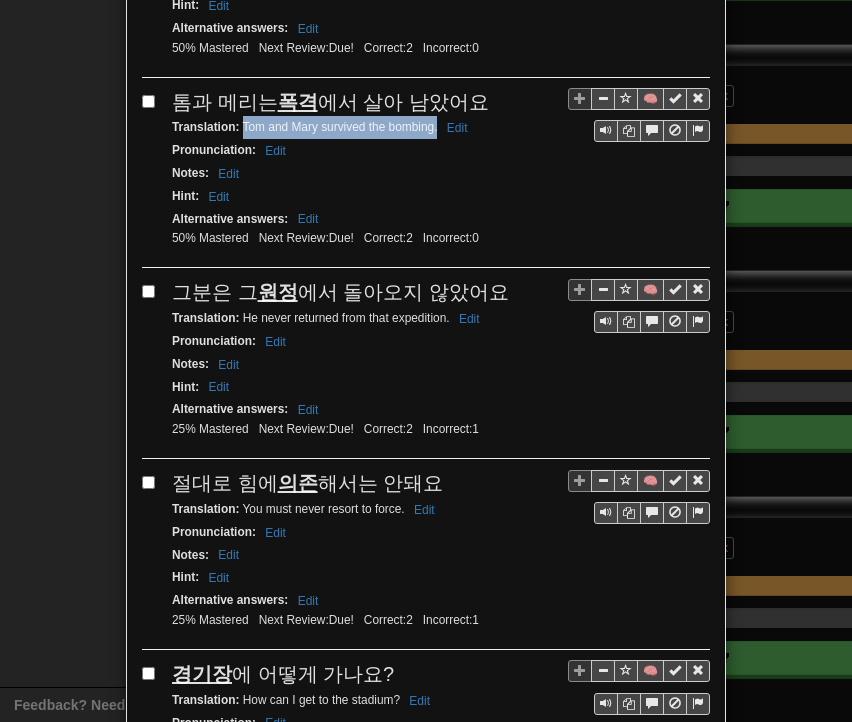 drag, startPoint x: 242, startPoint y: 105, endPoint x: 426, endPoint y: 109, distance: 184.04347 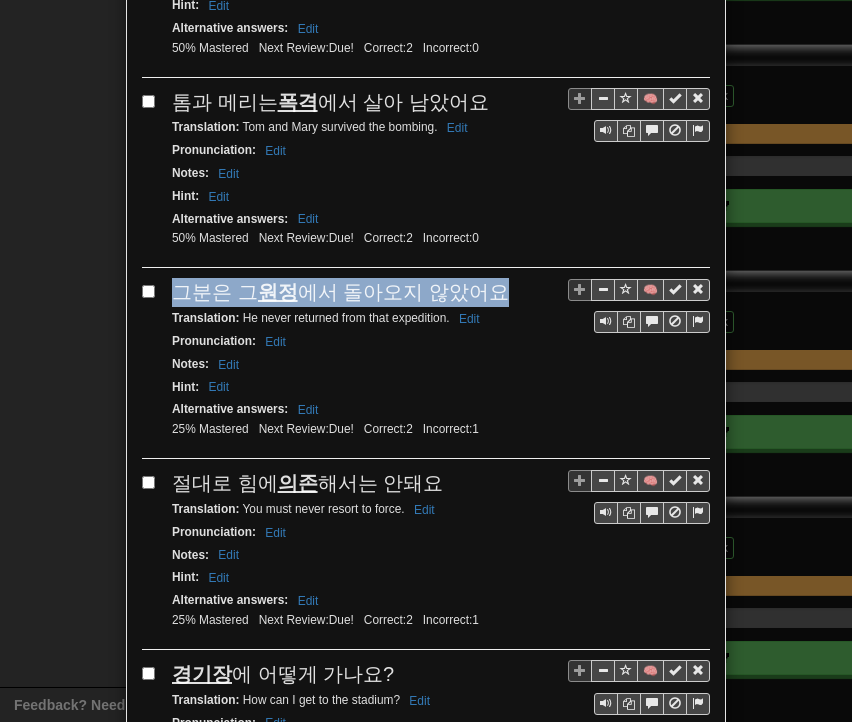 drag, startPoint x: 170, startPoint y: 260, endPoint x: 484, endPoint y: 265, distance: 314.0398 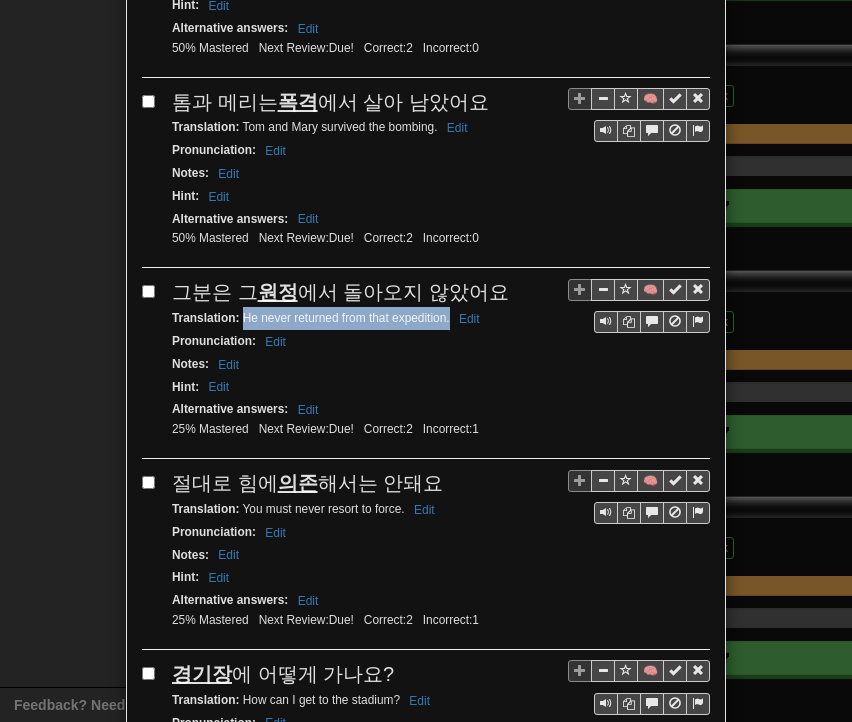 drag, startPoint x: 236, startPoint y: 290, endPoint x: 441, endPoint y: 299, distance: 205.19746 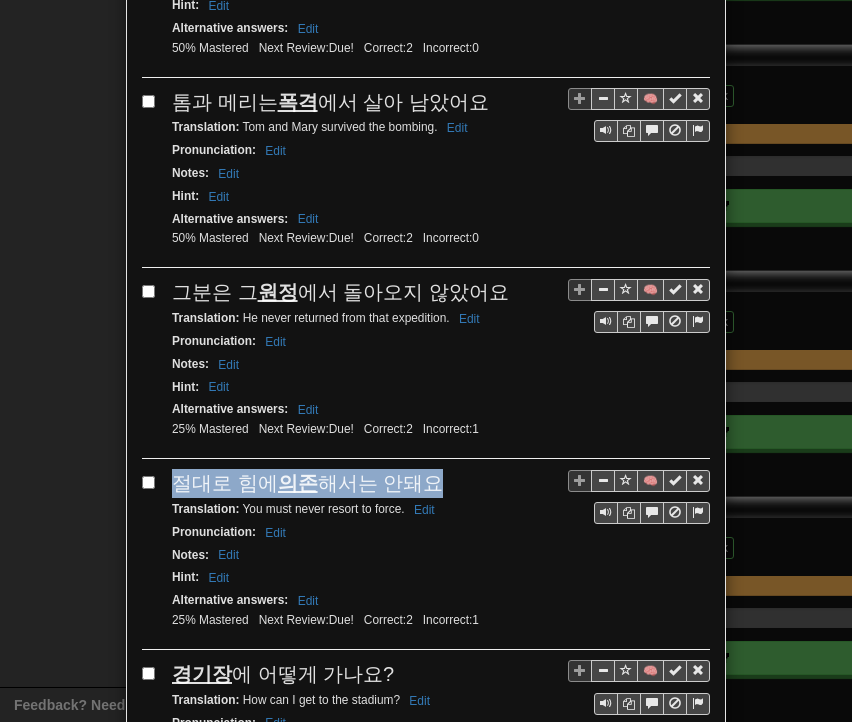 drag, startPoint x: 168, startPoint y: 453, endPoint x: 398, endPoint y: 461, distance: 230.13908 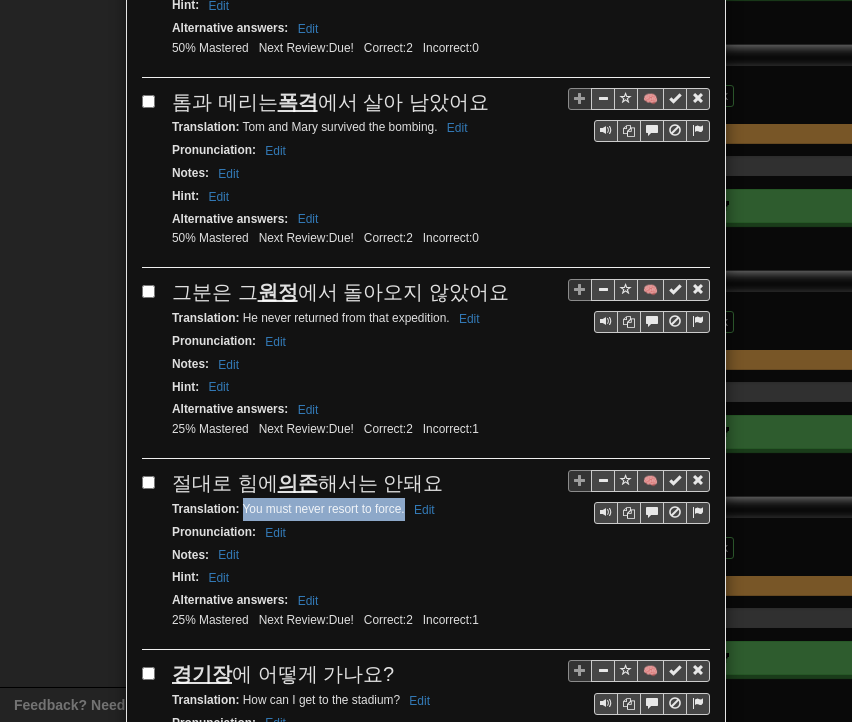 drag, startPoint x: 233, startPoint y: 478, endPoint x: 396, endPoint y: 481, distance: 163.0276 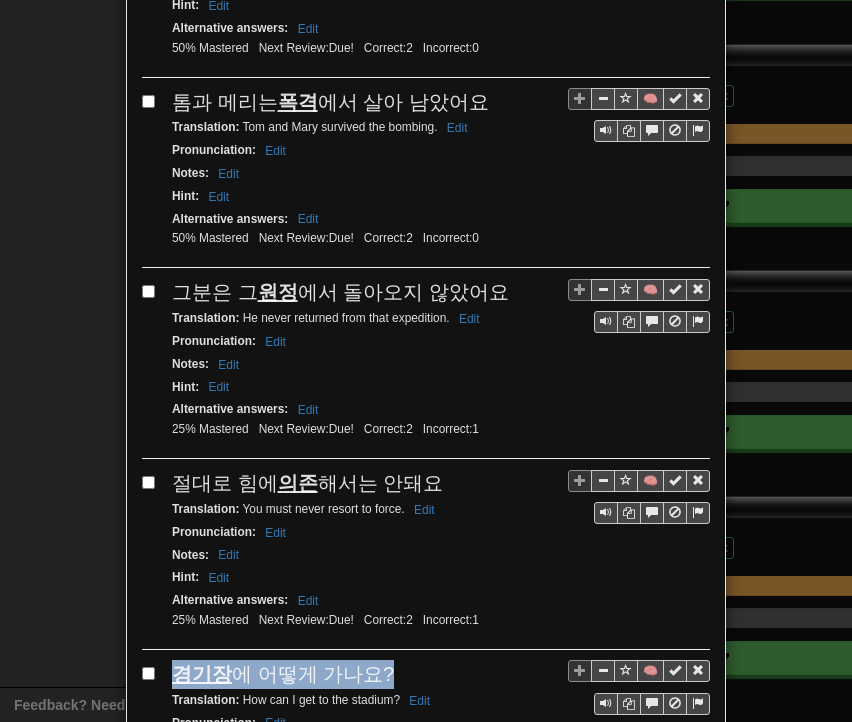 drag, startPoint x: 164, startPoint y: 634, endPoint x: 378, endPoint y: 645, distance: 214.28252 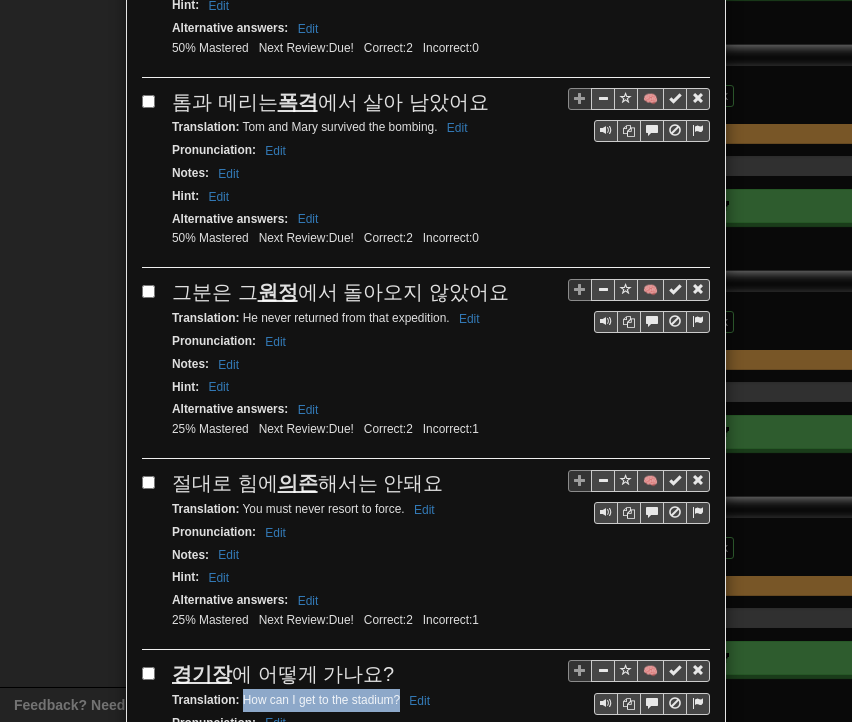 drag, startPoint x: 236, startPoint y: 669, endPoint x: 392, endPoint y: 665, distance: 156.05127 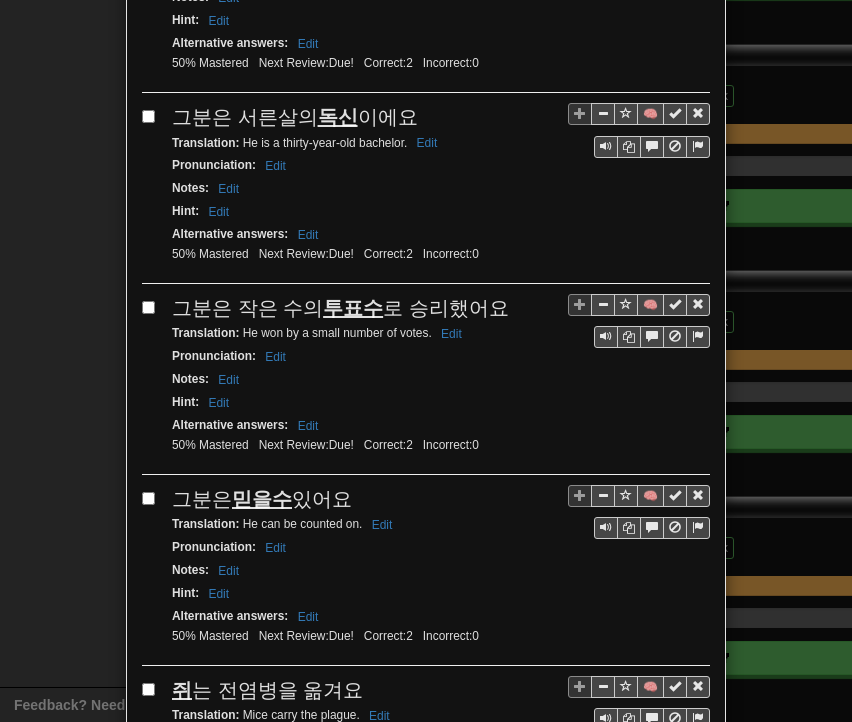 scroll, scrollTop: 2000, scrollLeft: 0, axis: vertical 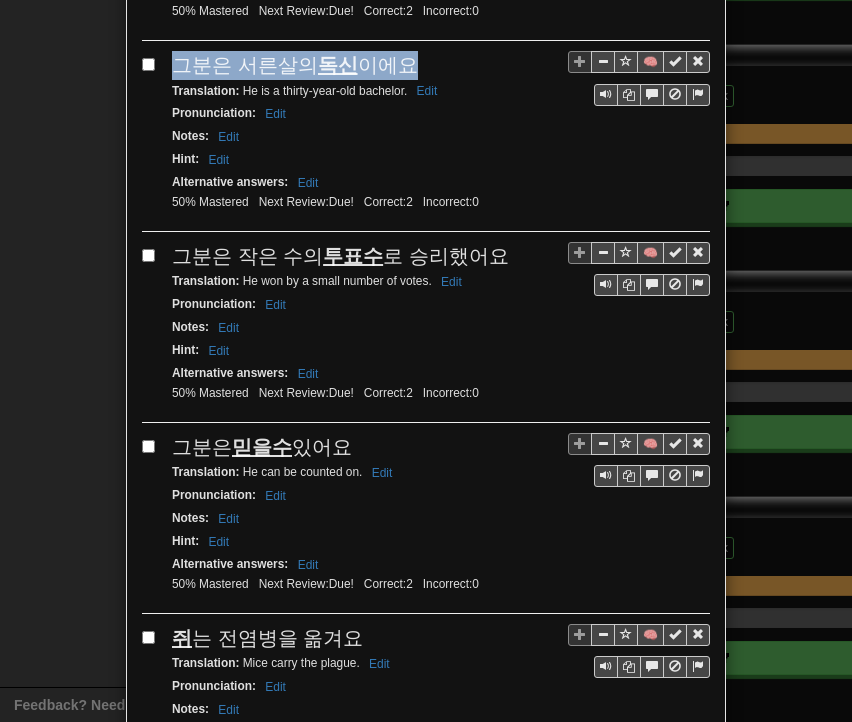 drag, startPoint x: 193, startPoint y: 33, endPoint x: 379, endPoint y: 37, distance: 186.043 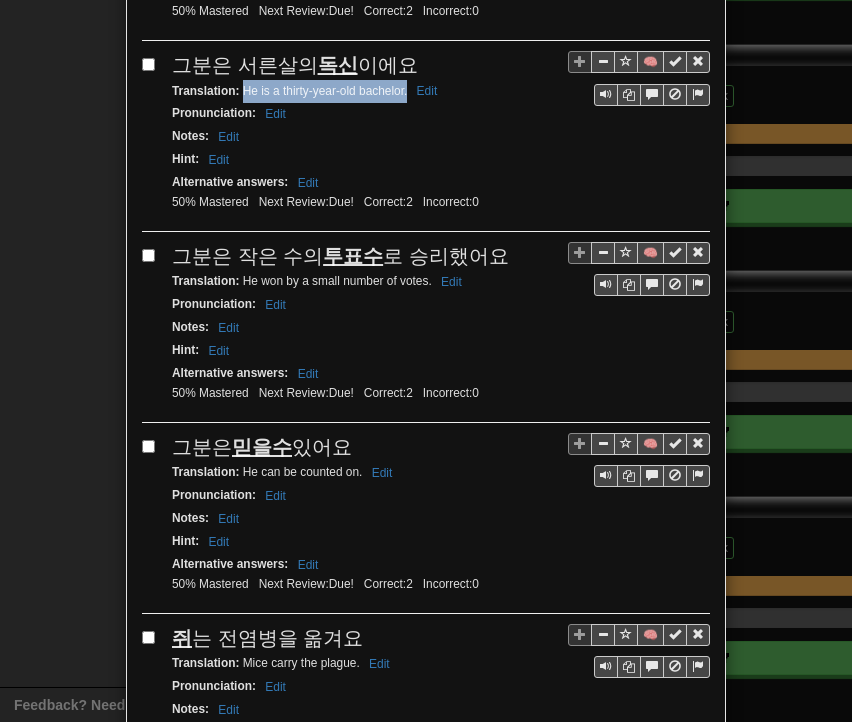 drag, startPoint x: 234, startPoint y: 50, endPoint x: 400, endPoint y: 57, distance: 166.14752 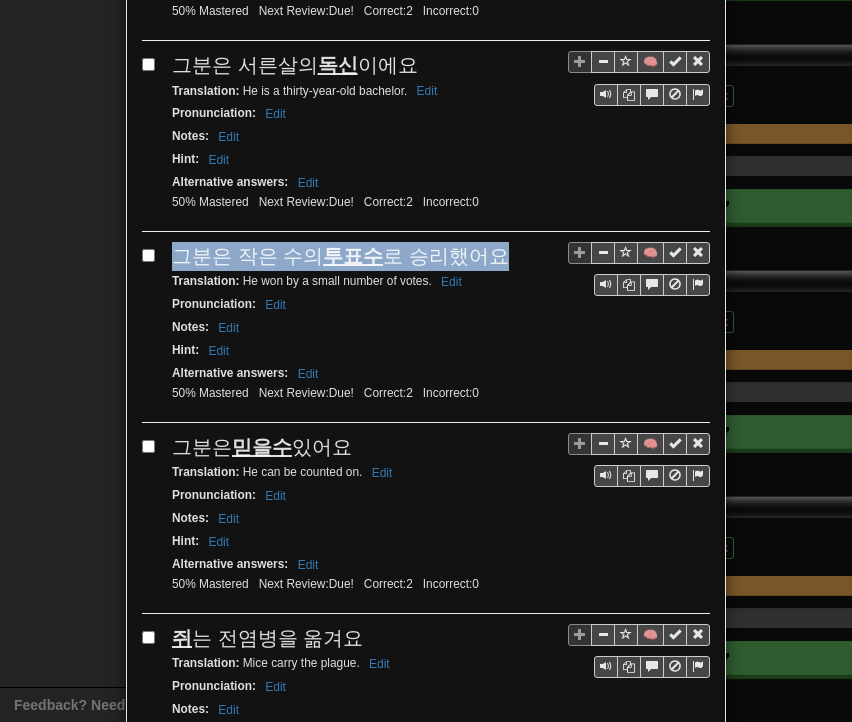 drag, startPoint x: 222, startPoint y: 208, endPoint x: 488, endPoint y: 221, distance: 266.31747 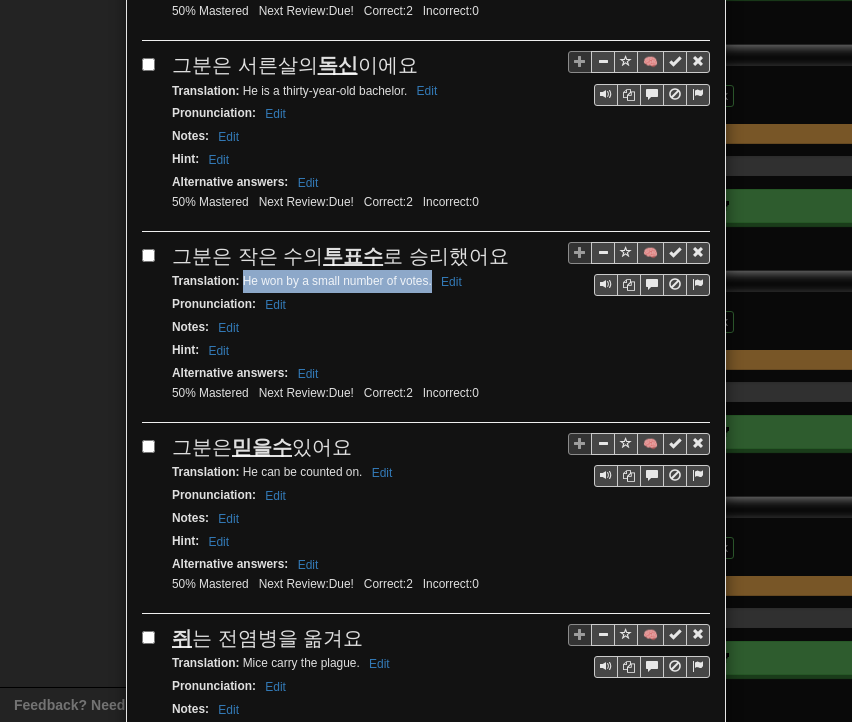 drag, startPoint x: 235, startPoint y: 238, endPoint x: 424, endPoint y: 245, distance: 189.12958 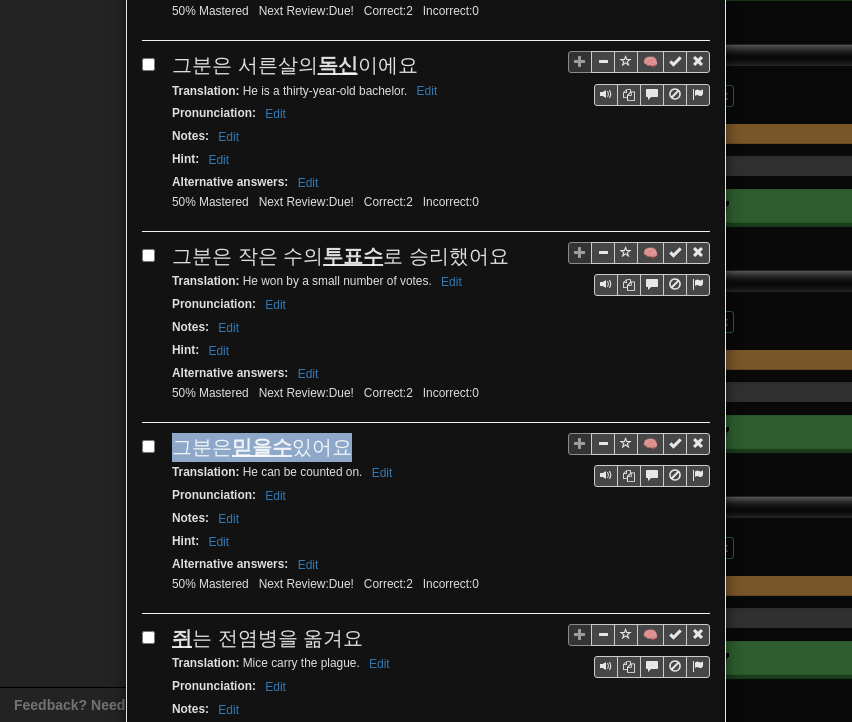 drag, startPoint x: 172, startPoint y: 401, endPoint x: 359, endPoint y: 393, distance: 187.17105 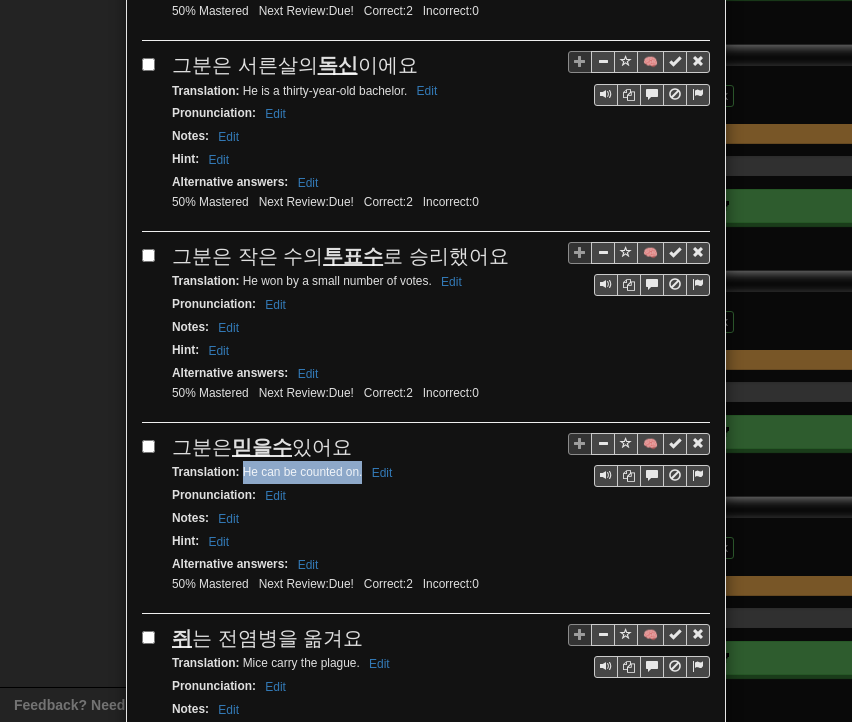 drag, startPoint x: 234, startPoint y: 427, endPoint x: 354, endPoint y: 431, distance: 120.06665 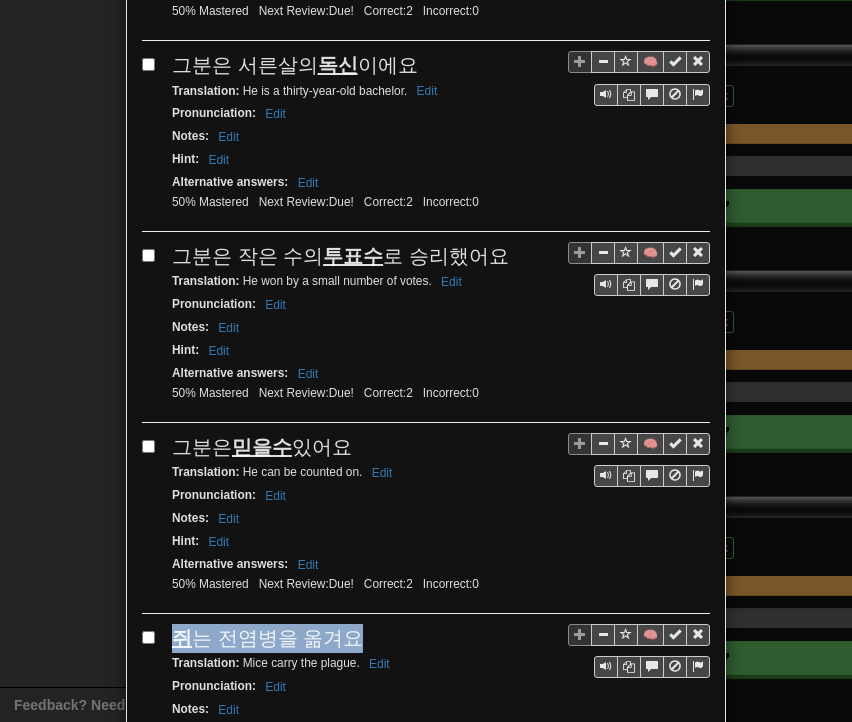 drag, startPoint x: 166, startPoint y: 589, endPoint x: 347, endPoint y: 590, distance: 181.00276 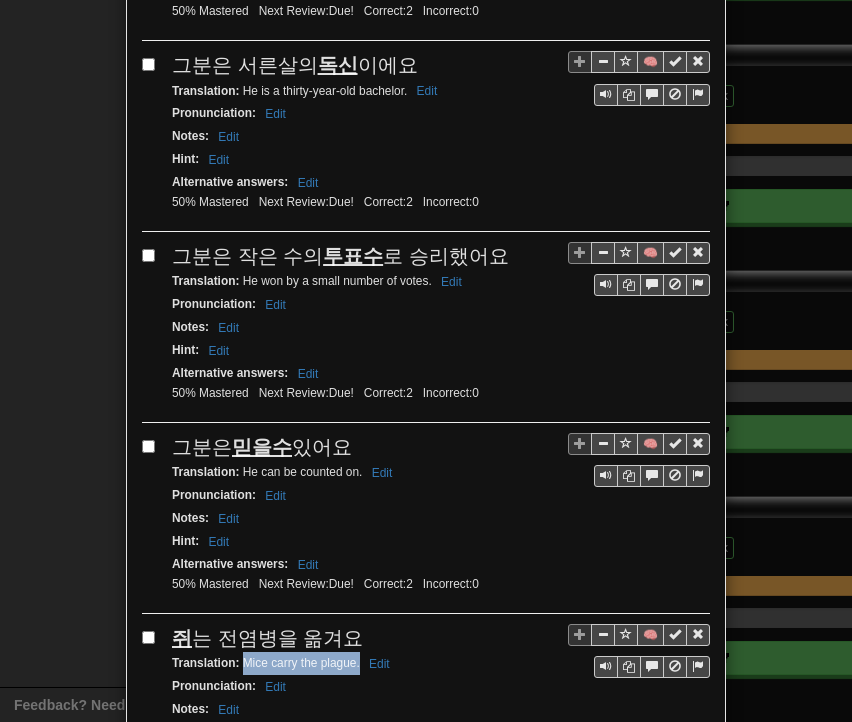 drag, startPoint x: 235, startPoint y: 613, endPoint x: 347, endPoint y: 617, distance: 112.0714 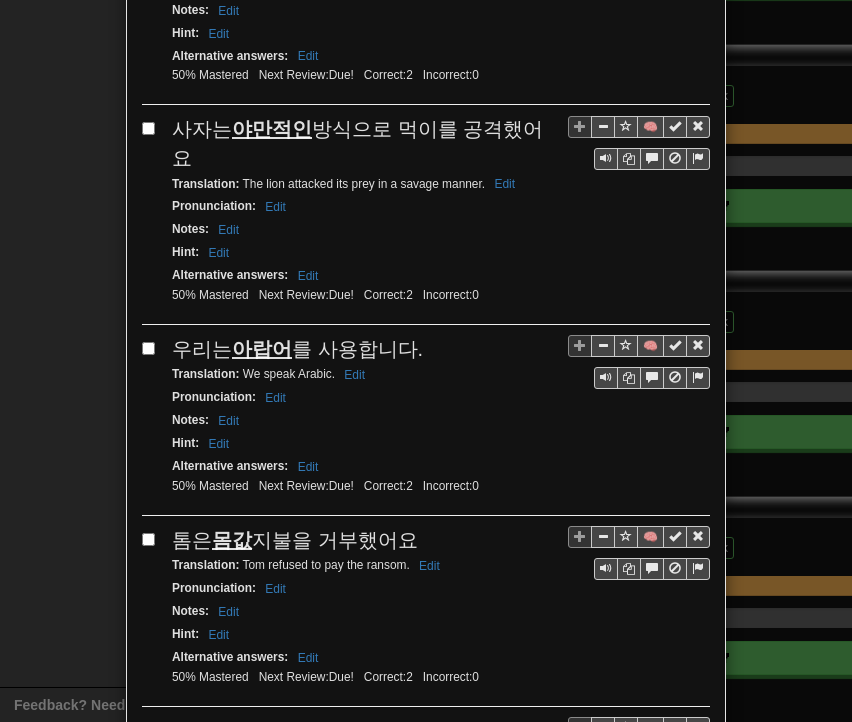 scroll, scrollTop: 2700, scrollLeft: 0, axis: vertical 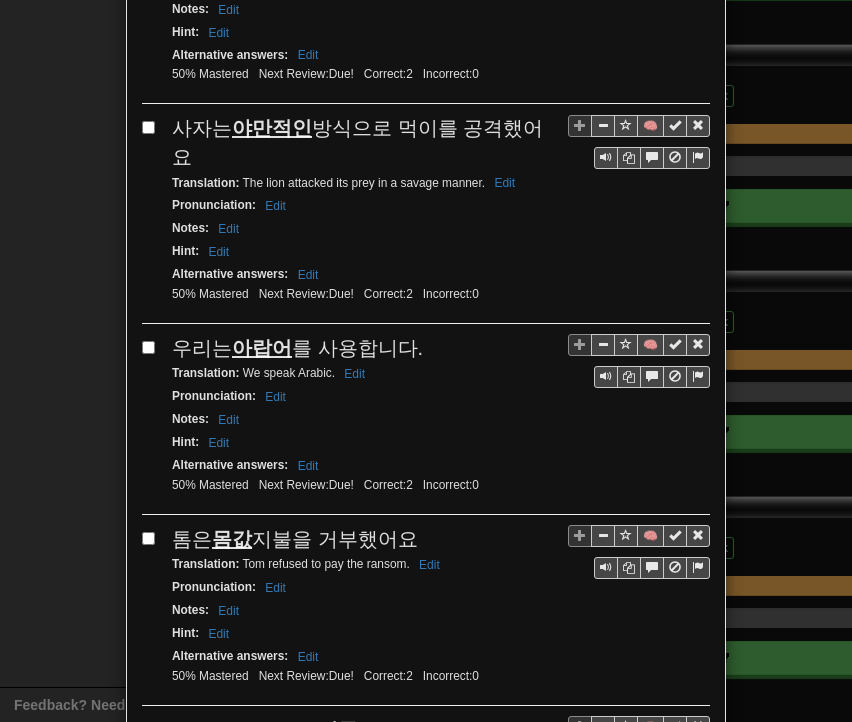 drag, startPoint x: 158, startPoint y: 73, endPoint x: 534, endPoint y: 73, distance: 376 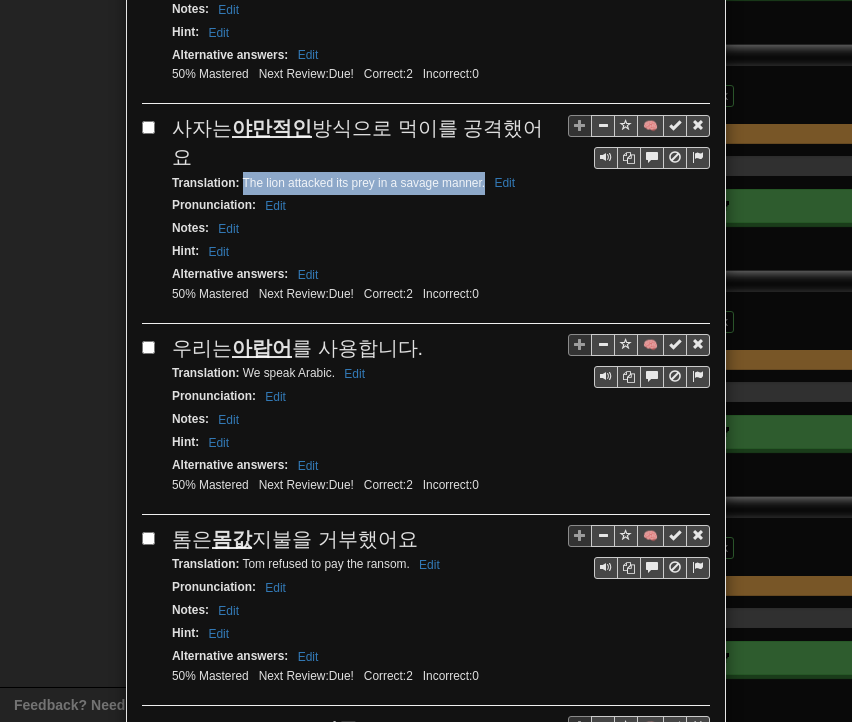 drag, startPoint x: 234, startPoint y: 104, endPoint x: 477, endPoint y: 104, distance: 243 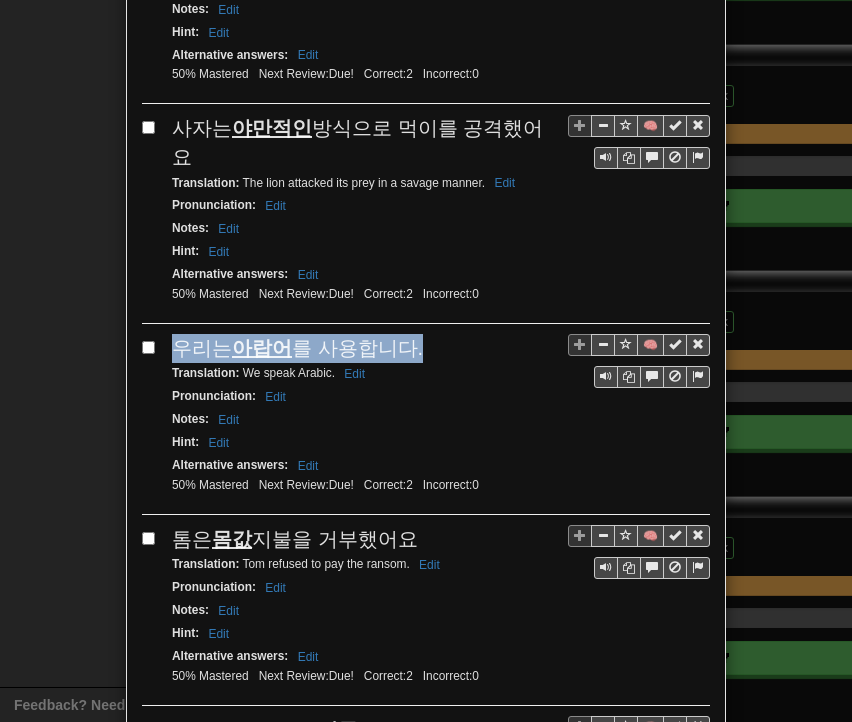 drag, startPoint x: 172, startPoint y: 257, endPoint x: 408, endPoint y: 265, distance: 236.13556 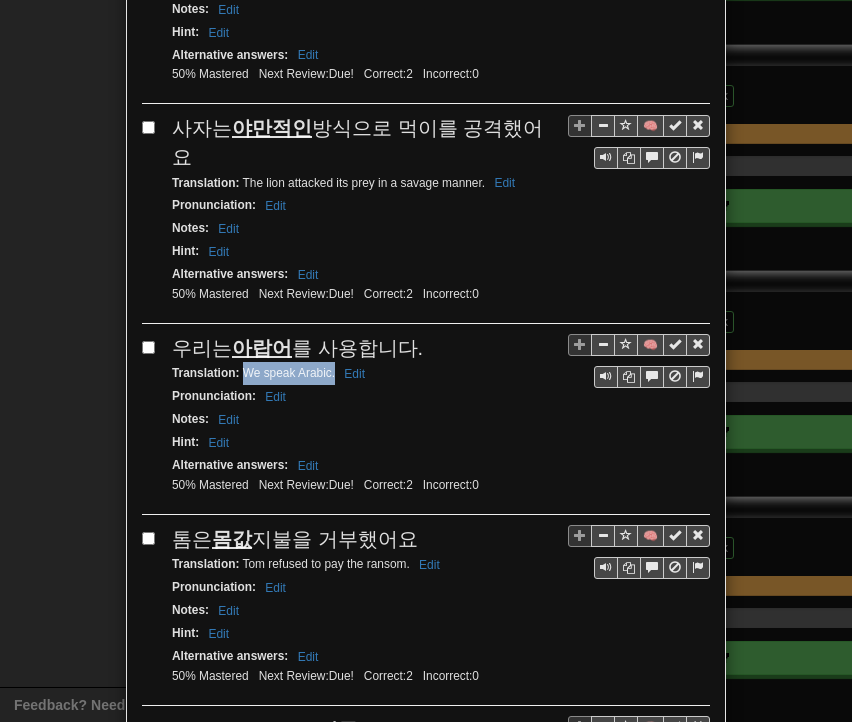 drag, startPoint x: 234, startPoint y: 290, endPoint x: 327, endPoint y: 285, distance: 93.13431 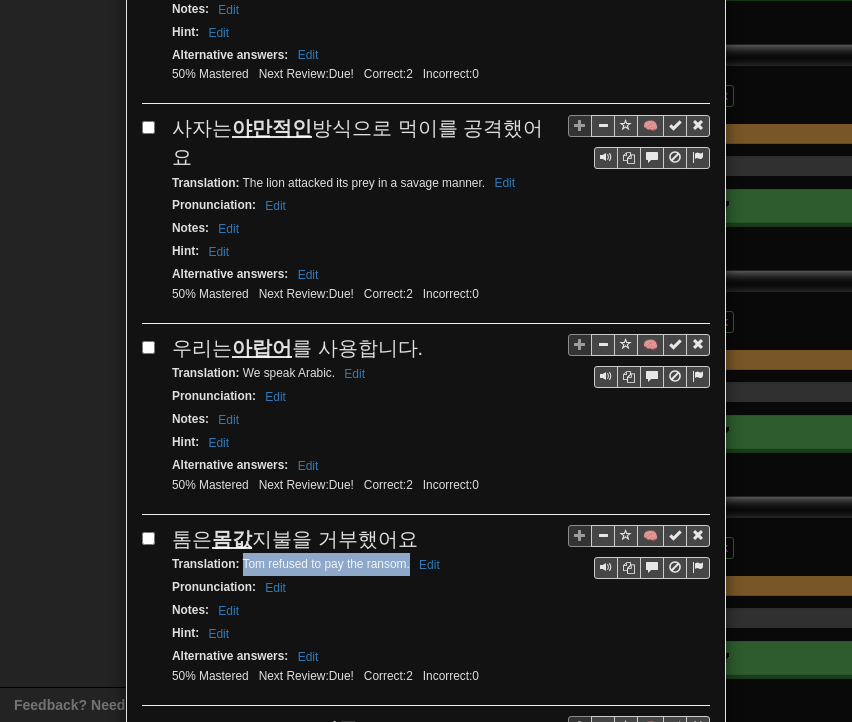 drag, startPoint x: 233, startPoint y: 475, endPoint x: 403, endPoint y: 477, distance: 170.01176 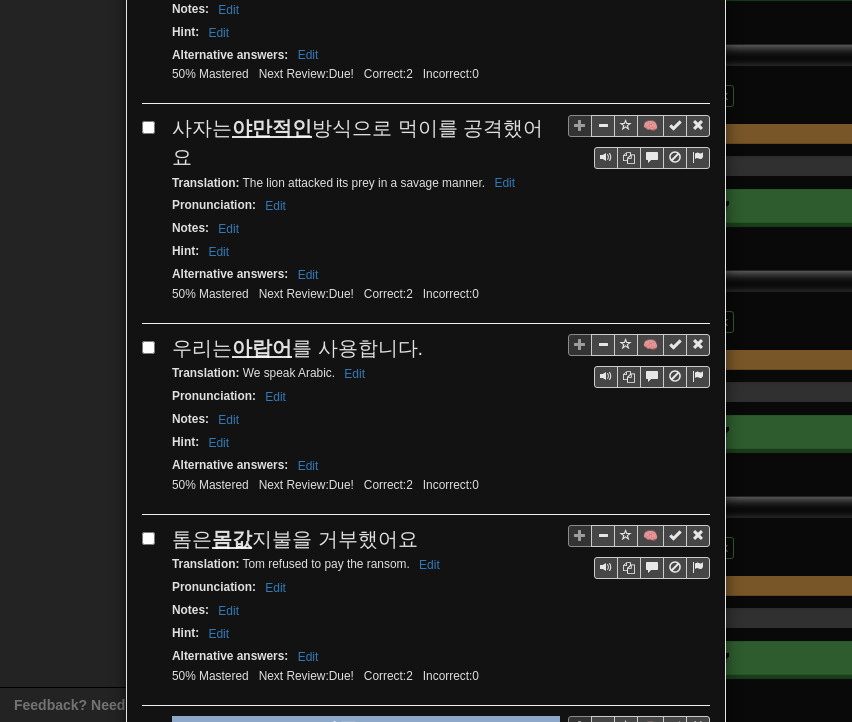 drag, startPoint x: 168, startPoint y: 636, endPoint x: 193, endPoint y: 662, distance: 36.069378 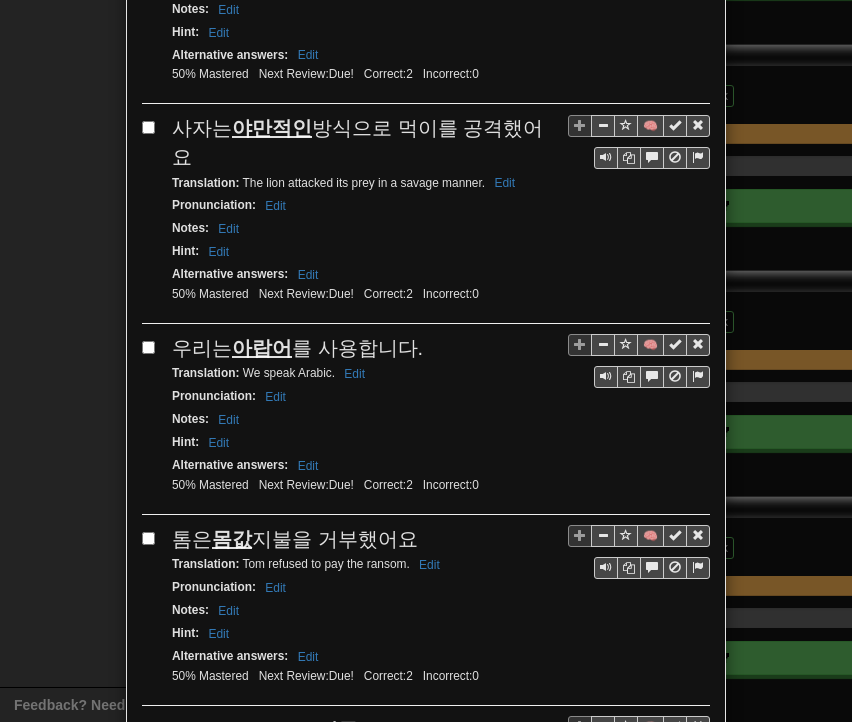 drag, startPoint x: 235, startPoint y: 685, endPoint x: 412, endPoint y: 695, distance: 177.28226 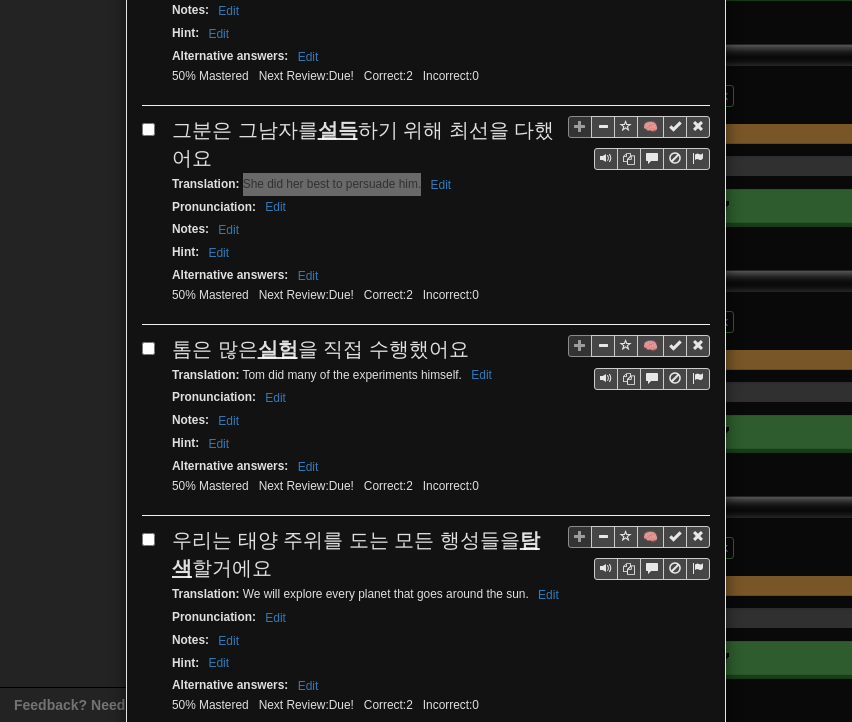 scroll, scrollTop: 3400, scrollLeft: 0, axis: vertical 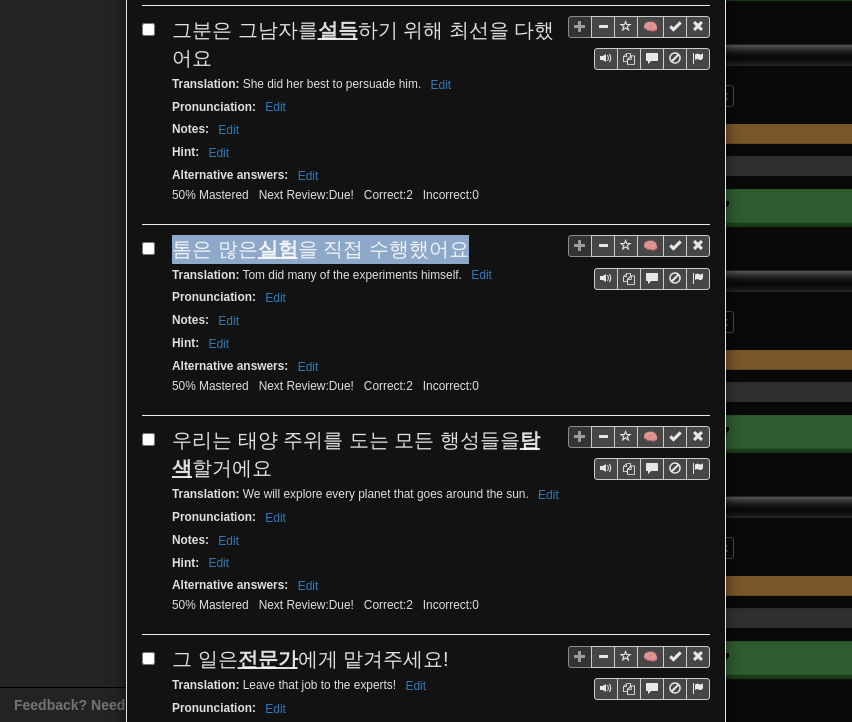 drag, startPoint x: 168, startPoint y: 149, endPoint x: 450, endPoint y: 144, distance: 282.0443 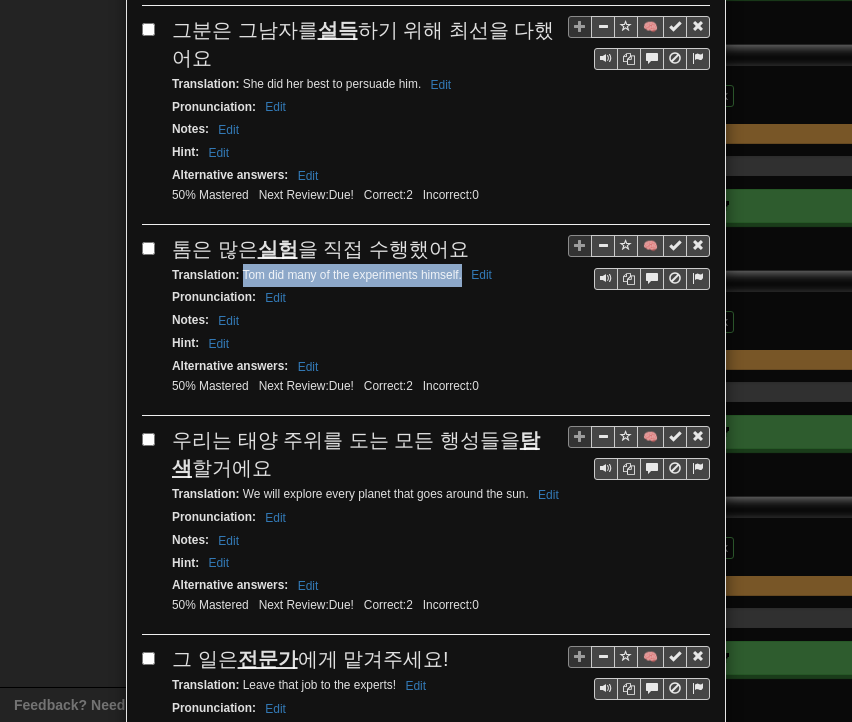 drag, startPoint x: 235, startPoint y: 173, endPoint x: 453, endPoint y: 185, distance: 218.33003 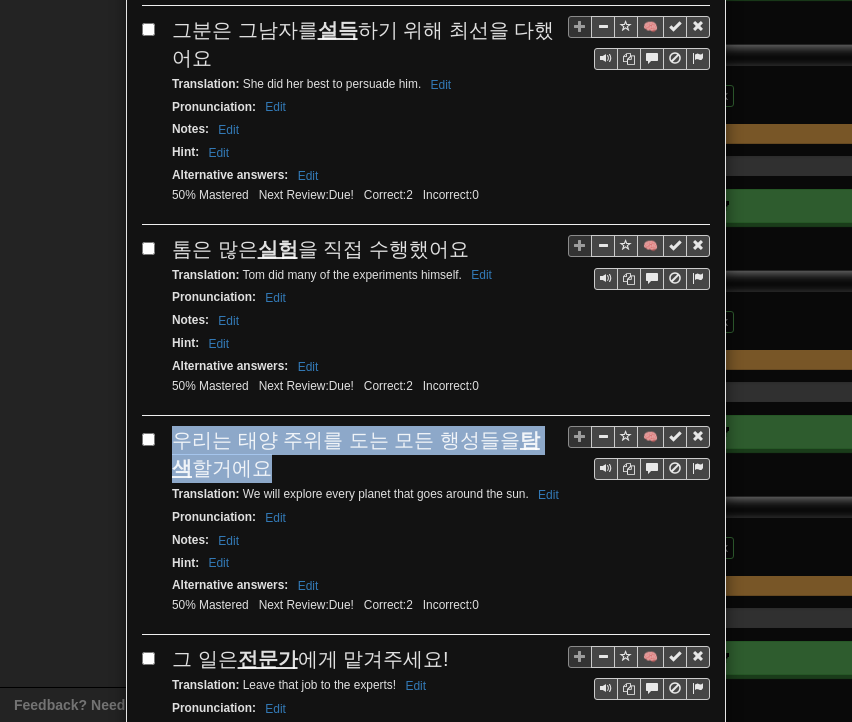 drag, startPoint x: 172, startPoint y: 338, endPoint x: 229, endPoint y: 363, distance: 62.241467 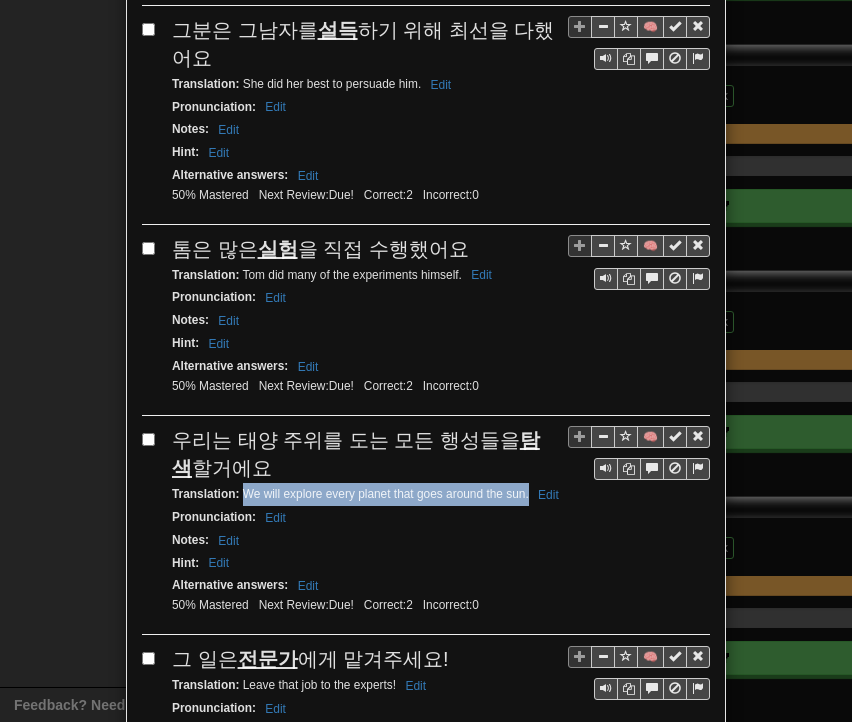 drag, startPoint x: 236, startPoint y: 393, endPoint x: 520, endPoint y: 388, distance: 284.044 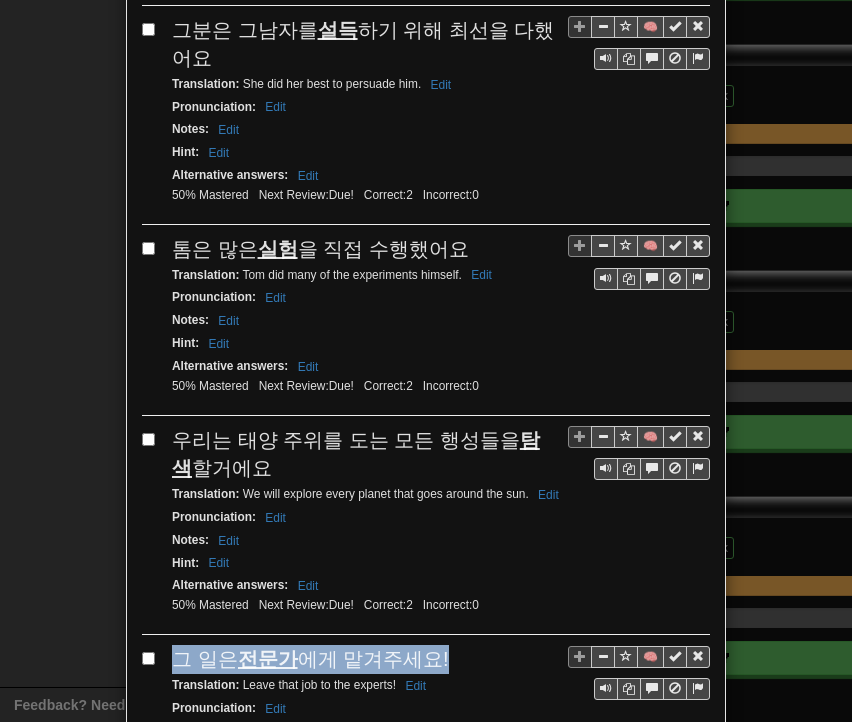 drag, startPoint x: 172, startPoint y: 558, endPoint x: 416, endPoint y: 554, distance: 244.03279 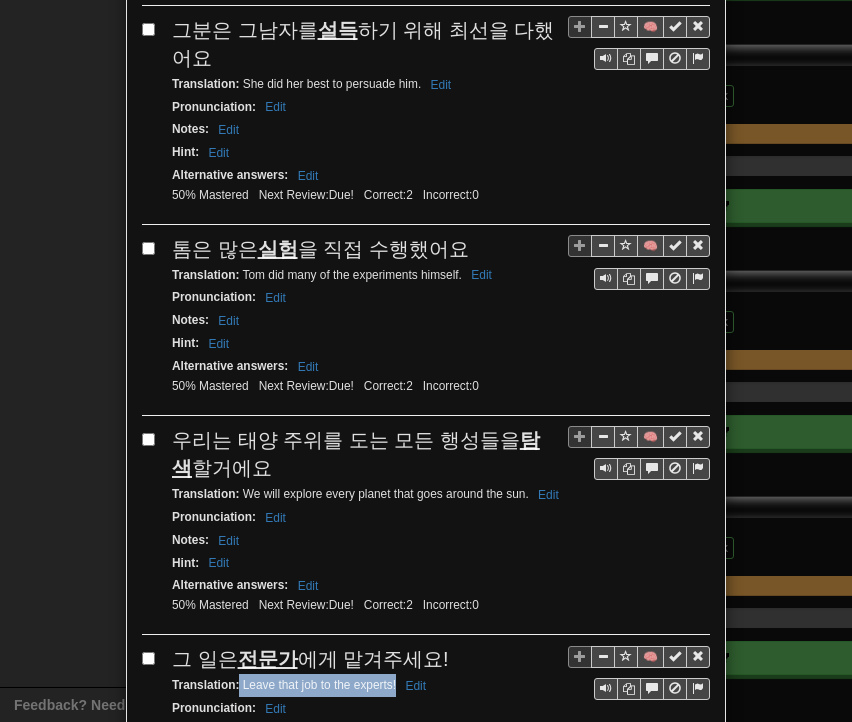 drag, startPoint x: 231, startPoint y: 581, endPoint x: 389, endPoint y: 575, distance: 158.11388 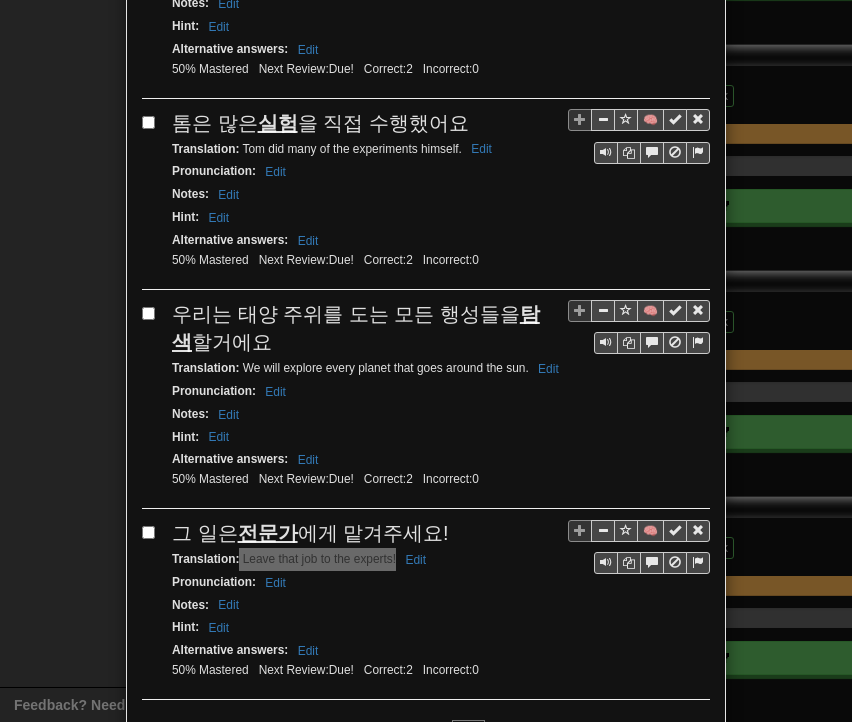 scroll, scrollTop: 3568, scrollLeft: 0, axis: vertical 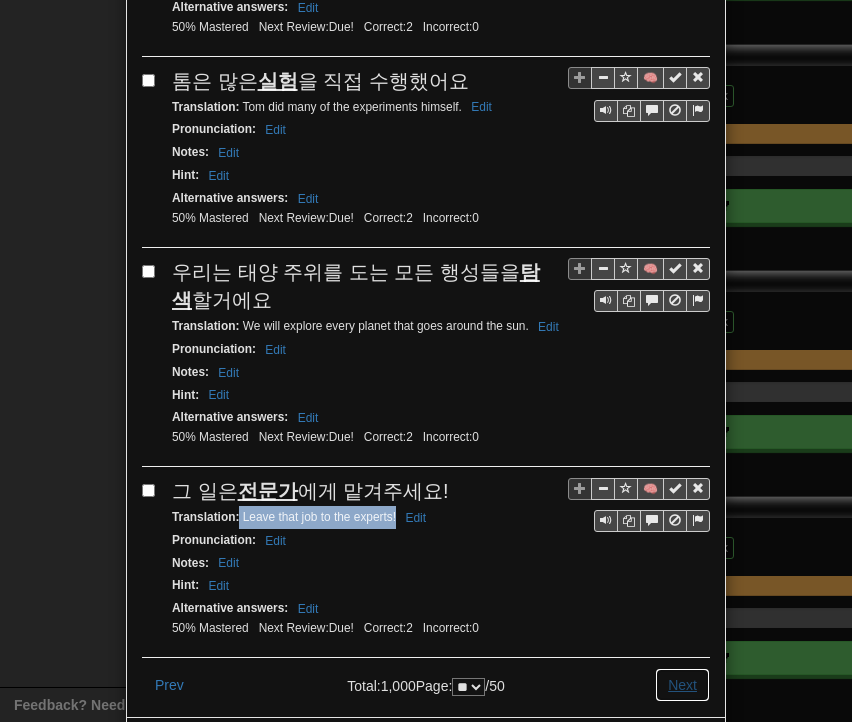 click on "Next" at bounding box center [682, 685] 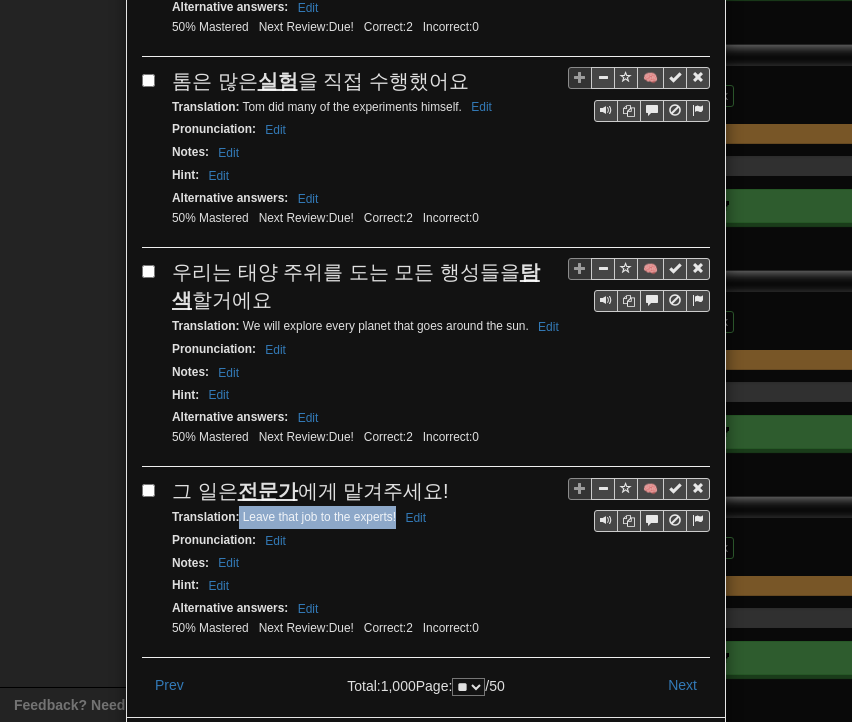scroll, scrollTop: 0, scrollLeft: 0, axis: both 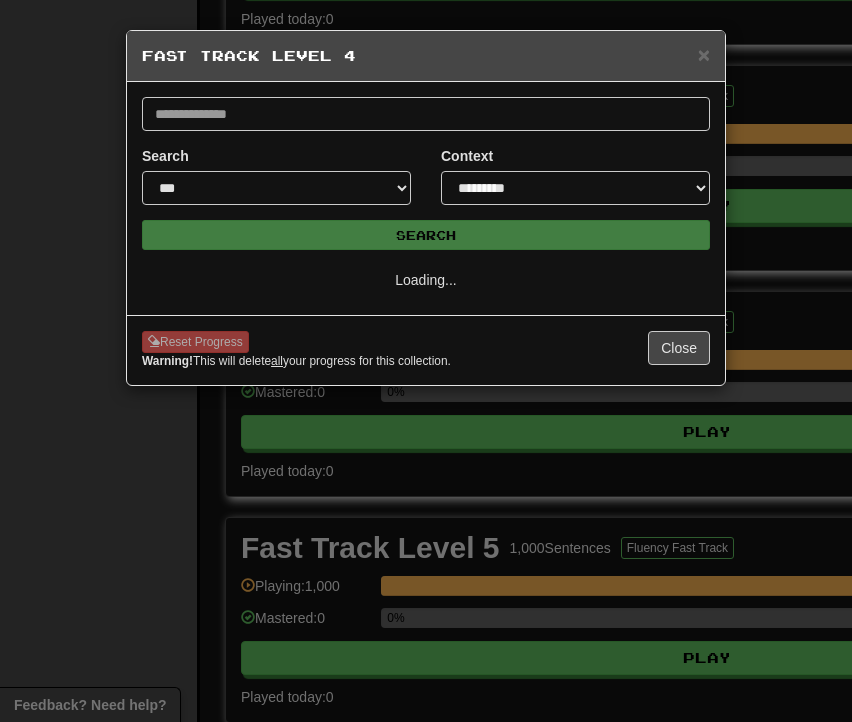select on "**" 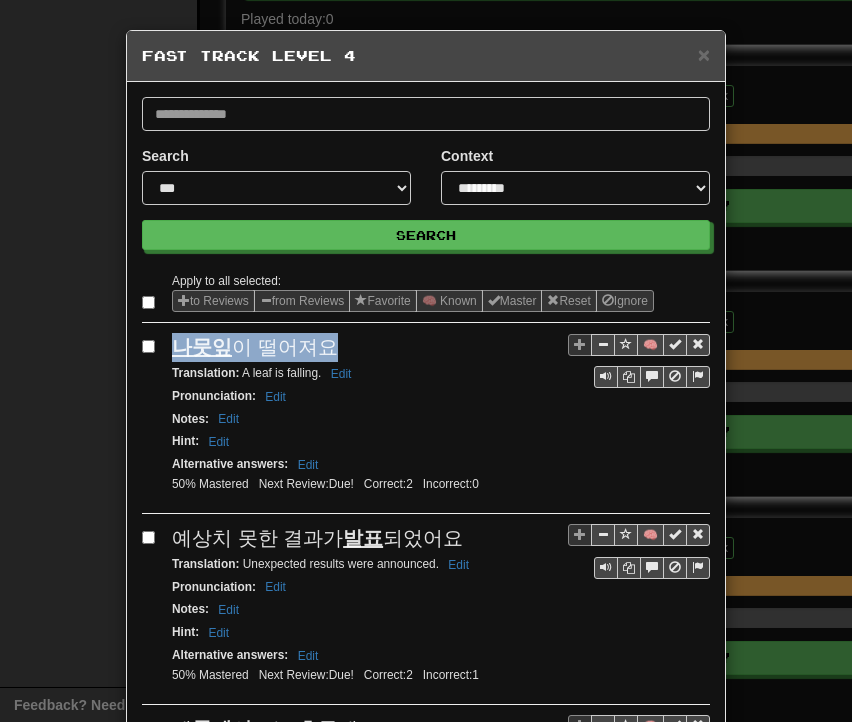 drag, startPoint x: 168, startPoint y: 339, endPoint x: 314, endPoint y: 345, distance: 146.12323 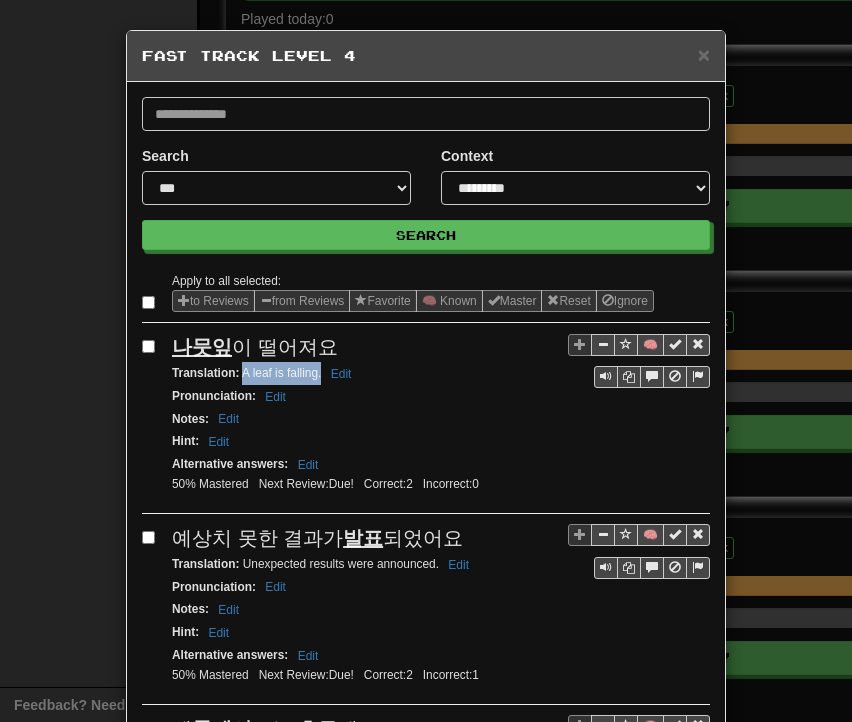 drag, startPoint x: 234, startPoint y: 370, endPoint x: 312, endPoint y: 374, distance: 78.10249 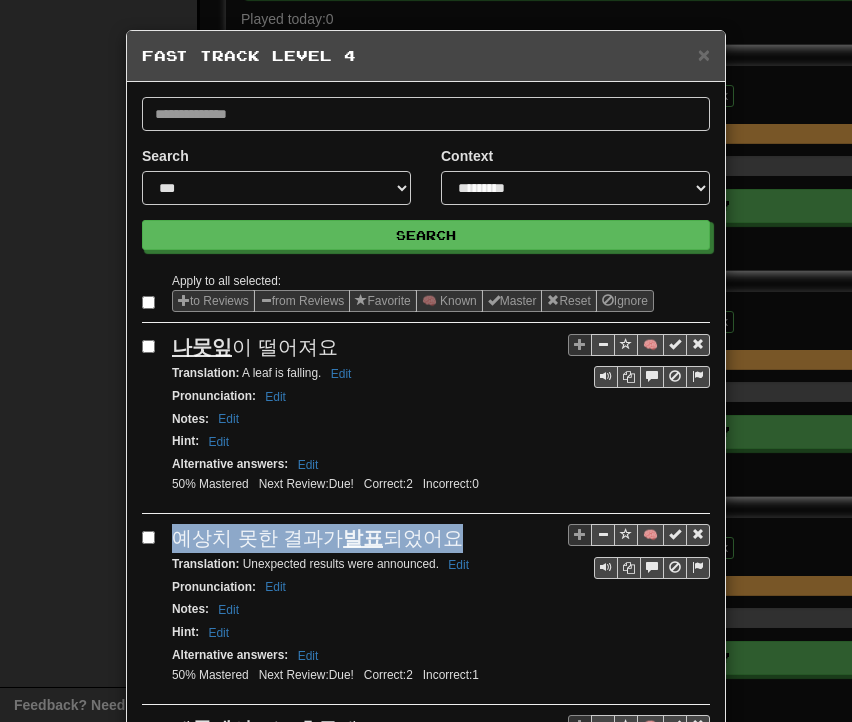 drag, startPoint x: 168, startPoint y: 530, endPoint x: 450, endPoint y: 533, distance: 282.01596 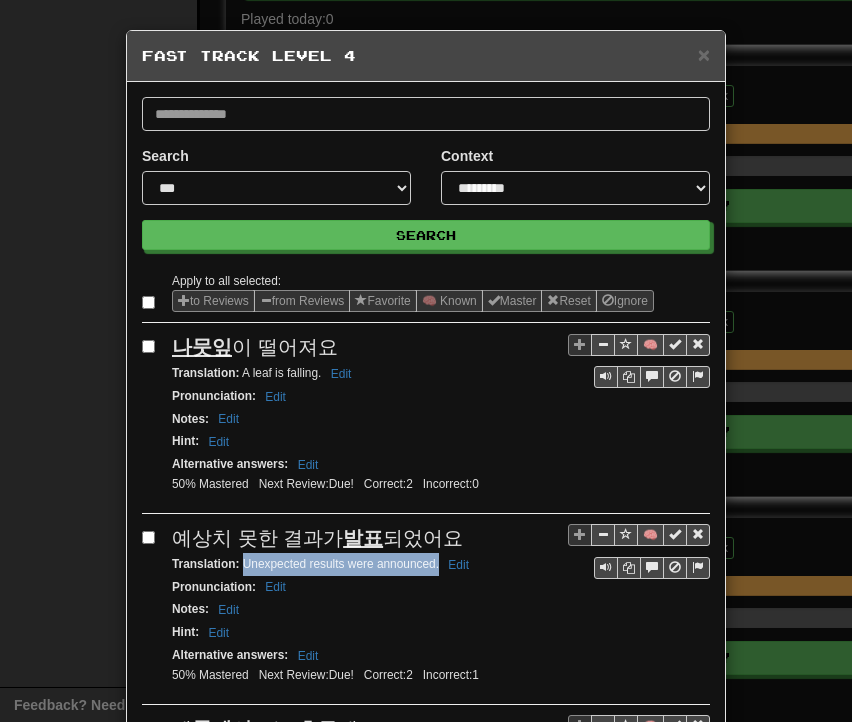drag, startPoint x: 235, startPoint y: 562, endPoint x: 431, endPoint y: 562, distance: 196 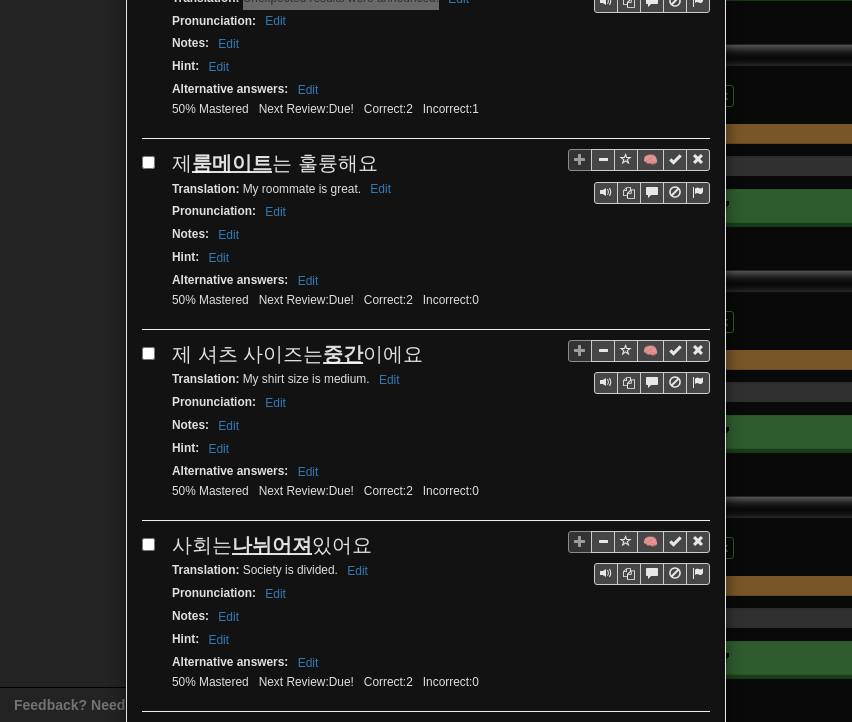 scroll, scrollTop: 600, scrollLeft: 0, axis: vertical 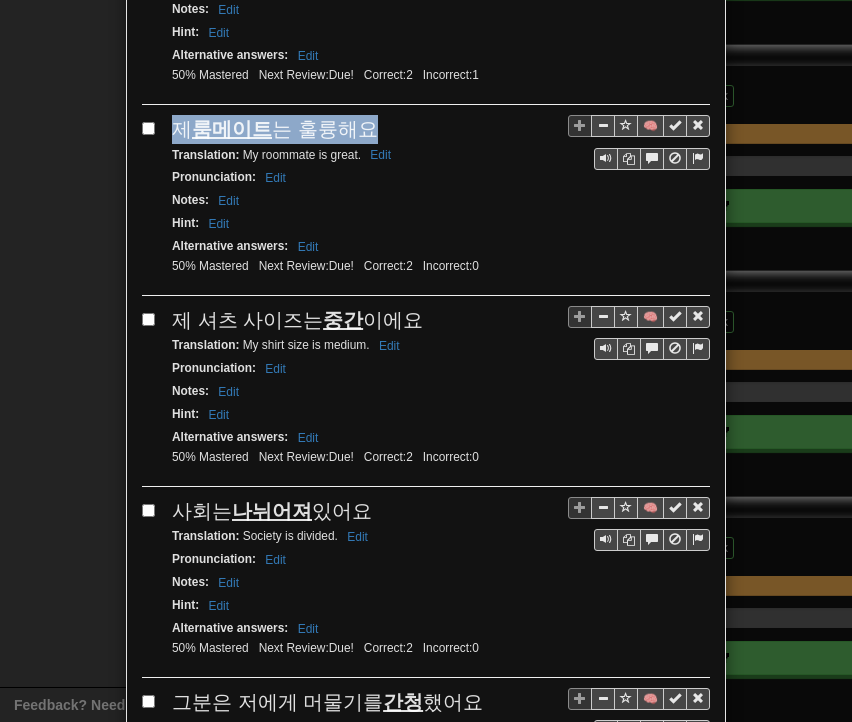 drag, startPoint x: 164, startPoint y: 123, endPoint x: 360, endPoint y: 116, distance: 196.12495 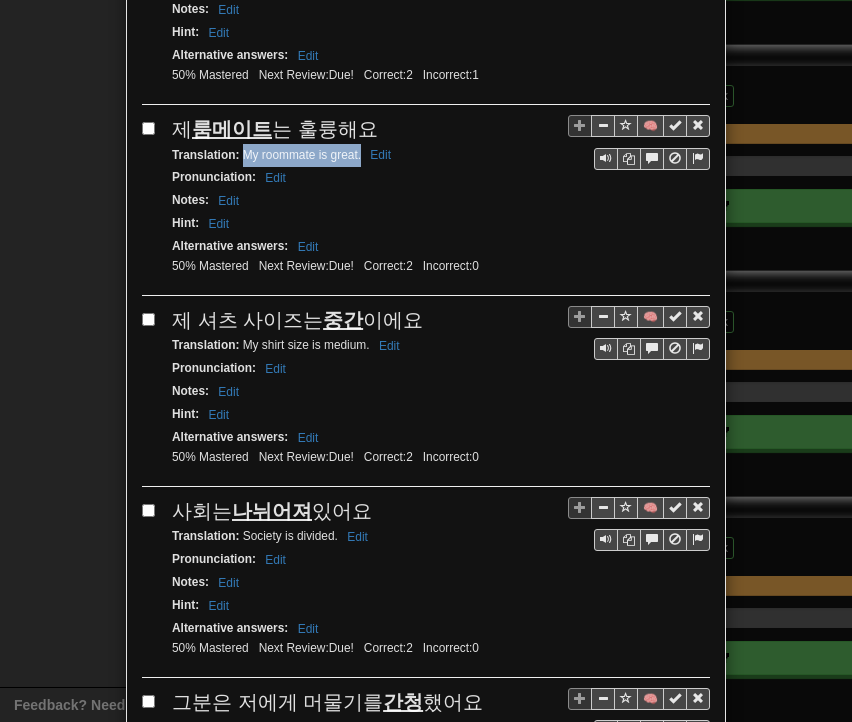 drag, startPoint x: 236, startPoint y: 145, endPoint x: 353, endPoint y: 152, distance: 117.20921 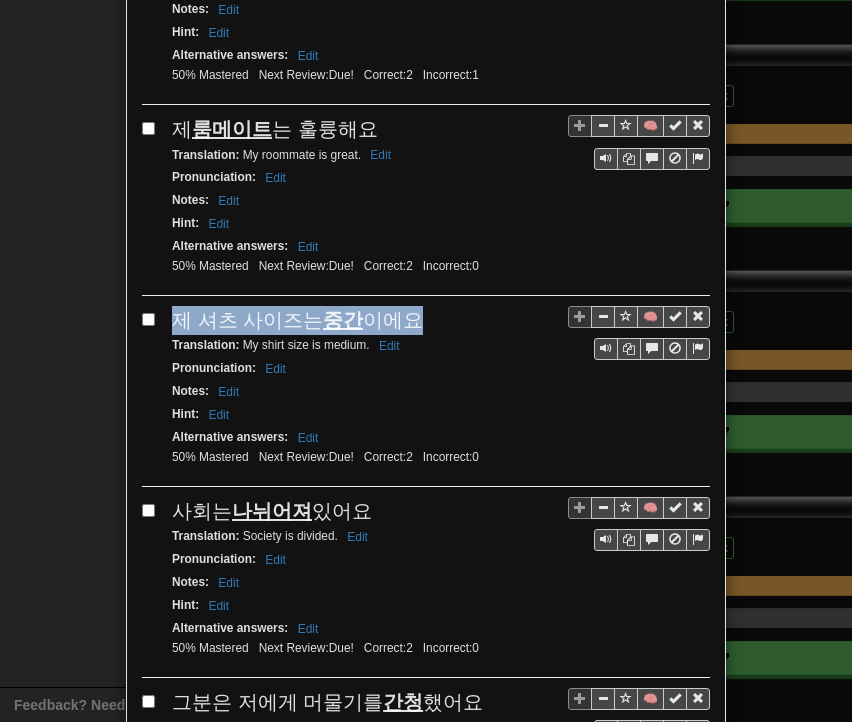 drag, startPoint x: 162, startPoint y: 309, endPoint x: 411, endPoint y: 309, distance: 249 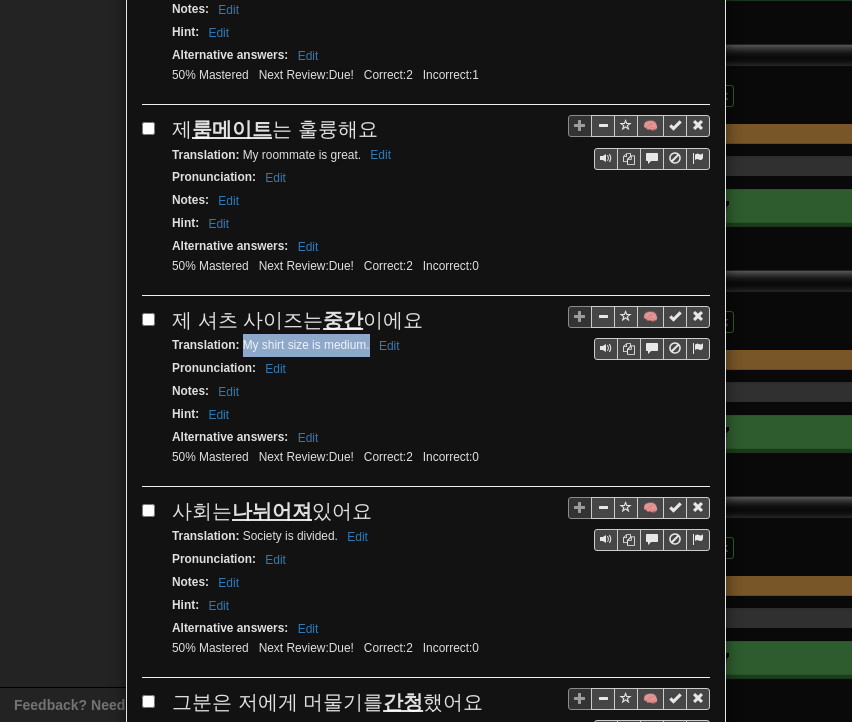 drag, startPoint x: 235, startPoint y: 333, endPoint x: 352, endPoint y: 330, distance: 117.03845 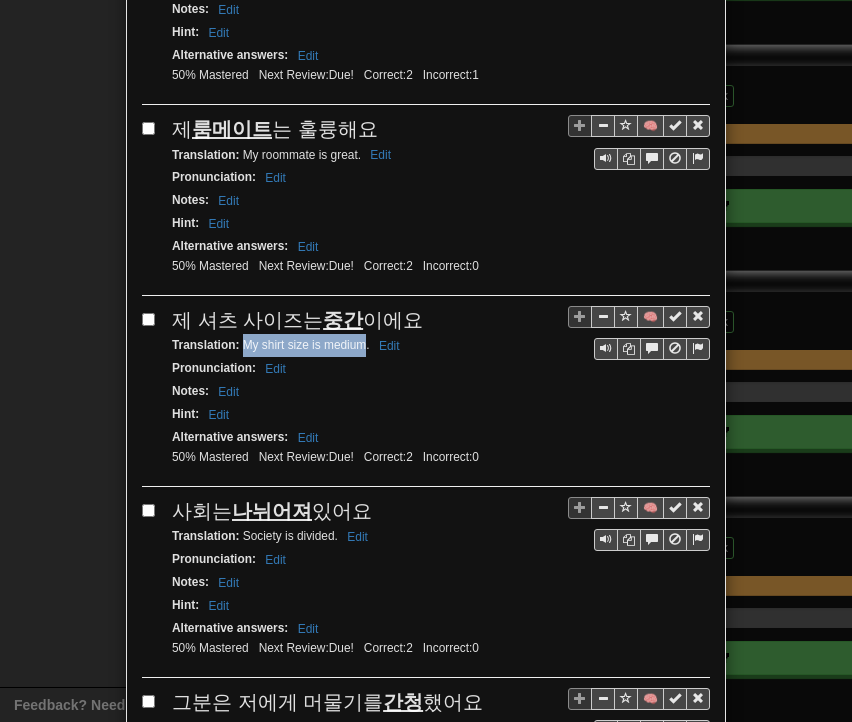 drag, startPoint x: 166, startPoint y: 491, endPoint x: 376, endPoint y: 481, distance: 210.23796 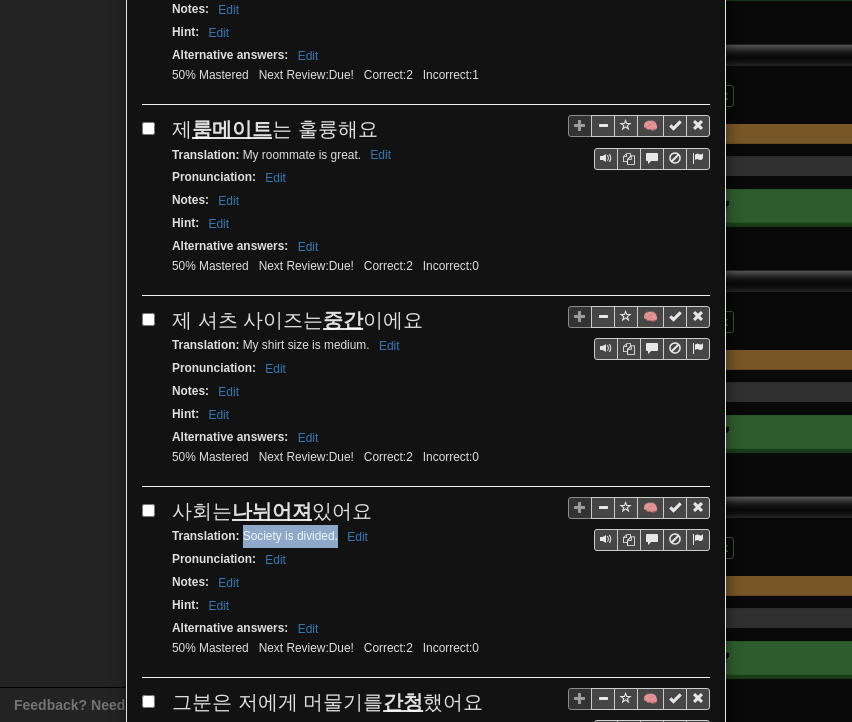 drag, startPoint x: 236, startPoint y: 522, endPoint x: 328, endPoint y: 525, distance: 92.0489 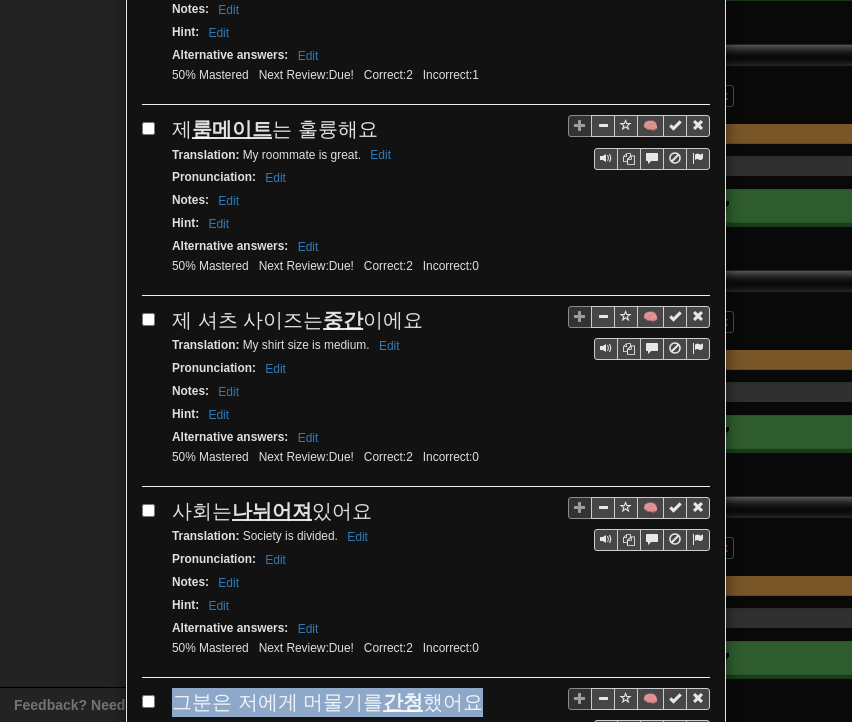 drag, startPoint x: 168, startPoint y: 681, endPoint x: 465, endPoint y: 682, distance: 297.00168 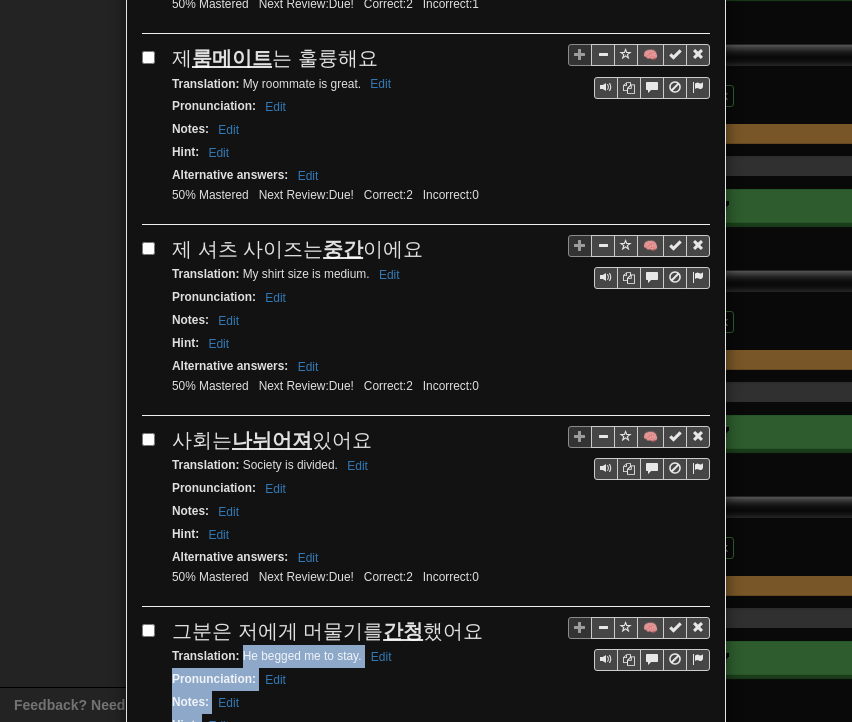 scroll, scrollTop: 673, scrollLeft: 0, axis: vertical 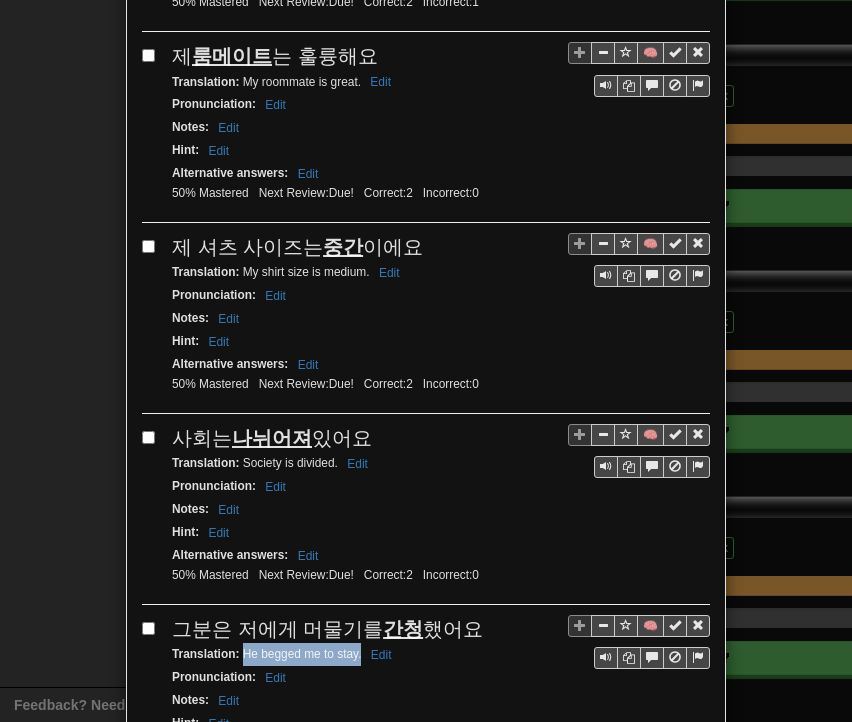 drag, startPoint x: 233, startPoint y: 703, endPoint x: 353, endPoint y: 636, distance: 137.43726 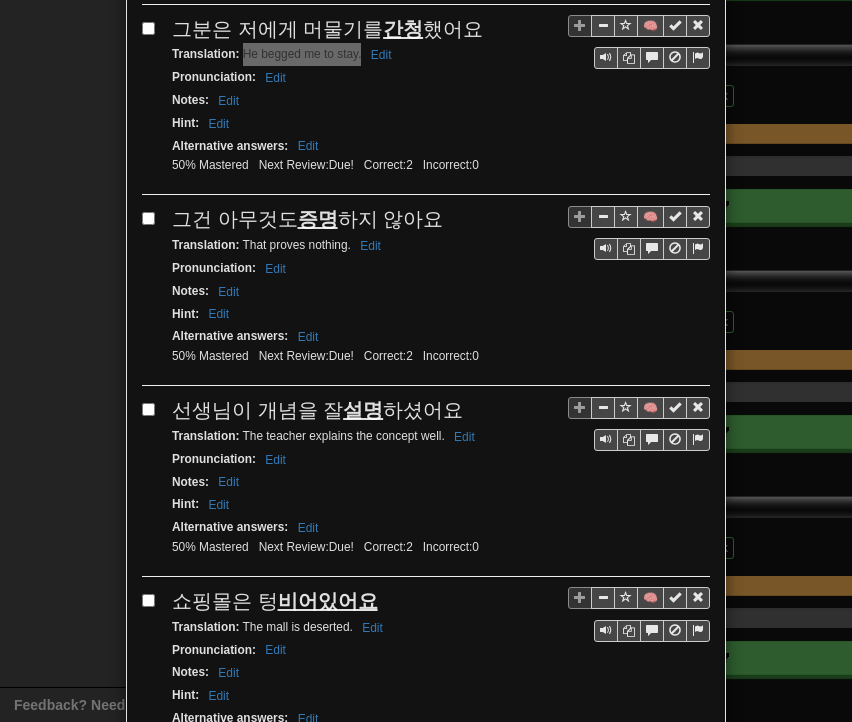 scroll, scrollTop: 1373, scrollLeft: 0, axis: vertical 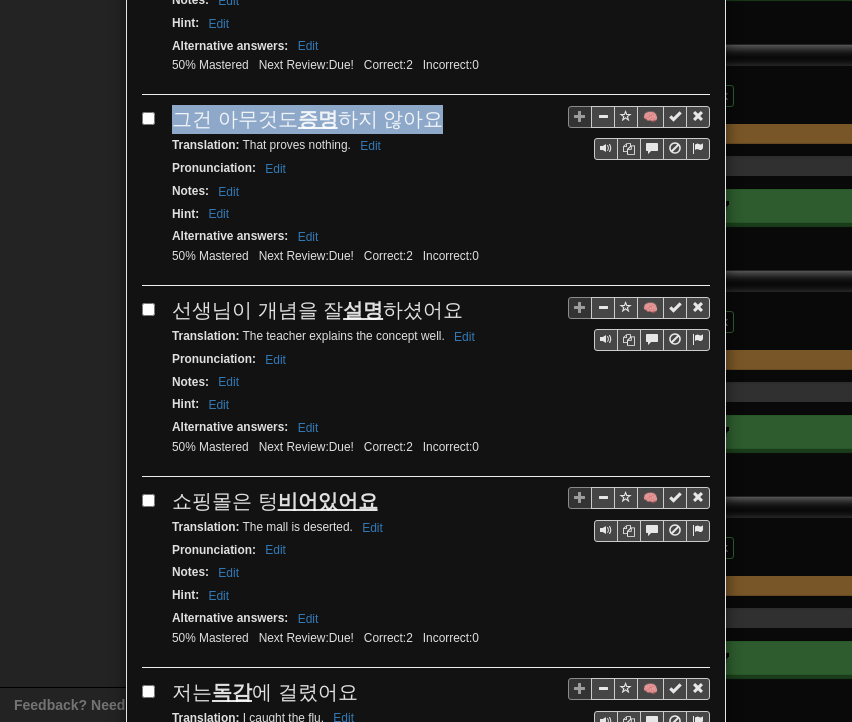 drag, startPoint x: 168, startPoint y: 85, endPoint x: 425, endPoint y: 95, distance: 257.1945 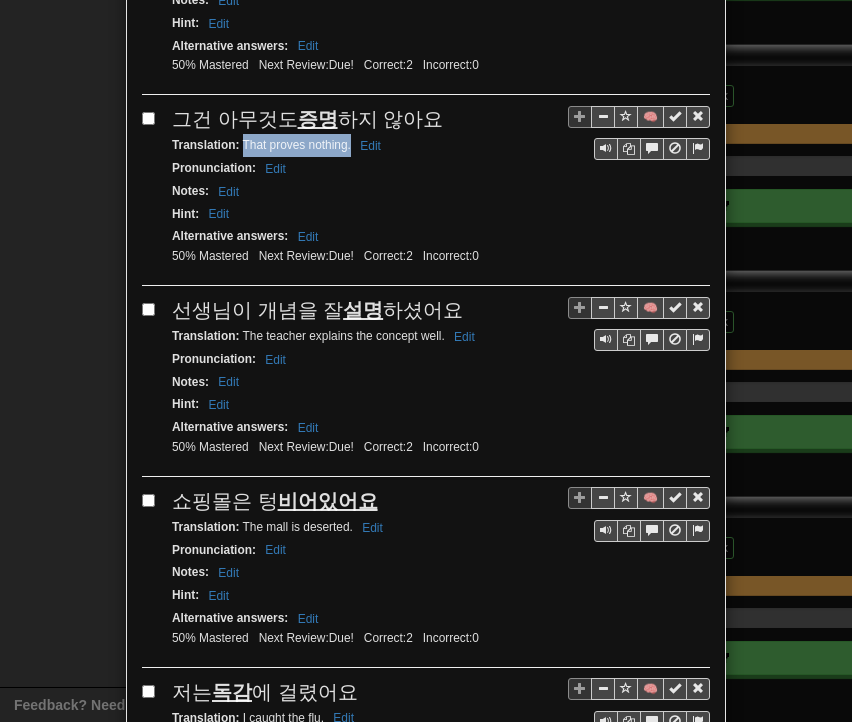 drag, startPoint x: 233, startPoint y: 115, endPoint x: 341, endPoint y: 128, distance: 108.779594 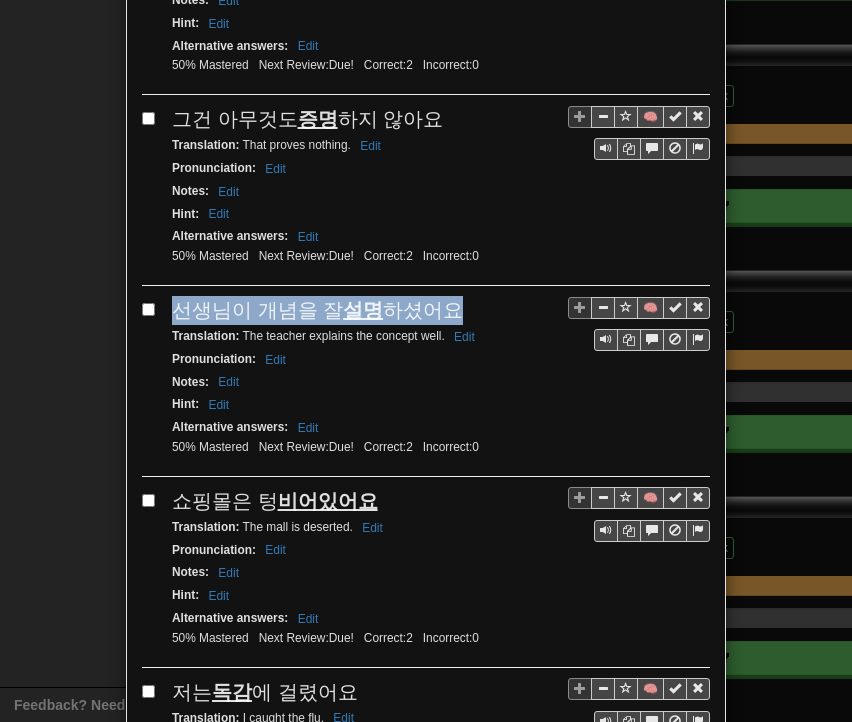 drag, startPoint x: 166, startPoint y: 281, endPoint x: 444, endPoint y: 282, distance: 278.0018 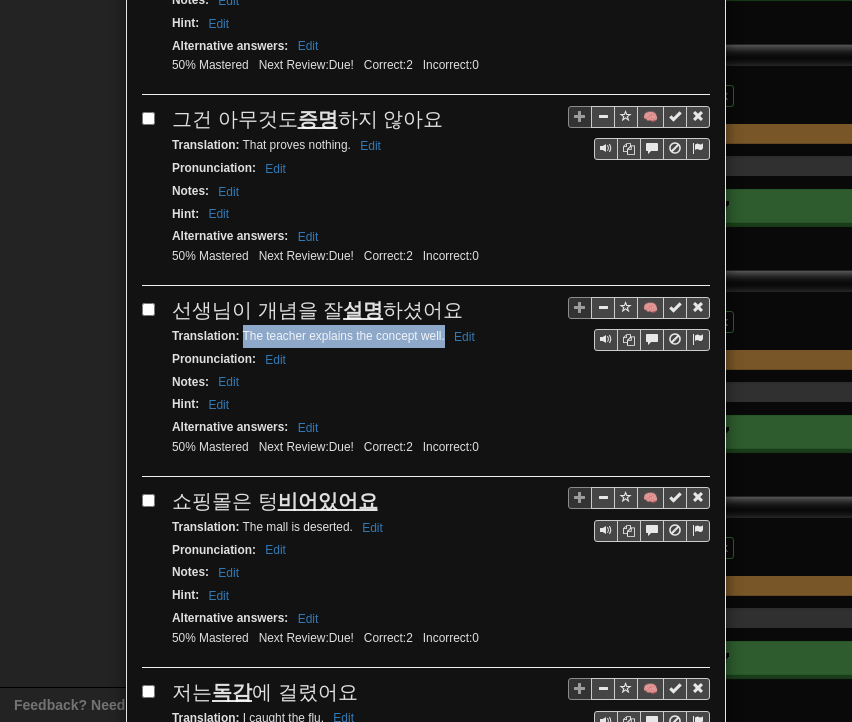drag, startPoint x: 234, startPoint y: 305, endPoint x: 436, endPoint y: 306, distance: 202.00247 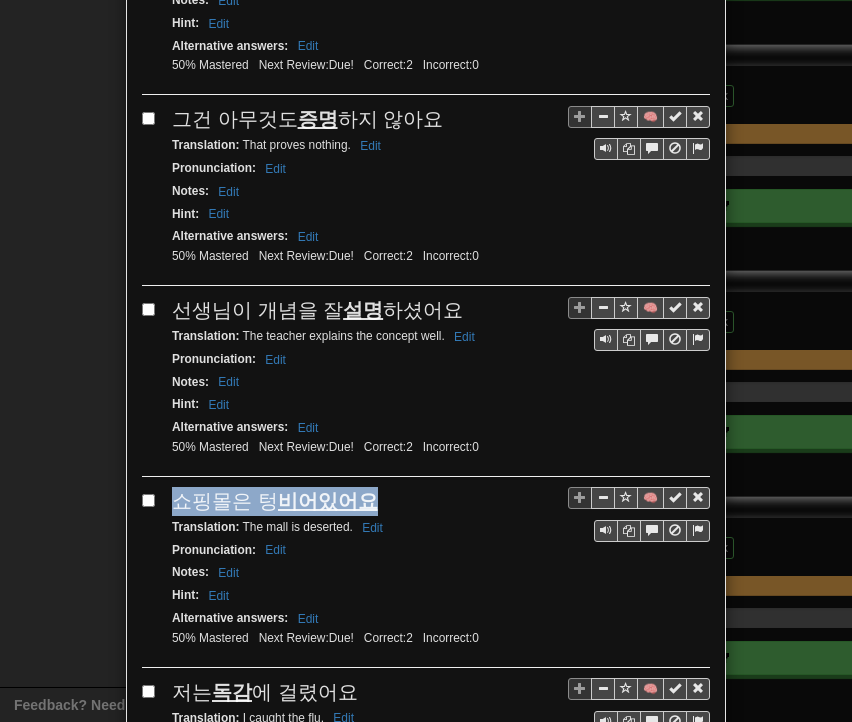 drag, startPoint x: 178, startPoint y: 468, endPoint x: 365, endPoint y: 460, distance: 187.17105 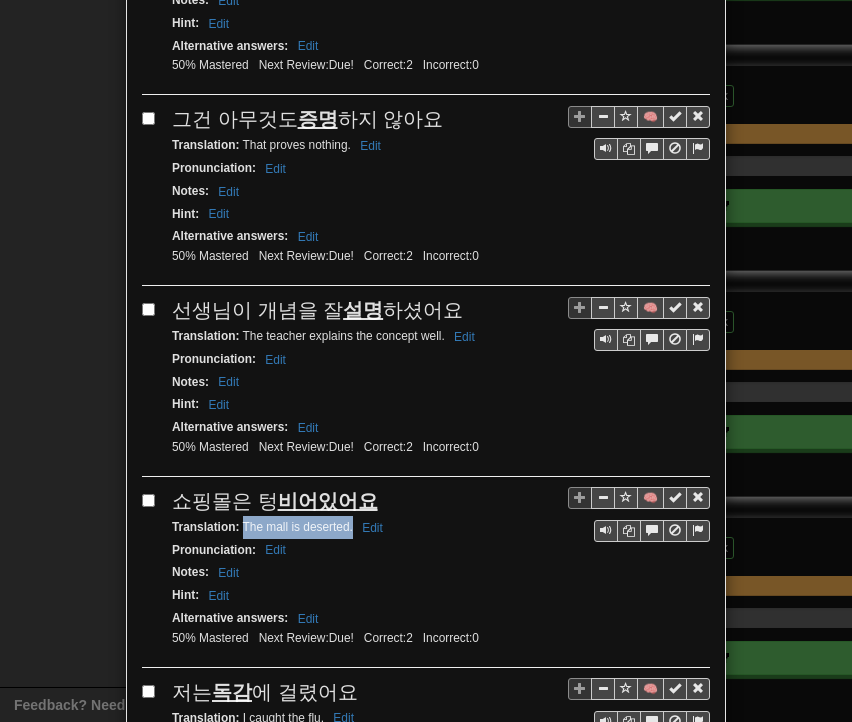 drag, startPoint x: 234, startPoint y: 489, endPoint x: 344, endPoint y: 497, distance: 110.29053 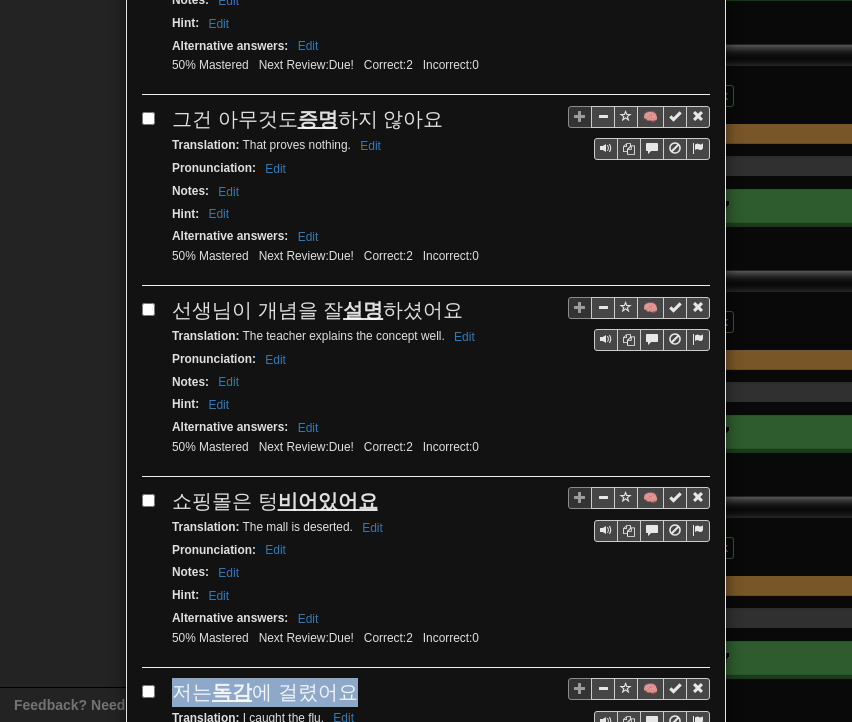 drag, startPoint x: 166, startPoint y: 648, endPoint x: 356, endPoint y: 645, distance: 190.02368 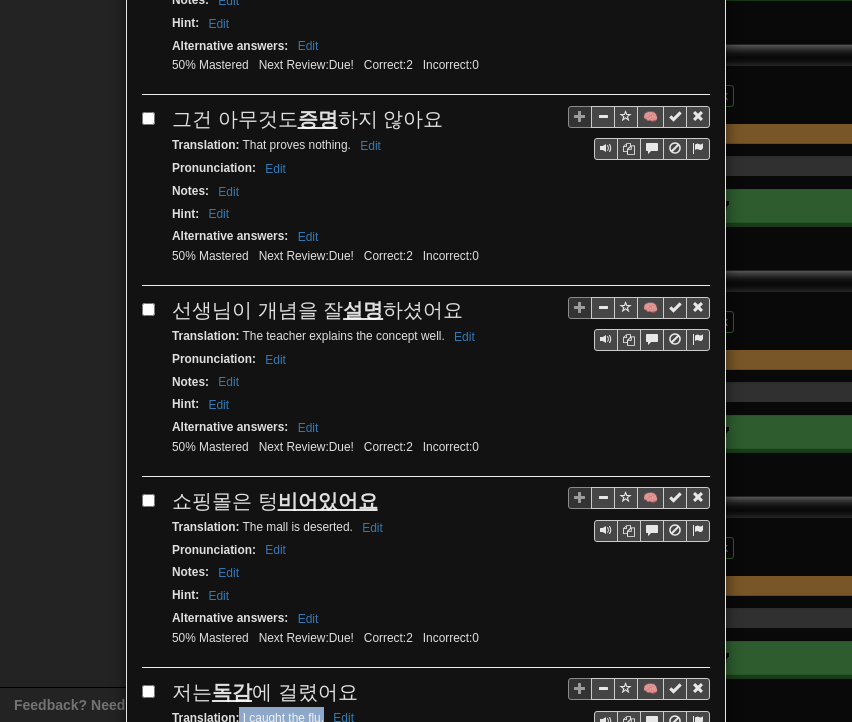 drag, startPoint x: 232, startPoint y: 679, endPoint x: 316, endPoint y: 683, distance: 84.095184 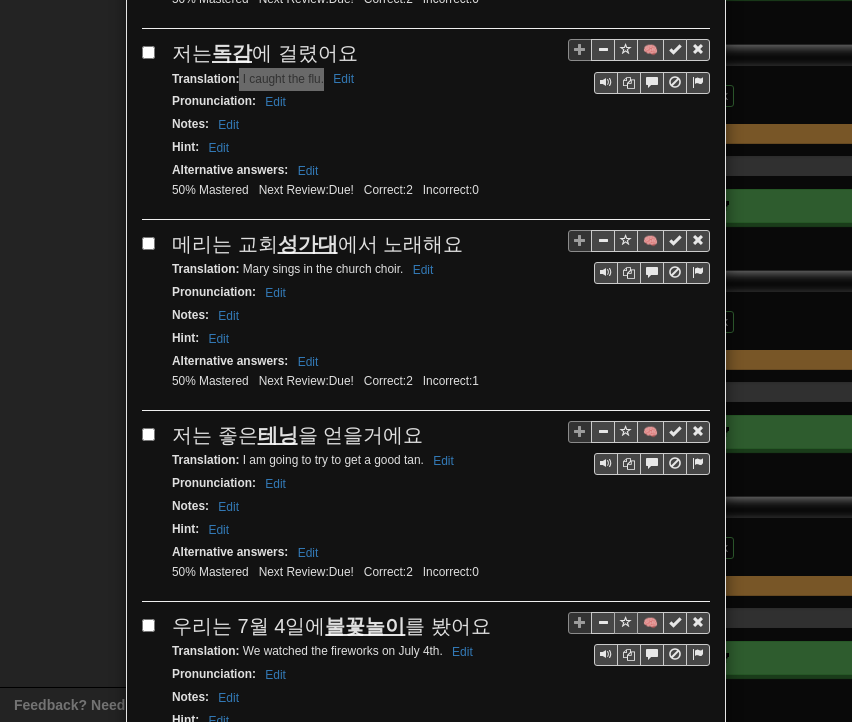 scroll, scrollTop: 2073, scrollLeft: 0, axis: vertical 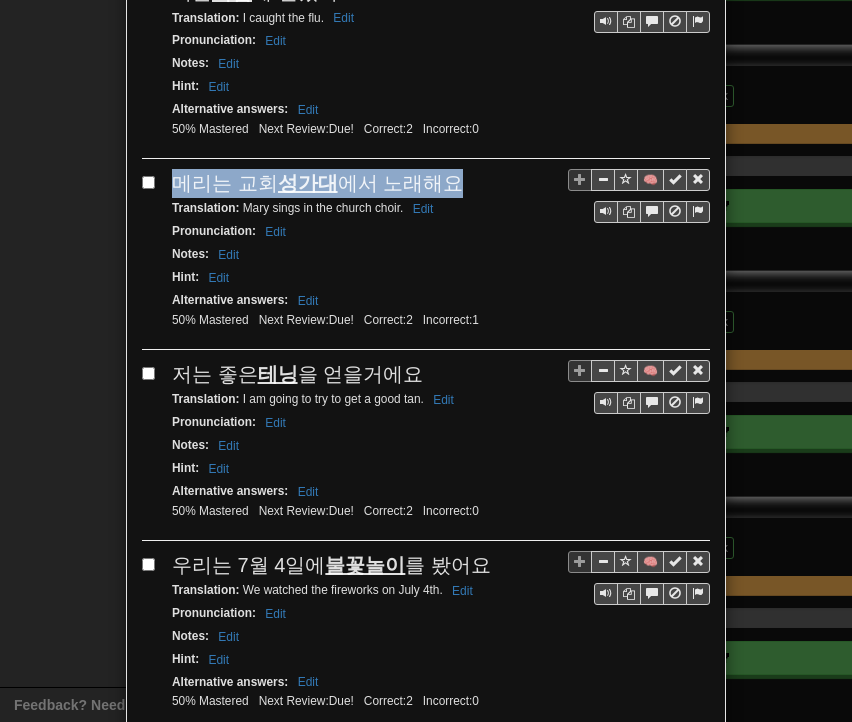 drag, startPoint x: 163, startPoint y: 139, endPoint x: 451, endPoint y: 138, distance: 288.00174 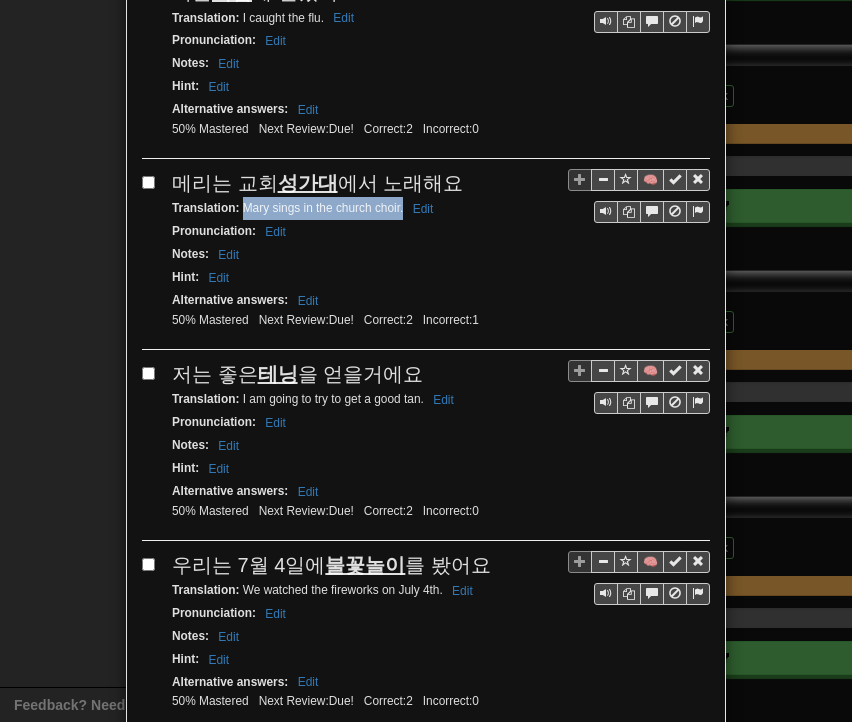 drag, startPoint x: 237, startPoint y: 168, endPoint x: 395, endPoint y: 174, distance: 158.11388 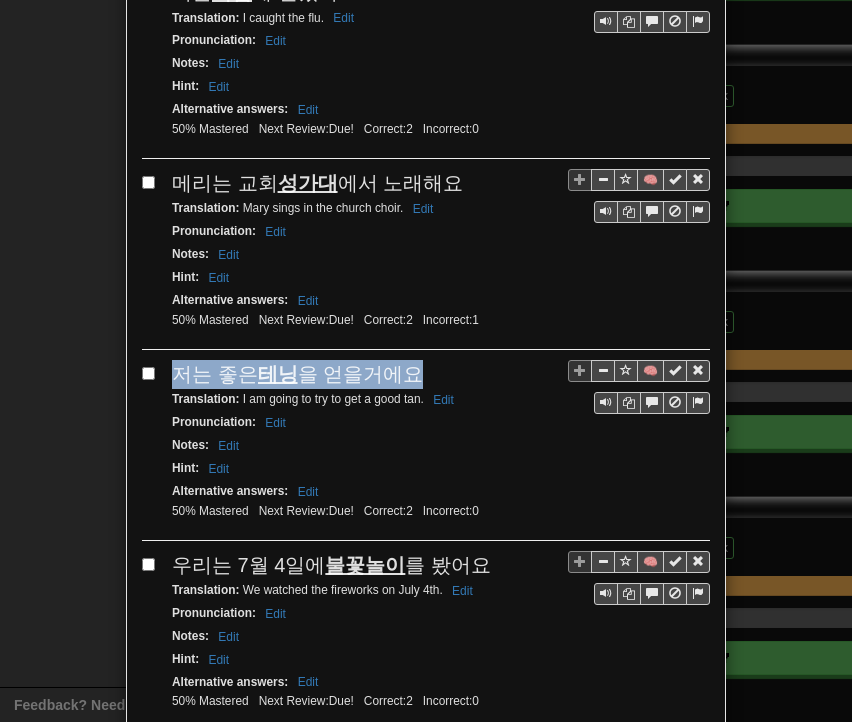 drag, startPoint x: 168, startPoint y: 330, endPoint x: 411, endPoint y: 329, distance: 243.00206 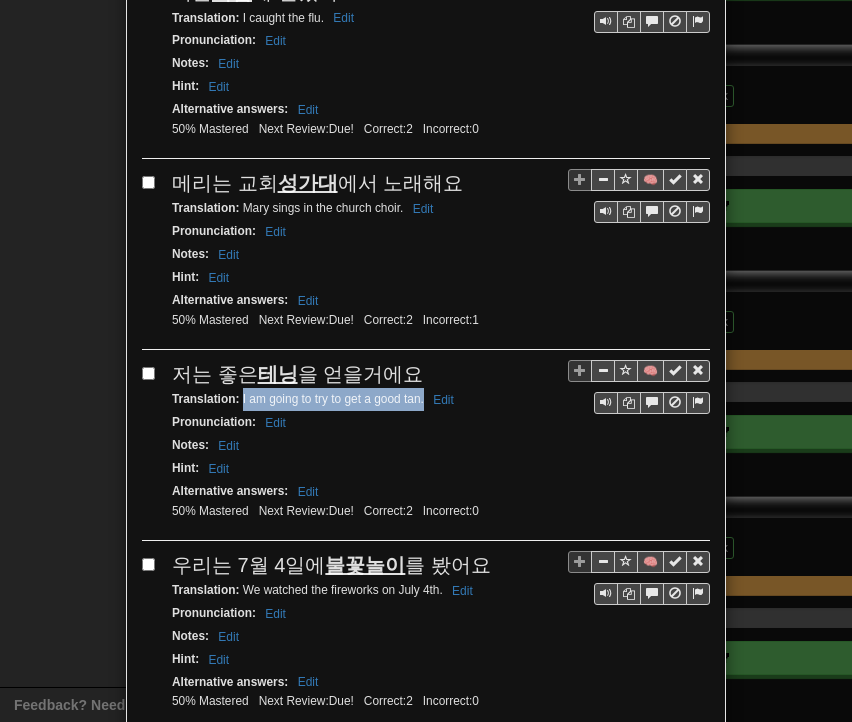 drag, startPoint x: 234, startPoint y: 357, endPoint x: 415, endPoint y: 352, distance: 181.06905 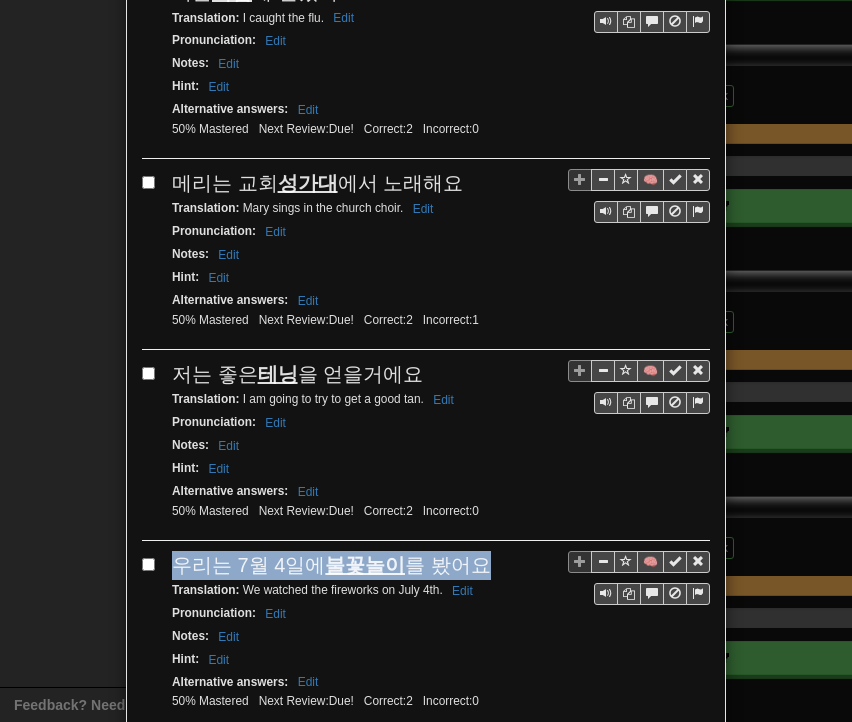 drag, startPoint x: 180, startPoint y: 518, endPoint x: 449, endPoint y: 511, distance: 269.09106 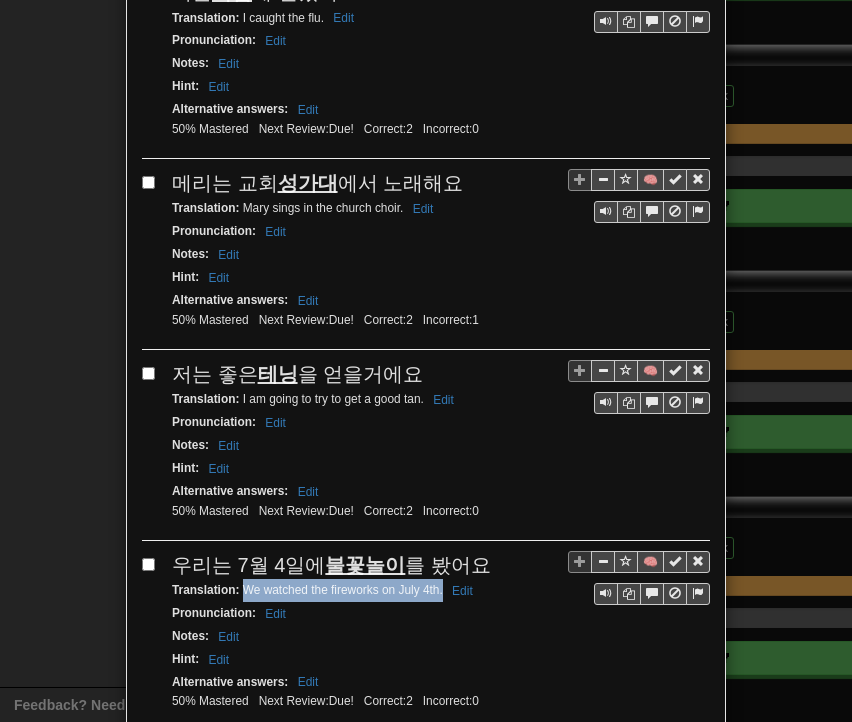 drag, startPoint x: 234, startPoint y: 541, endPoint x: 432, endPoint y: 545, distance: 198.0404 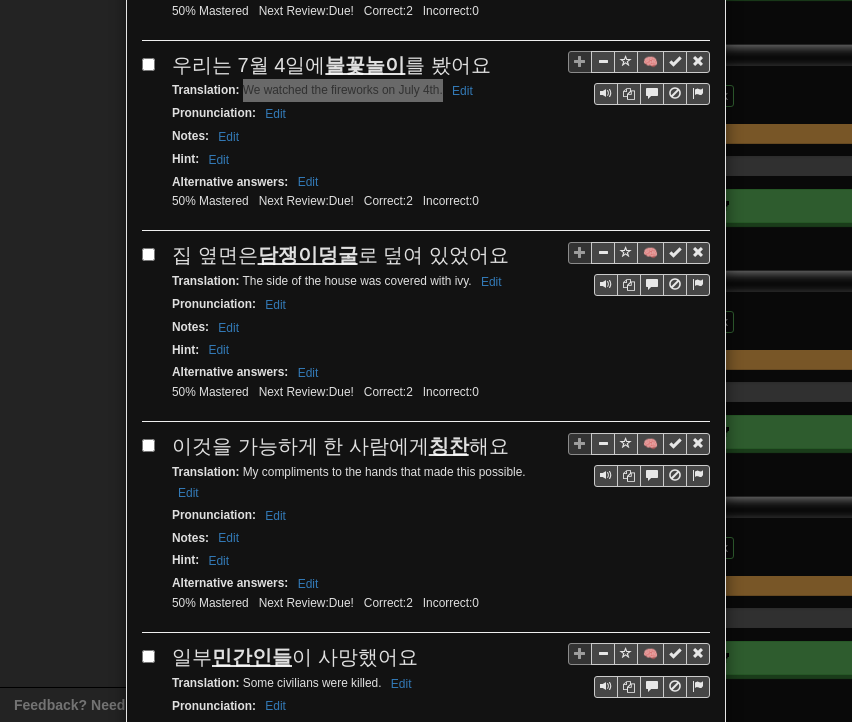 scroll, scrollTop: 2673, scrollLeft: 0, axis: vertical 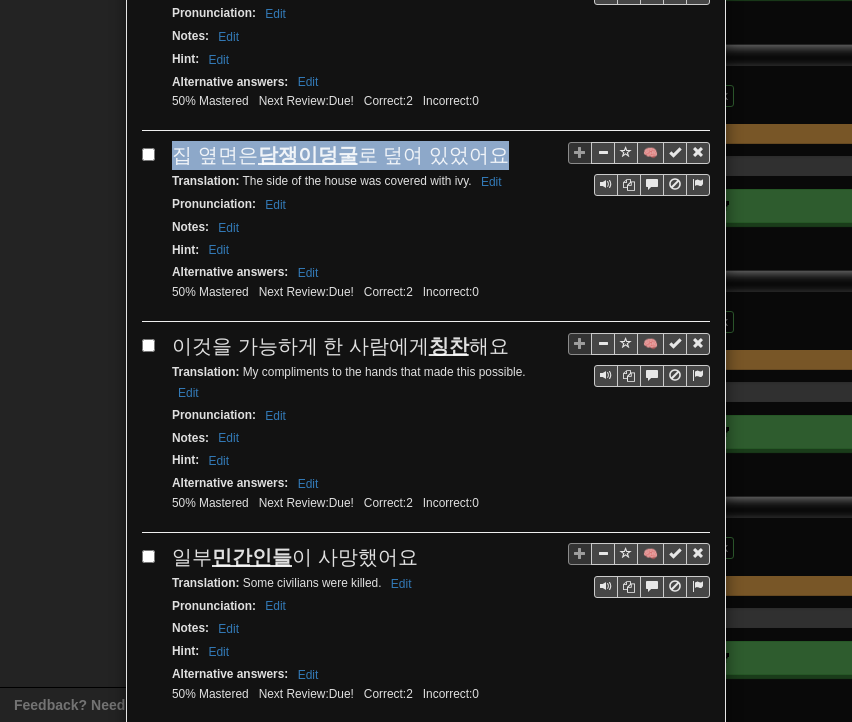 drag, startPoint x: 167, startPoint y: 99, endPoint x: 485, endPoint y: 108, distance: 318.12732 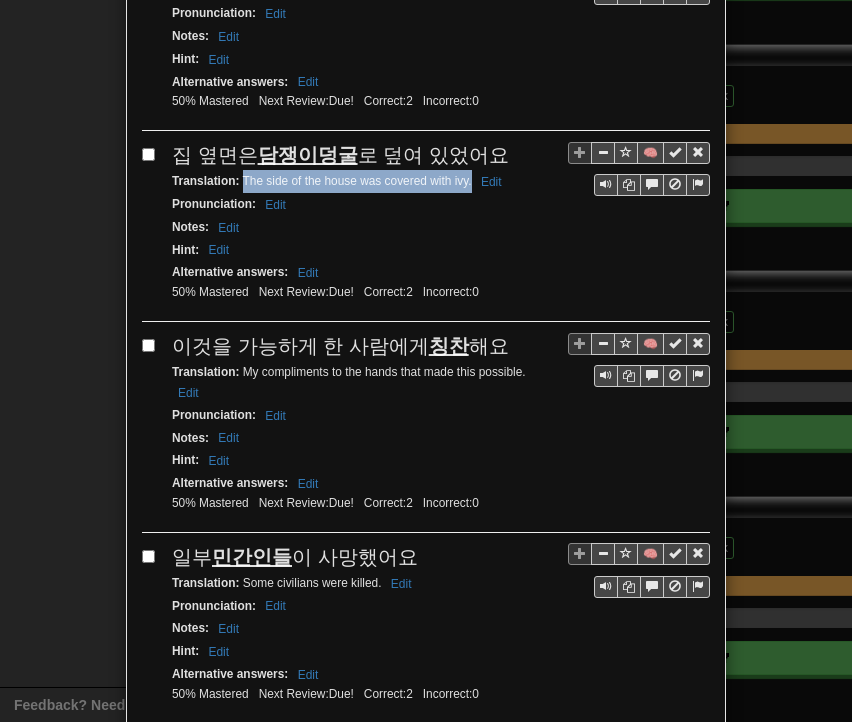 drag, startPoint x: 235, startPoint y: 123, endPoint x: 463, endPoint y: 129, distance: 228.07893 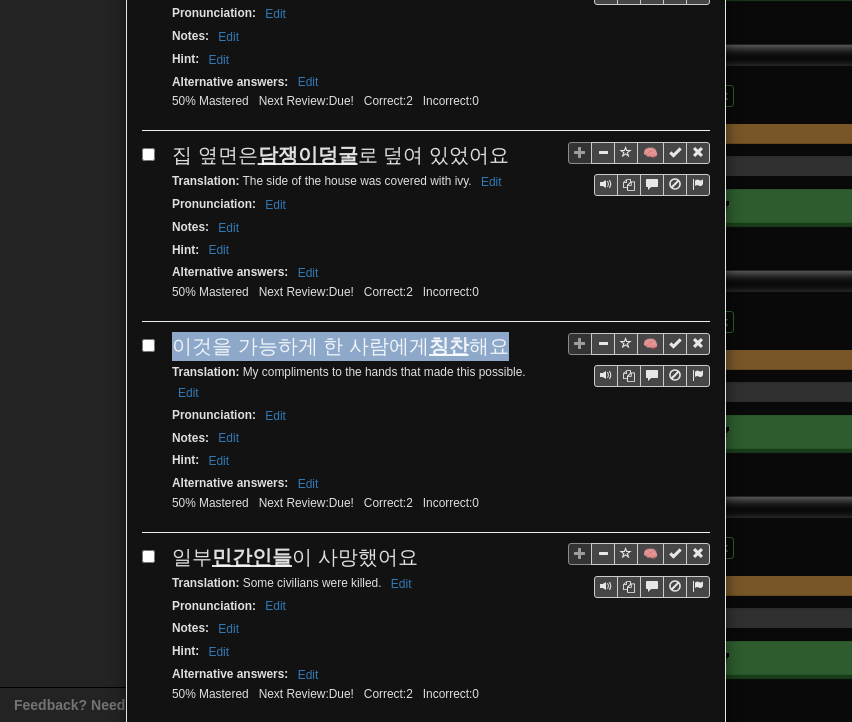 drag, startPoint x: 167, startPoint y: 290, endPoint x: 498, endPoint y: 286, distance: 331.02417 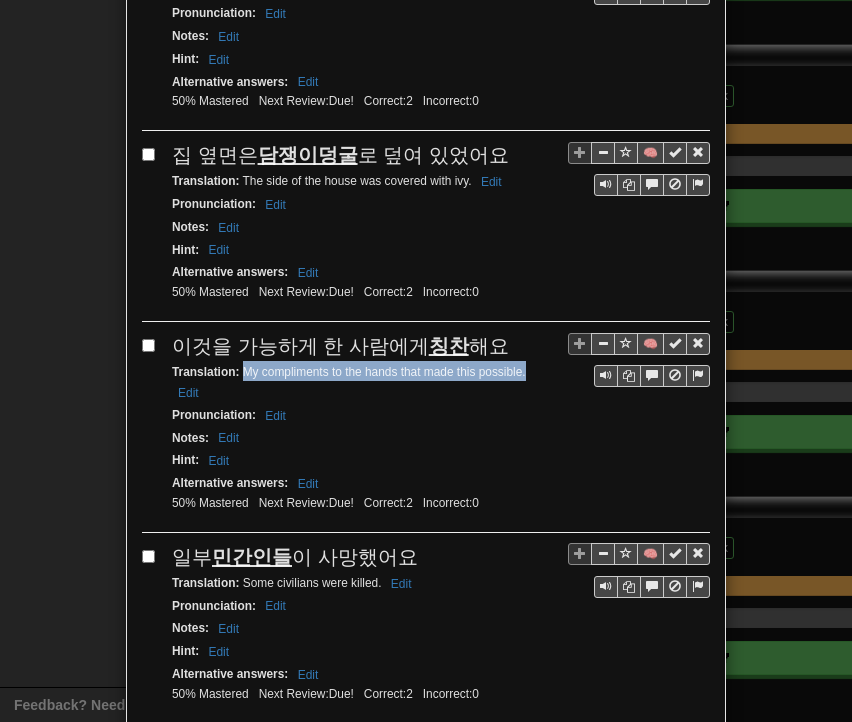 drag, startPoint x: 233, startPoint y: 313, endPoint x: 524, endPoint y: 320, distance: 291.08417 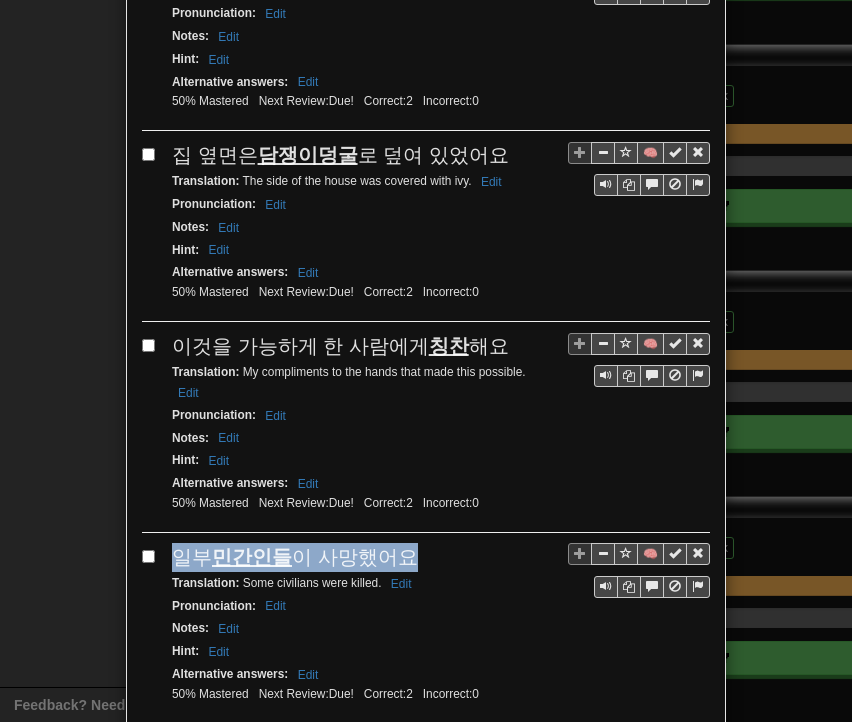 drag, startPoint x: 168, startPoint y: 493, endPoint x: 406, endPoint y: 494, distance: 238.0021 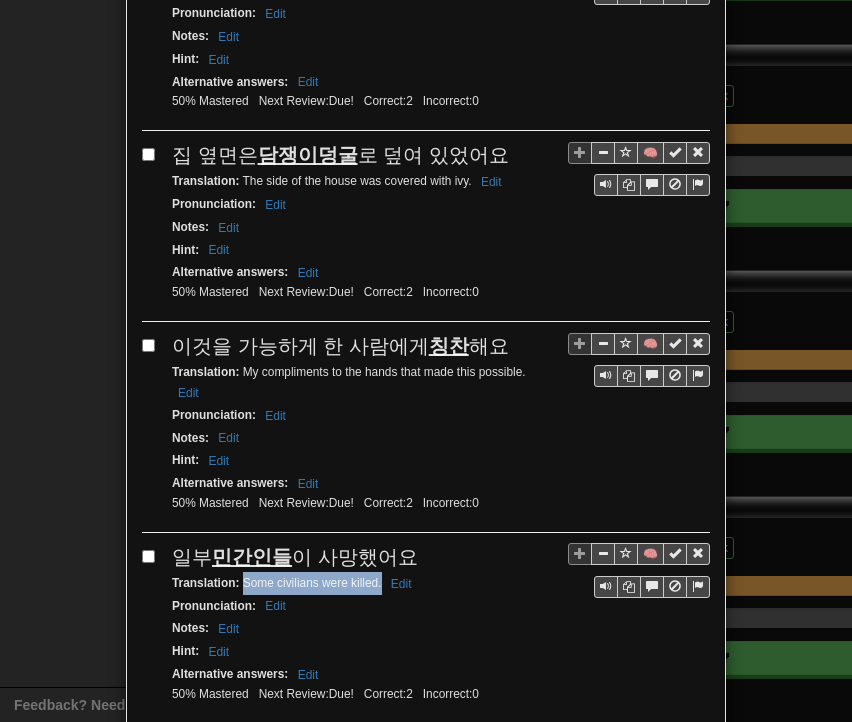 drag, startPoint x: 233, startPoint y: 525, endPoint x: 374, endPoint y: 521, distance: 141.05673 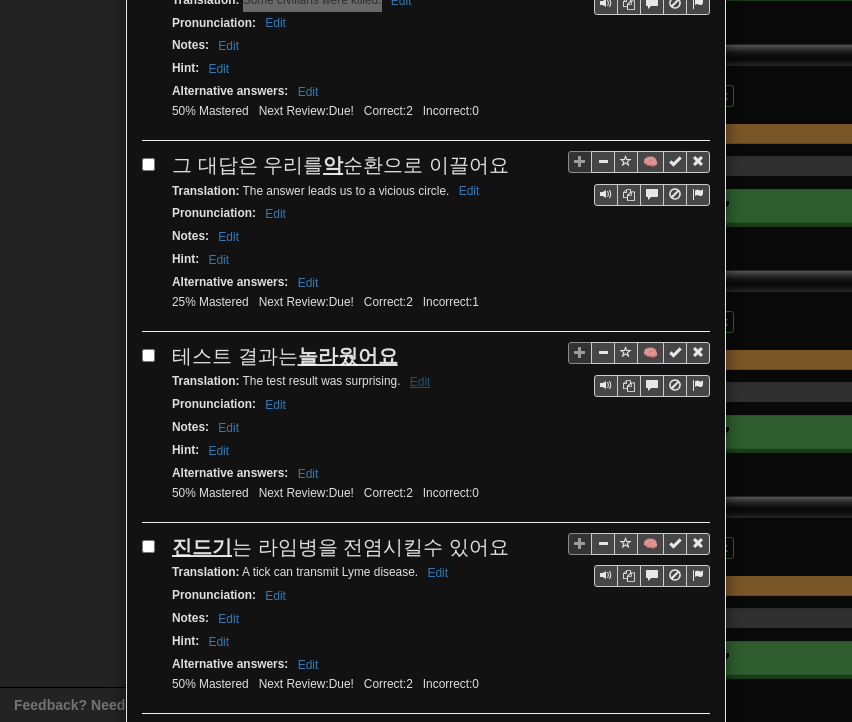 scroll, scrollTop: 3273, scrollLeft: 0, axis: vertical 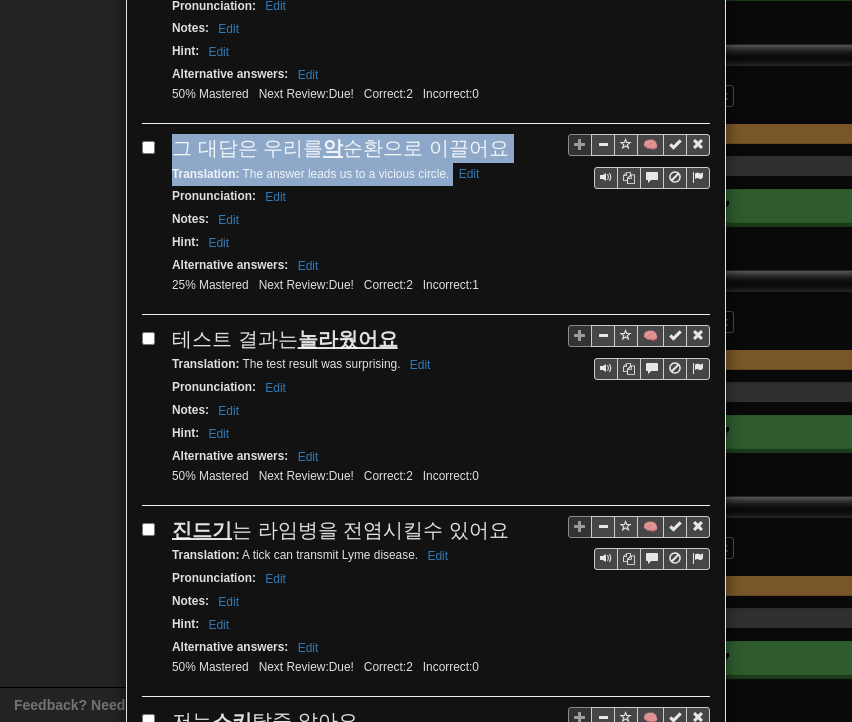 drag, startPoint x: 167, startPoint y: 86, endPoint x: 479, endPoint y: 92, distance: 312.05768 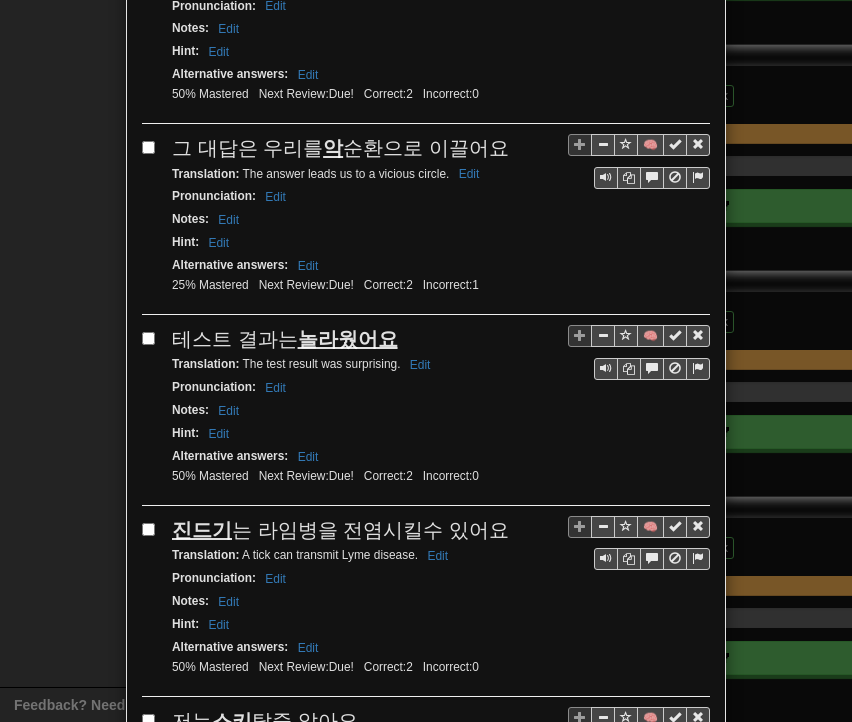 click on "Pronunciation :     Edit" at bounding box center (441, 196) 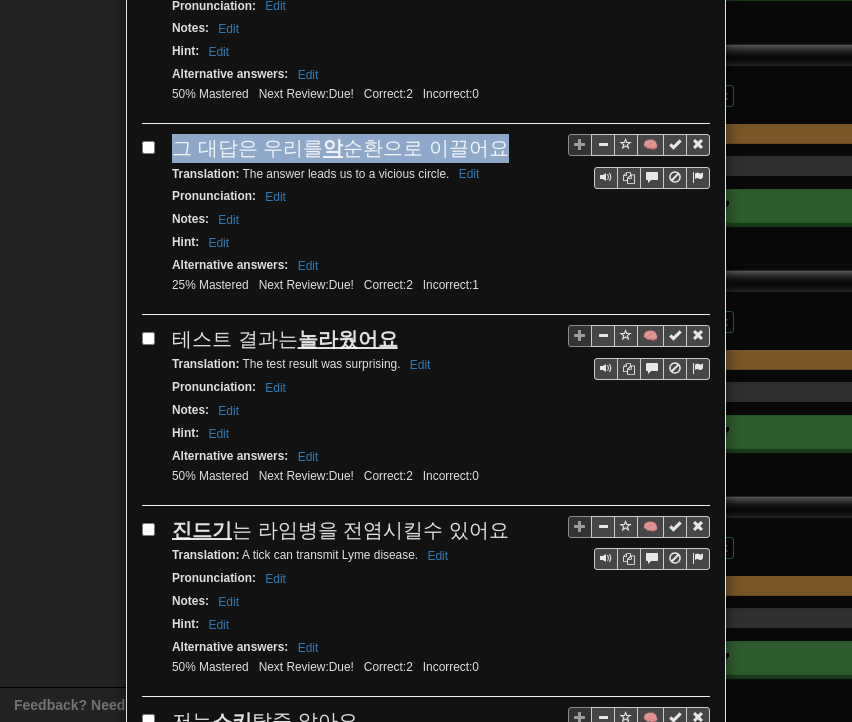 drag, startPoint x: 168, startPoint y: 78, endPoint x: 489, endPoint y: 83, distance: 321.03894 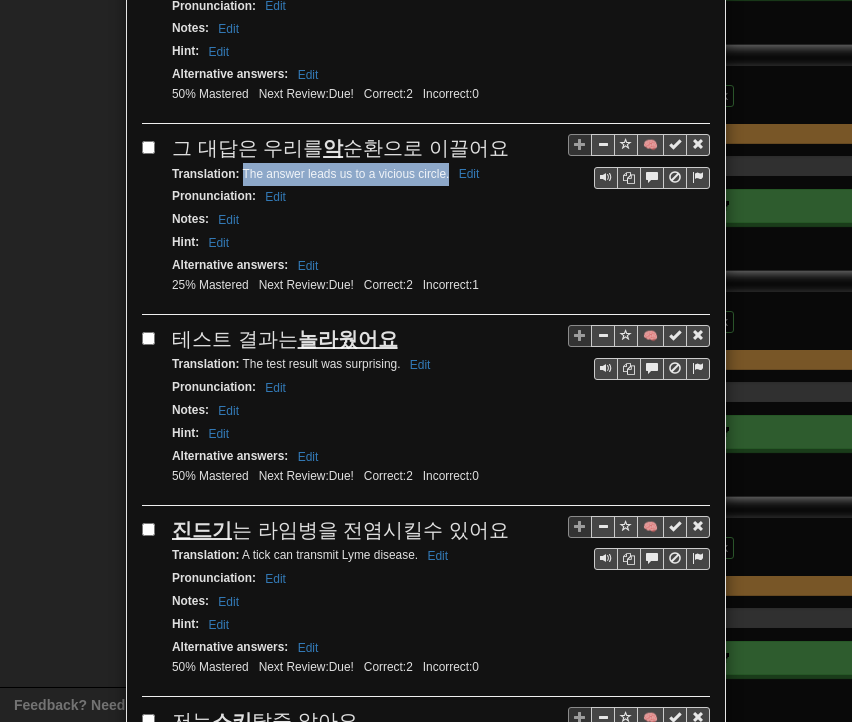 drag, startPoint x: 237, startPoint y: 106, endPoint x: 440, endPoint y: 113, distance: 203.12065 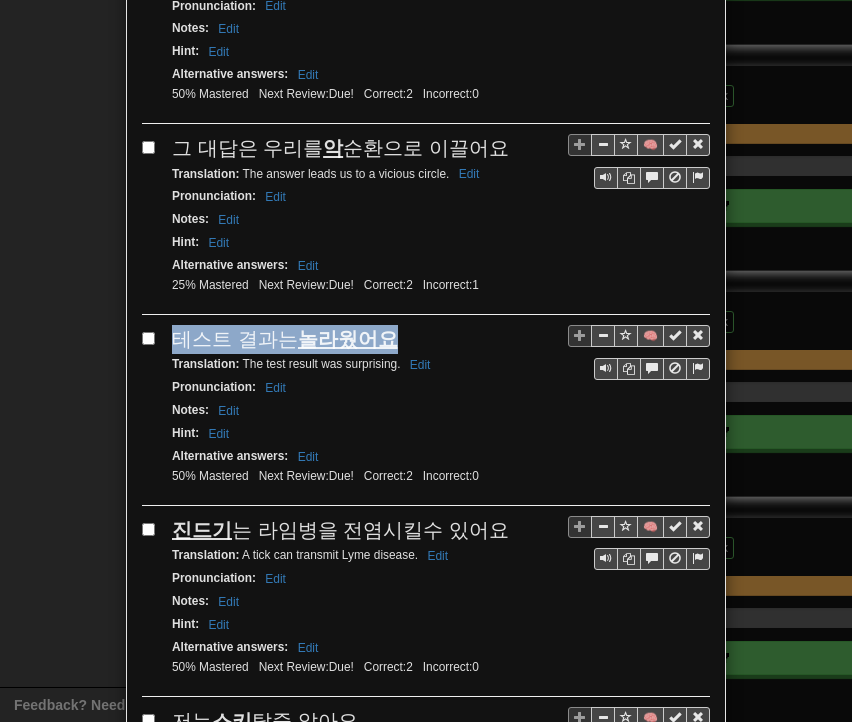 drag, startPoint x: 165, startPoint y: 268, endPoint x: 396, endPoint y: 260, distance: 231.13849 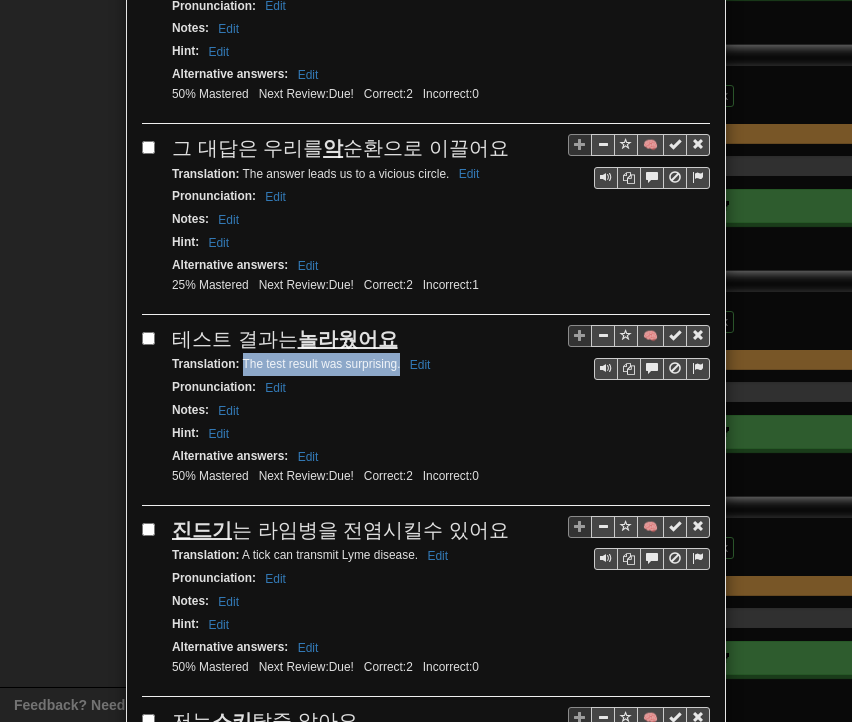 drag, startPoint x: 235, startPoint y: 295, endPoint x: 392, endPoint y: 297, distance: 157.01274 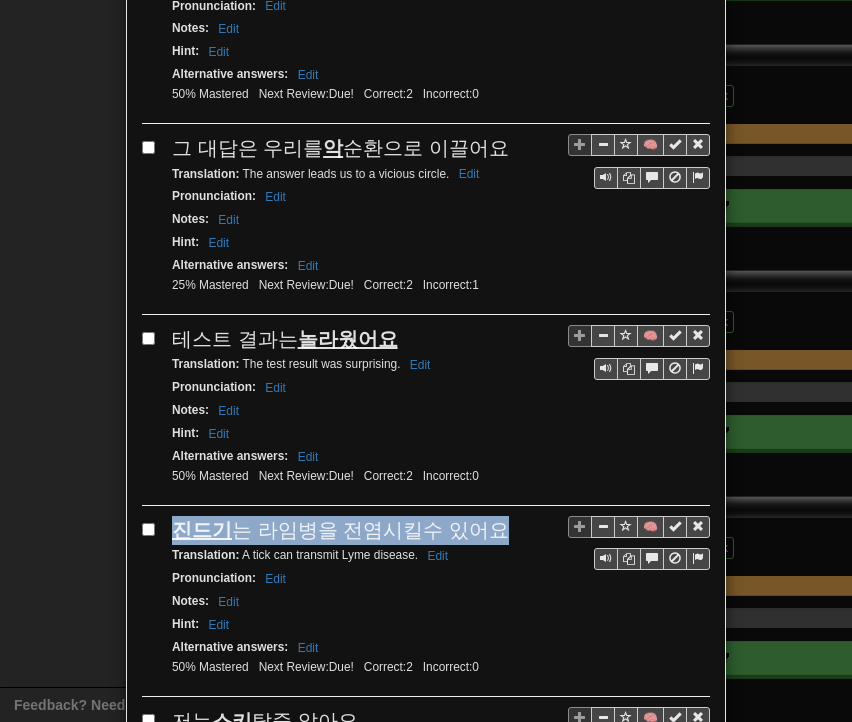 drag, startPoint x: 186, startPoint y: 461, endPoint x: 479, endPoint y: 451, distance: 293.1706 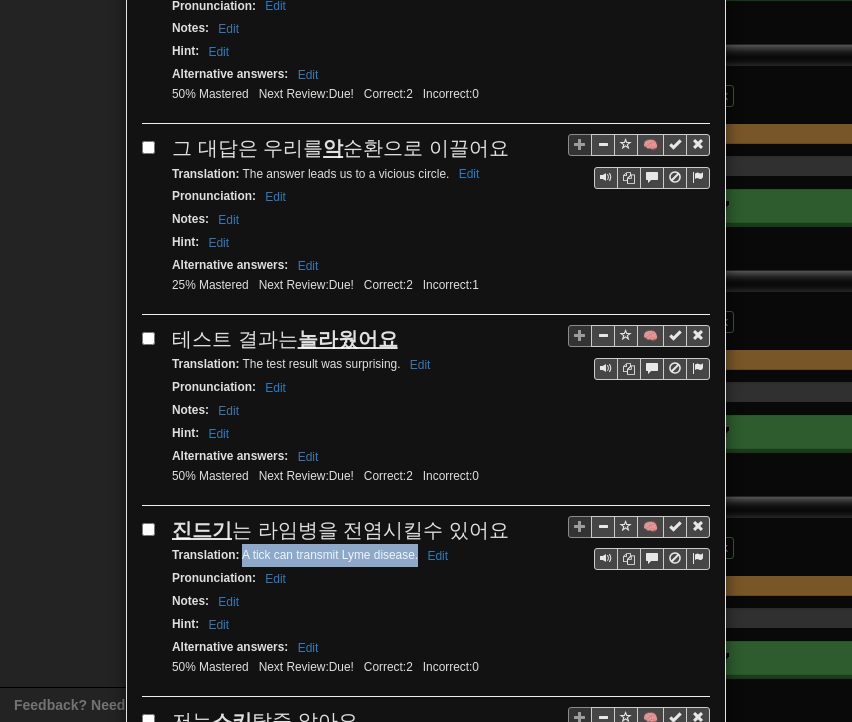 drag, startPoint x: 234, startPoint y: 482, endPoint x: 411, endPoint y: 479, distance: 177.02542 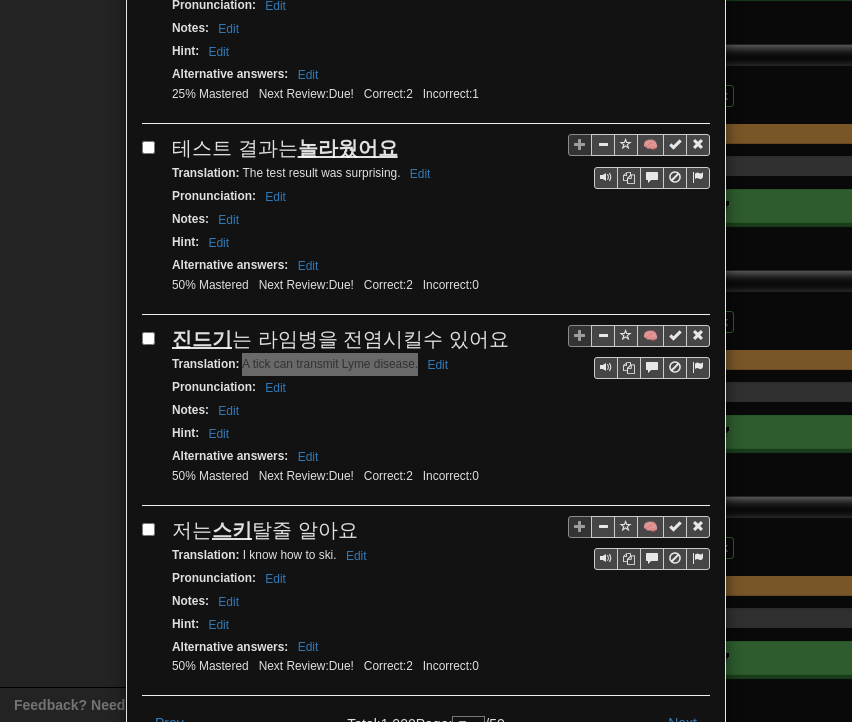 scroll, scrollTop: 3531, scrollLeft: 0, axis: vertical 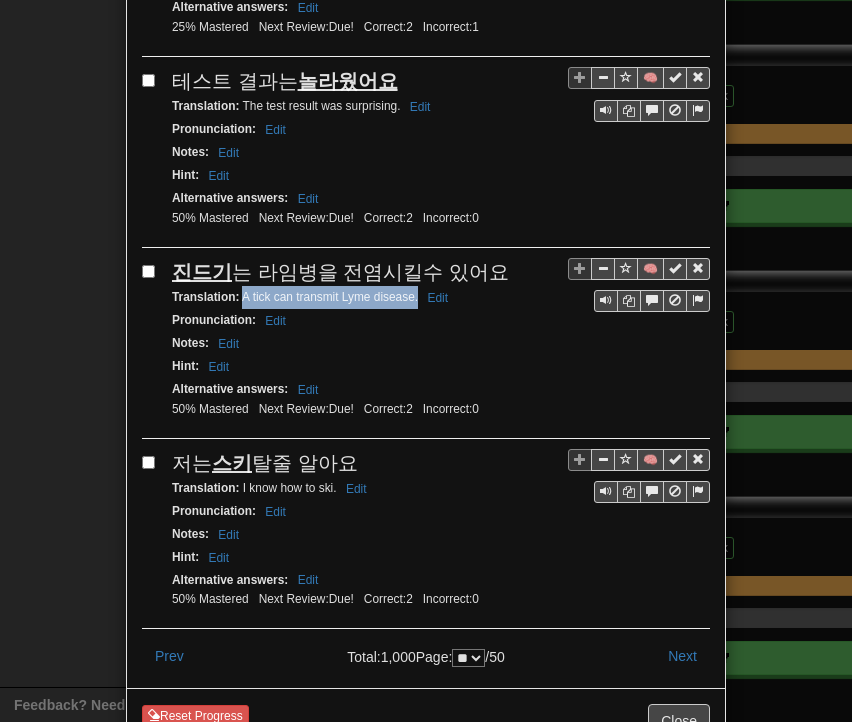 drag, startPoint x: 169, startPoint y: 388, endPoint x: 315, endPoint y: 386, distance: 146.0137 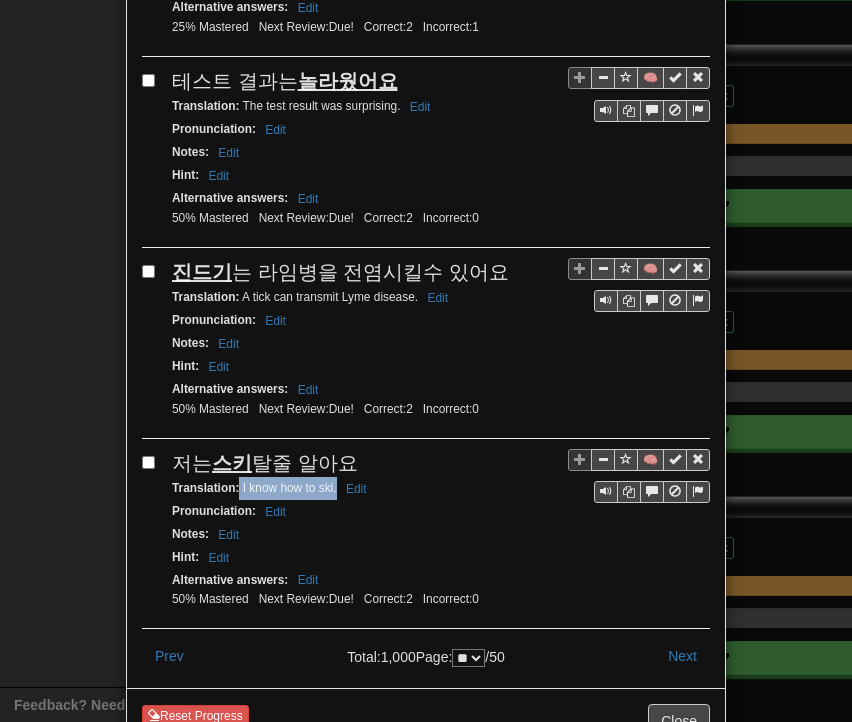 drag, startPoint x: 232, startPoint y: 413, endPoint x: 328, endPoint y: 413, distance: 96 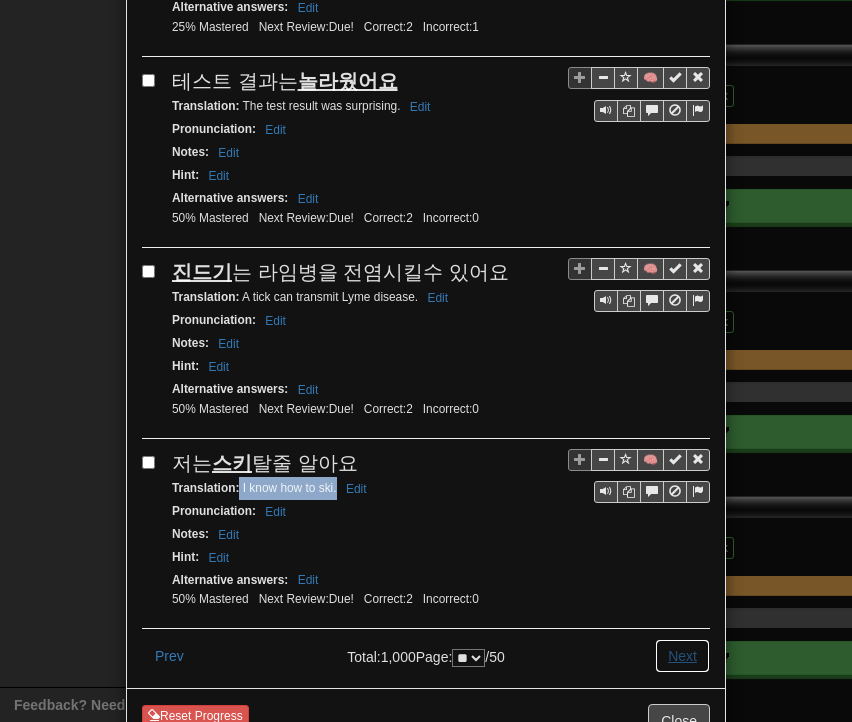 click on "Next" at bounding box center [682, 656] 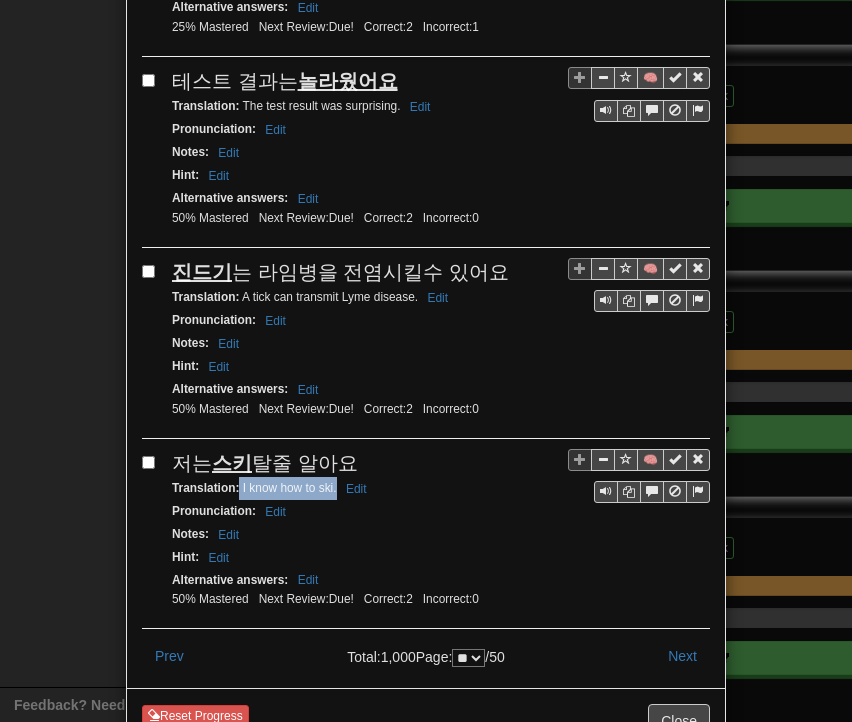 scroll, scrollTop: 0, scrollLeft: 0, axis: both 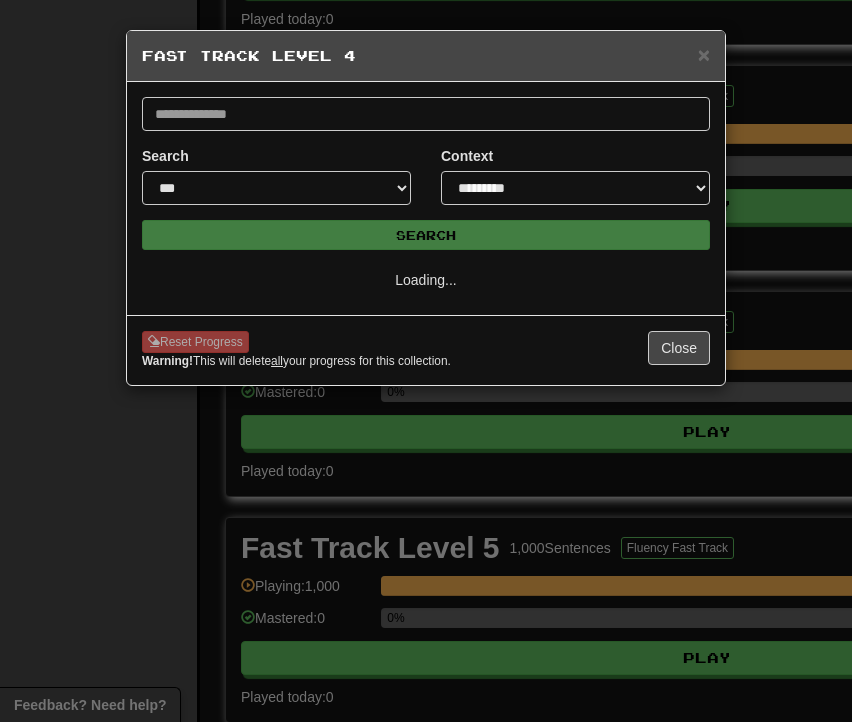 select on "**" 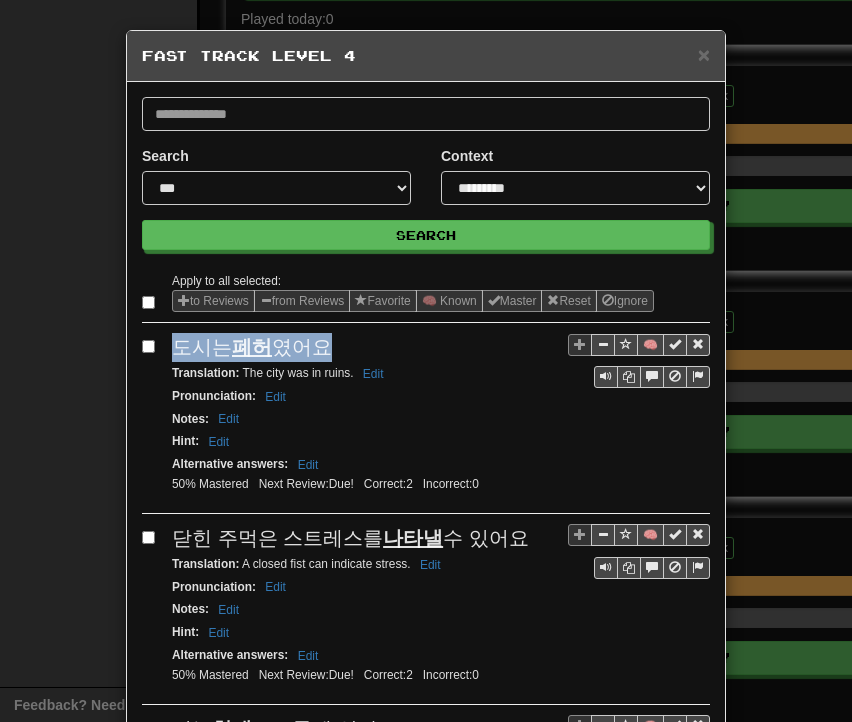 drag, startPoint x: 161, startPoint y: 345, endPoint x: 328, endPoint y: 345, distance: 167 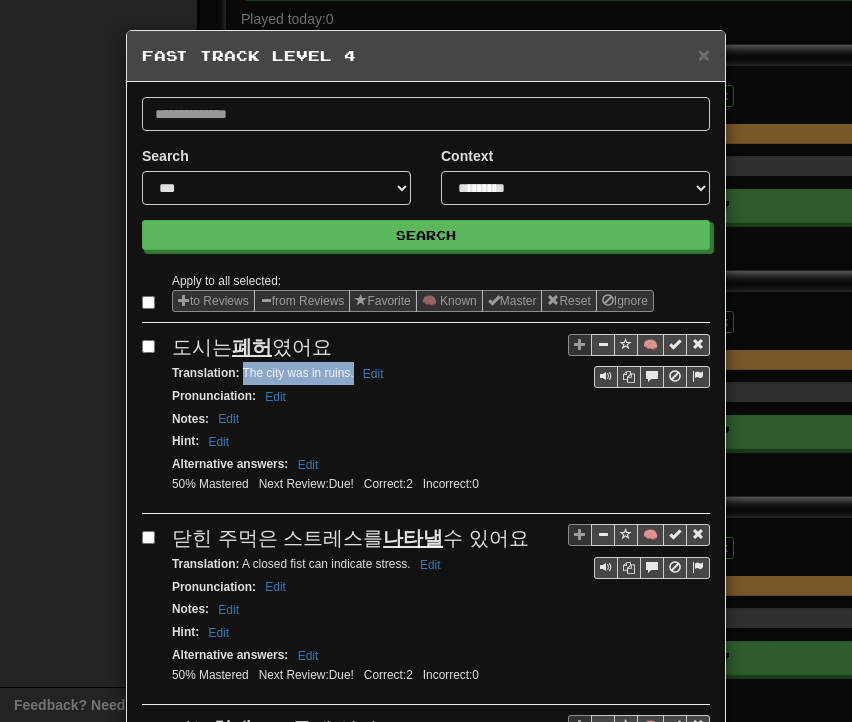 drag, startPoint x: 233, startPoint y: 369, endPoint x: 344, endPoint y: 369, distance: 111 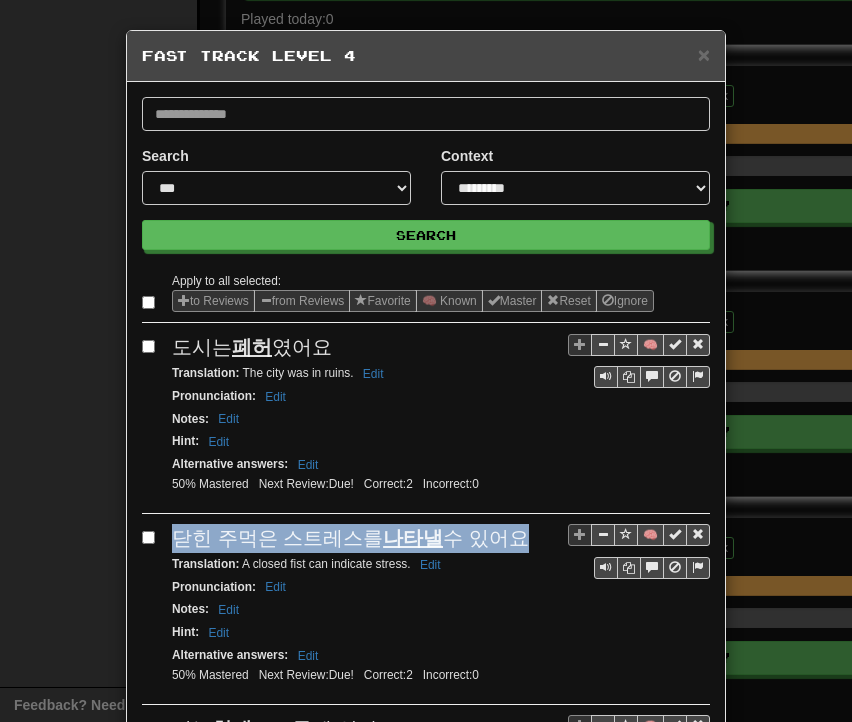 drag, startPoint x: 166, startPoint y: 532, endPoint x: 503, endPoint y: 534, distance: 337.00592 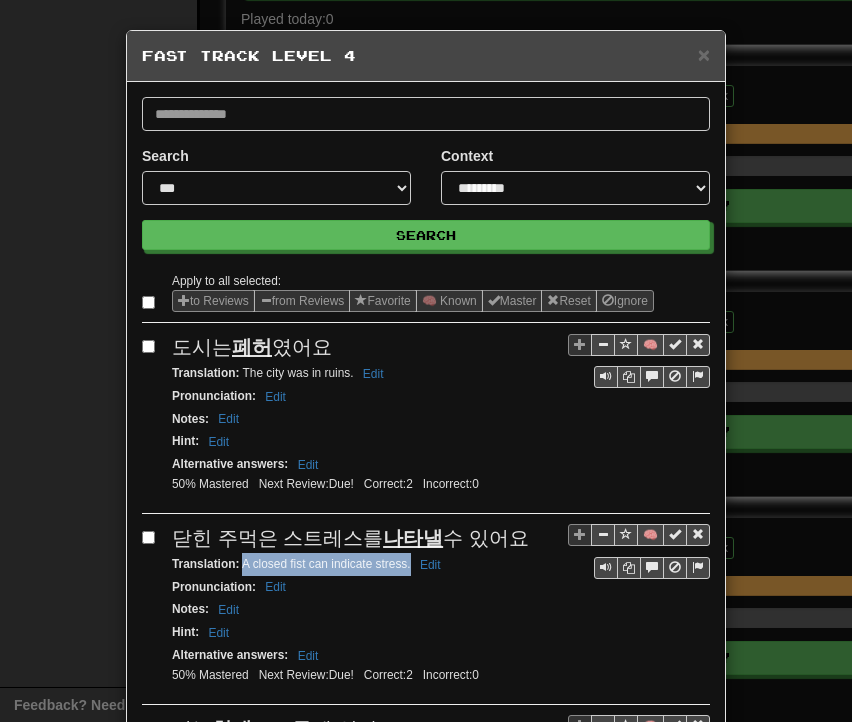 drag, startPoint x: 234, startPoint y: 557, endPoint x: 402, endPoint y: 563, distance: 168.1071 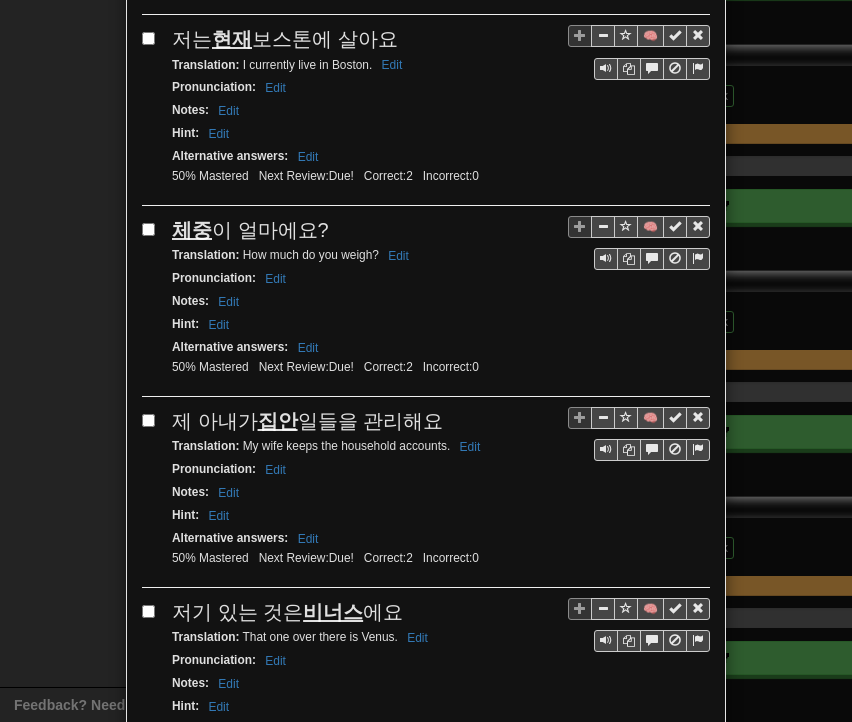 scroll, scrollTop: 700, scrollLeft: 0, axis: vertical 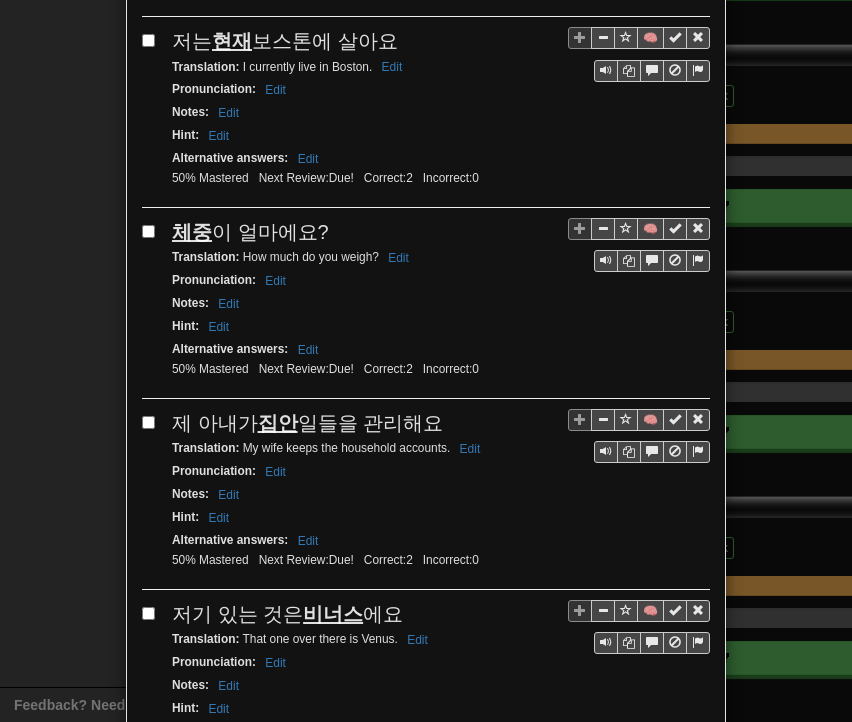 drag, startPoint x: 168, startPoint y: 13, endPoint x: 391, endPoint y: 35, distance: 224.08258 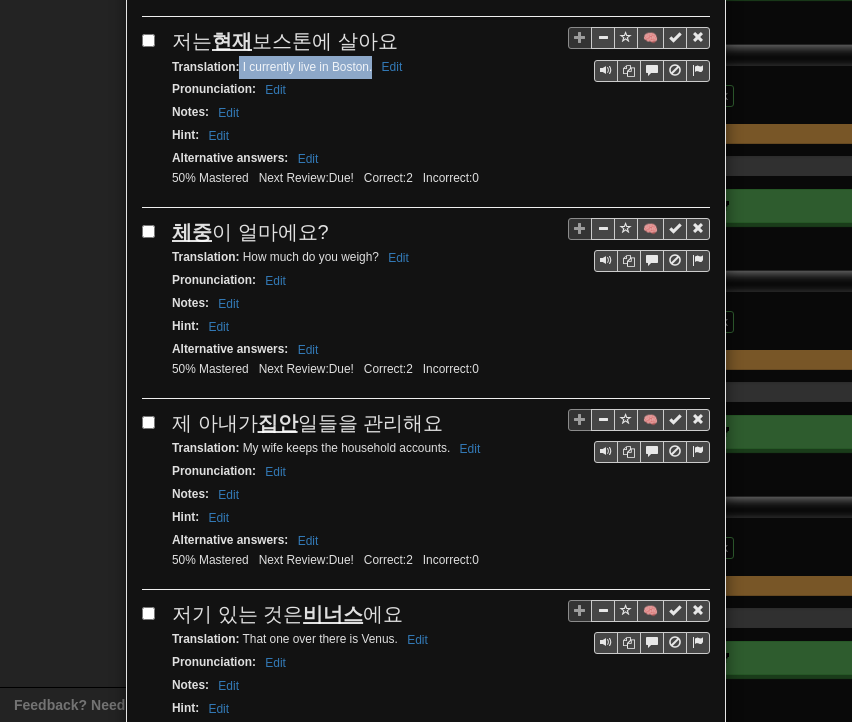 drag, startPoint x: 232, startPoint y: 60, endPoint x: 364, endPoint y: 61, distance: 132.00378 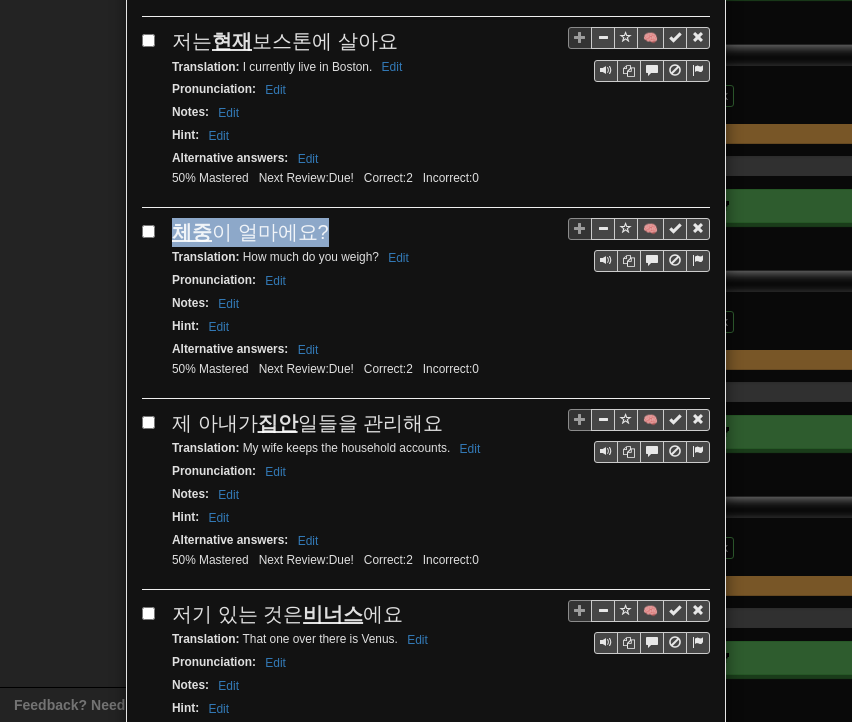 drag, startPoint x: 166, startPoint y: 220, endPoint x: 307, endPoint y: 223, distance: 141.0319 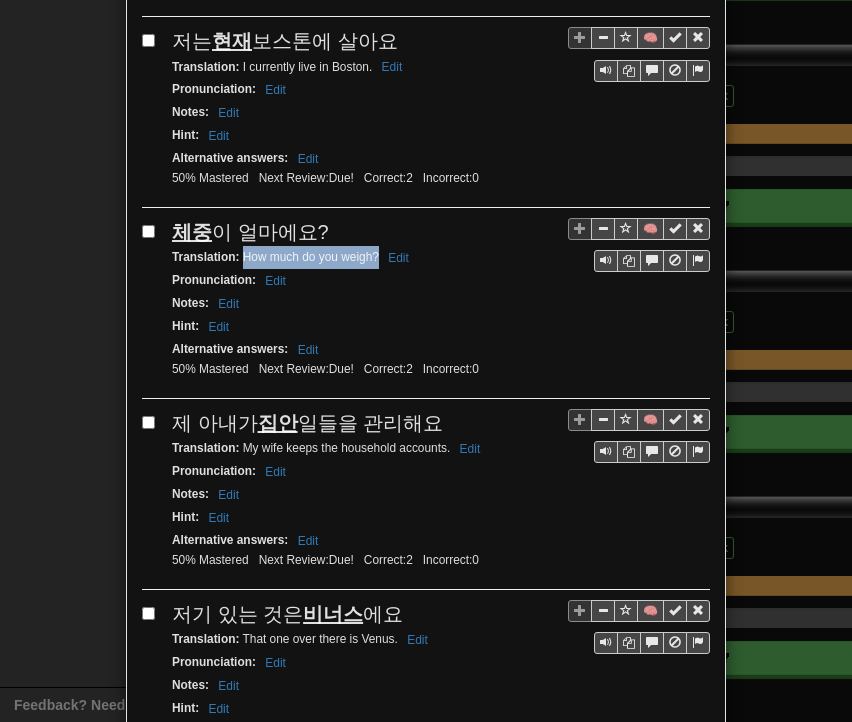 drag, startPoint x: 236, startPoint y: 246, endPoint x: 371, endPoint y: 246, distance: 135 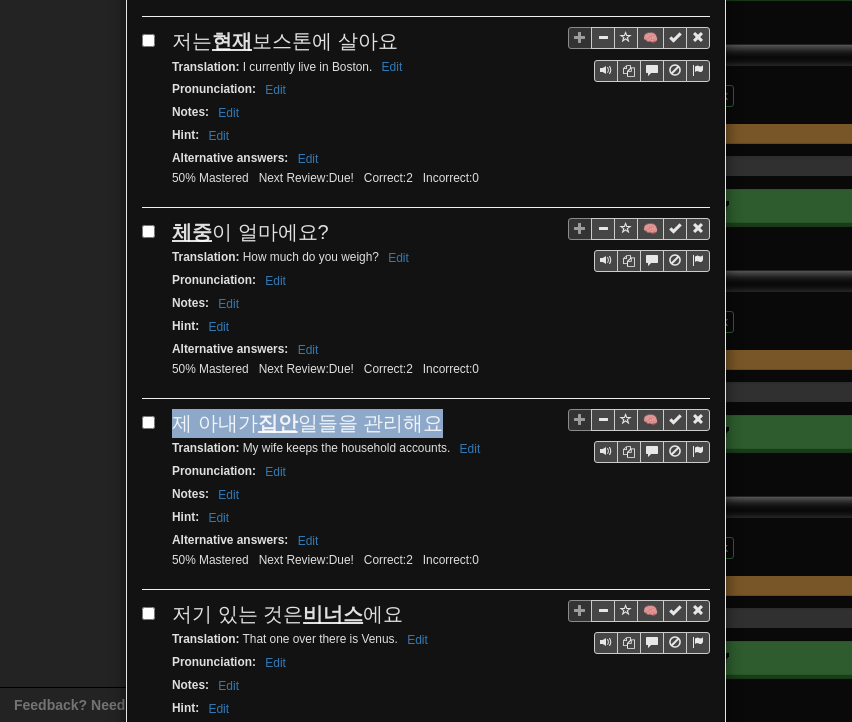 drag, startPoint x: 166, startPoint y: 409, endPoint x: 406, endPoint y: 403, distance: 240.07498 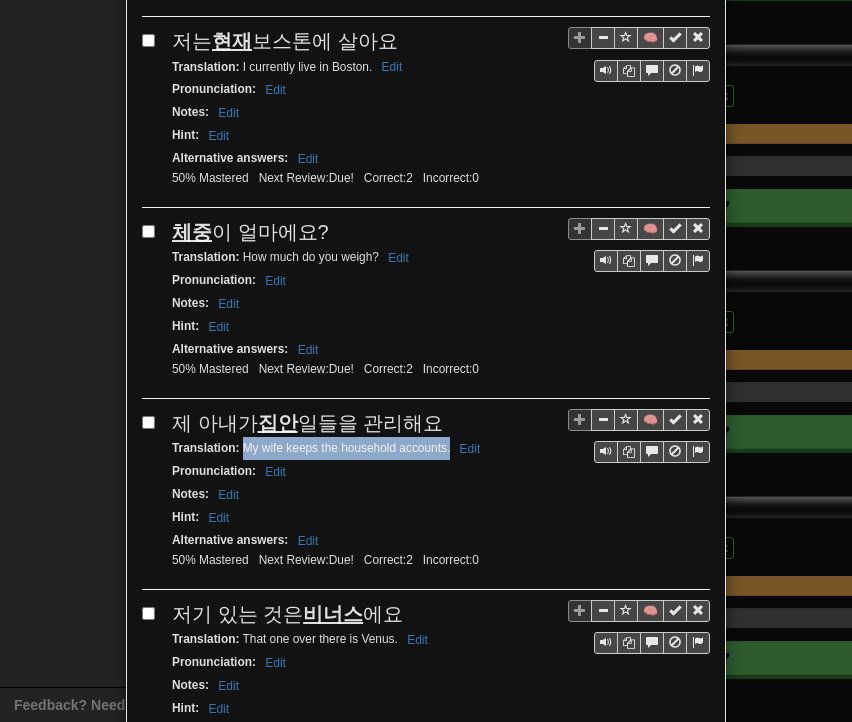 drag, startPoint x: 234, startPoint y: 433, endPoint x: 441, endPoint y: 432, distance: 207.00241 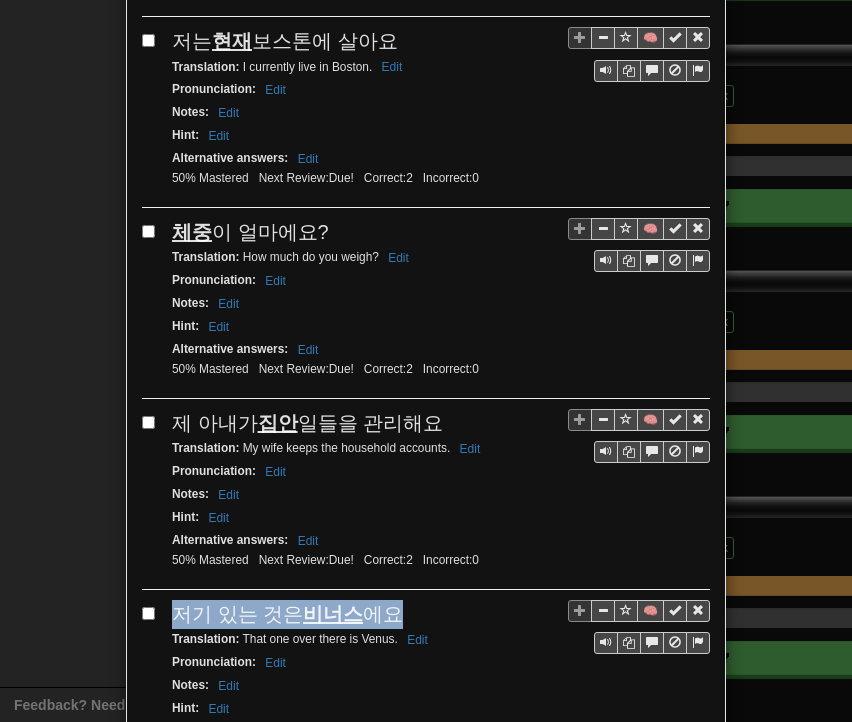 drag, startPoint x: 167, startPoint y: 586, endPoint x: 396, endPoint y: 585, distance: 229.00218 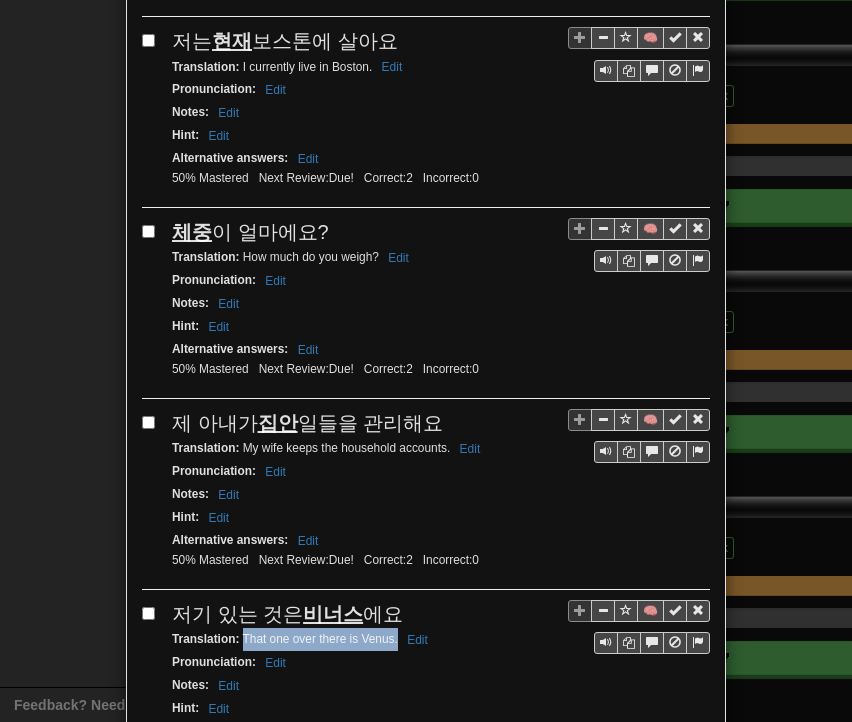 drag, startPoint x: 234, startPoint y: 621, endPoint x: 389, endPoint y: 621, distance: 155 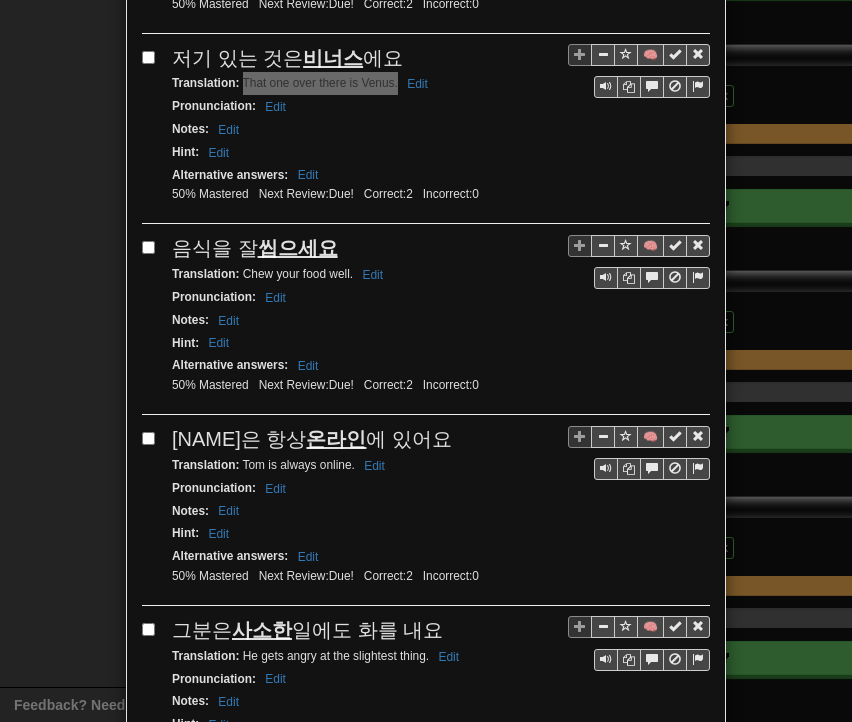scroll, scrollTop: 1288, scrollLeft: 0, axis: vertical 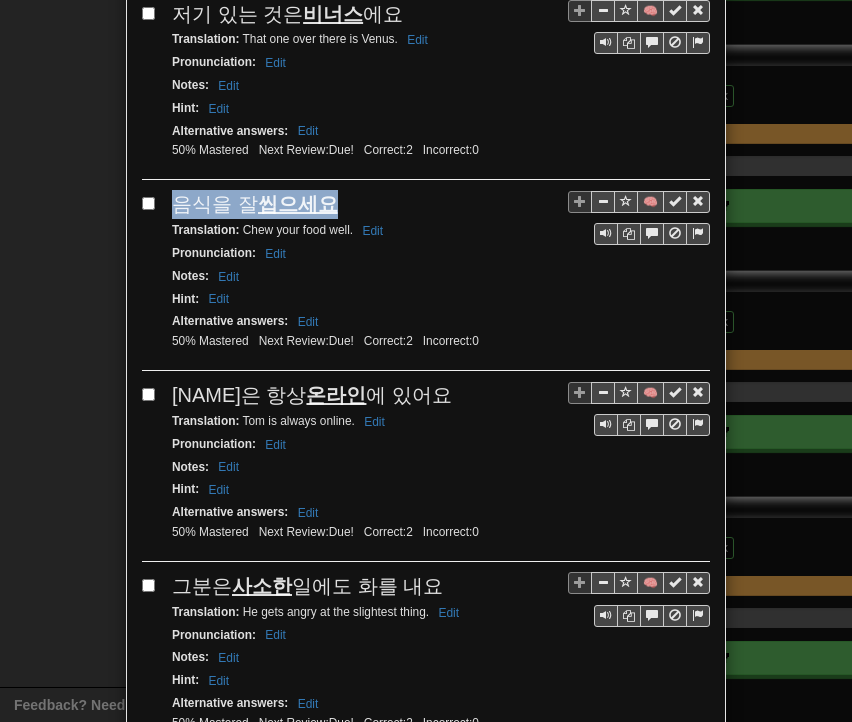 drag, startPoint x: 168, startPoint y: 174, endPoint x: 330, endPoint y: 184, distance: 162.30835 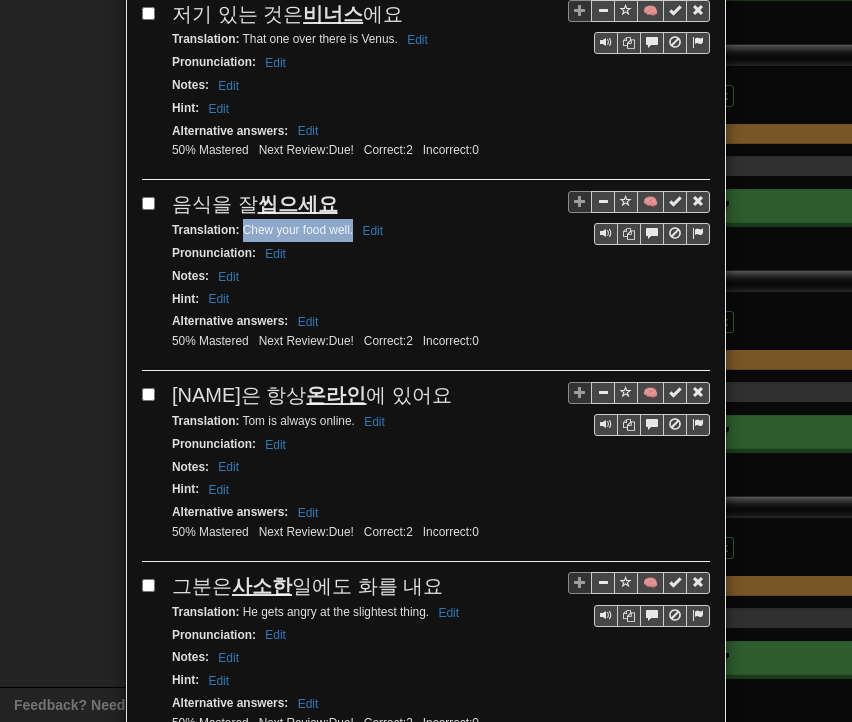 drag, startPoint x: 247, startPoint y: 204, endPoint x: 344, endPoint y: 212, distance: 97.32934 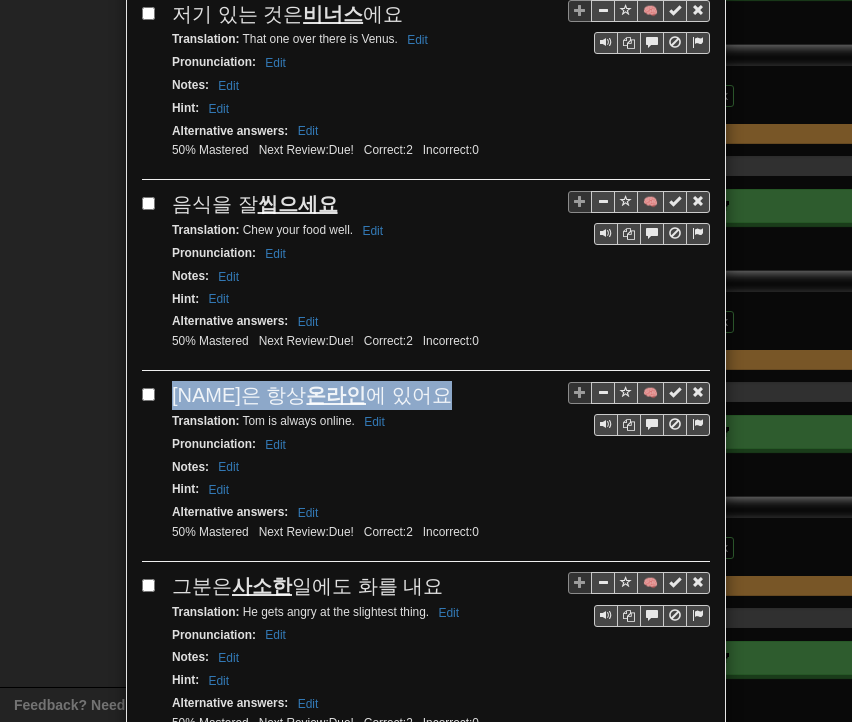 drag, startPoint x: 166, startPoint y: 361, endPoint x: 393, endPoint y: 365, distance: 227.03523 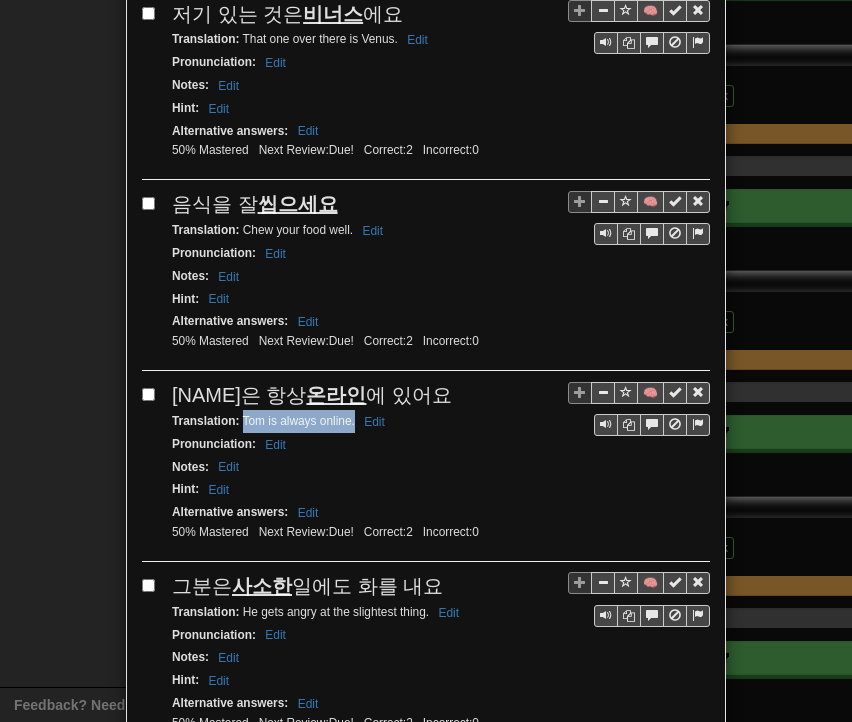 drag, startPoint x: 236, startPoint y: 391, endPoint x: 347, endPoint y: 393, distance: 111.01801 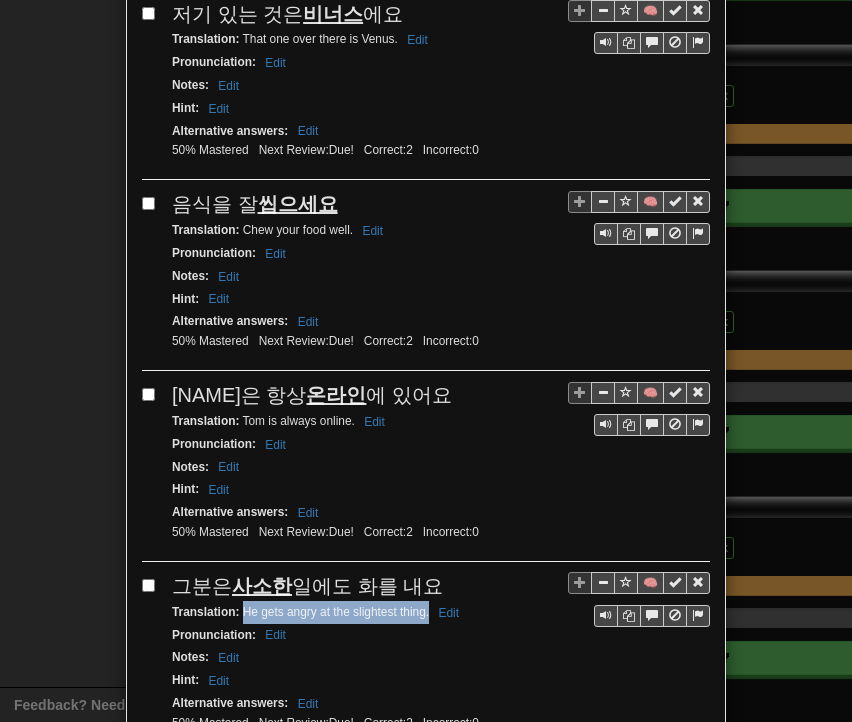 drag, startPoint x: 237, startPoint y: 575, endPoint x: 421, endPoint y: 577, distance: 184.01086 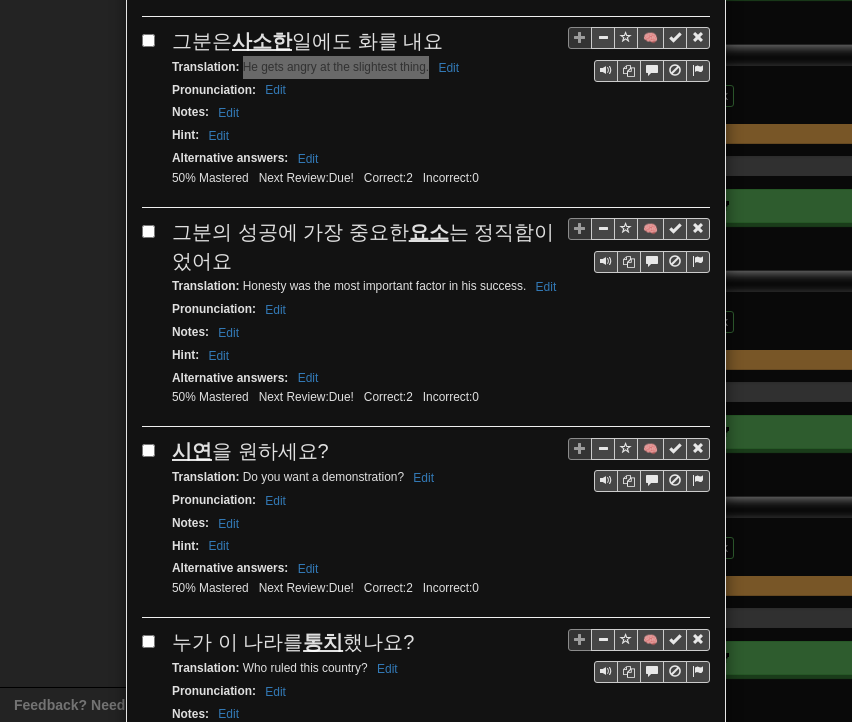 scroll, scrollTop: 1888, scrollLeft: 0, axis: vertical 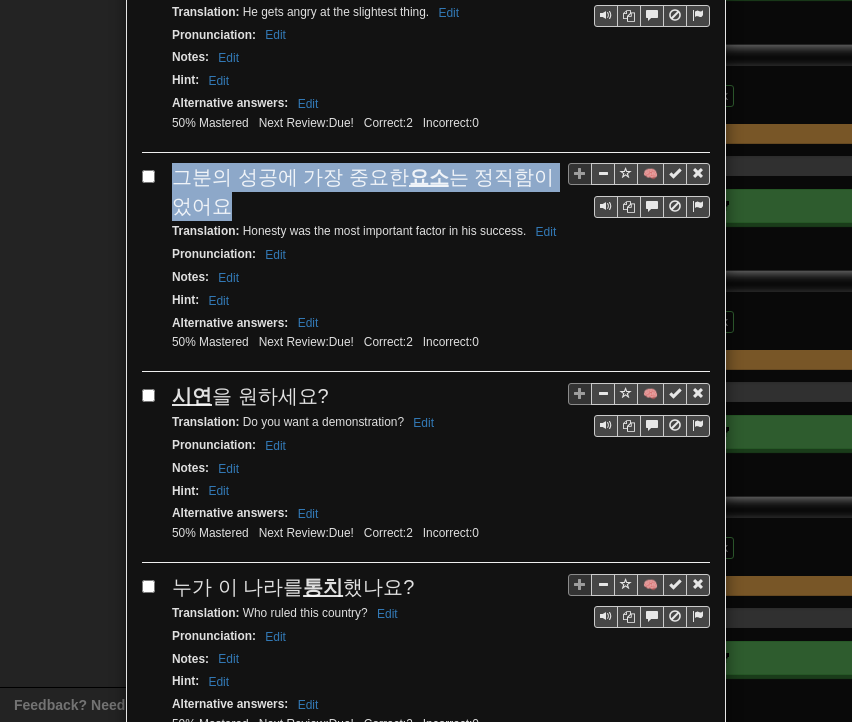 drag, startPoint x: 168, startPoint y: 133, endPoint x: 207, endPoint y: 165, distance: 50.447994 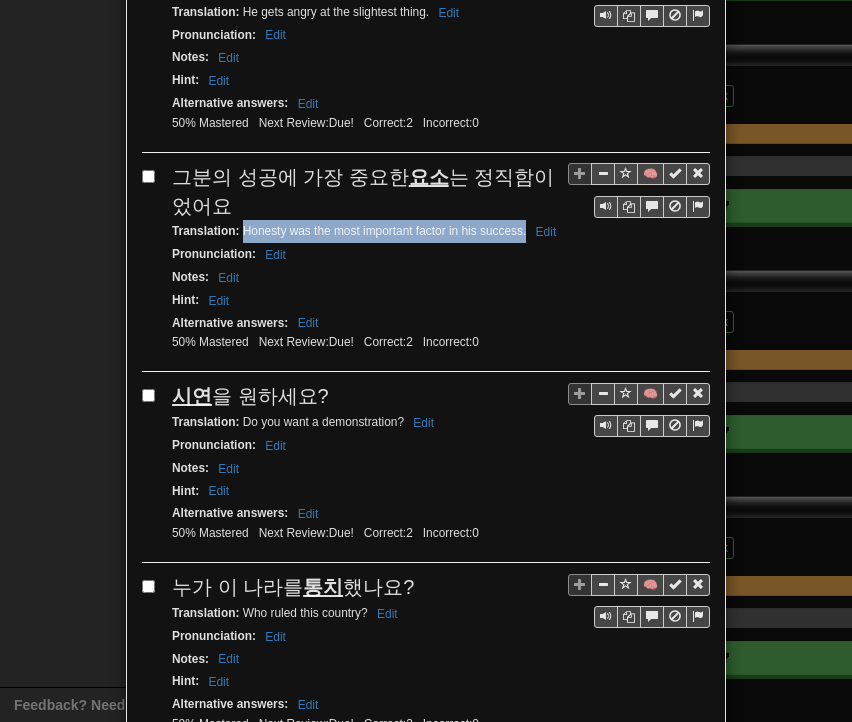 drag, startPoint x: 235, startPoint y: 194, endPoint x: 518, endPoint y: 201, distance: 283.08655 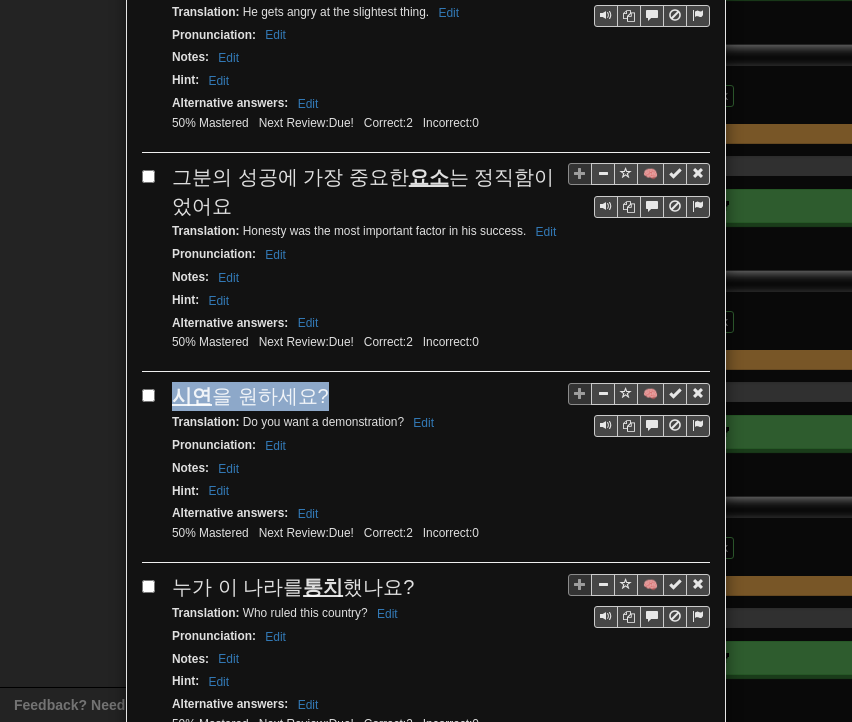 drag, startPoint x: 172, startPoint y: 352, endPoint x: 308, endPoint y: 354, distance: 136.01471 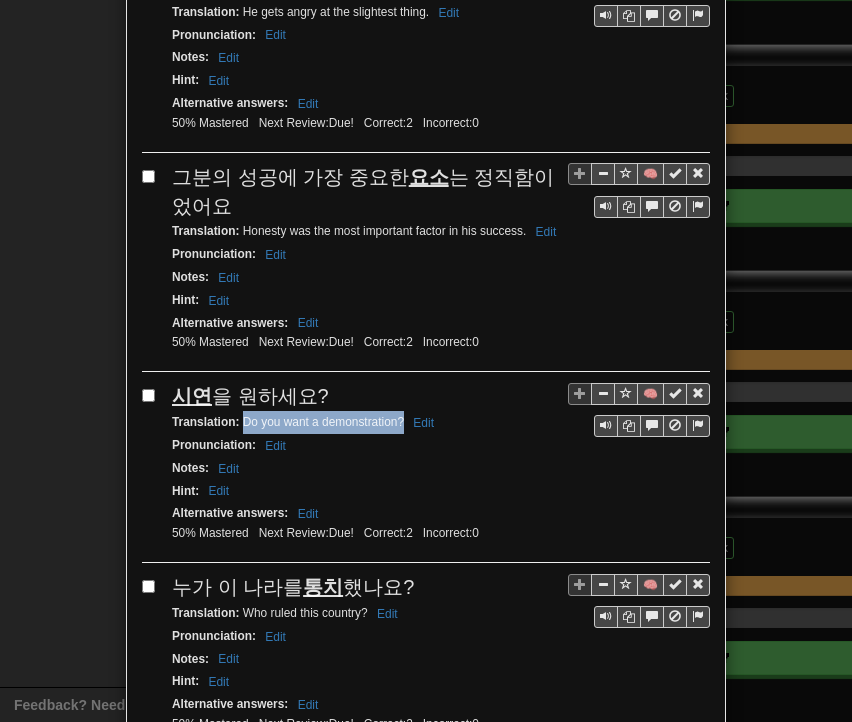 drag, startPoint x: 236, startPoint y: 376, endPoint x: 395, endPoint y: 381, distance: 159.0786 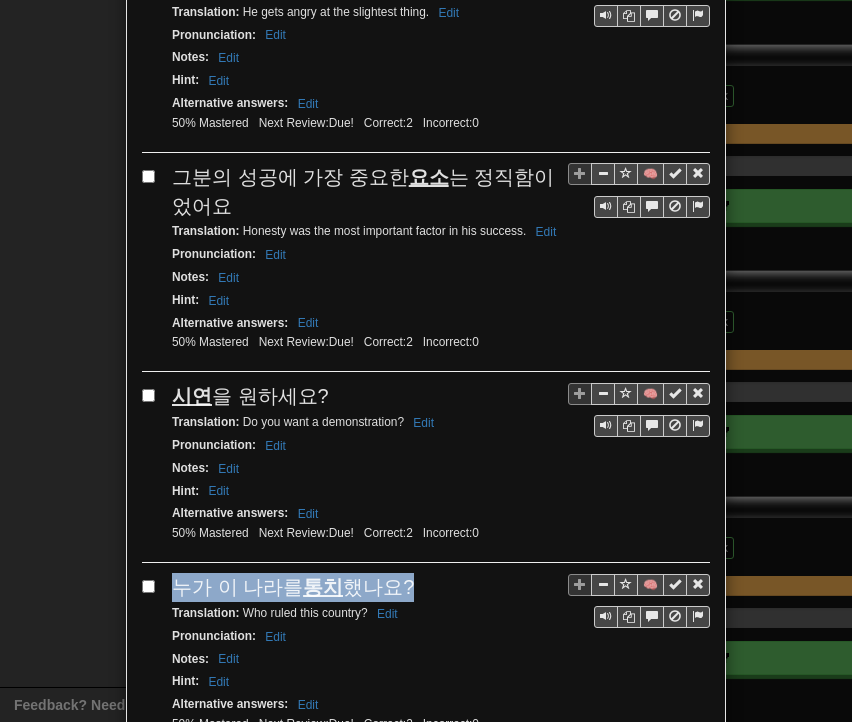 drag, startPoint x: 169, startPoint y: 547, endPoint x: 402, endPoint y: 552, distance: 233.05363 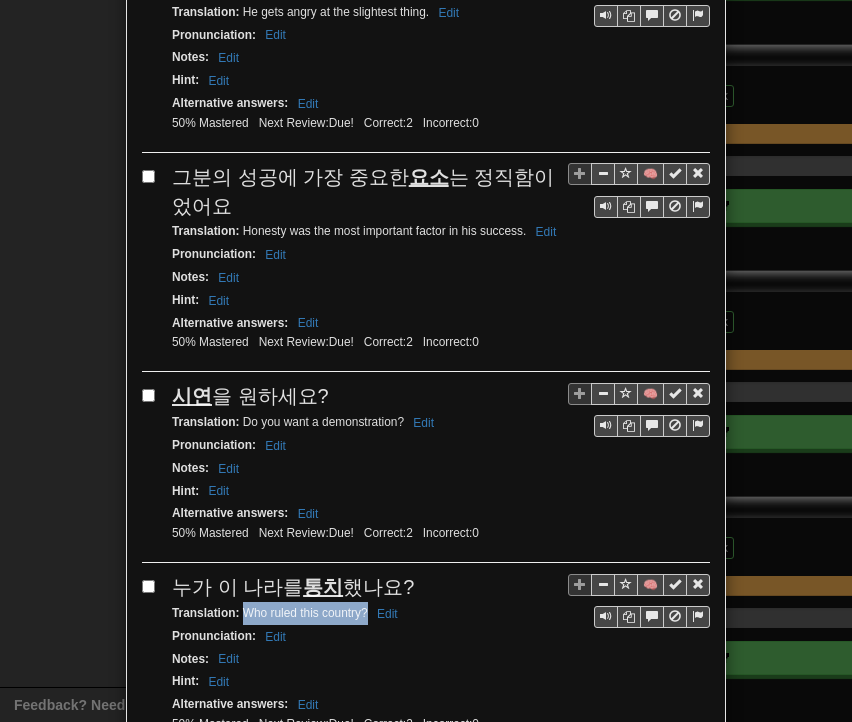 drag, startPoint x: 242, startPoint y: 568, endPoint x: 360, endPoint y: 568, distance: 118 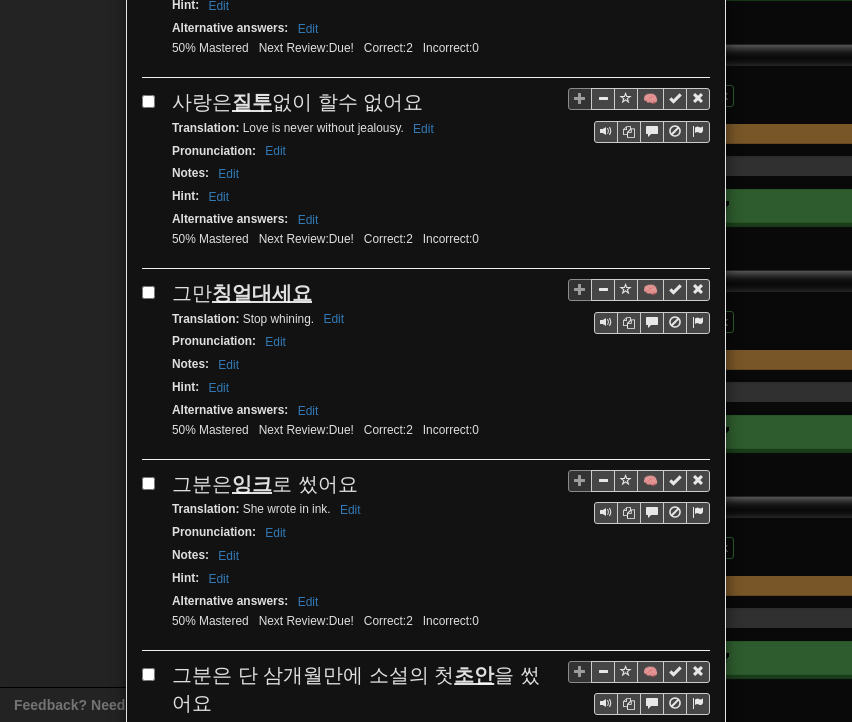 scroll, scrollTop: 2588, scrollLeft: 0, axis: vertical 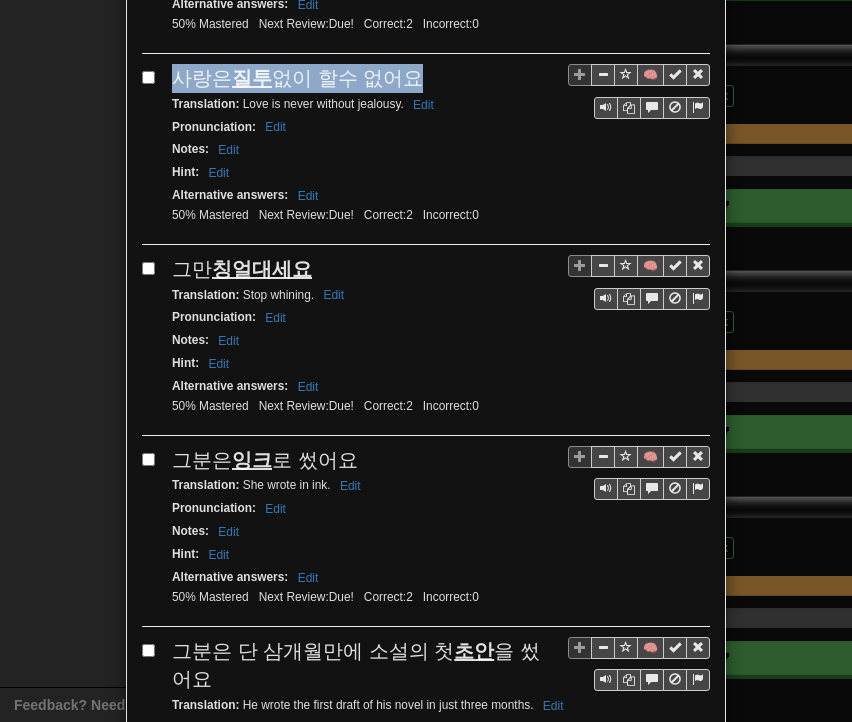 drag, startPoint x: 168, startPoint y: 29, endPoint x: 412, endPoint y: 26, distance: 244.01845 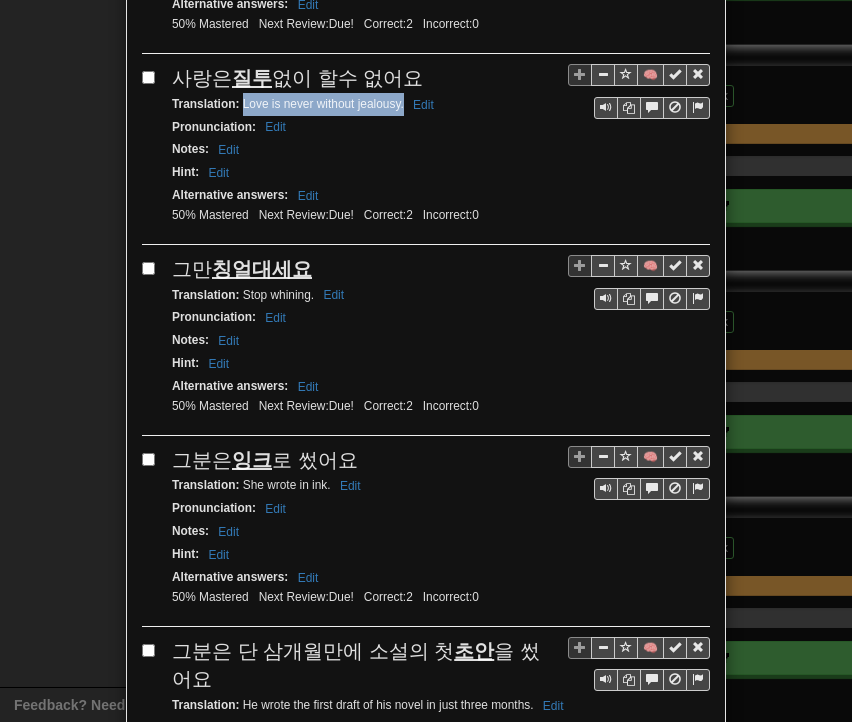 drag, startPoint x: 234, startPoint y: 49, endPoint x: 395, endPoint y: 57, distance: 161.19864 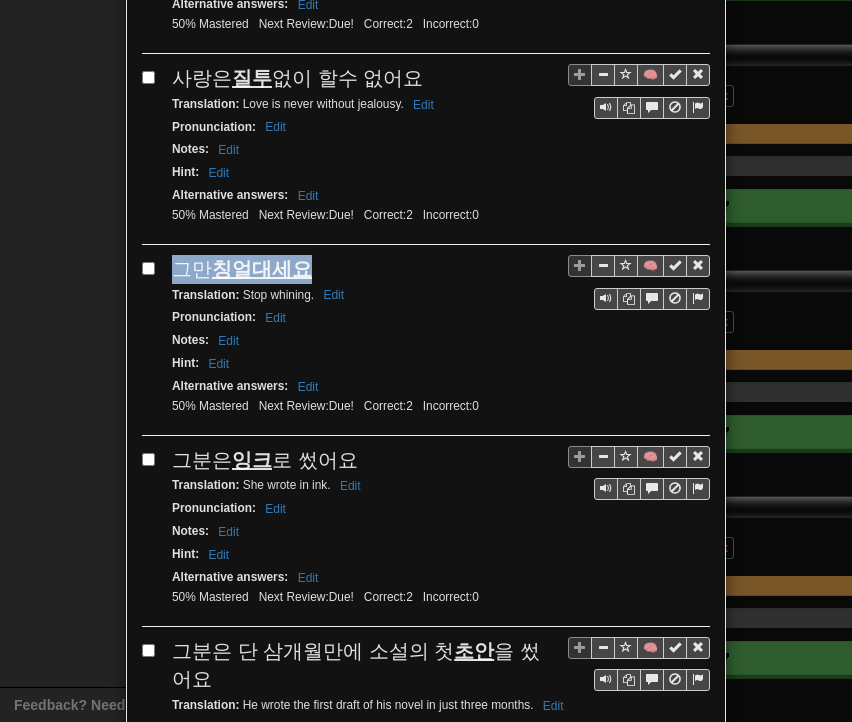 drag, startPoint x: 180, startPoint y: 216, endPoint x: 311, endPoint y: 213, distance: 131.03435 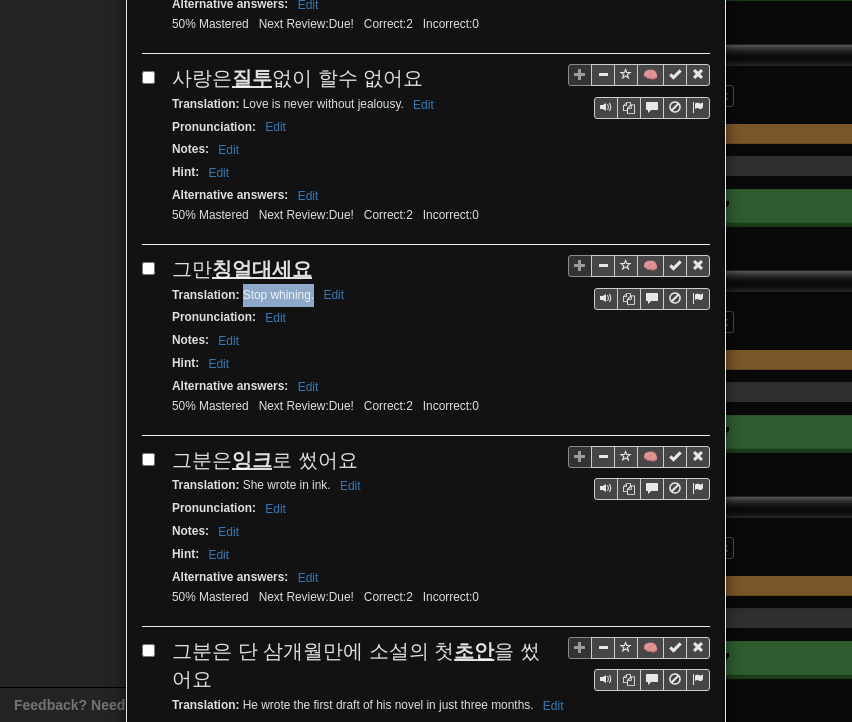 drag, startPoint x: 237, startPoint y: 237, endPoint x: 305, endPoint y: 242, distance: 68.18358 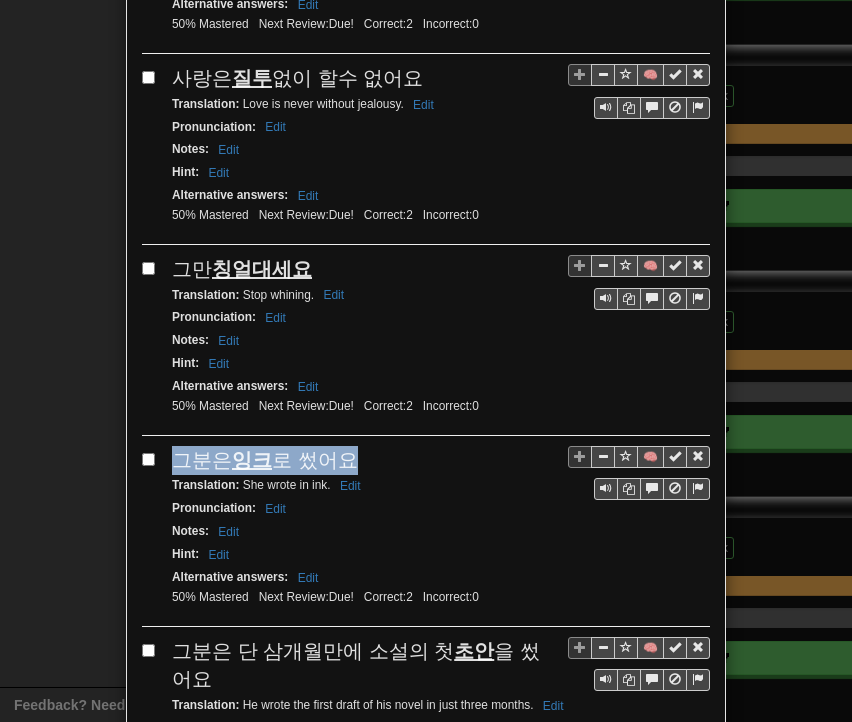 drag, startPoint x: 168, startPoint y: 401, endPoint x: 354, endPoint y: 395, distance: 186.09676 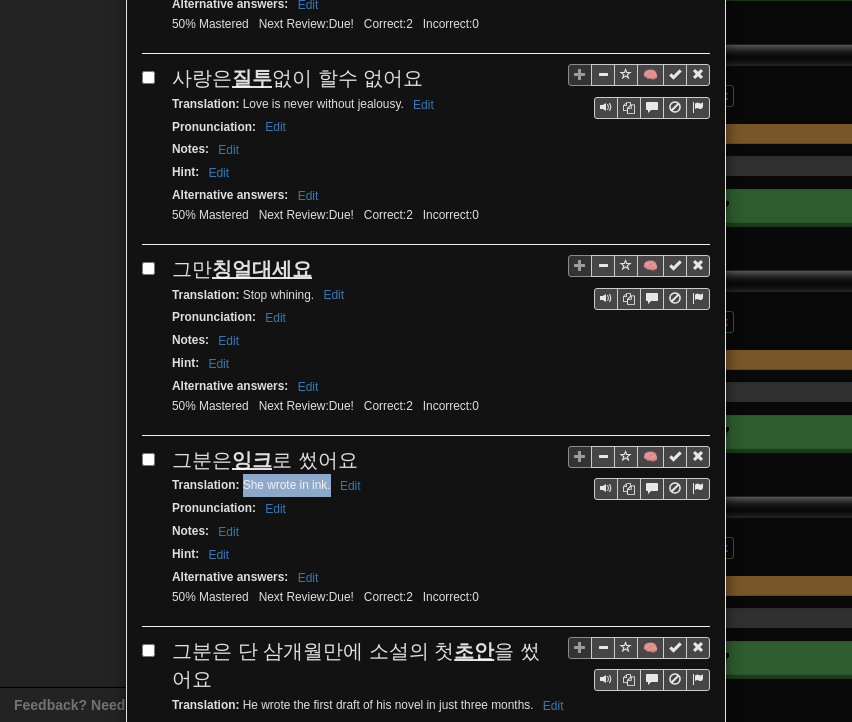 drag, startPoint x: 236, startPoint y: 427, endPoint x: 323, endPoint y: 435, distance: 87.36704 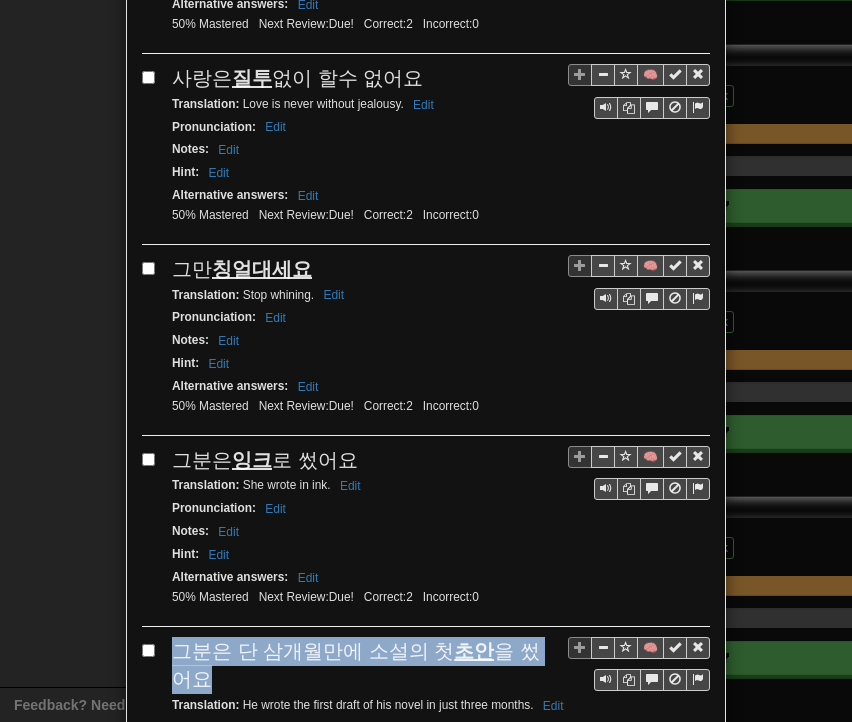 drag, startPoint x: 167, startPoint y: 581, endPoint x: 550, endPoint y: 593, distance: 383.18796 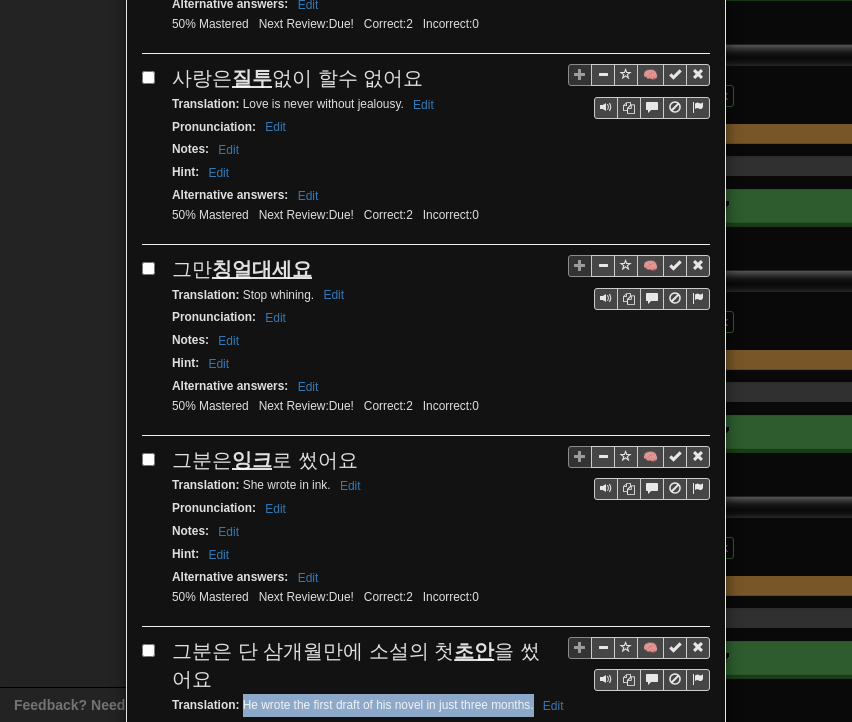 drag, startPoint x: 234, startPoint y: 617, endPoint x: 527, endPoint y: 613, distance: 293.0273 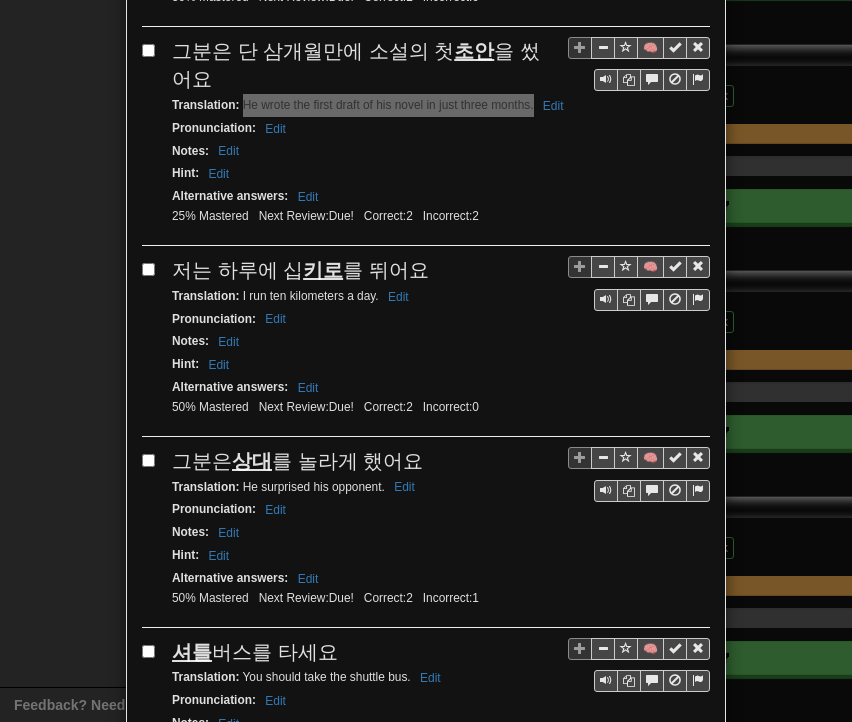 scroll, scrollTop: 3288, scrollLeft: 0, axis: vertical 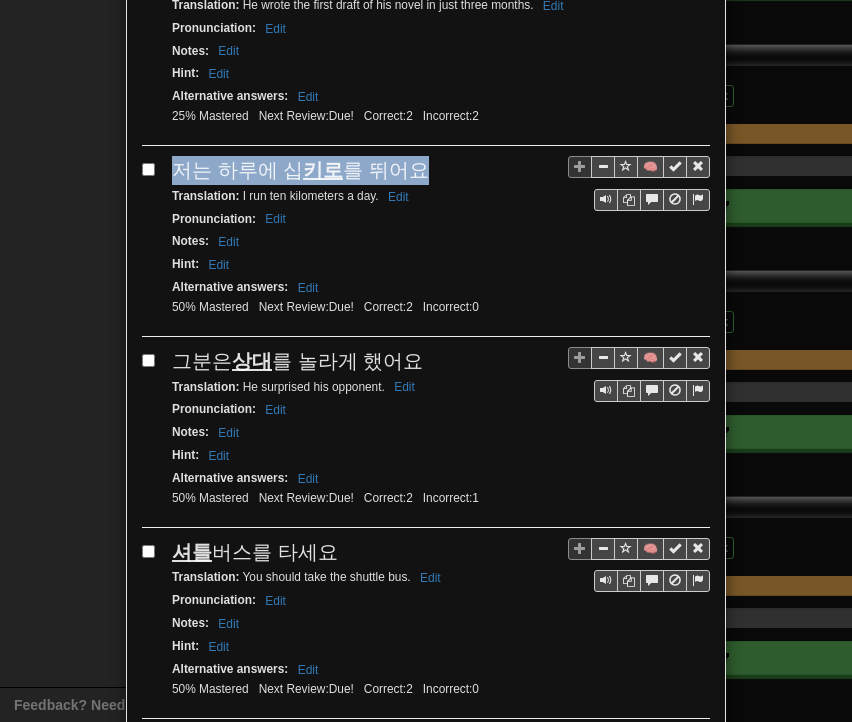drag, startPoint x: 167, startPoint y: 93, endPoint x: 428, endPoint y: 97, distance: 261.03064 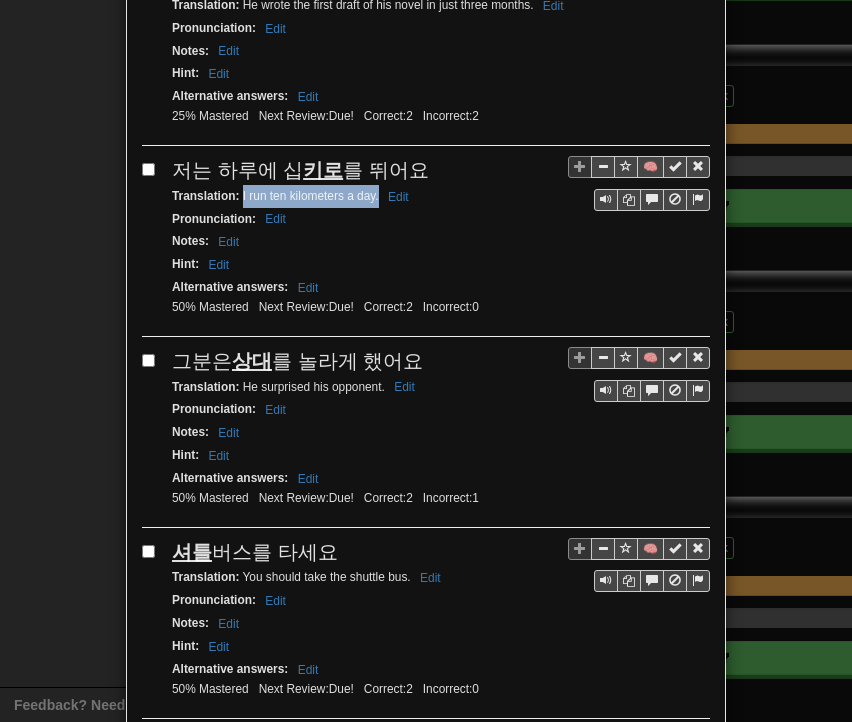 drag, startPoint x: 233, startPoint y: 120, endPoint x: 371, endPoint y: 124, distance: 138.05795 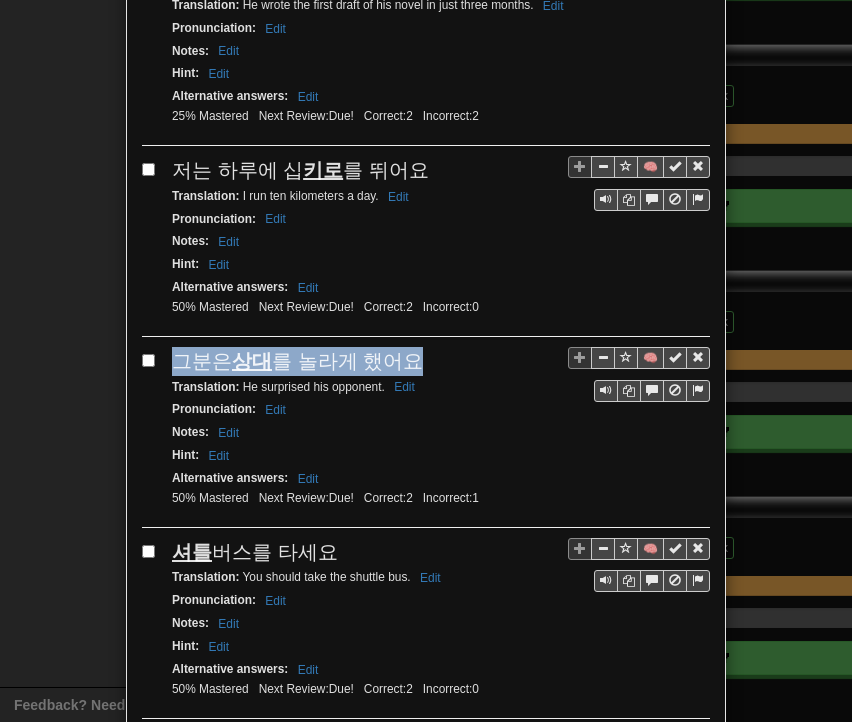 drag, startPoint x: 170, startPoint y: 285, endPoint x: 412, endPoint y: 280, distance: 242.05165 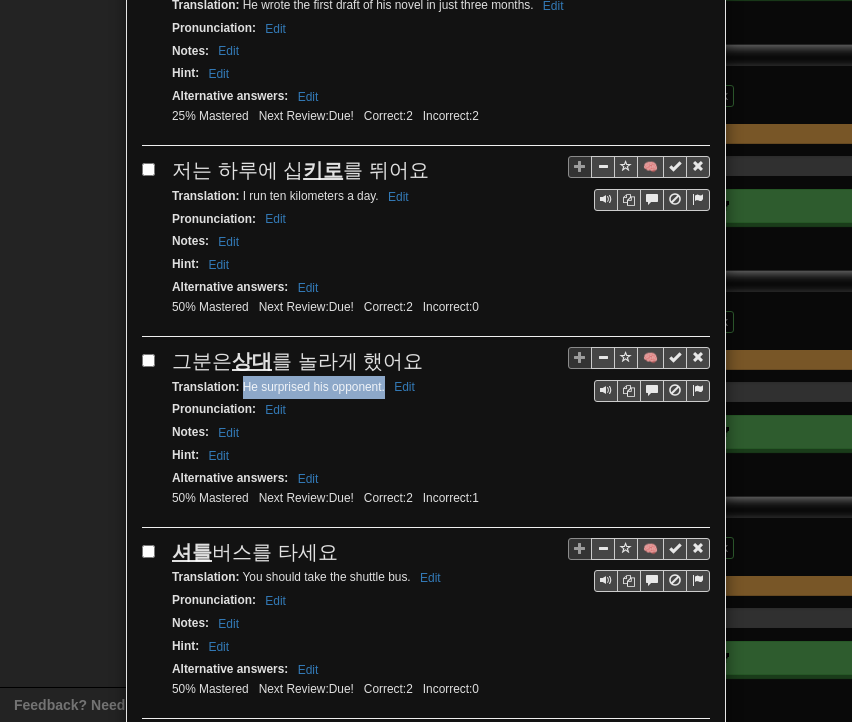 drag, startPoint x: 235, startPoint y: 309, endPoint x: 376, endPoint y: 312, distance: 141.0319 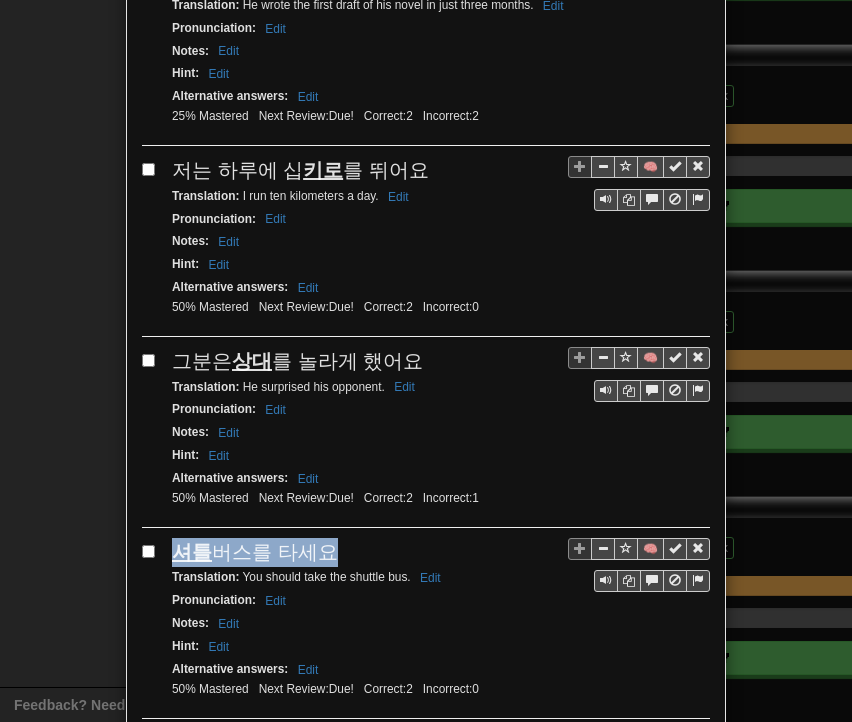 drag, startPoint x: 169, startPoint y: 471, endPoint x: 324, endPoint y: 473, distance: 155.01291 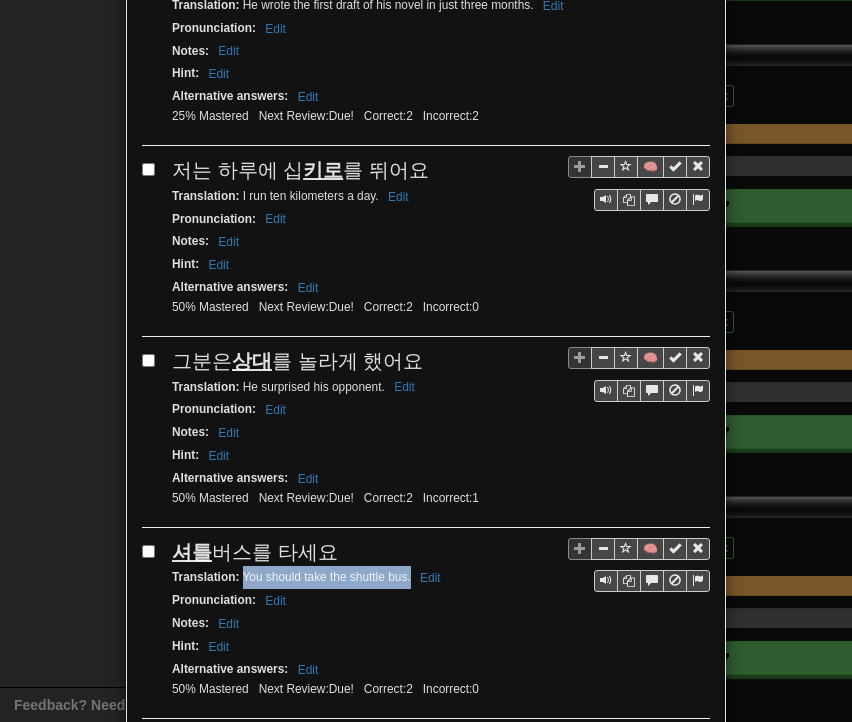 drag, startPoint x: 237, startPoint y: 495, endPoint x: 401, endPoint y: 498, distance: 164.02744 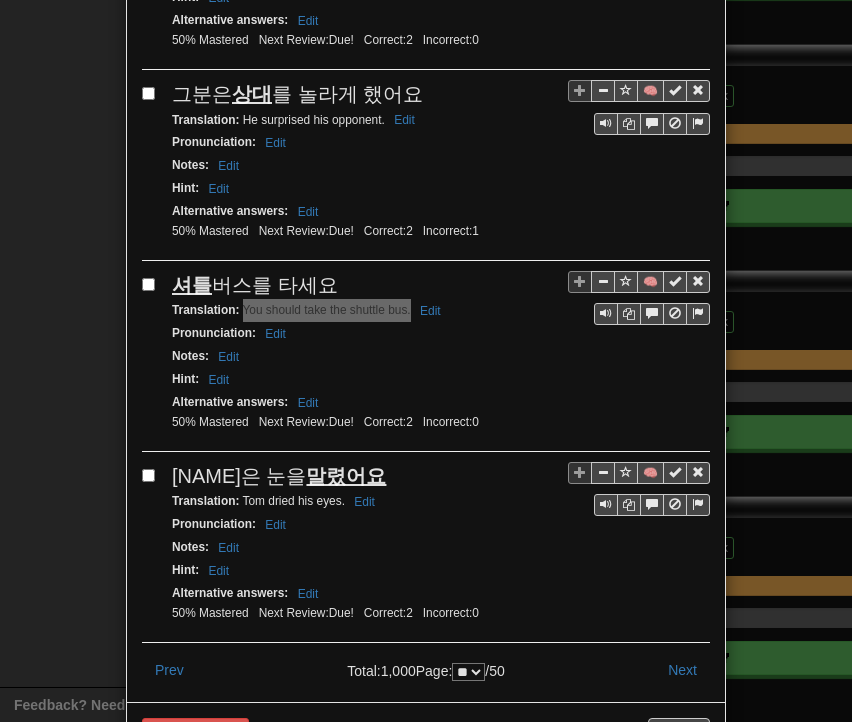 scroll, scrollTop: 3559, scrollLeft: 0, axis: vertical 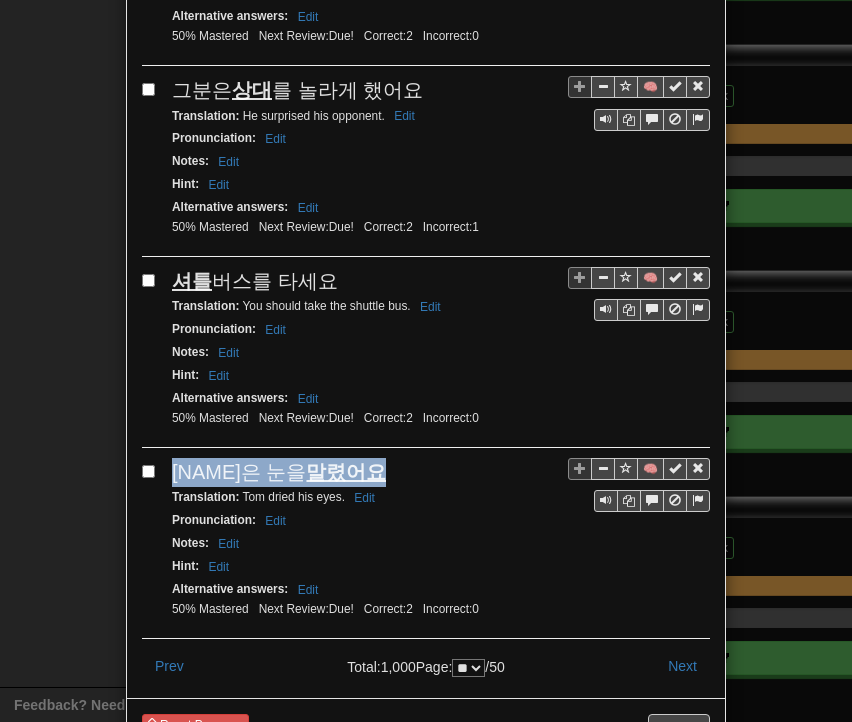 drag, startPoint x: 172, startPoint y: 387, endPoint x: 351, endPoint y: 383, distance: 179.0447 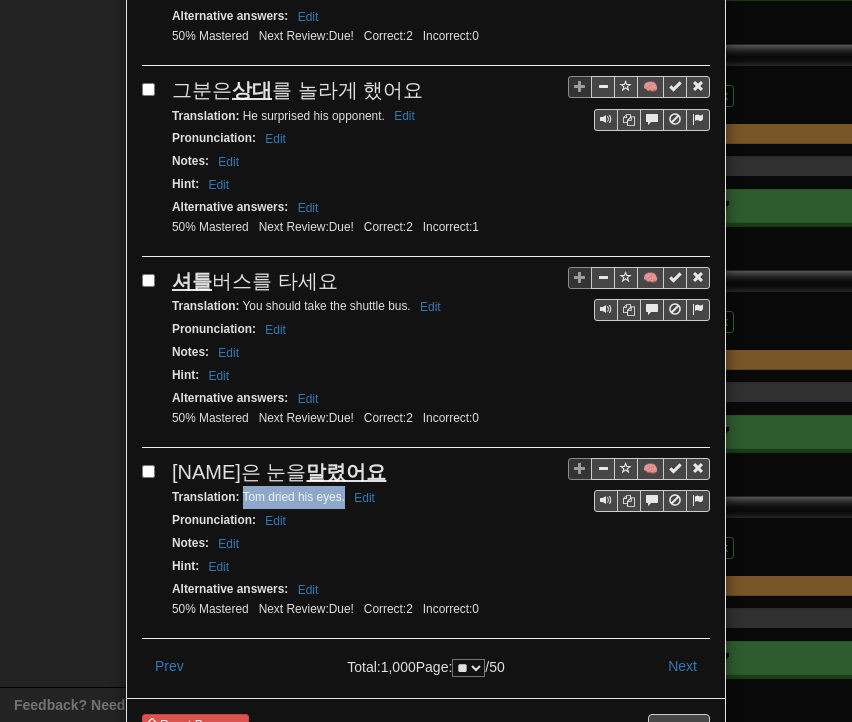drag, startPoint x: 235, startPoint y: 410, endPoint x: 336, endPoint y: 415, distance: 101.12369 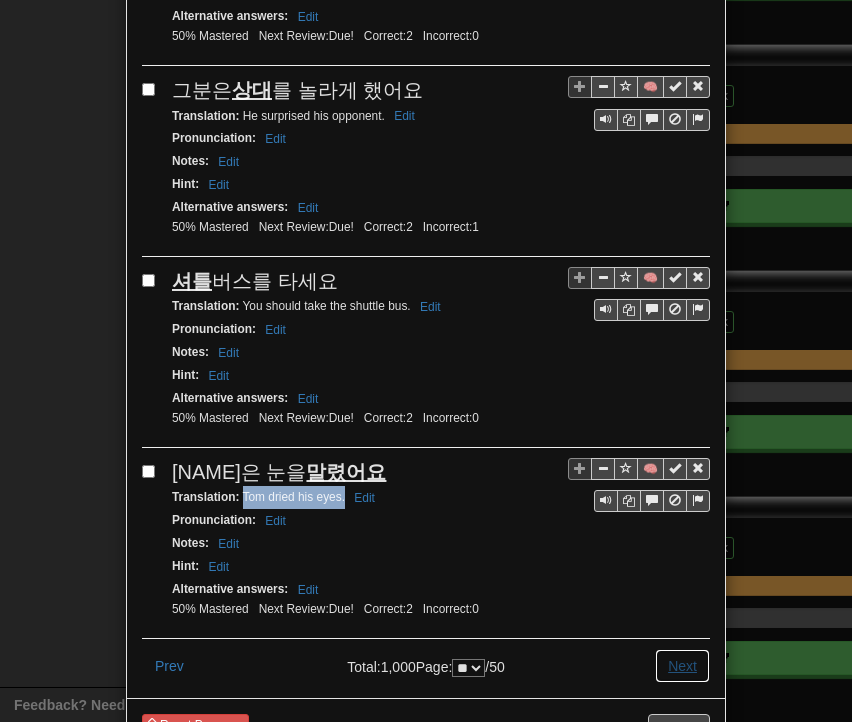 click on "Next" at bounding box center (682, 666) 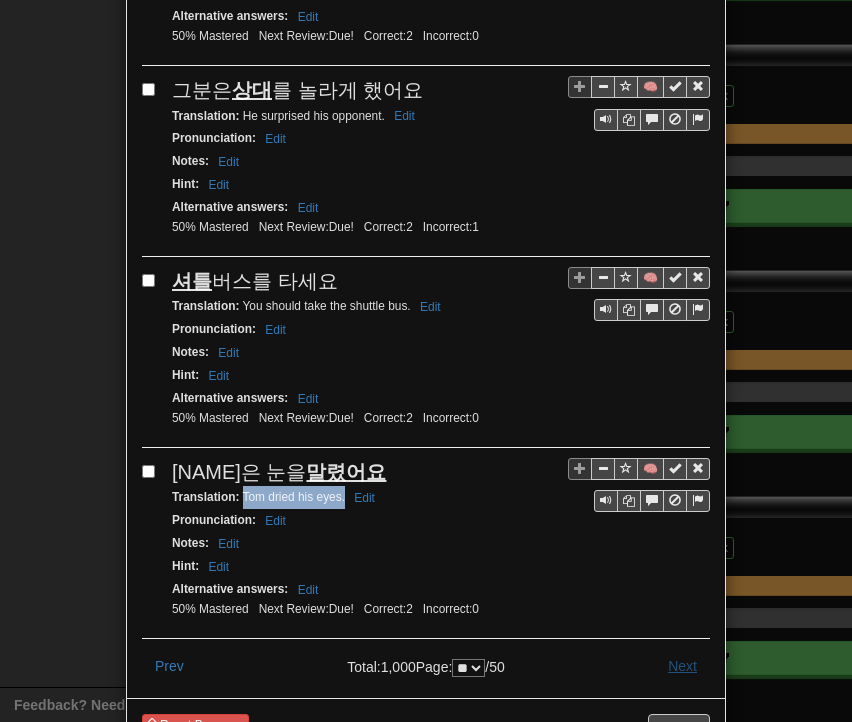 scroll, scrollTop: 0, scrollLeft: 0, axis: both 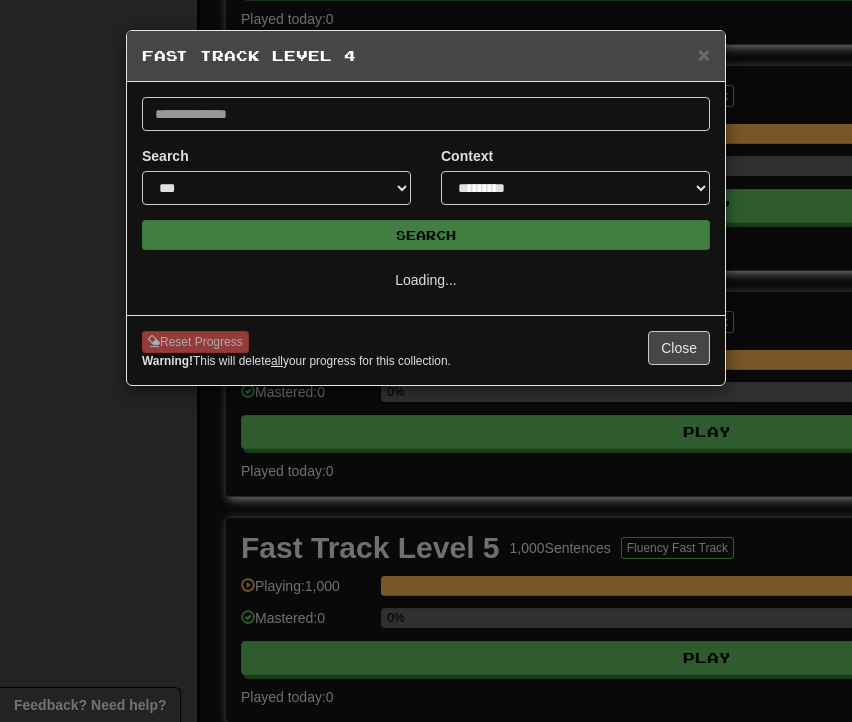 select on "**" 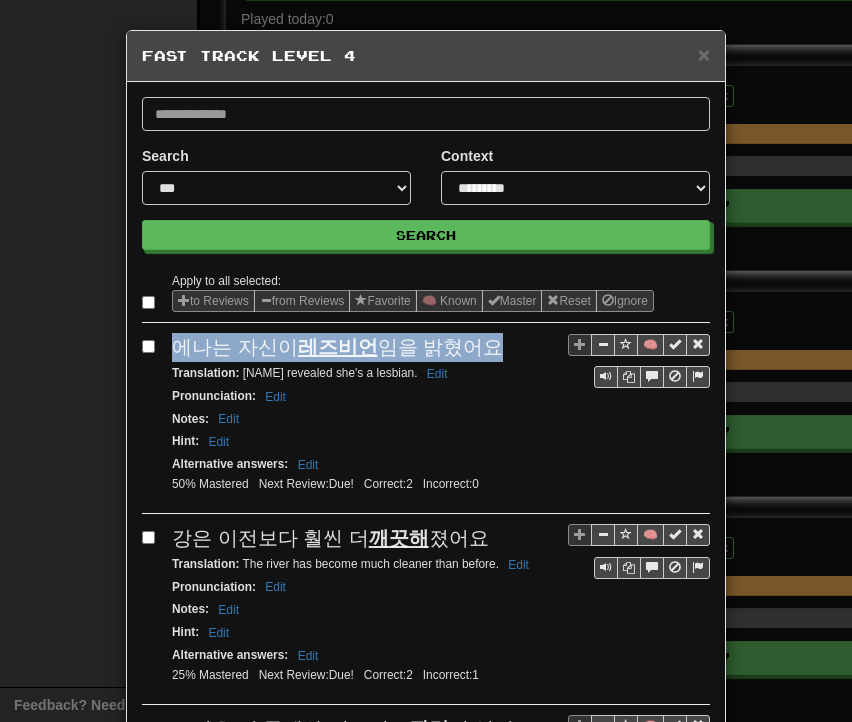 drag, startPoint x: 164, startPoint y: 345, endPoint x: 480, endPoint y: 353, distance: 316.10126 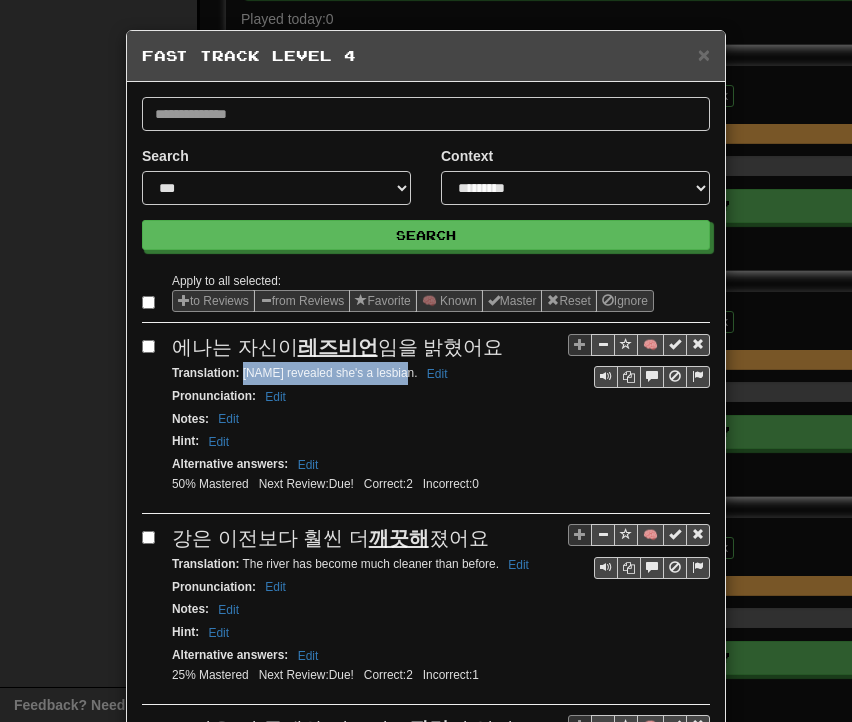 drag, startPoint x: 234, startPoint y: 371, endPoint x: 395, endPoint y: 373, distance: 161.01242 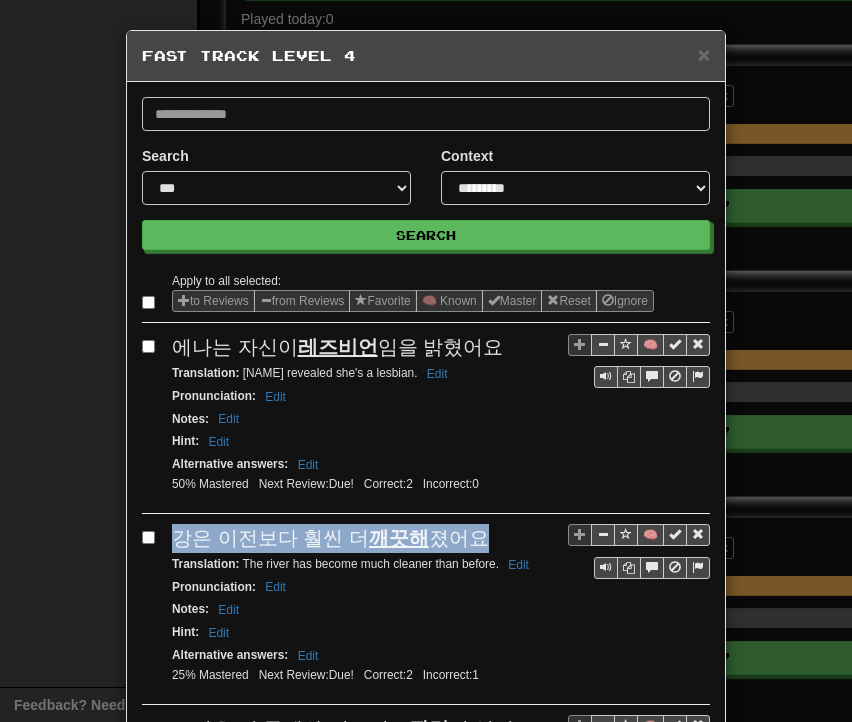 drag, startPoint x: 172, startPoint y: 531, endPoint x: 433, endPoint y: 536, distance: 261.04788 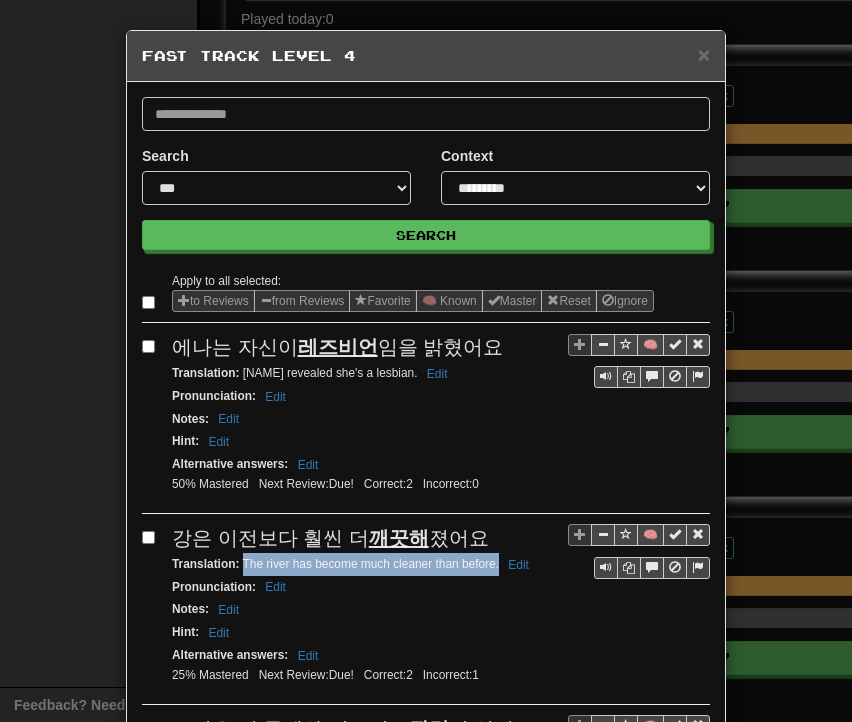 drag, startPoint x: 233, startPoint y: 557, endPoint x: 492, endPoint y: 564, distance: 259.09457 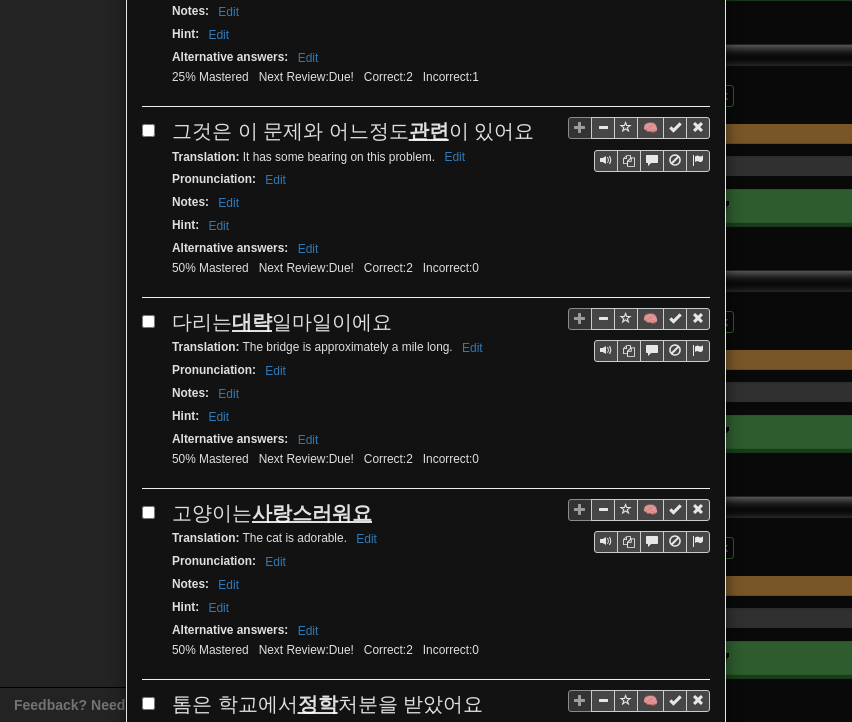 scroll, scrollTop: 600, scrollLeft: 0, axis: vertical 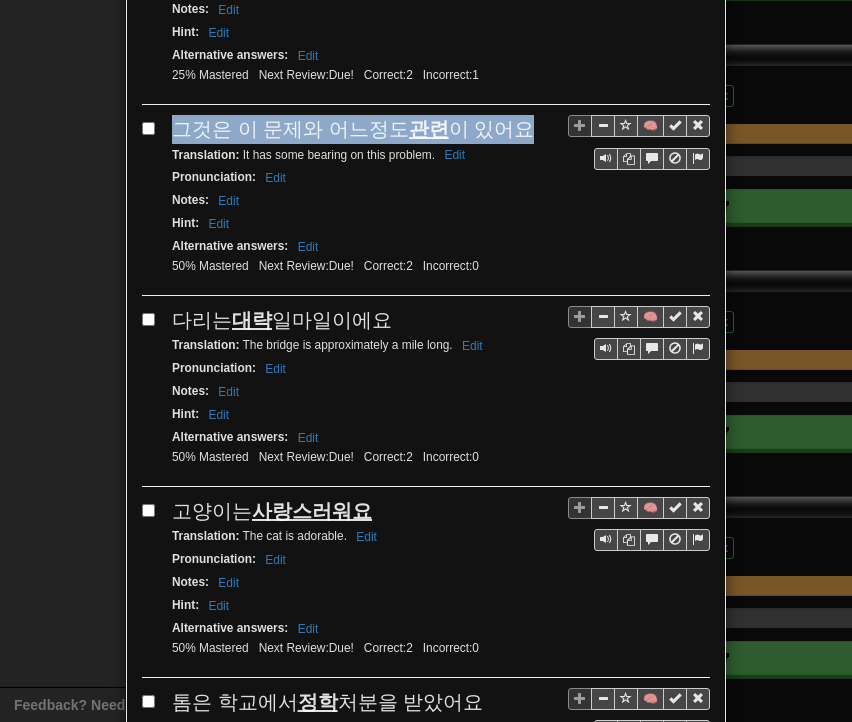 drag, startPoint x: 169, startPoint y: 114, endPoint x: 508, endPoint y: 121, distance: 339.07227 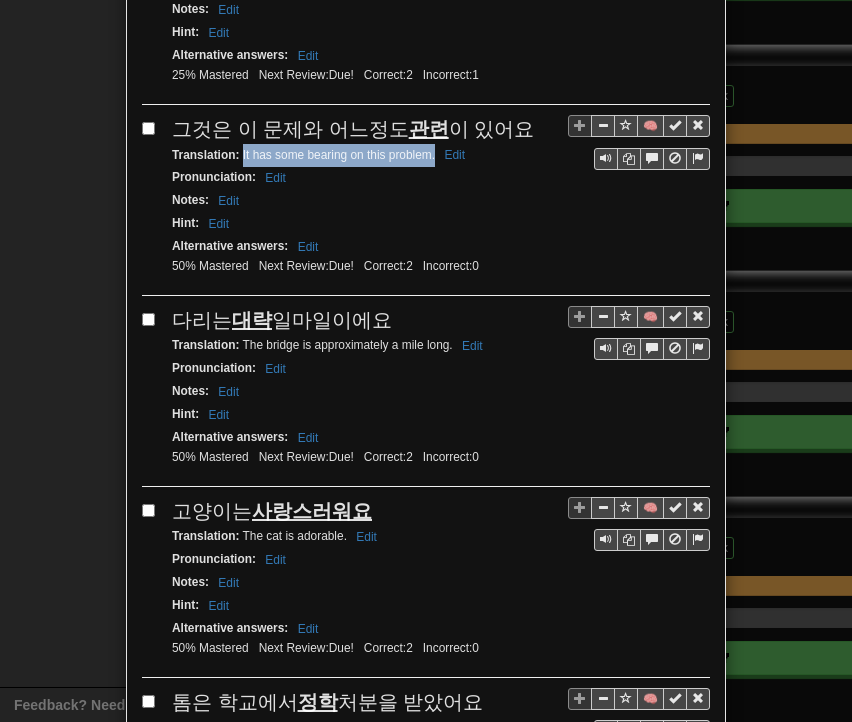 drag, startPoint x: 235, startPoint y: 145, endPoint x: 419, endPoint y: 151, distance: 184.0978 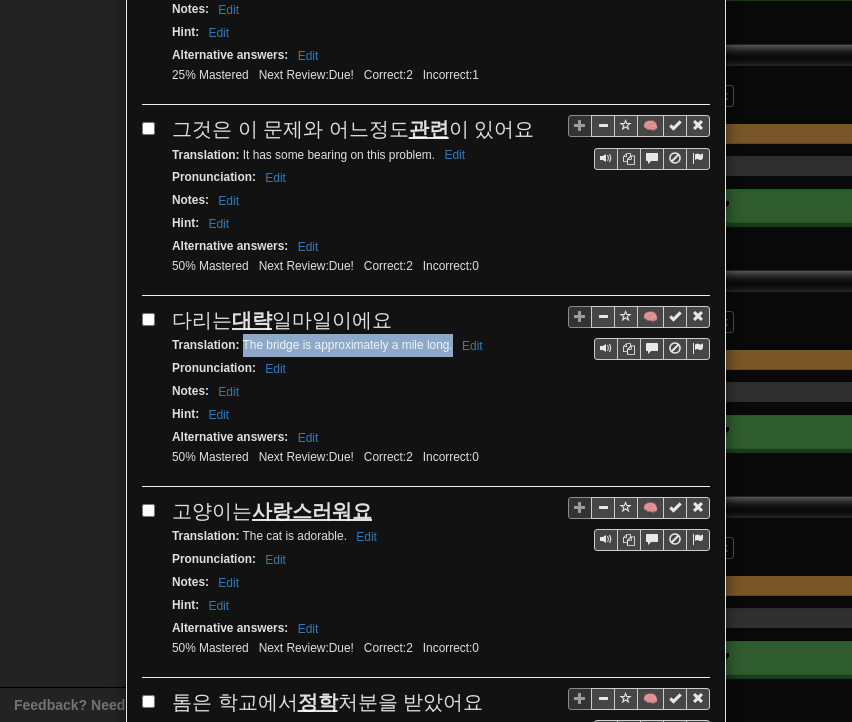 drag, startPoint x: 236, startPoint y: 331, endPoint x: 444, endPoint y: 337, distance: 208.08652 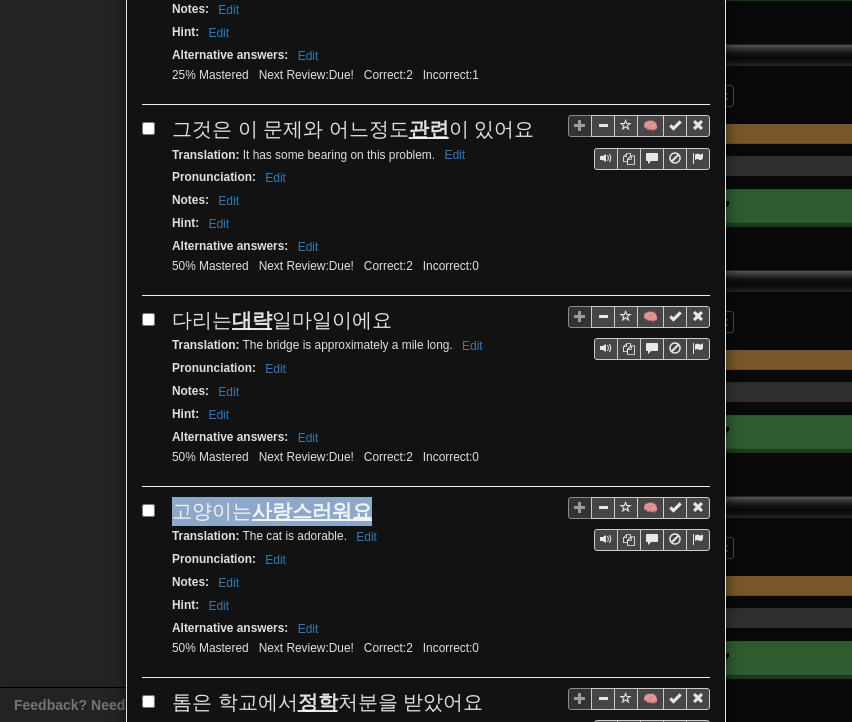 drag, startPoint x: 167, startPoint y: 487, endPoint x: 328, endPoint y: 497, distance: 161.31026 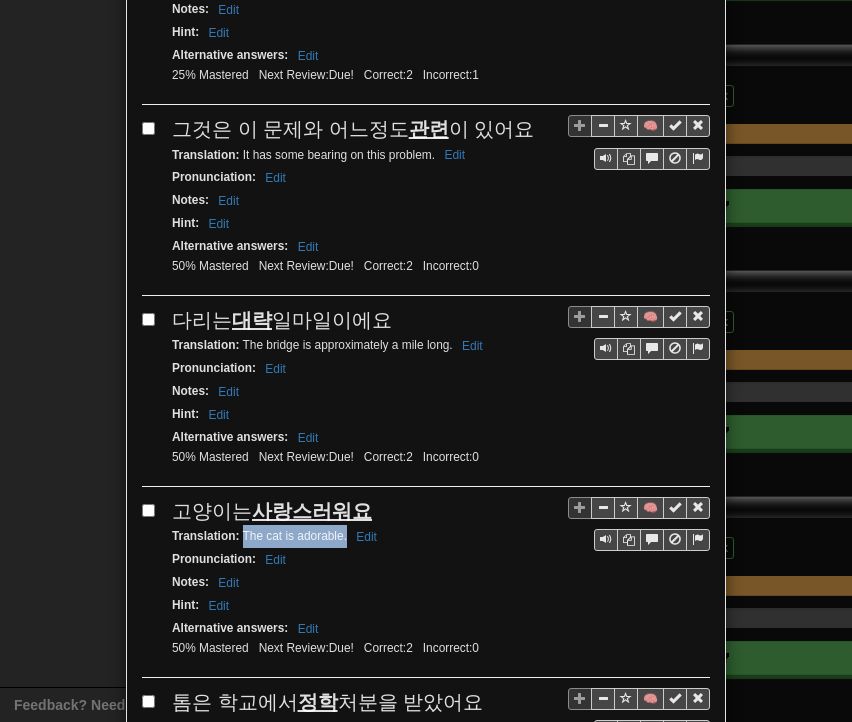 drag, startPoint x: 235, startPoint y: 517, endPoint x: 340, endPoint y: 525, distance: 105.30432 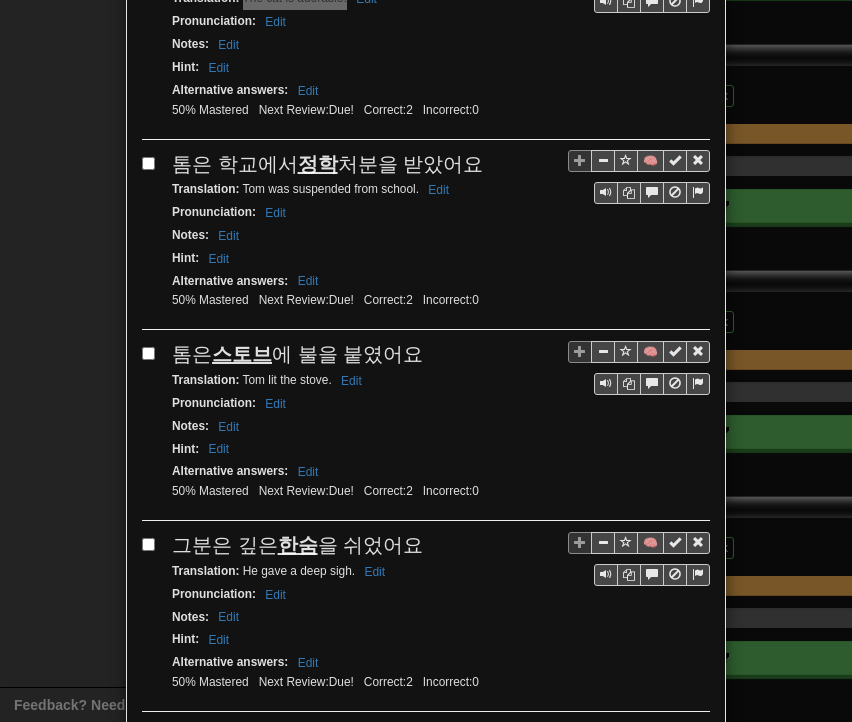 scroll, scrollTop: 1200, scrollLeft: 0, axis: vertical 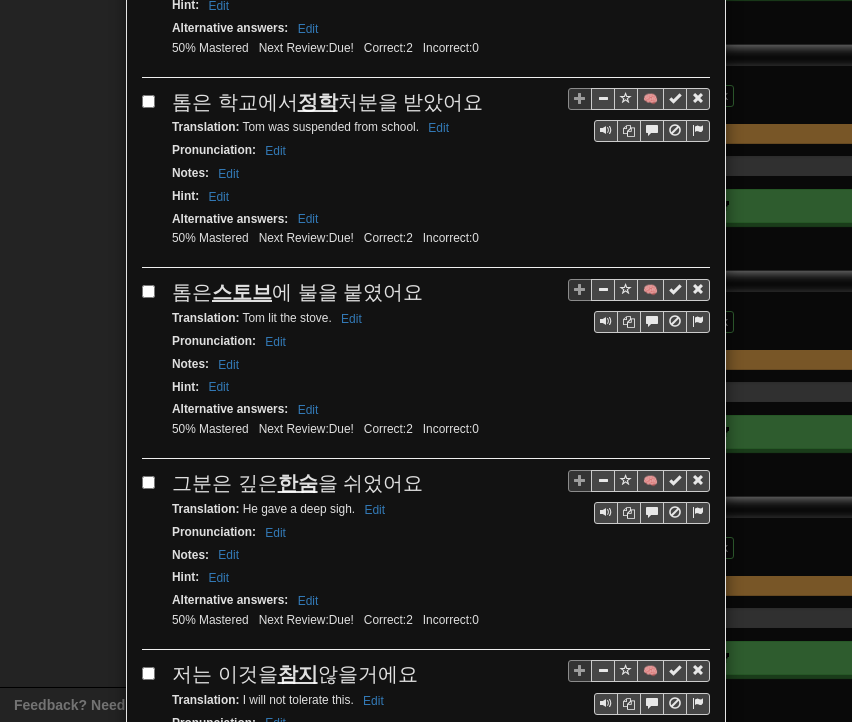 drag, startPoint x: 172, startPoint y: 77, endPoint x: 468, endPoint y: 84, distance: 296.08276 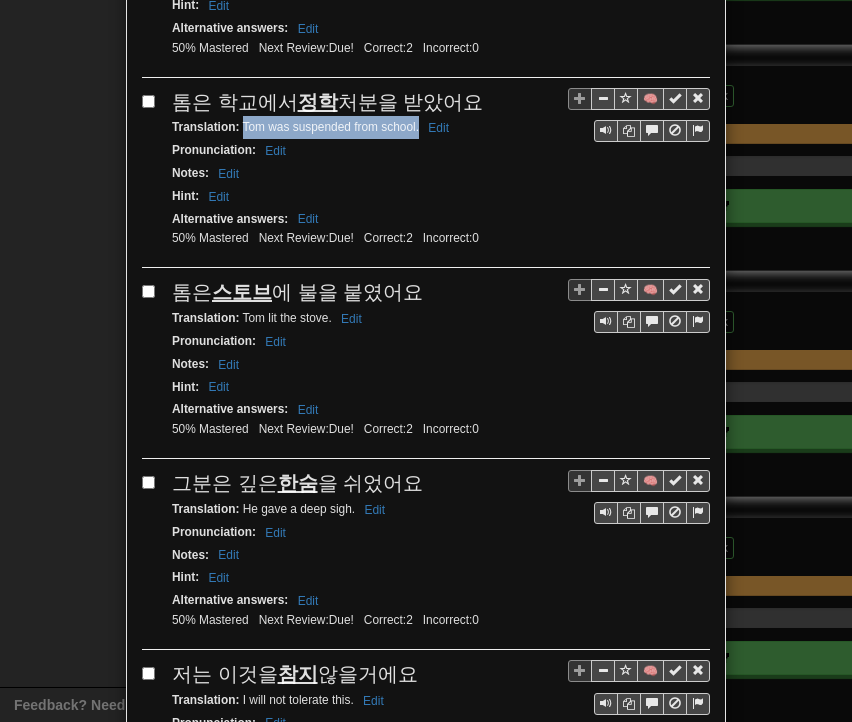 drag, startPoint x: 236, startPoint y: 107, endPoint x: 410, endPoint y: 109, distance: 174.01149 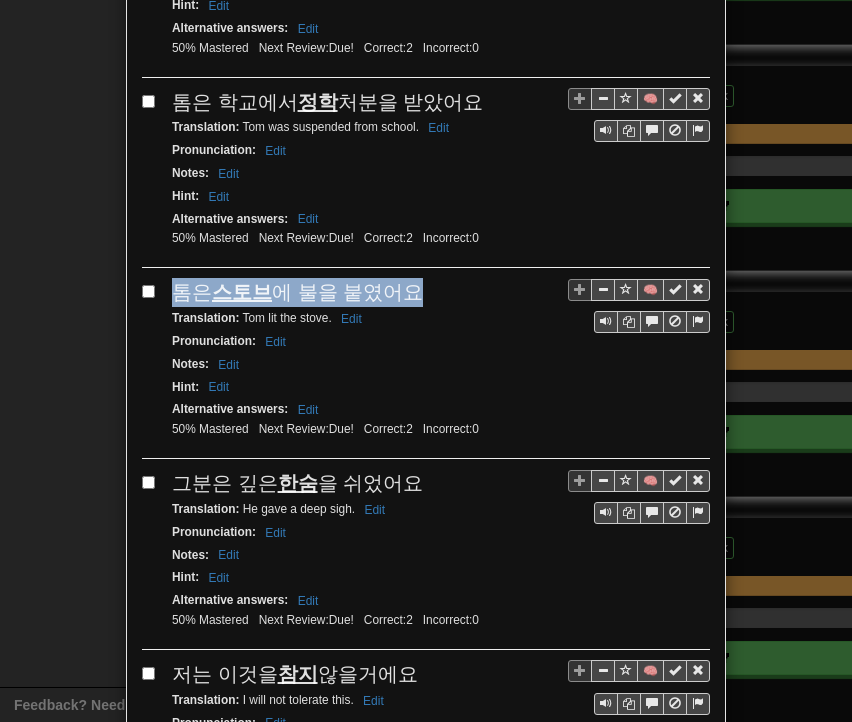 drag, startPoint x: 168, startPoint y: 273, endPoint x: 415, endPoint y: 269, distance: 247.03238 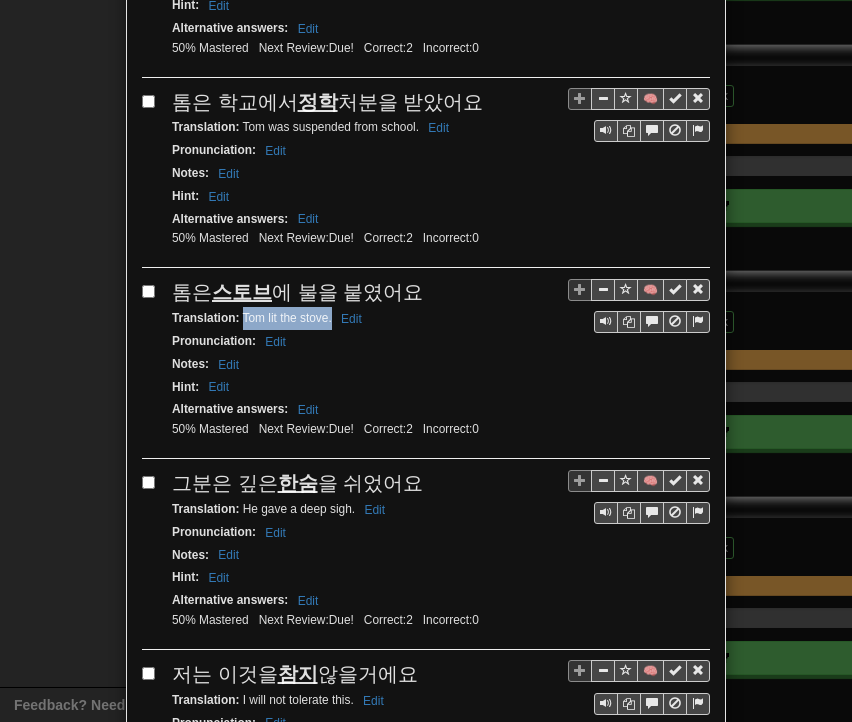 drag, startPoint x: 235, startPoint y: 293, endPoint x: 321, endPoint y: 296, distance: 86.05231 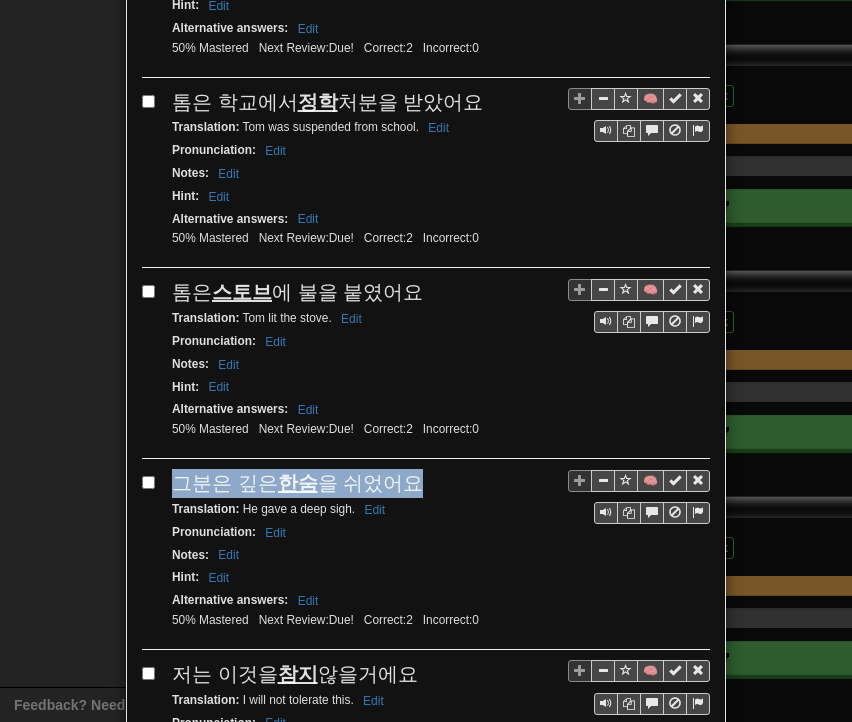 drag, startPoint x: 164, startPoint y: 456, endPoint x: 408, endPoint y: 457, distance: 244.00204 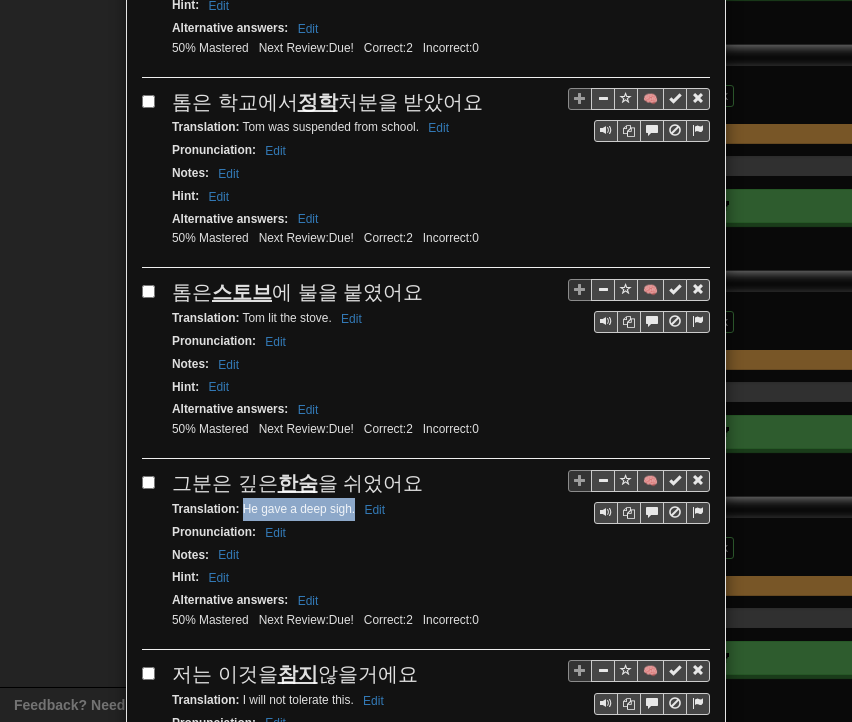 drag, startPoint x: 236, startPoint y: 481, endPoint x: 348, endPoint y: 483, distance: 112.01785 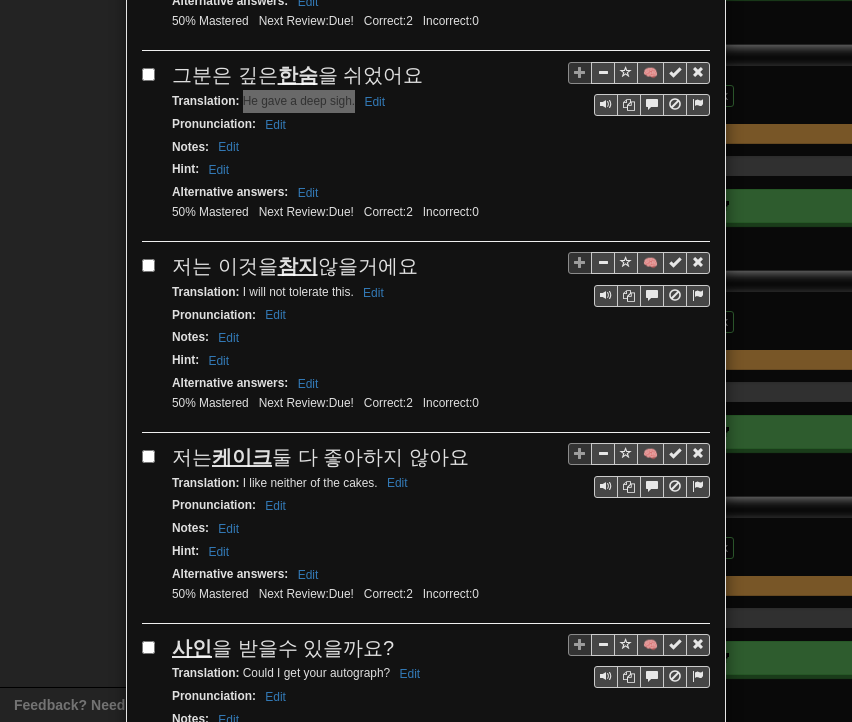 scroll, scrollTop: 1700, scrollLeft: 0, axis: vertical 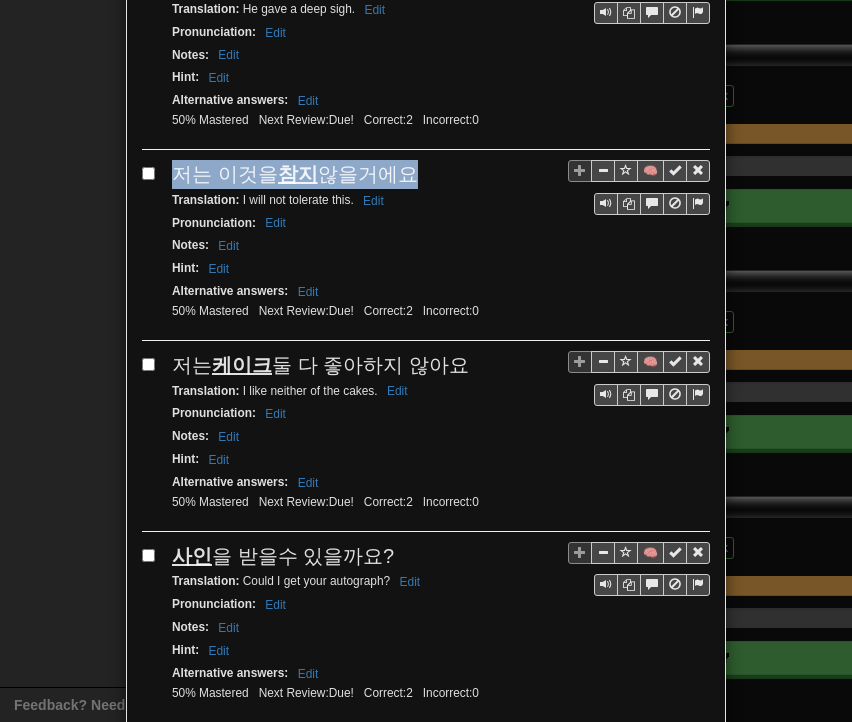 drag, startPoint x: 172, startPoint y: 142, endPoint x: 397, endPoint y: 142, distance: 225 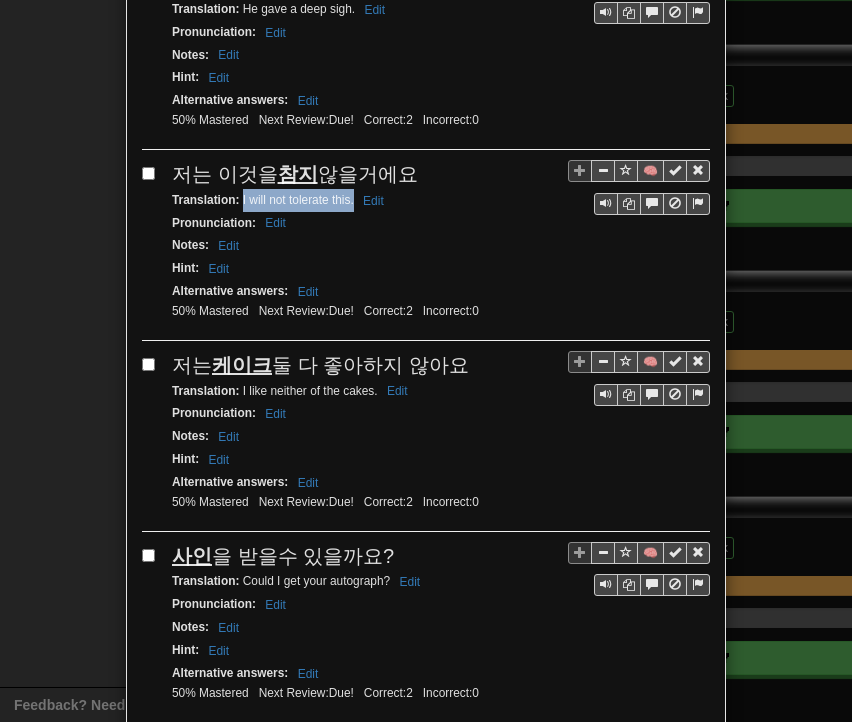 drag, startPoint x: 233, startPoint y: 166, endPoint x: 346, endPoint y: 172, distance: 113.15918 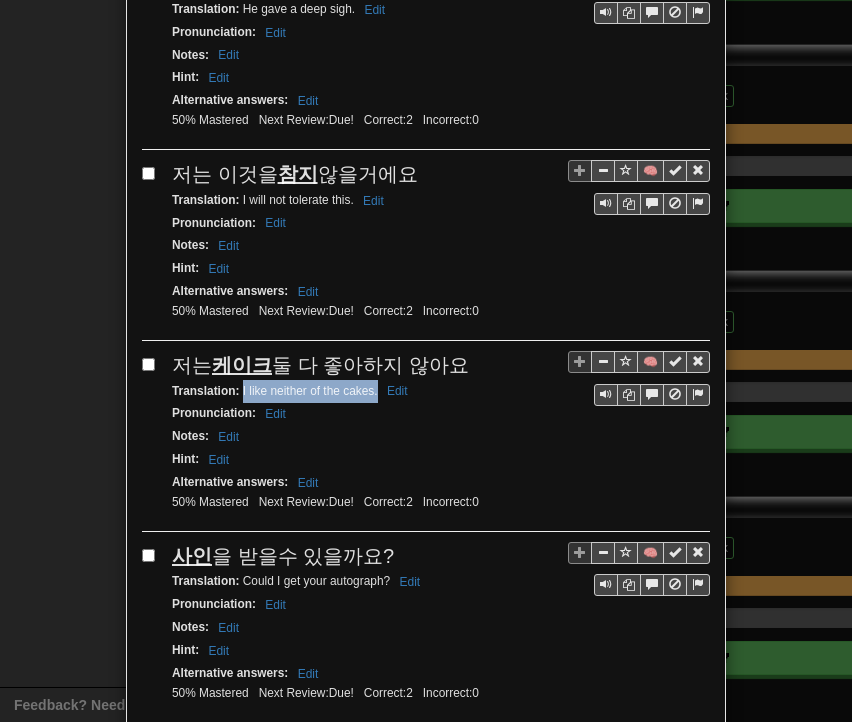 drag, startPoint x: 235, startPoint y: 353, endPoint x: 368, endPoint y: 357, distance: 133.06013 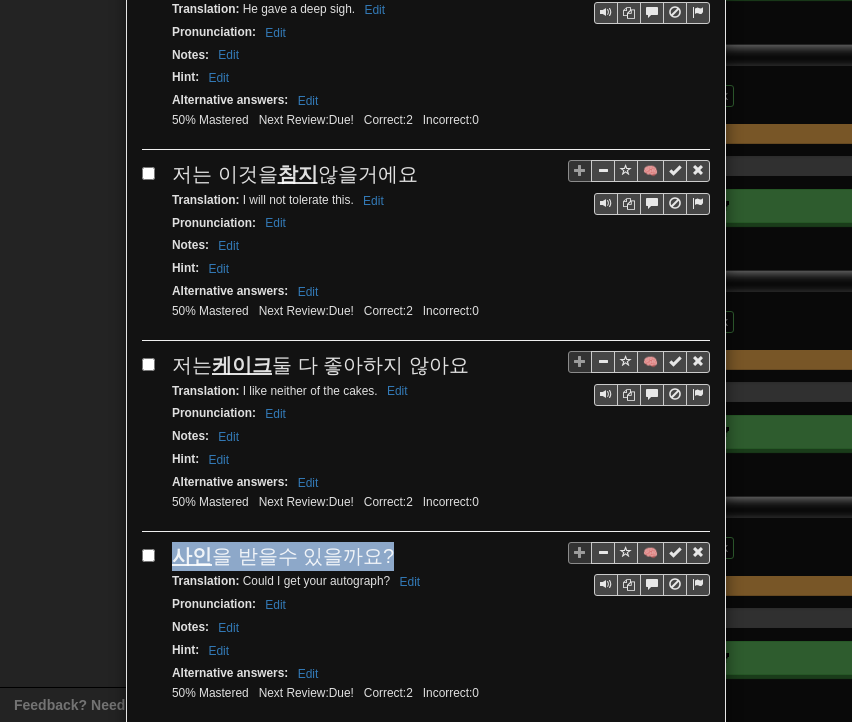 drag, startPoint x: 168, startPoint y: 507, endPoint x: 391, endPoint y: 516, distance: 223.18153 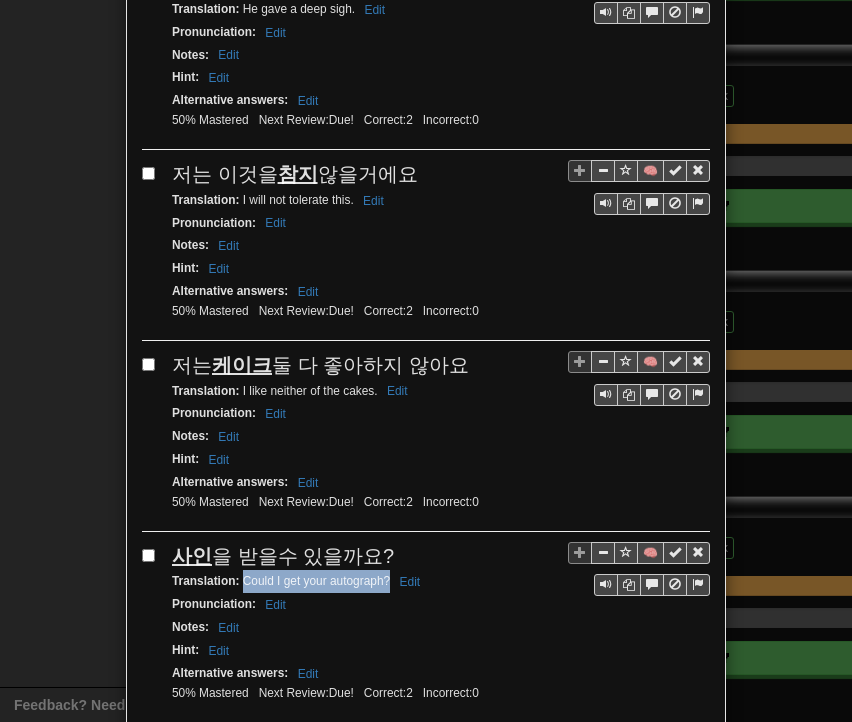 drag, startPoint x: 234, startPoint y: 543, endPoint x: 382, endPoint y: 543, distance: 148 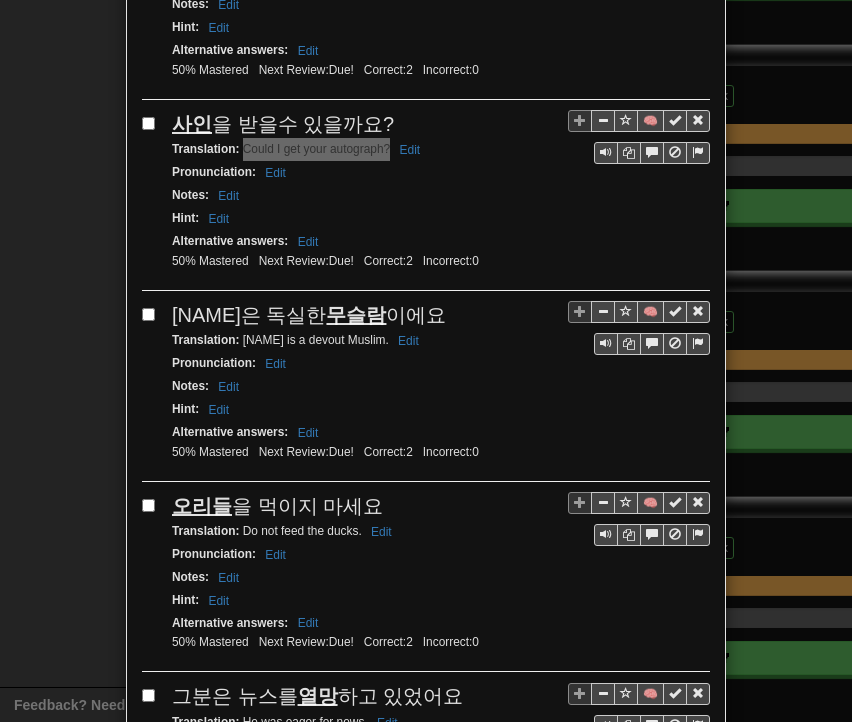 scroll, scrollTop: 2200, scrollLeft: 0, axis: vertical 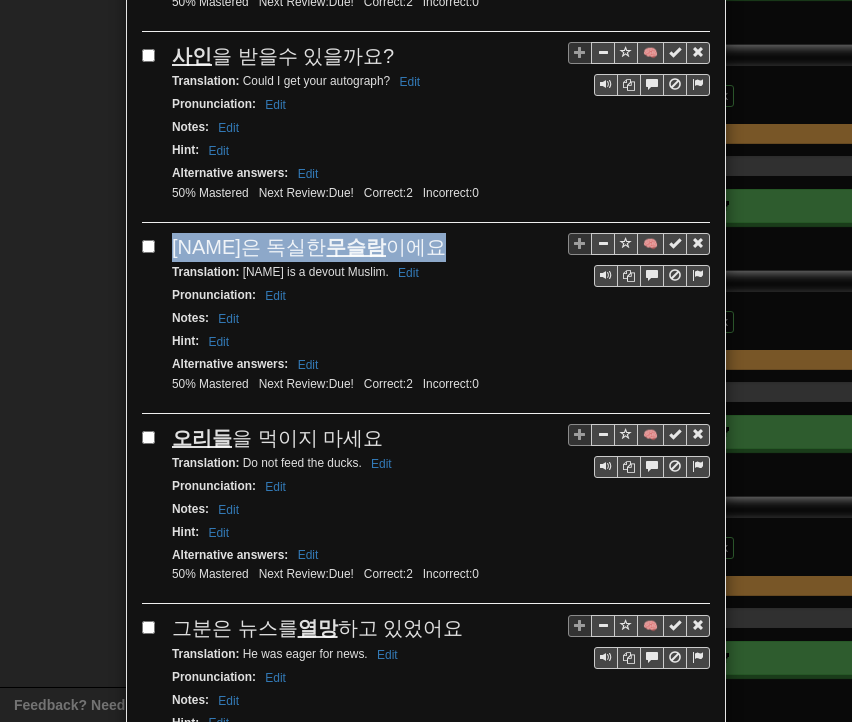 drag, startPoint x: 169, startPoint y: 203, endPoint x: 416, endPoint y: 200, distance: 247.01822 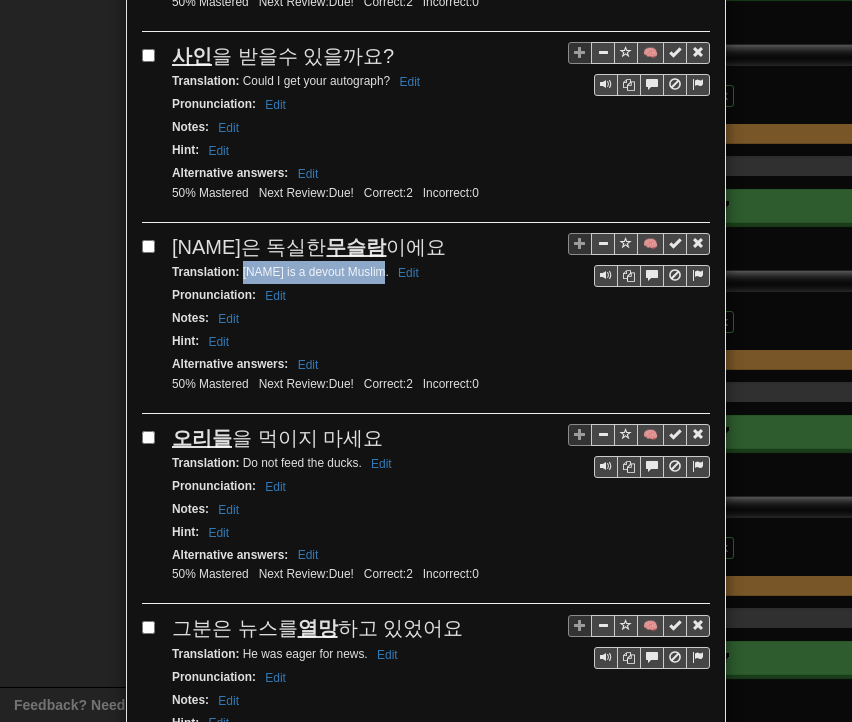 drag, startPoint x: 236, startPoint y: 225, endPoint x: 376, endPoint y: 232, distance: 140.1749 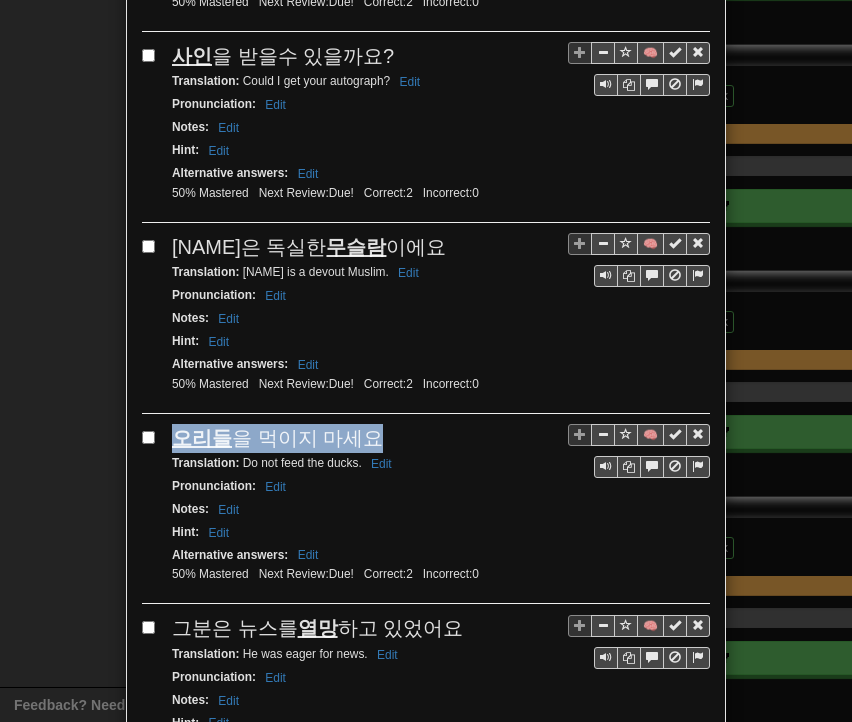 drag, startPoint x: 167, startPoint y: 396, endPoint x: 334, endPoint y: 388, distance: 167.19151 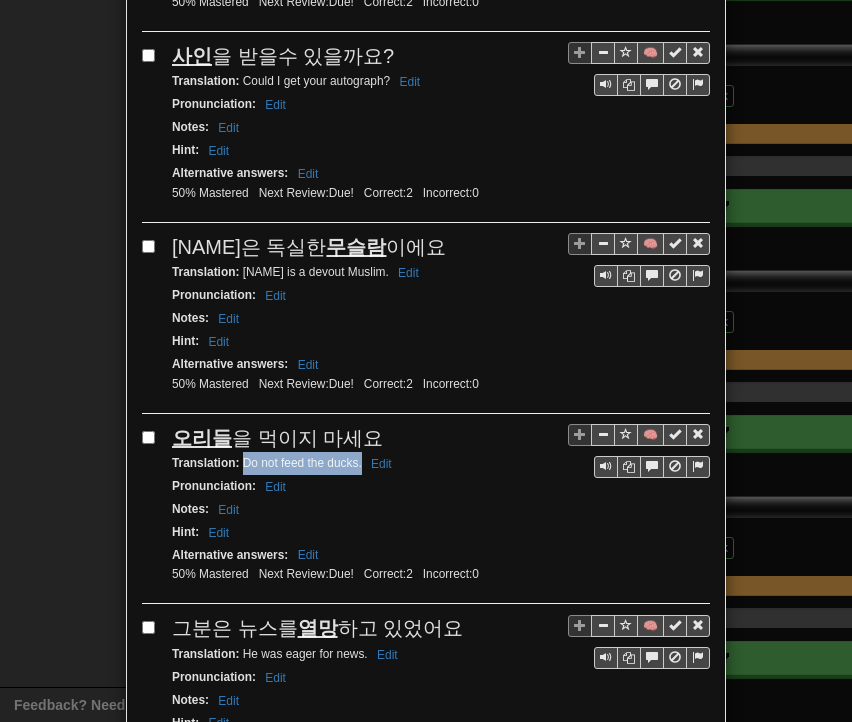 drag, startPoint x: 236, startPoint y: 412, endPoint x: 354, endPoint y: 417, distance: 118.10589 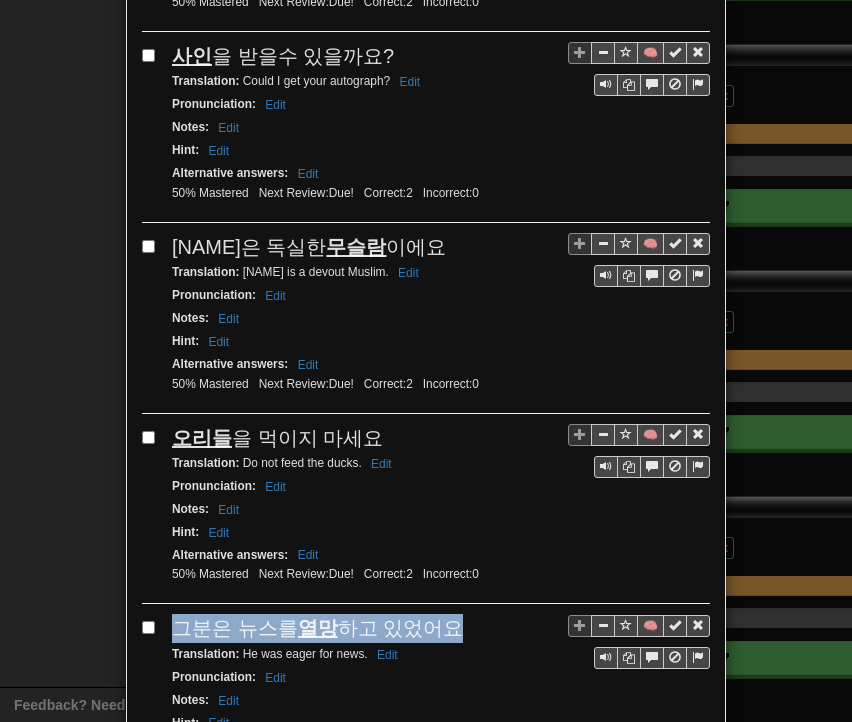 drag, startPoint x: 168, startPoint y: 575, endPoint x: 438, endPoint y: 572, distance: 270.01666 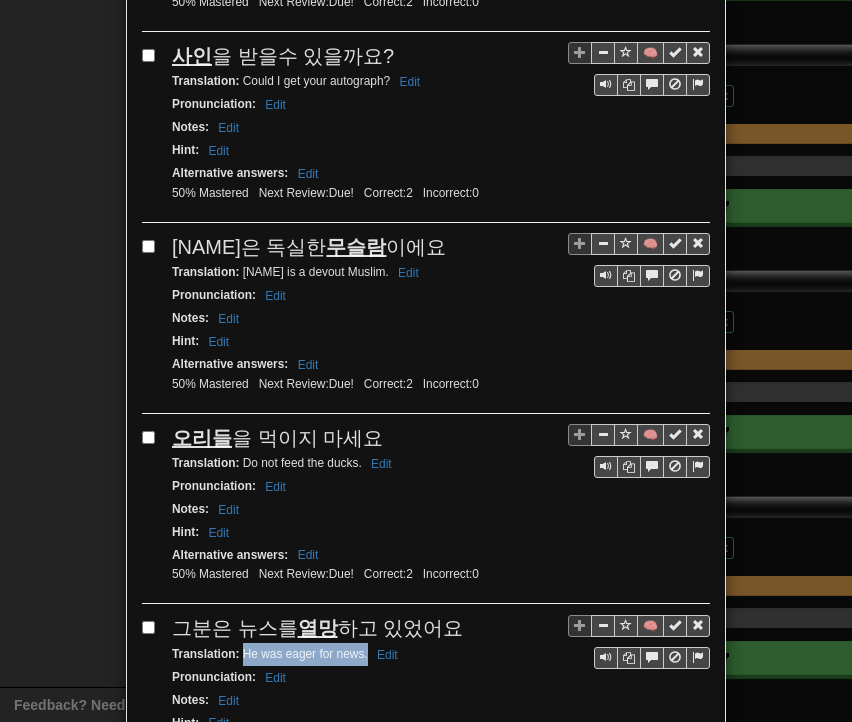 drag, startPoint x: 240, startPoint y: 604, endPoint x: 360, endPoint y: 605, distance: 120.004166 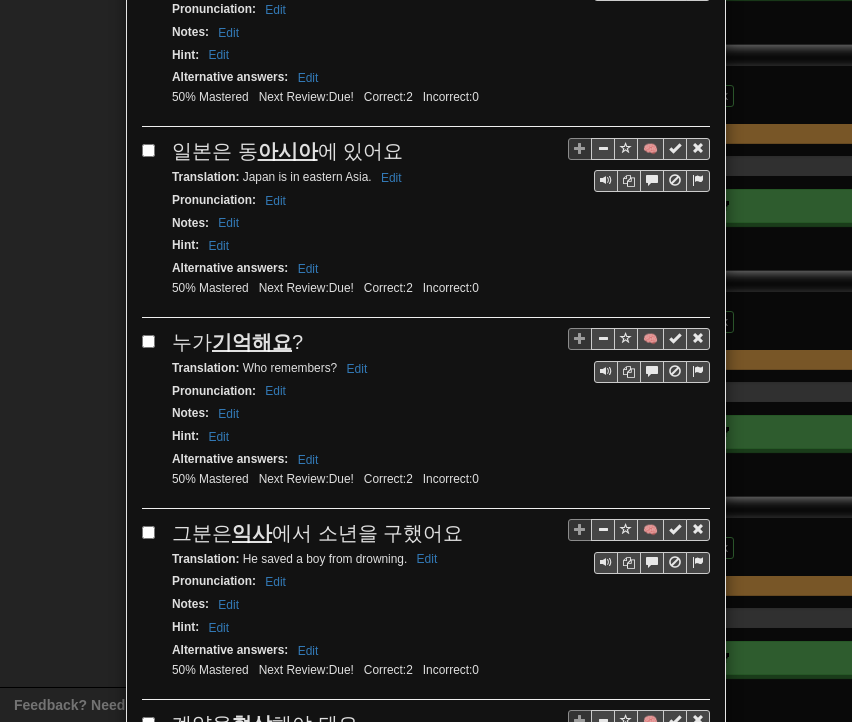 scroll, scrollTop: 2900, scrollLeft: 0, axis: vertical 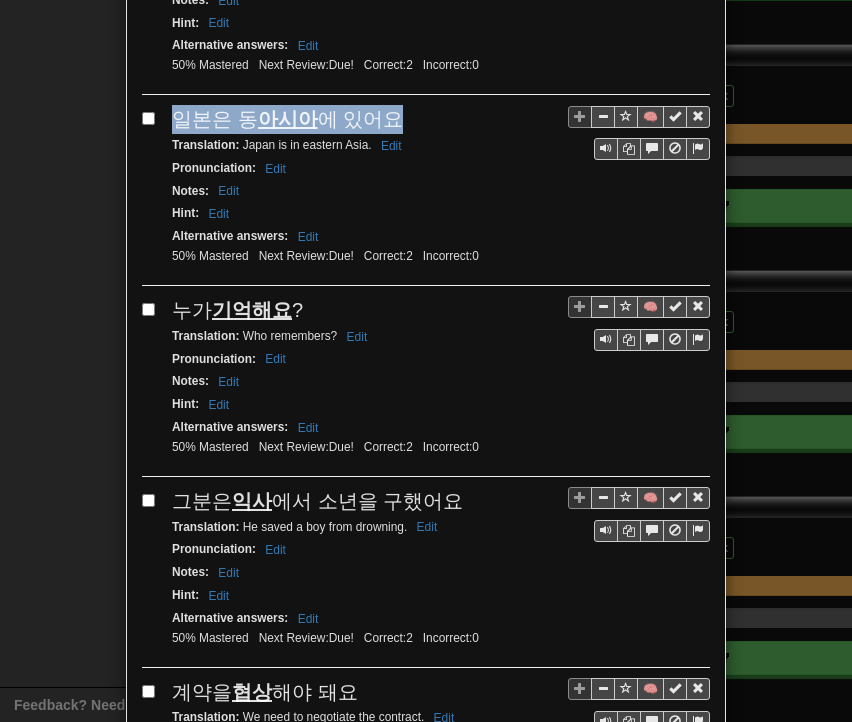 drag, startPoint x: 164, startPoint y: 59, endPoint x: 389, endPoint y: 62, distance: 225.02 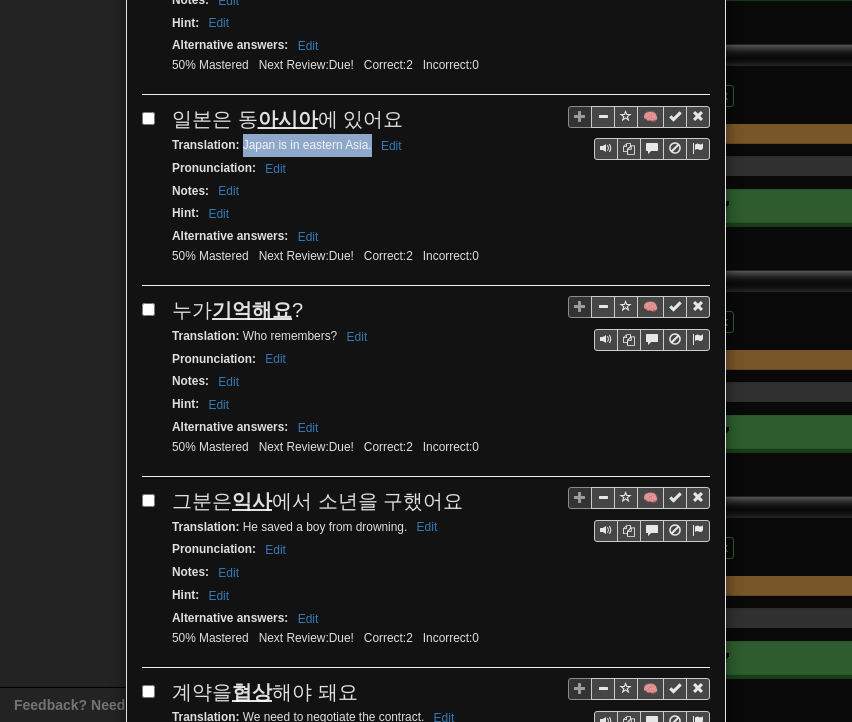 drag, startPoint x: 234, startPoint y: 85, endPoint x: 363, endPoint y: 88, distance: 129.03488 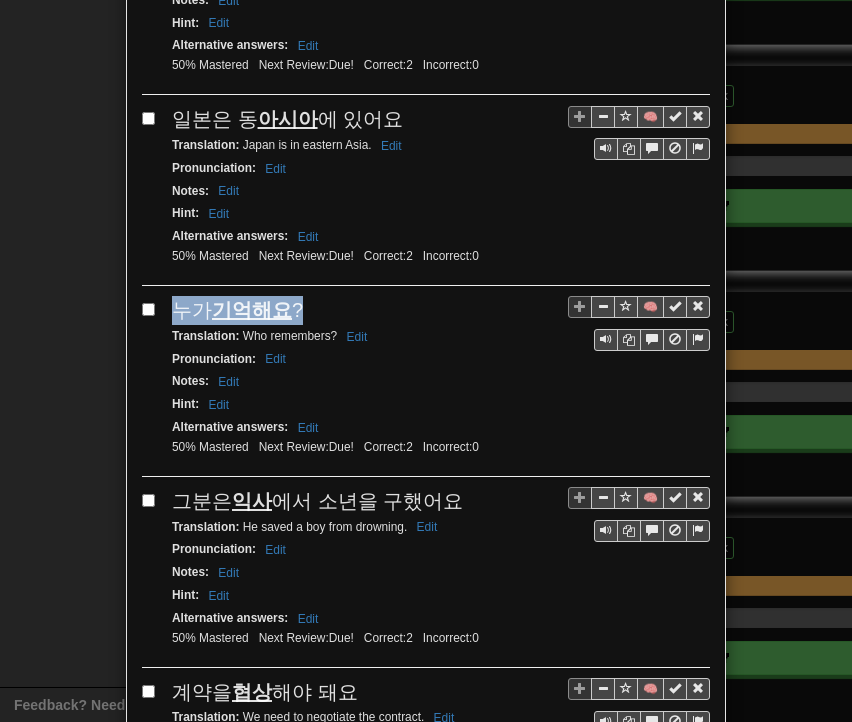 drag, startPoint x: 161, startPoint y: 247, endPoint x: 296, endPoint y: 248, distance: 135.00371 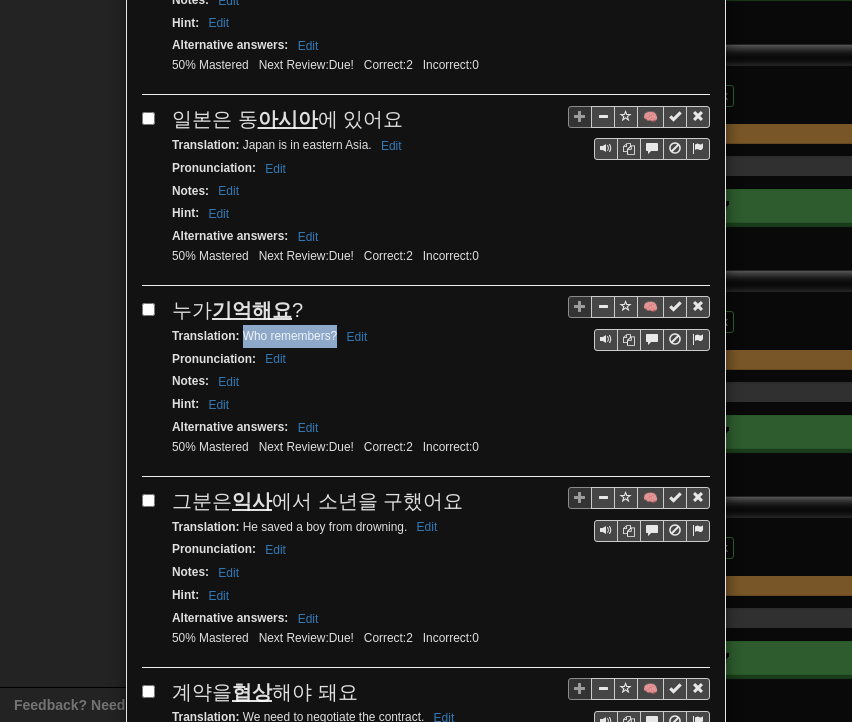 drag, startPoint x: 235, startPoint y: 271, endPoint x: 328, endPoint y: 272, distance: 93.00538 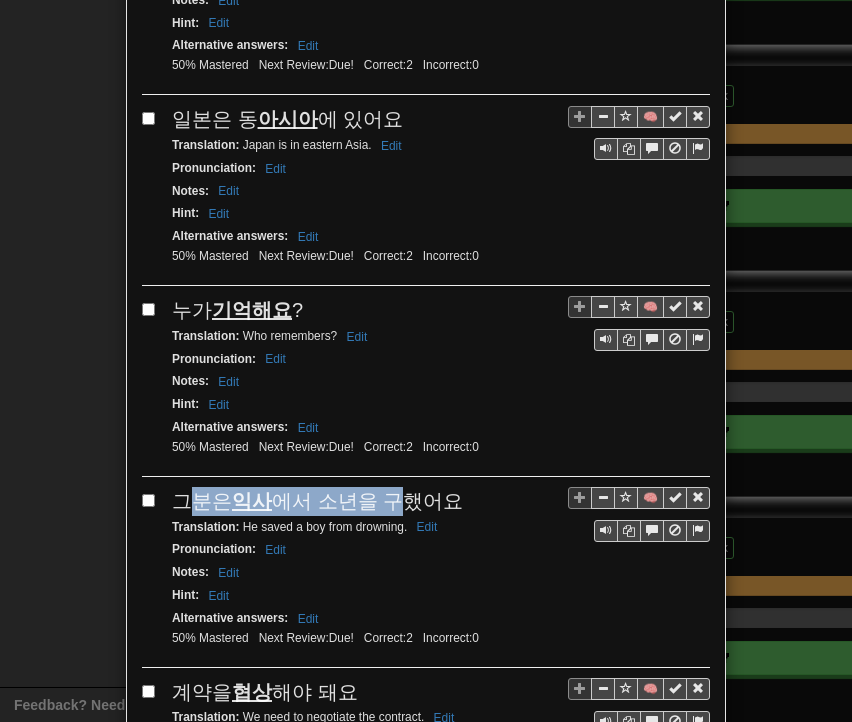 drag, startPoint x: 185, startPoint y: 441, endPoint x: 371, endPoint y: 432, distance: 186.21762 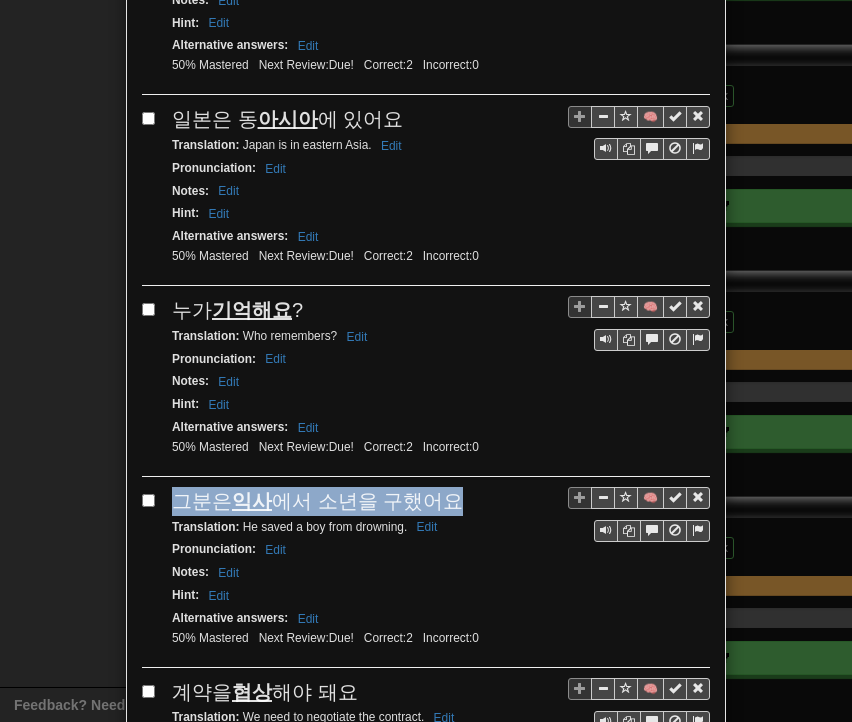 drag, startPoint x: 164, startPoint y: 436, endPoint x: 457, endPoint y: 435, distance: 293.0017 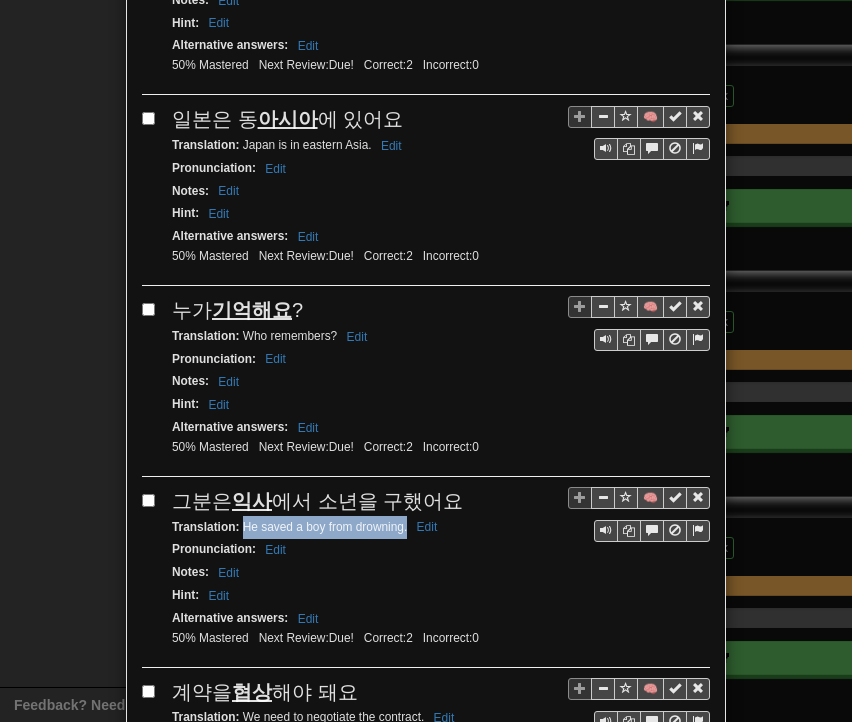 drag, startPoint x: 235, startPoint y: 461, endPoint x: 398, endPoint y: 464, distance: 163.0276 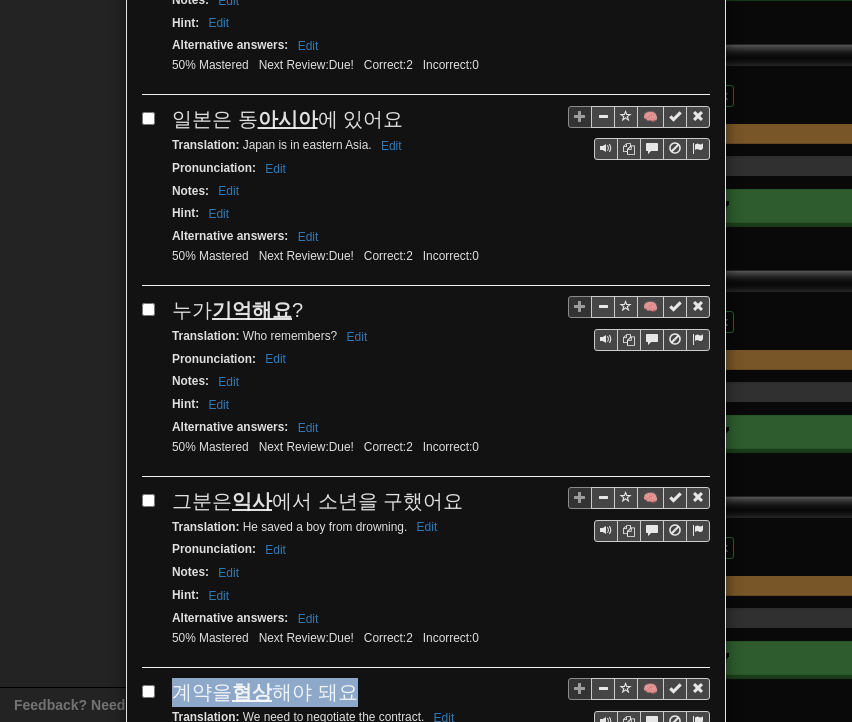 drag, startPoint x: 164, startPoint y: 621, endPoint x: 360, endPoint y: 624, distance: 196.02296 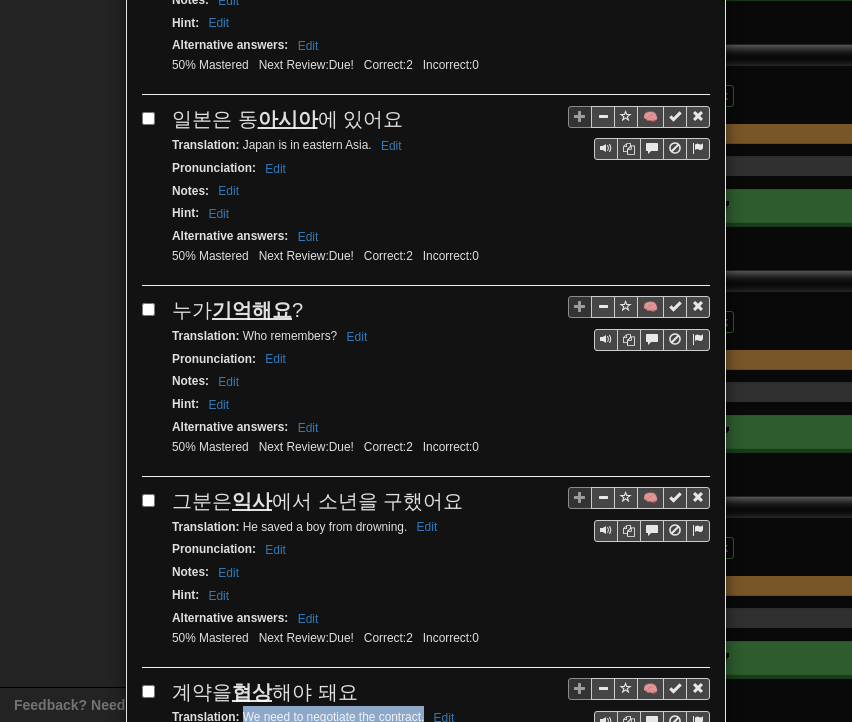 drag, startPoint x: 233, startPoint y: 649, endPoint x: 416, endPoint y: 651, distance: 183.01093 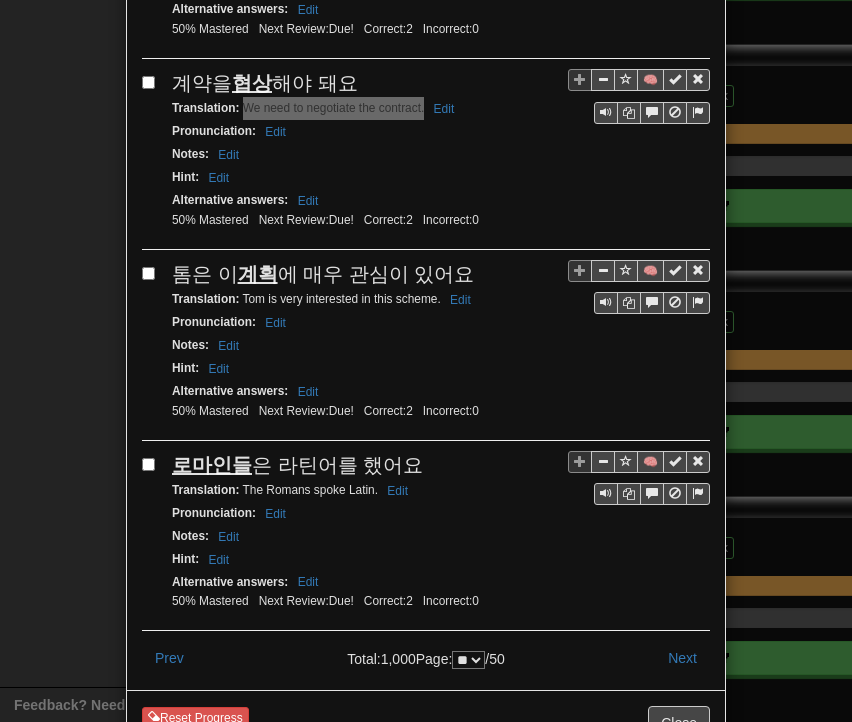 scroll, scrollTop: 3511, scrollLeft: 0, axis: vertical 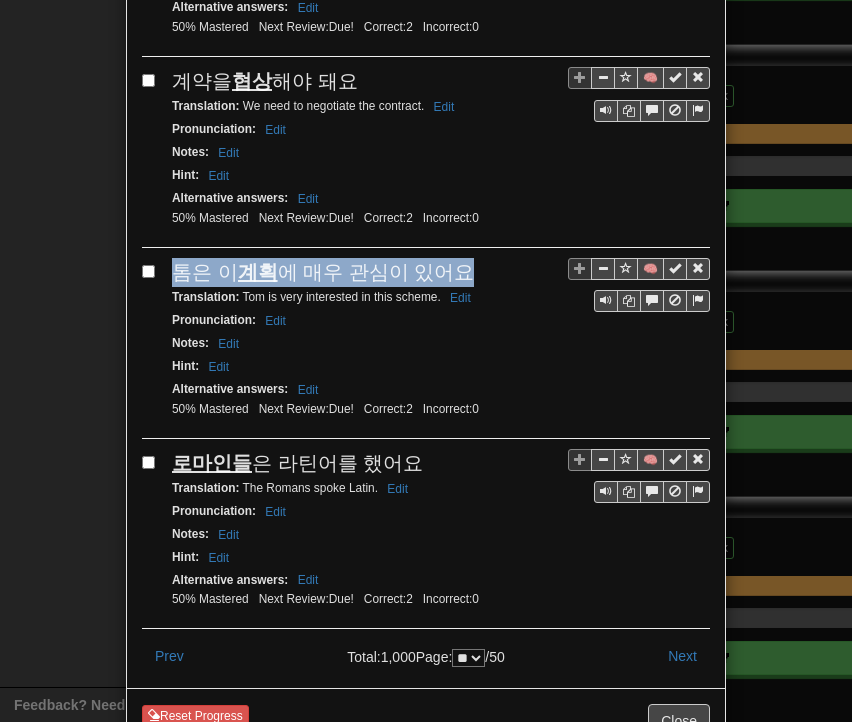 drag, startPoint x: 163, startPoint y: 199, endPoint x: 454, endPoint y: 198, distance: 291.0017 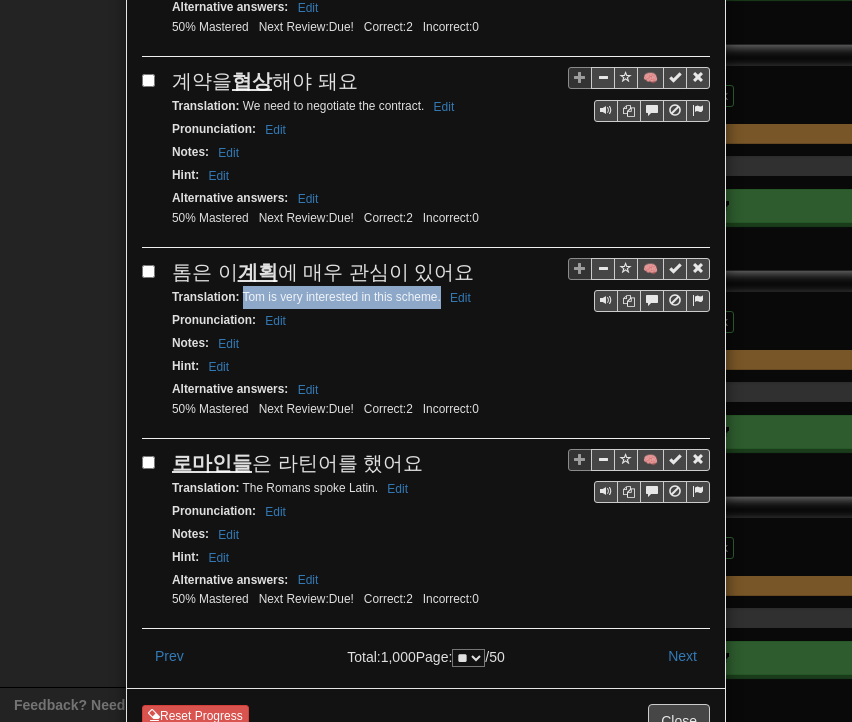 drag, startPoint x: 236, startPoint y: 223, endPoint x: 432, endPoint y: 229, distance: 196.09181 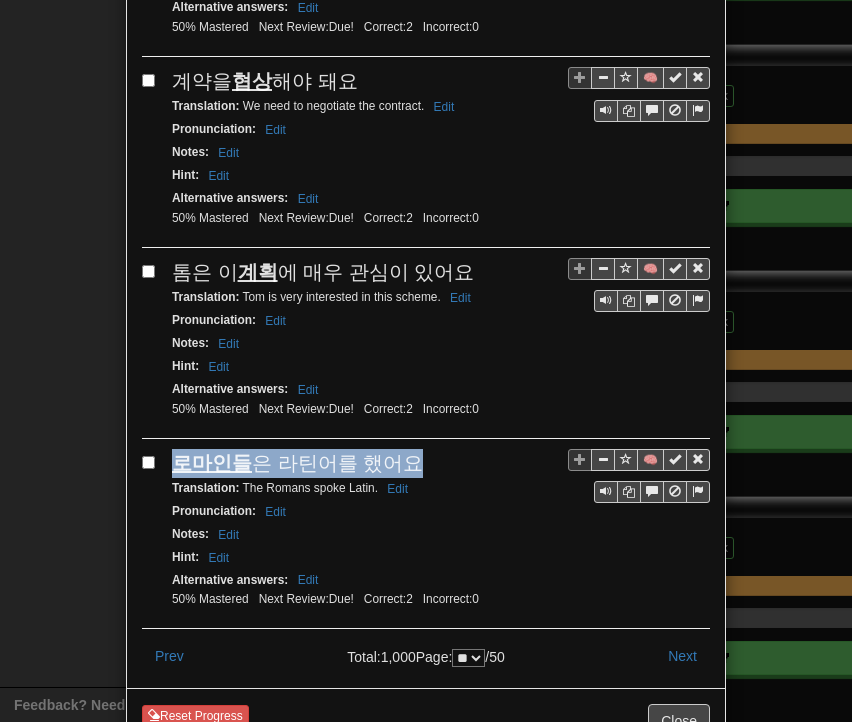 drag, startPoint x: 173, startPoint y: 392, endPoint x: 379, endPoint y: 385, distance: 206.1189 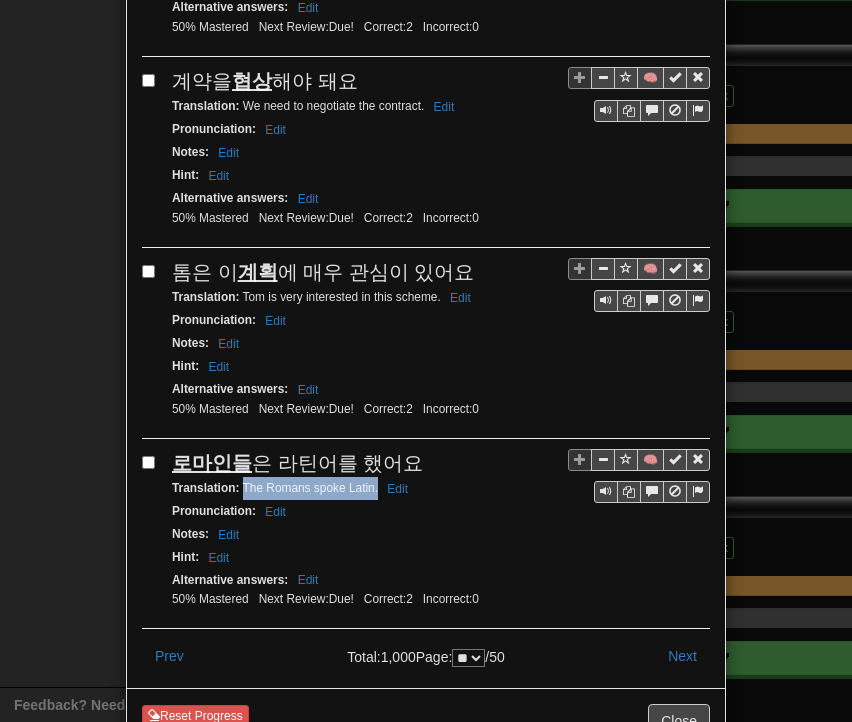 drag, startPoint x: 236, startPoint y: 413, endPoint x: 369, endPoint y: 417, distance: 133.06013 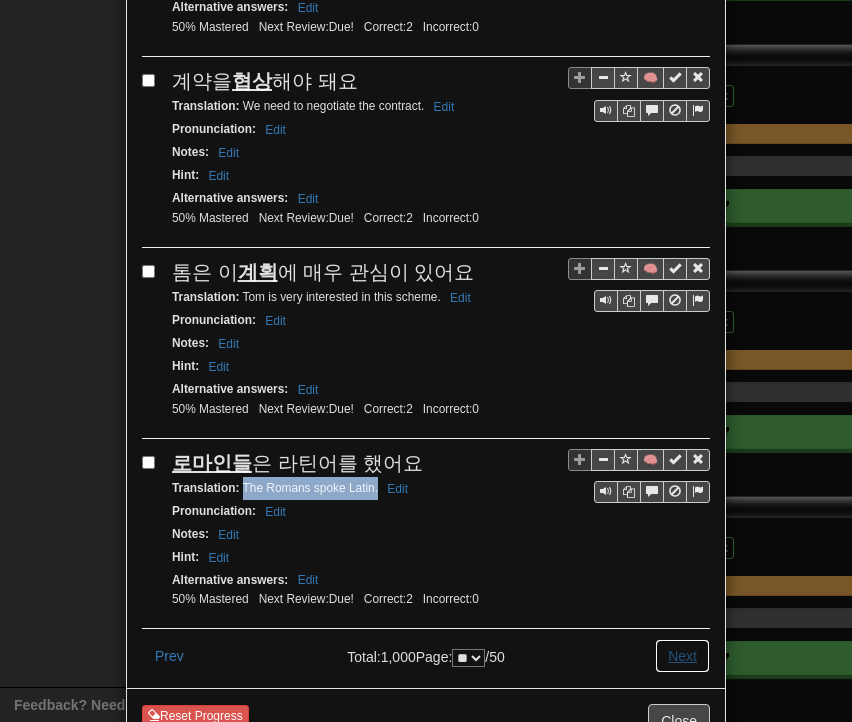 click on "Next" at bounding box center [682, 656] 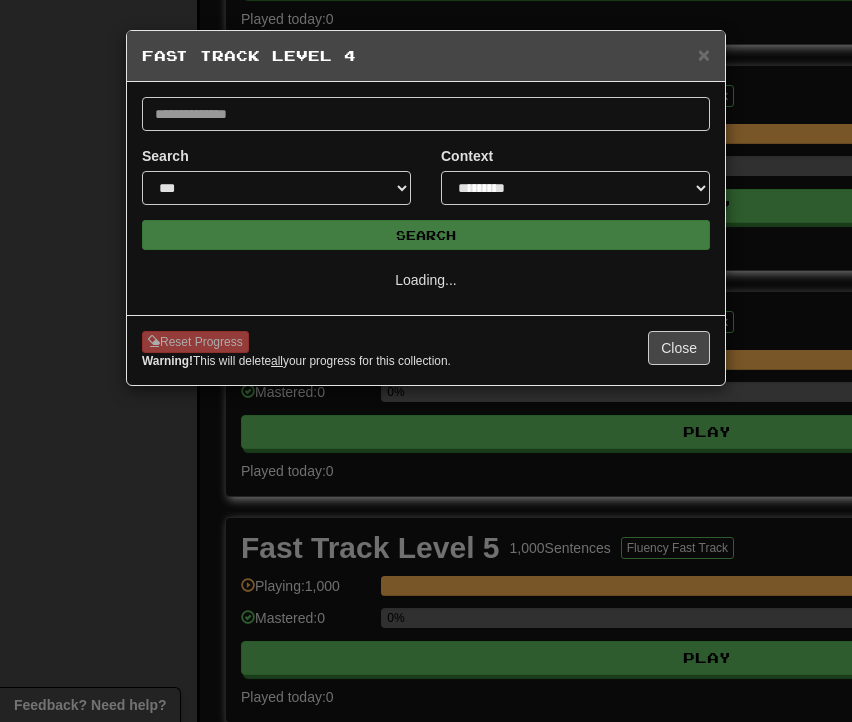 scroll, scrollTop: 0, scrollLeft: 0, axis: both 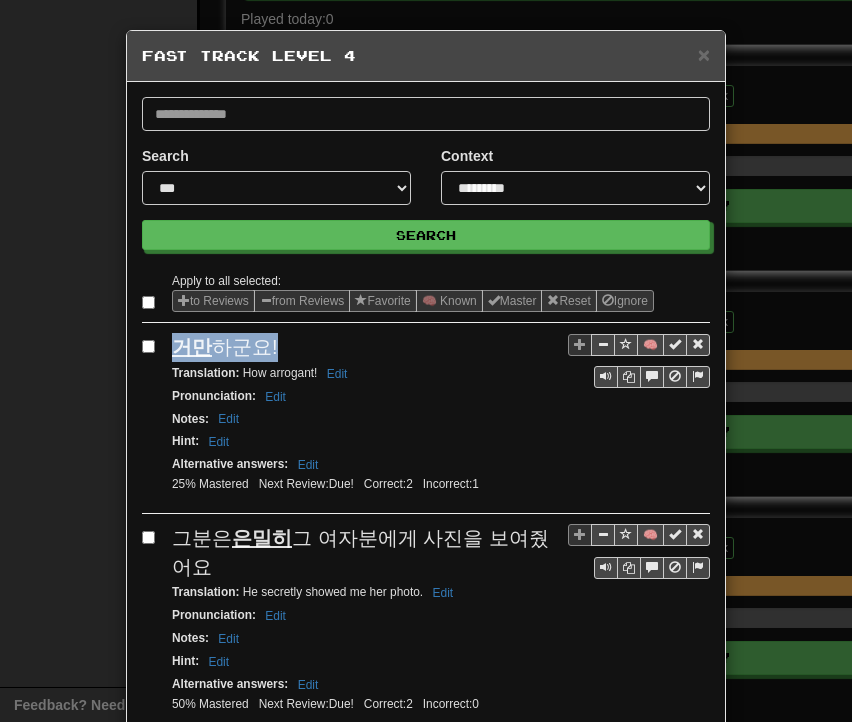 drag, startPoint x: 169, startPoint y: 345, endPoint x: 252, endPoint y: 345, distance: 83 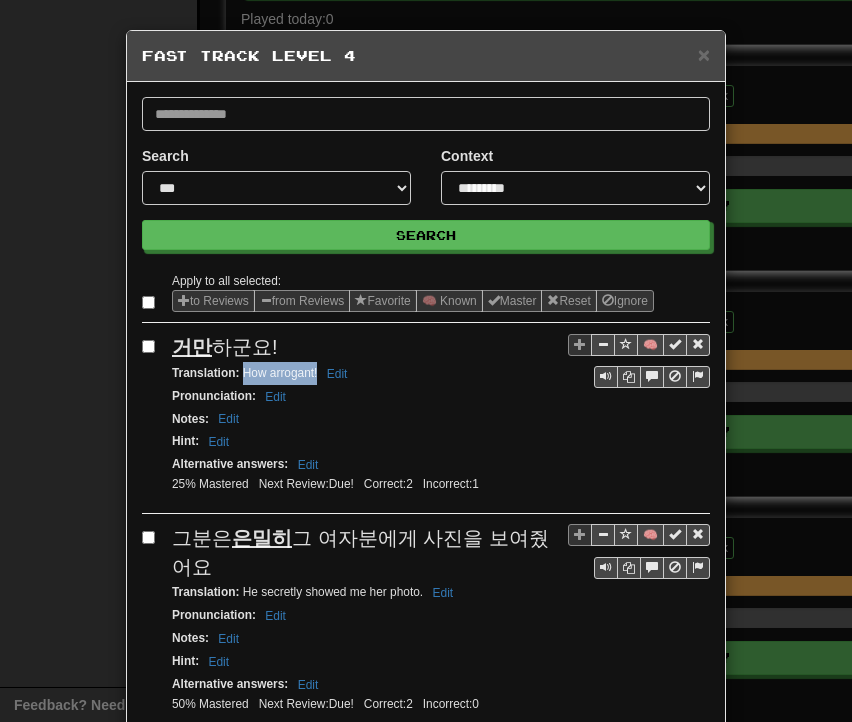 drag, startPoint x: 235, startPoint y: 365, endPoint x: 309, endPoint y: 375, distance: 74.672615 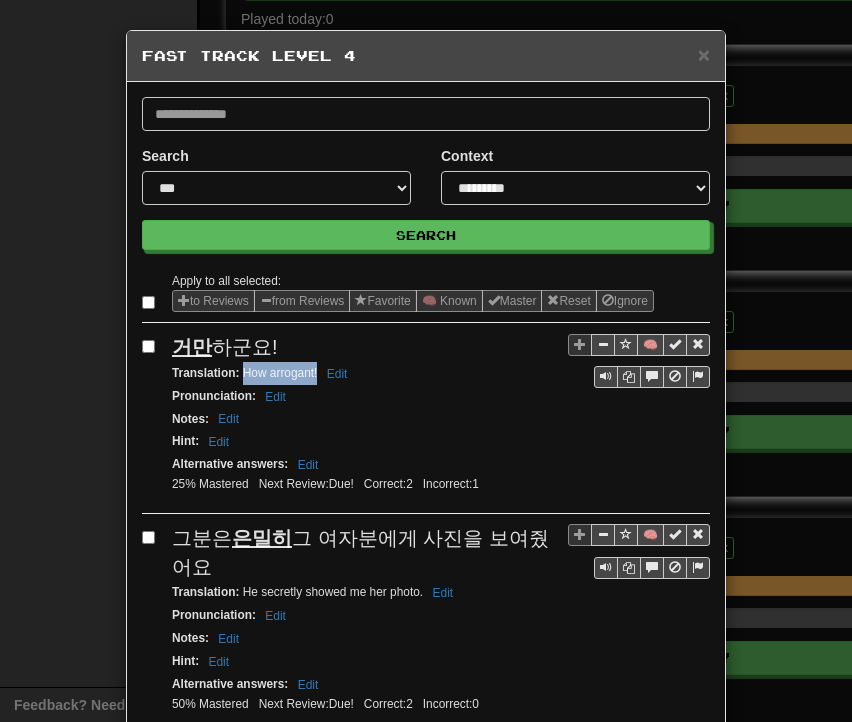 drag, startPoint x: 172, startPoint y: 531, endPoint x: 195, endPoint y: 561, distance: 37.802116 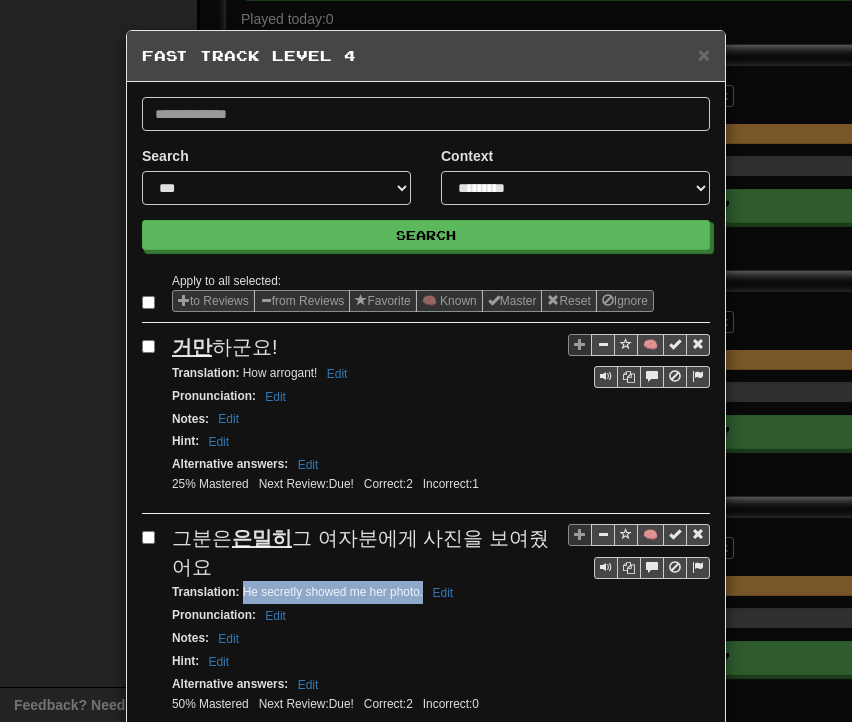 drag, startPoint x: 233, startPoint y: 585, endPoint x: 414, endPoint y: 590, distance: 181.06905 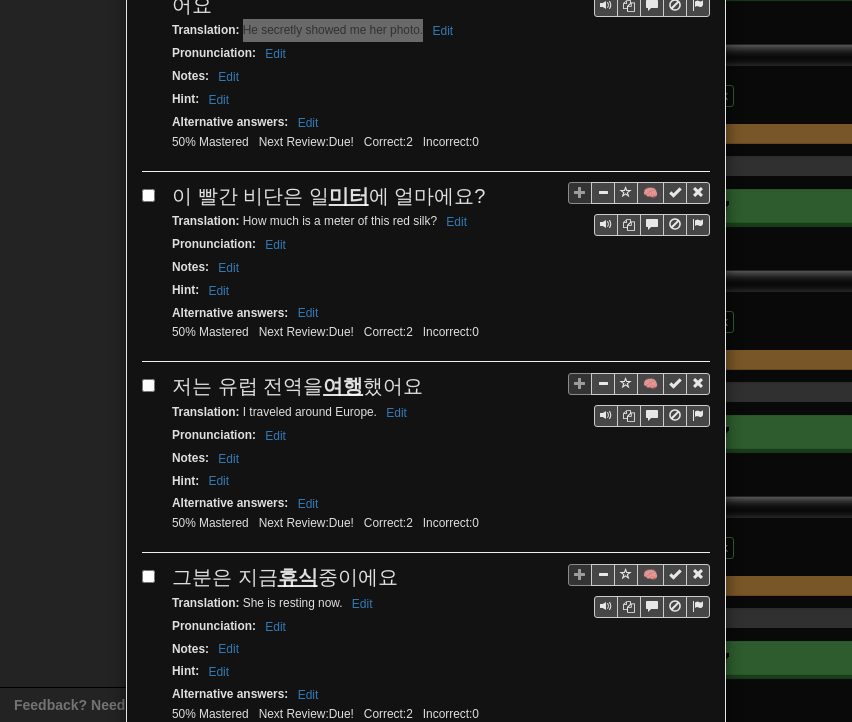 scroll, scrollTop: 600, scrollLeft: 0, axis: vertical 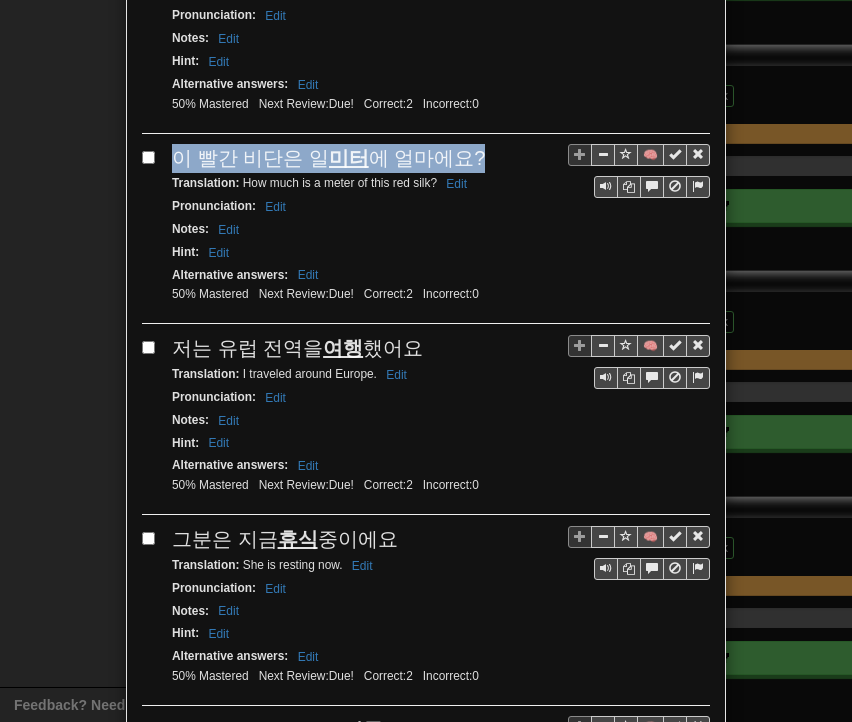 drag, startPoint x: 165, startPoint y: 151, endPoint x: 458, endPoint y: 148, distance: 293.01535 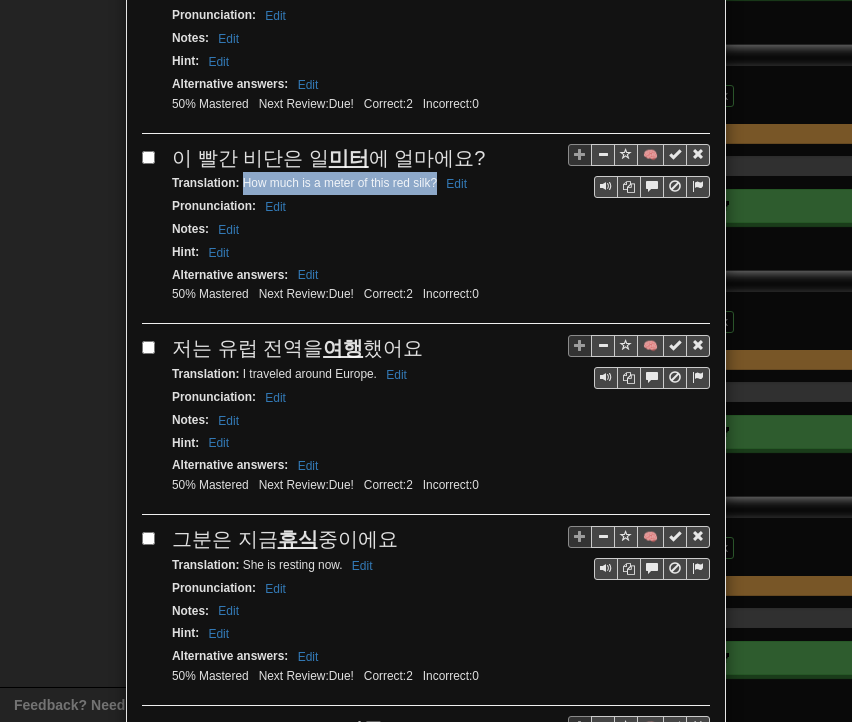 drag, startPoint x: 234, startPoint y: 174, endPoint x: 428, endPoint y: 174, distance: 194 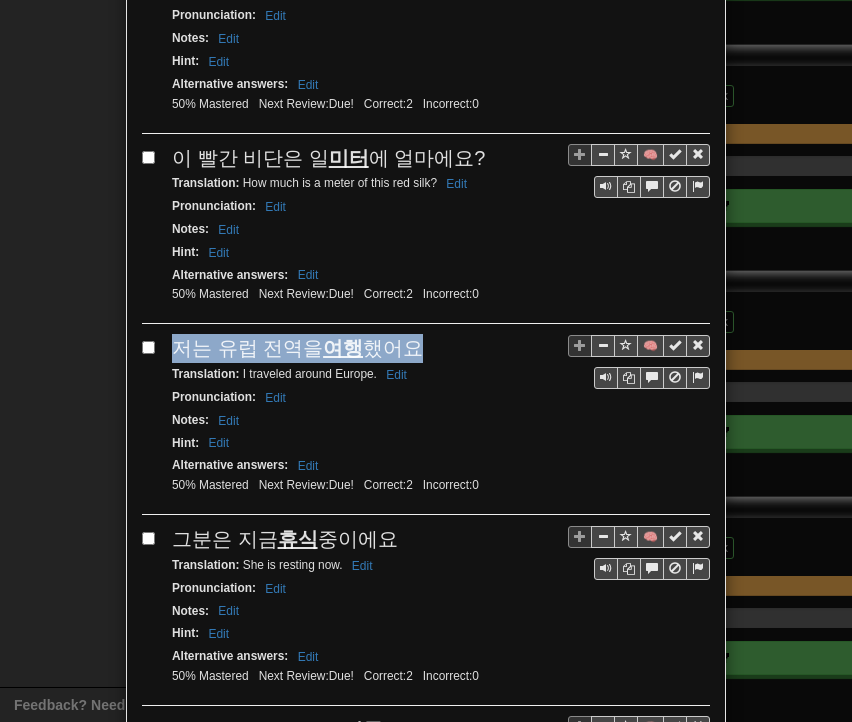 drag, startPoint x: 167, startPoint y: 332, endPoint x: 412, endPoint y: 329, distance: 245.01837 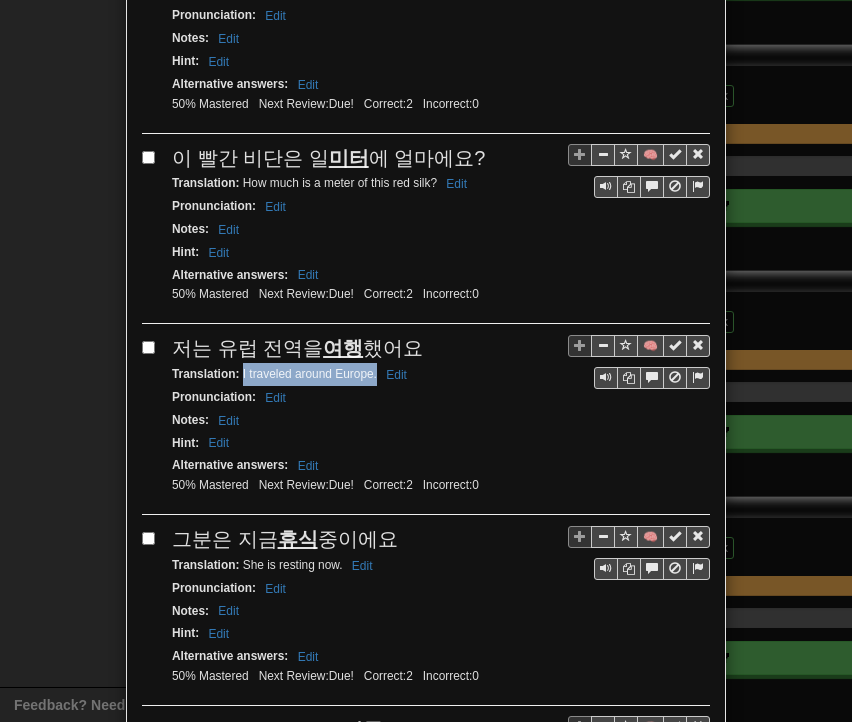 drag, startPoint x: 240, startPoint y: 361, endPoint x: 369, endPoint y: 366, distance: 129.09686 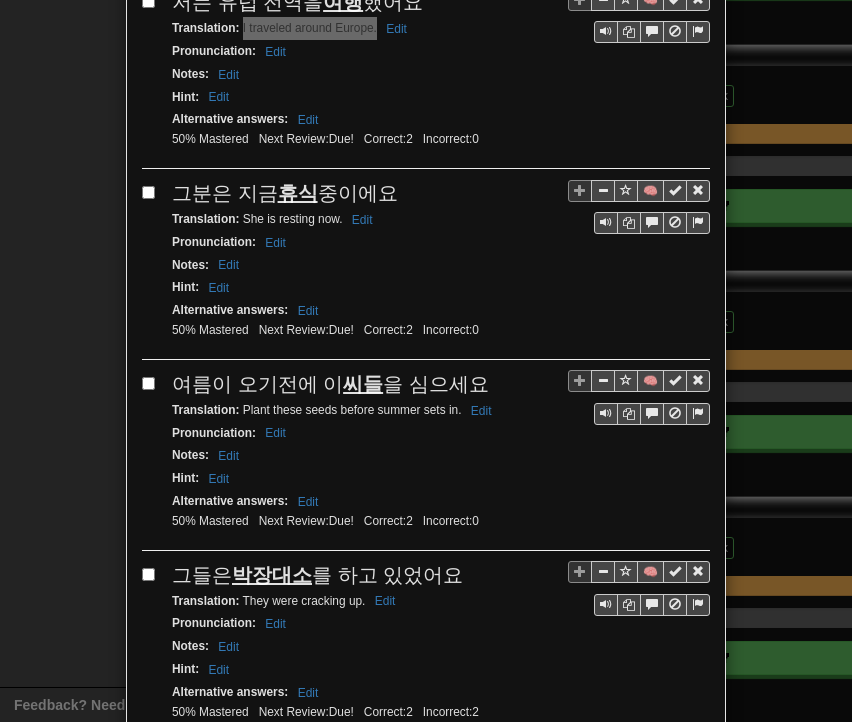 scroll, scrollTop: 1000, scrollLeft: 0, axis: vertical 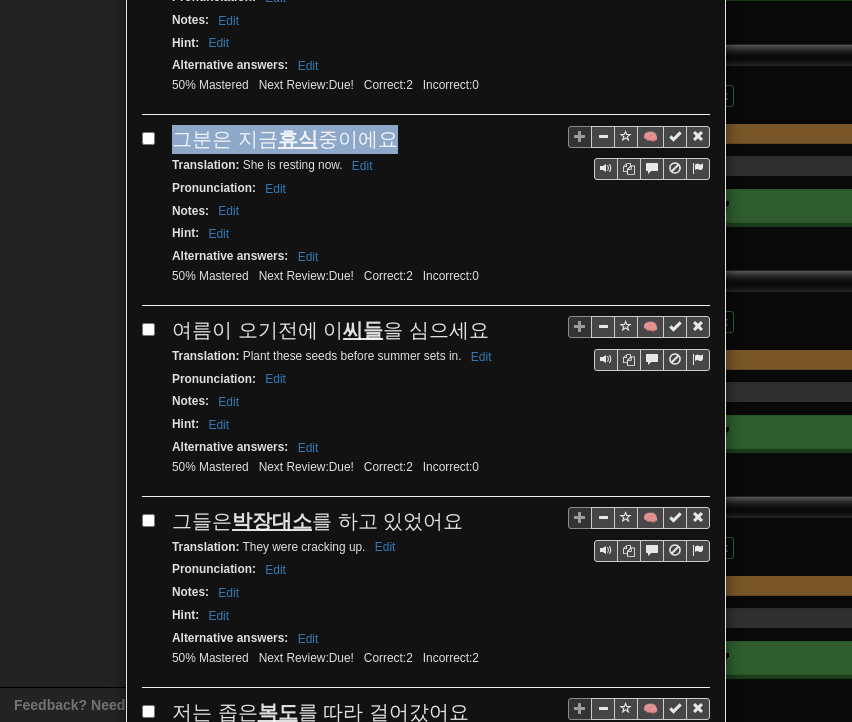 drag, startPoint x: 180, startPoint y: 123, endPoint x: 384, endPoint y: 119, distance: 204.03922 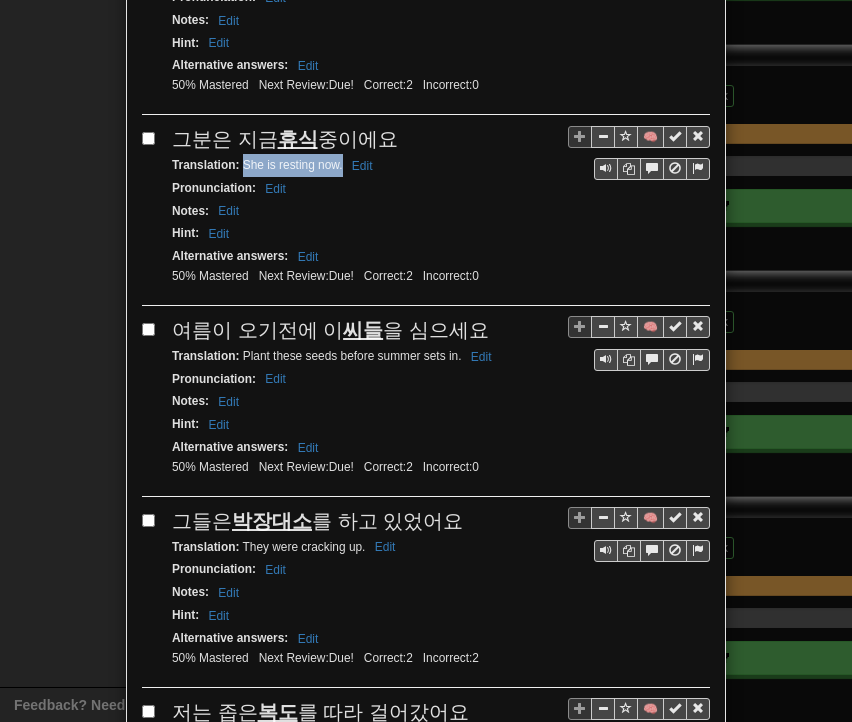 drag, startPoint x: 234, startPoint y: 148, endPoint x: 333, endPoint y: 150, distance: 99.0202 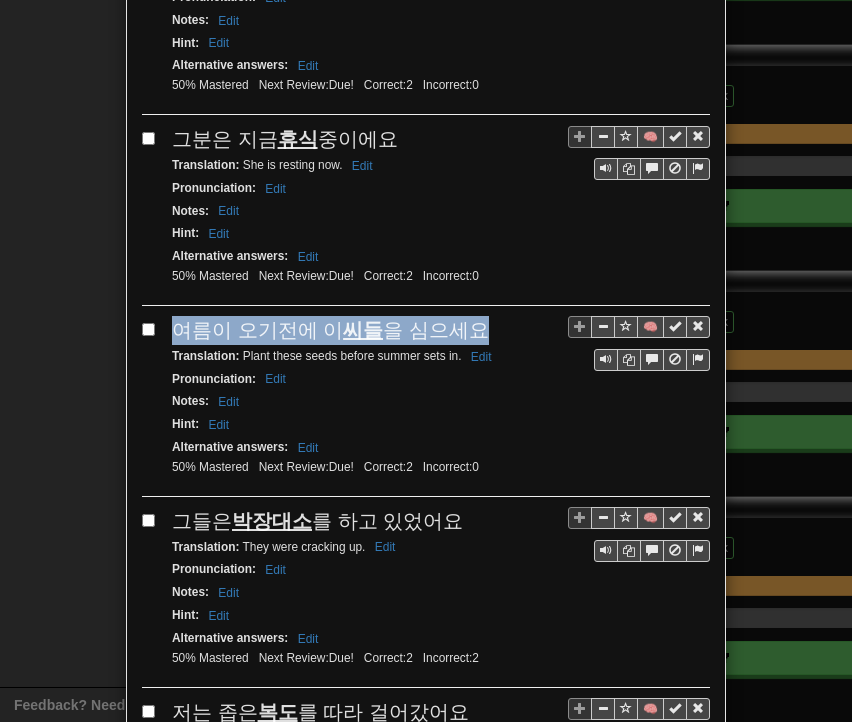 drag, startPoint x: 168, startPoint y: 310, endPoint x: 464, endPoint y: 310, distance: 296 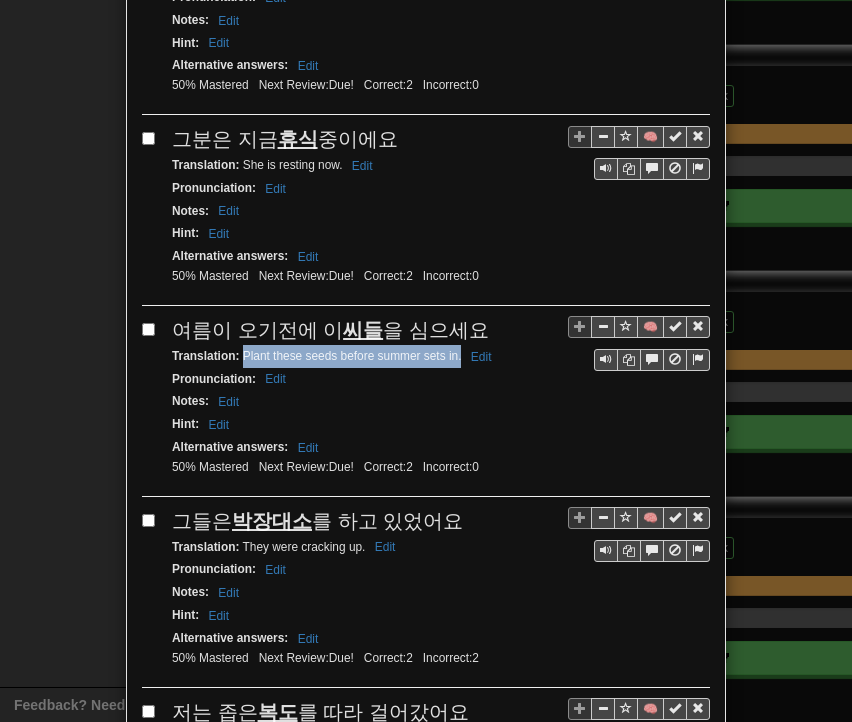 drag, startPoint x: 258, startPoint y: 333, endPoint x: 452, endPoint y: 337, distance: 194.04123 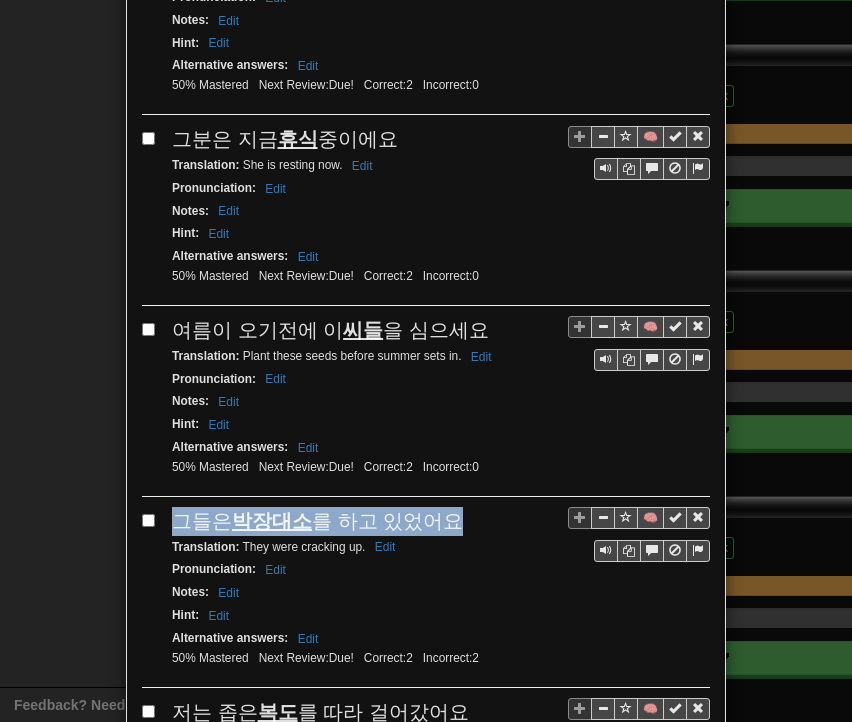 drag, startPoint x: 167, startPoint y: 494, endPoint x: 434, endPoint y: 499, distance: 267.0468 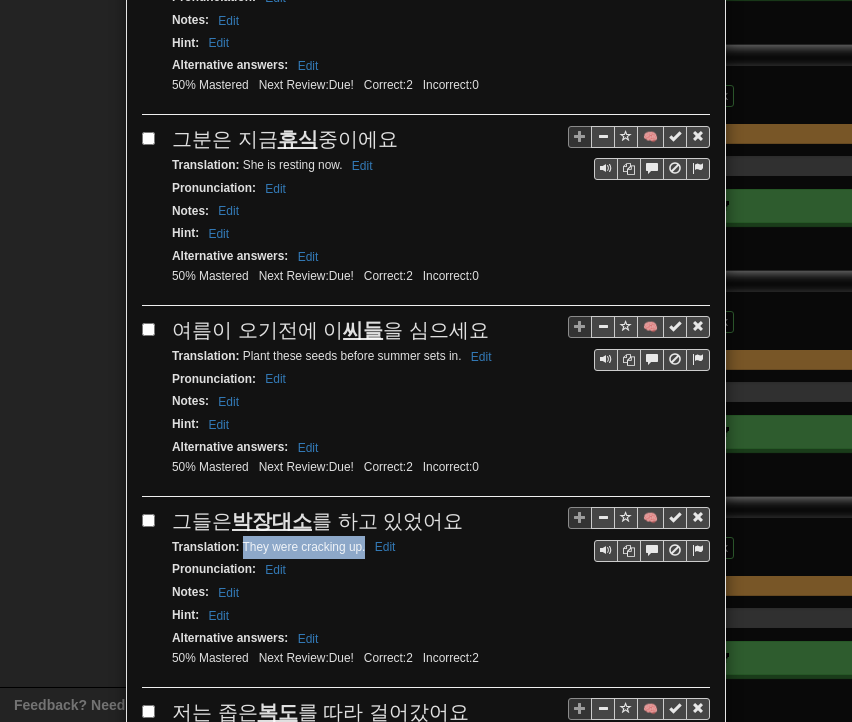drag, startPoint x: 236, startPoint y: 519, endPoint x: 358, endPoint y: 525, distance: 122.14745 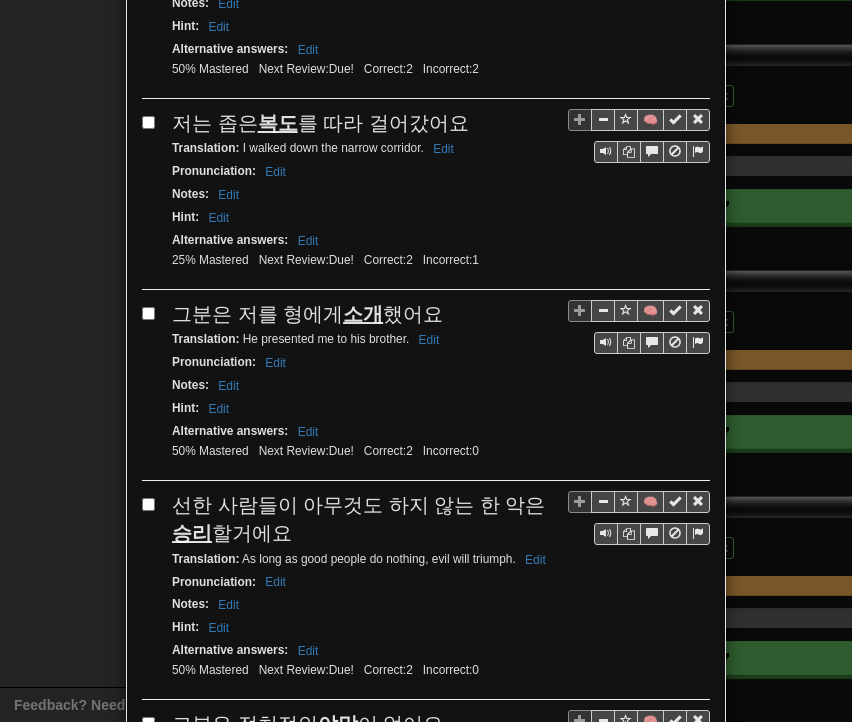 scroll, scrollTop: 1600, scrollLeft: 0, axis: vertical 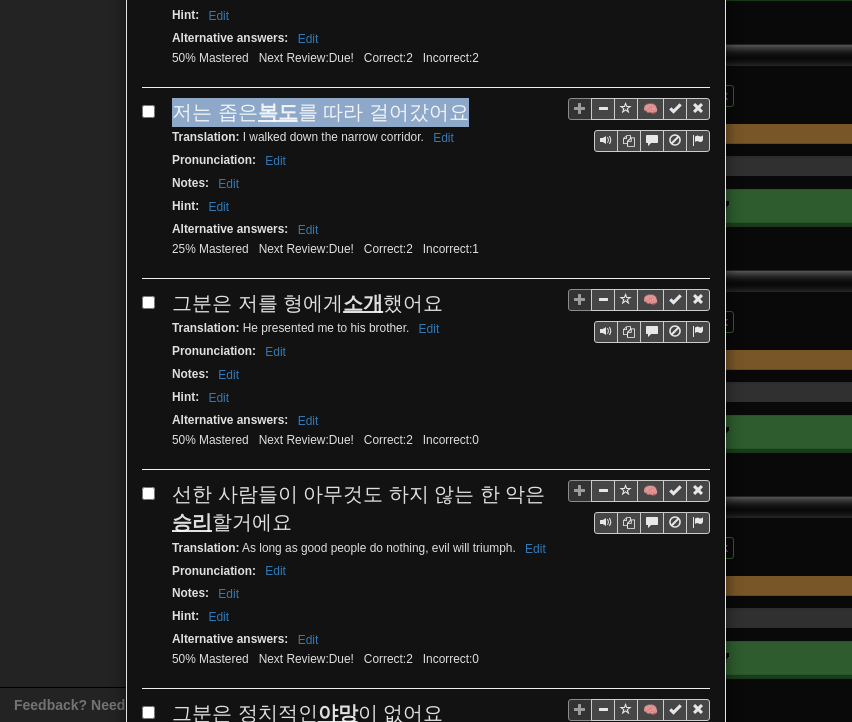 drag, startPoint x: 166, startPoint y: 81, endPoint x: 449, endPoint y: 86, distance: 283.04416 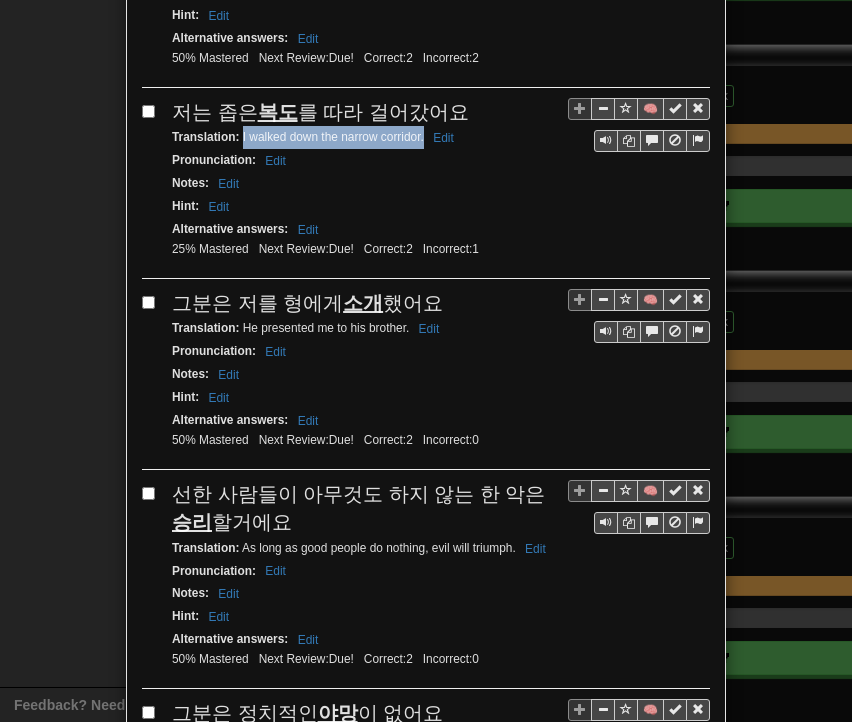 drag, startPoint x: 235, startPoint y: 108, endPoint x: 416, endPoint y: 116, distance: 181.17671 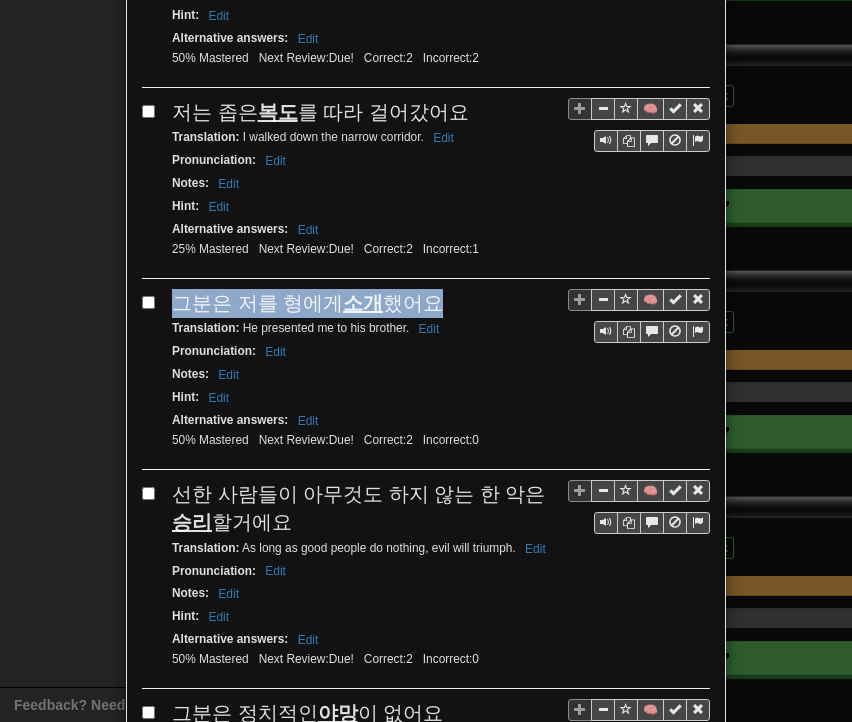 drag, startPoint x: 167, startPoint y: 269, endPoint x: 420, endPoint y: 265, distance: 253.03162 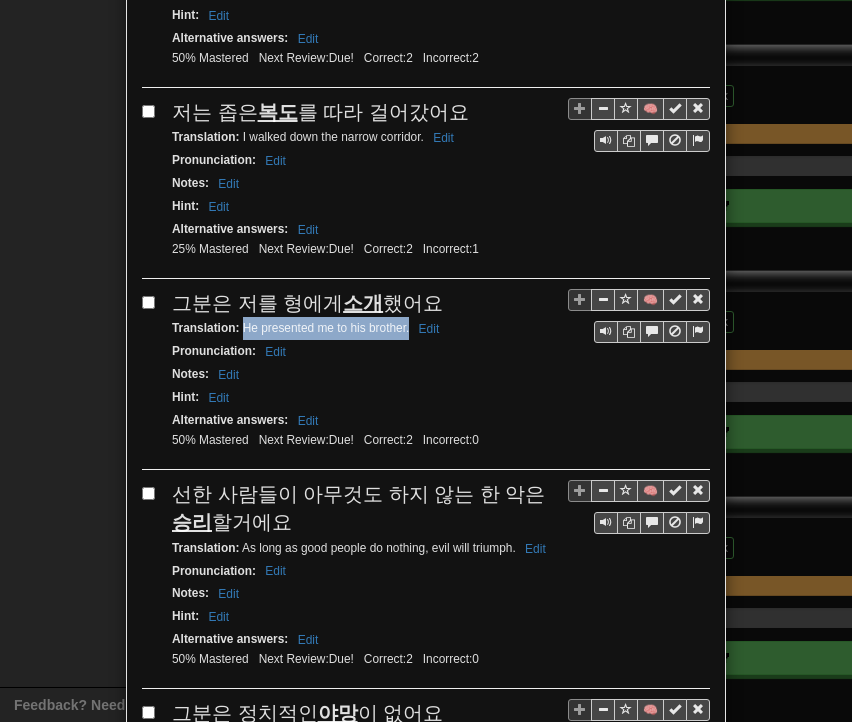 drag, startPoint x: 235, startPoint y: 294, endPoint x: 400, endPoint y: 297, distance: 165.02727 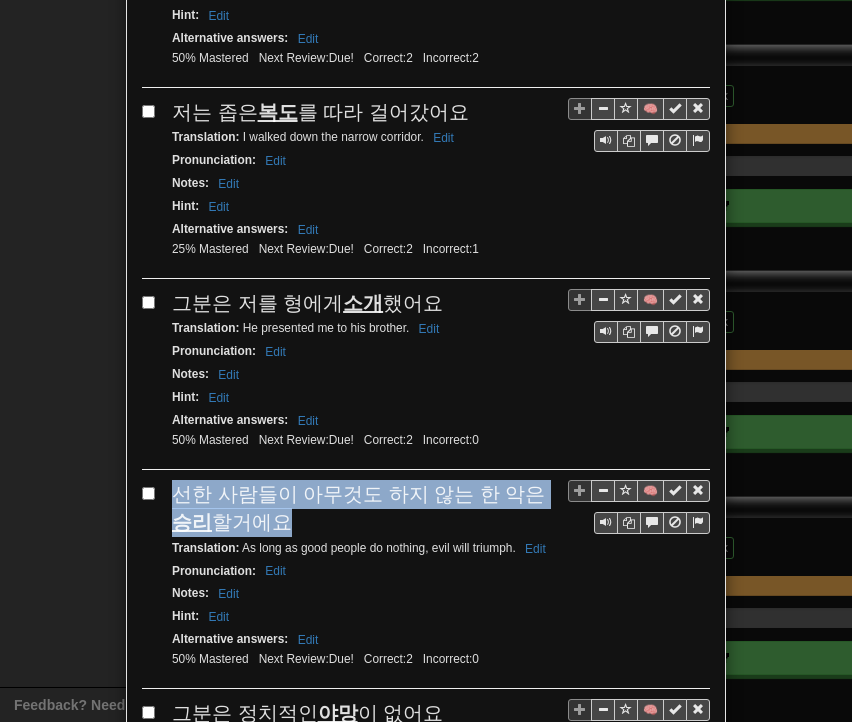 drag, startPoint x: 170, startPoint y: 456, endPoint x: 272, endPoint y: 477, distance: 104.13933 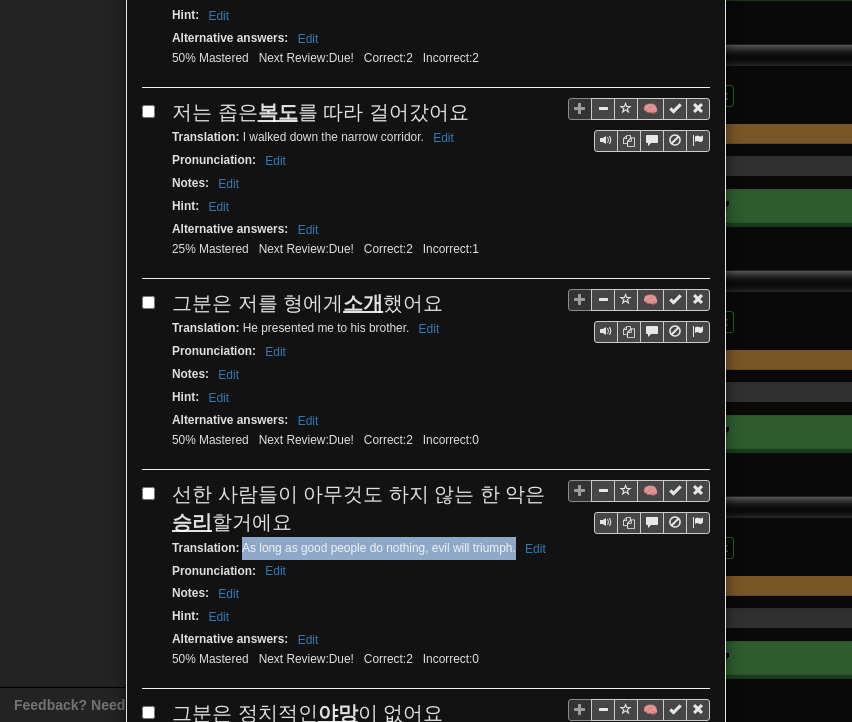 drag, startPoint x: 237, startPoint y: 513, endPoint x: 507, endPoint y: 511, distance: 270.00742 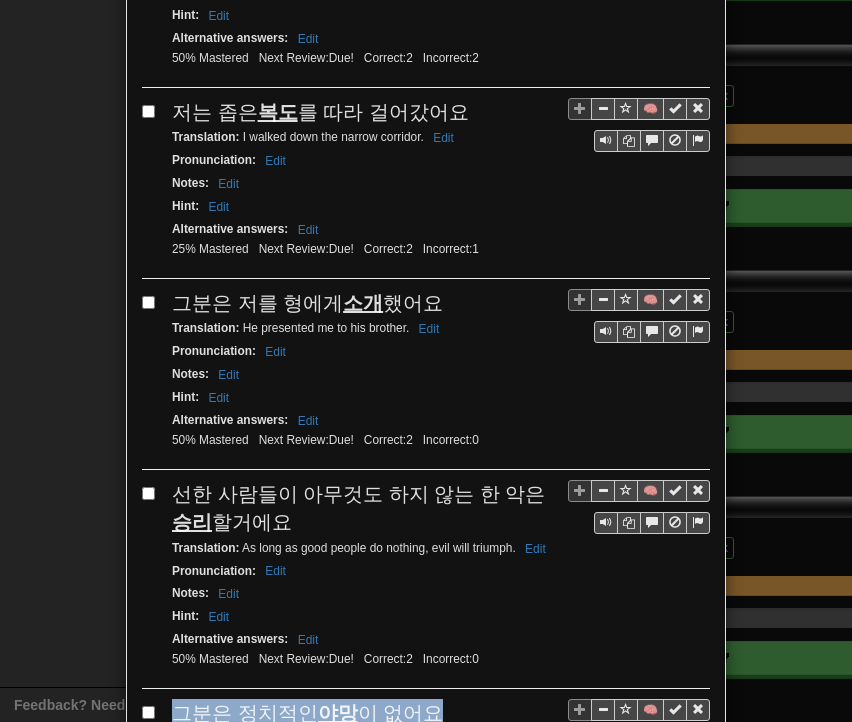 drag, startPoint x: 168, startPoint y: 671, endPoint x: 420, endPoint y: 684, distance: 252.3351 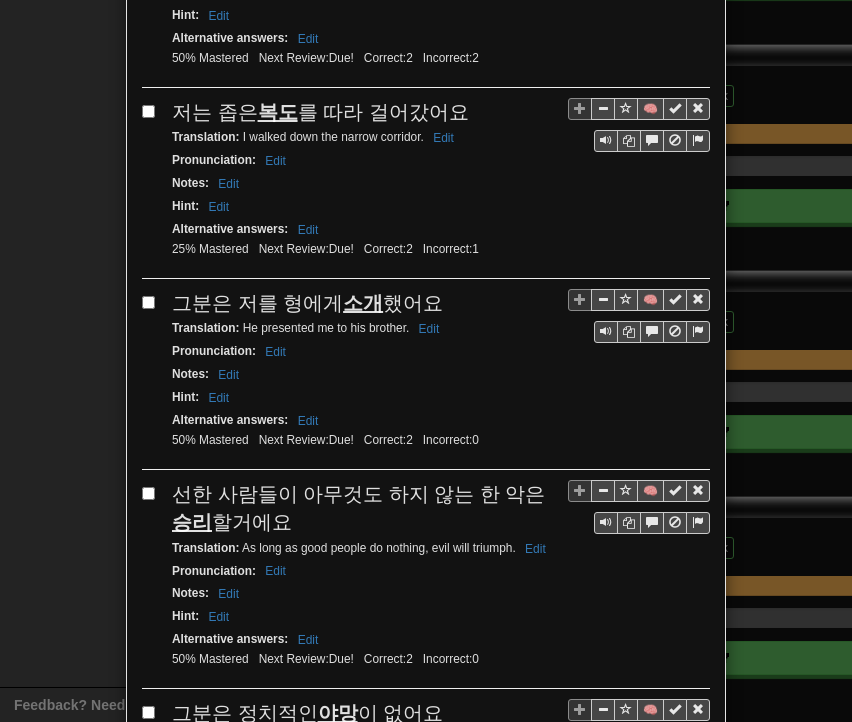 drag, startPoint x: 235, startPoint y: 693, endPoint x: 383, endPoint y: 702, distance: 148.27339 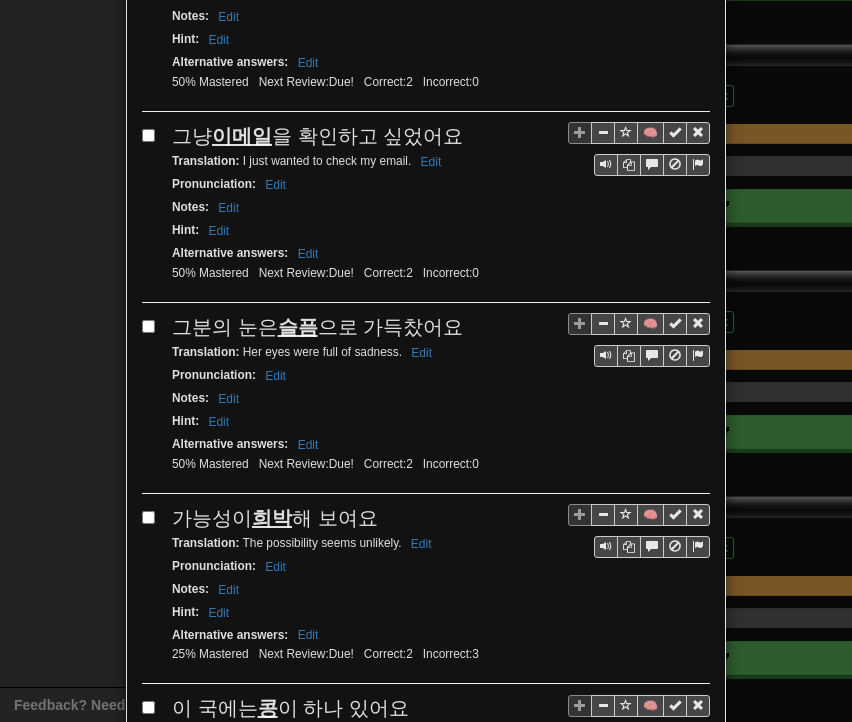 scroll, scrollTop: 2400, scrollLeft: 0, axis: vertical 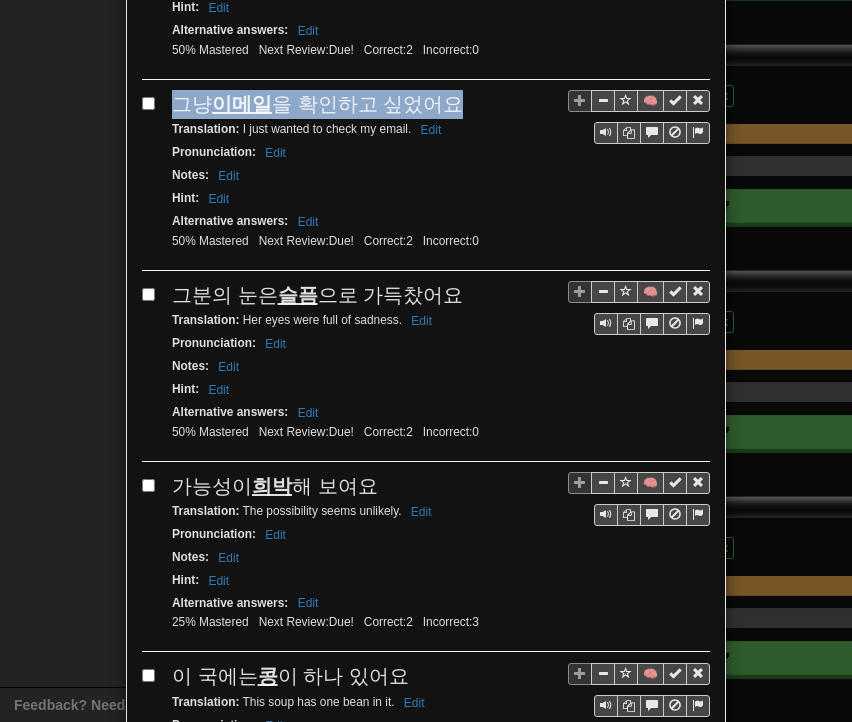 drag, startPoint x: 168, startPoint y: 54, endPoint x: 440, endPoint y: 59, distance: 272.04596 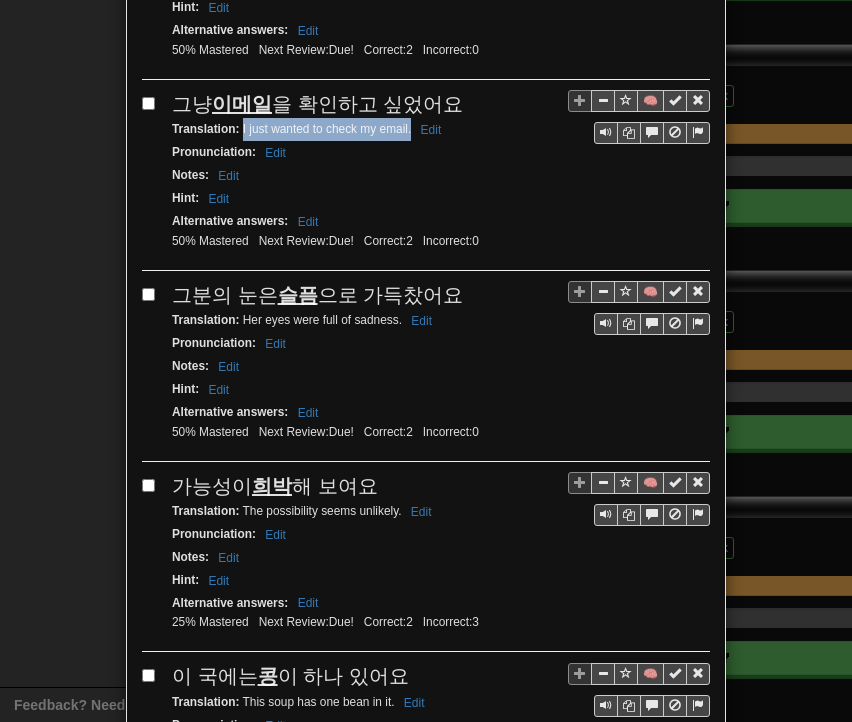 drag, startPoint x: 235, startPoint y: 82, endPoint x: 390, endPoint y: 87, distance: 155.08063 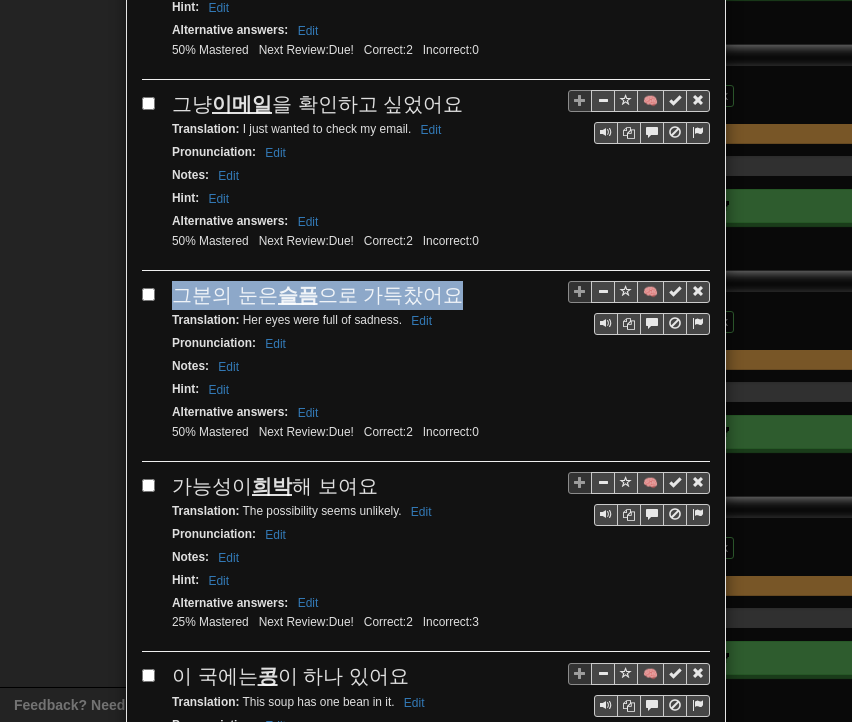 drag, startPoint x: 166, startPoint y: 248, endPoint x: 449, endPoint y: 223, distance: 284.10208 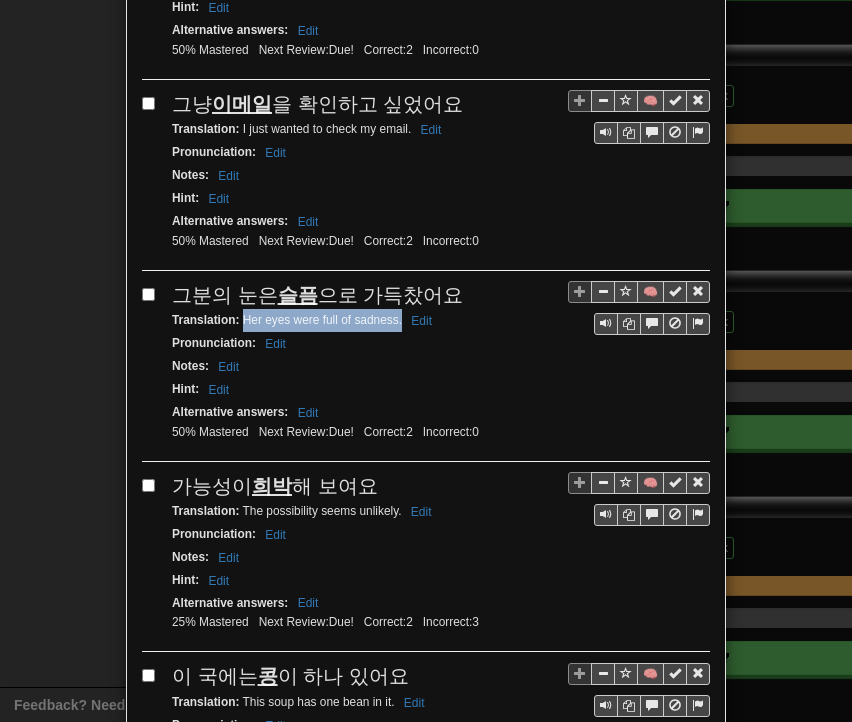 drag, startPoint x: 235, startPoint y: 271, endPoint x: 394, endPoint y: 274, distance: 159.0283 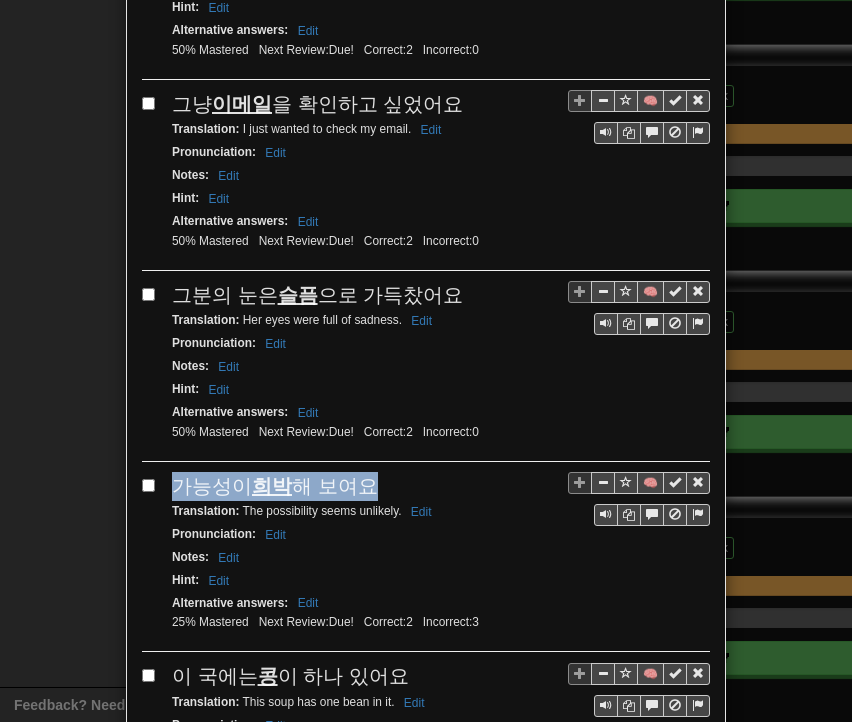 drag, startPoint x: 168, startPoint y: 431, endPoint x: 310, endPoint y: 430, distance: 142.00352 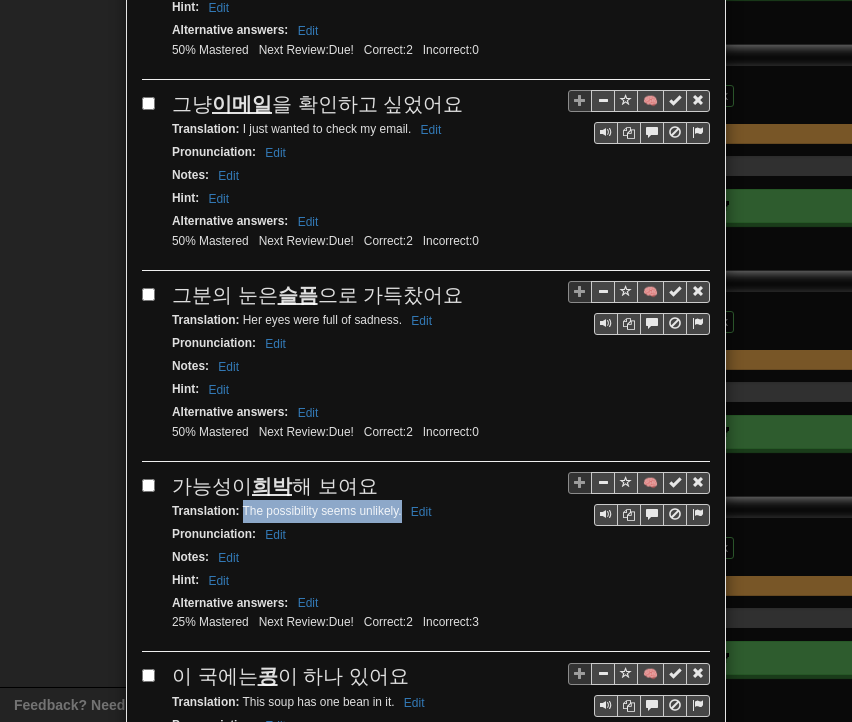 drag, startPoint x: 237, startPoint y: 458, endPoint x: 393, endPoint y: 461, distance: 156.02884 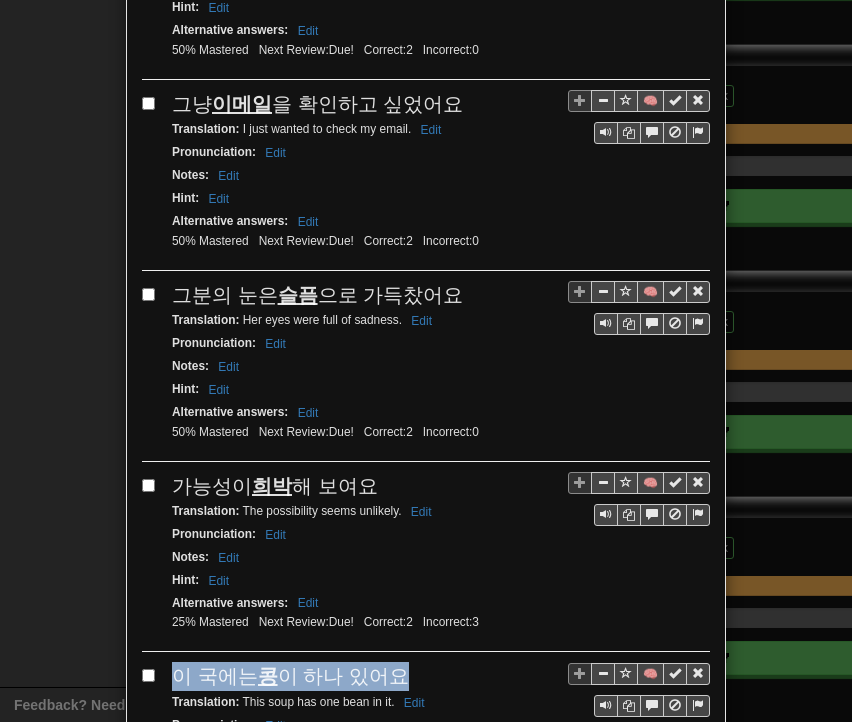drag, startPoint x: 168, startPoint y: 617, endPoint x: 408, endPoint y: 617, distance: 240 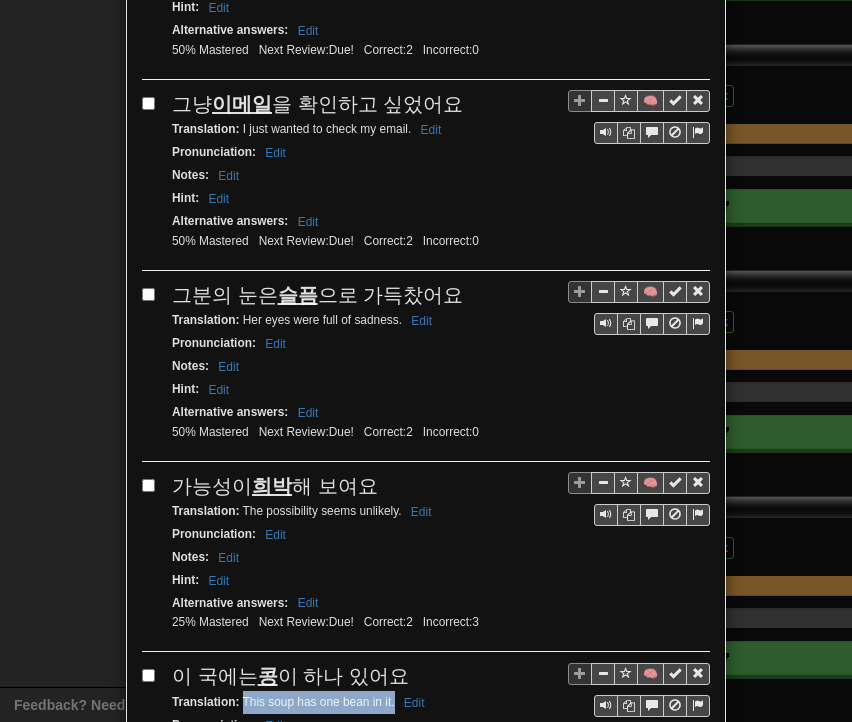 drag, startPoint x: 236, startPoint y: 646, endPoint x: 387, endPoint y: 647, distance: 151.00331 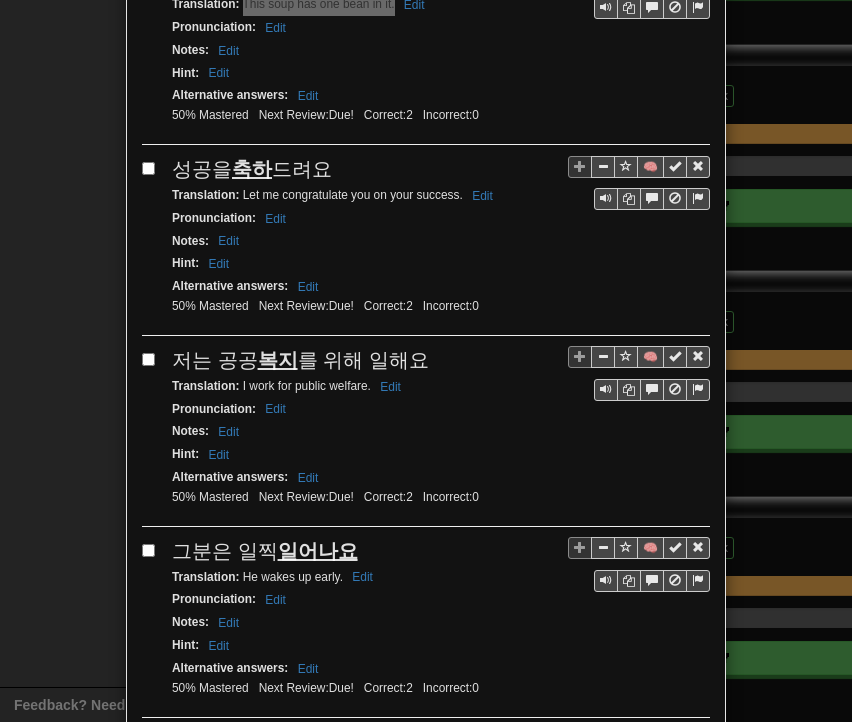 scroll, scrollTop: 3100, scrollLeft: 0, axis: vertical 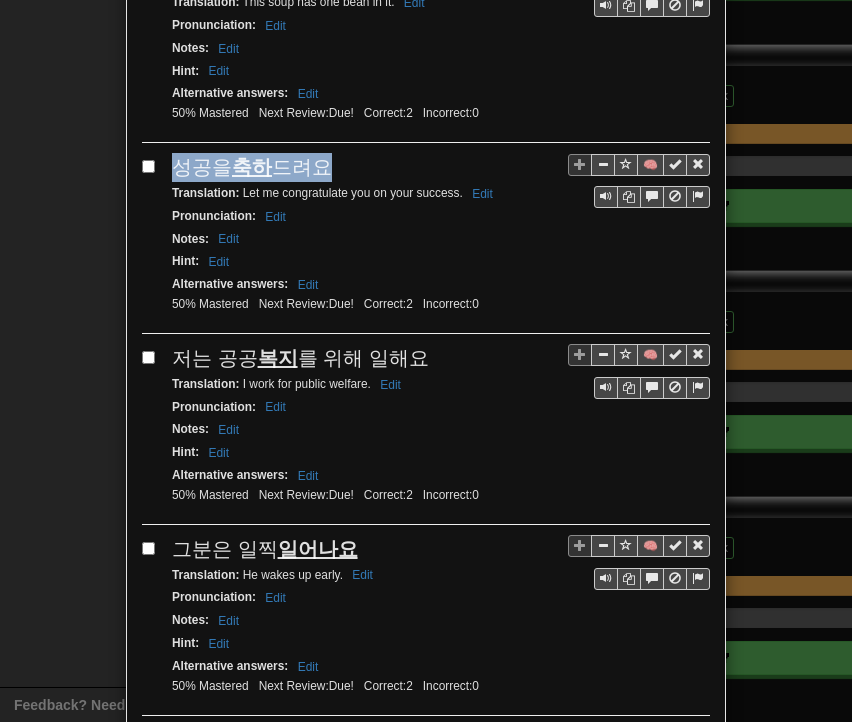 drag, startPoint x: 168, startPoint y: 100, endPoint x: 324, endPoint y: 97, distance: 156.02884 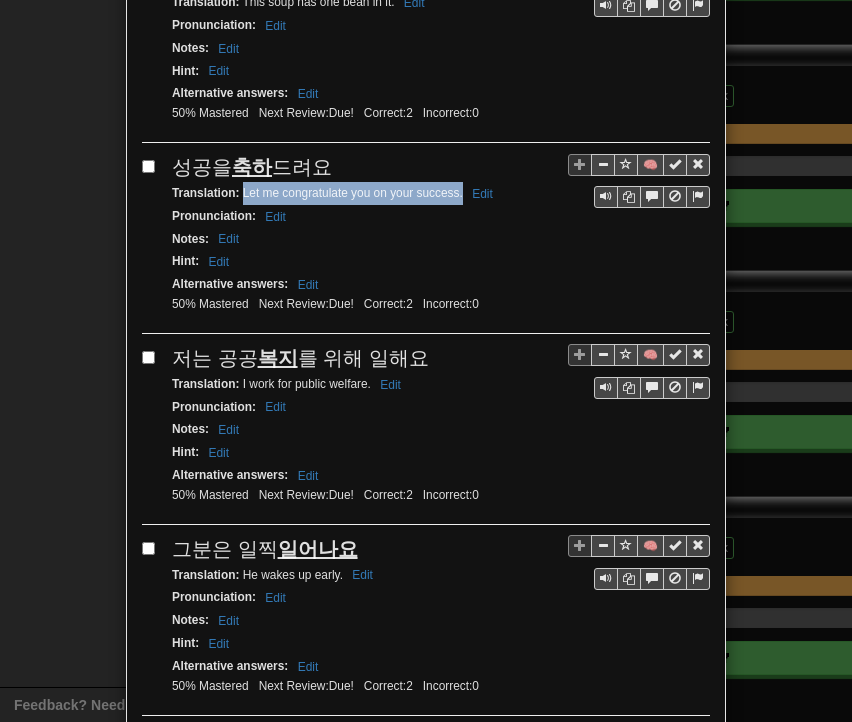 drag, startPoint x: 234, startPoint y: 135, endPoint x: 455, endPoint y: 136, distance: 221.00226 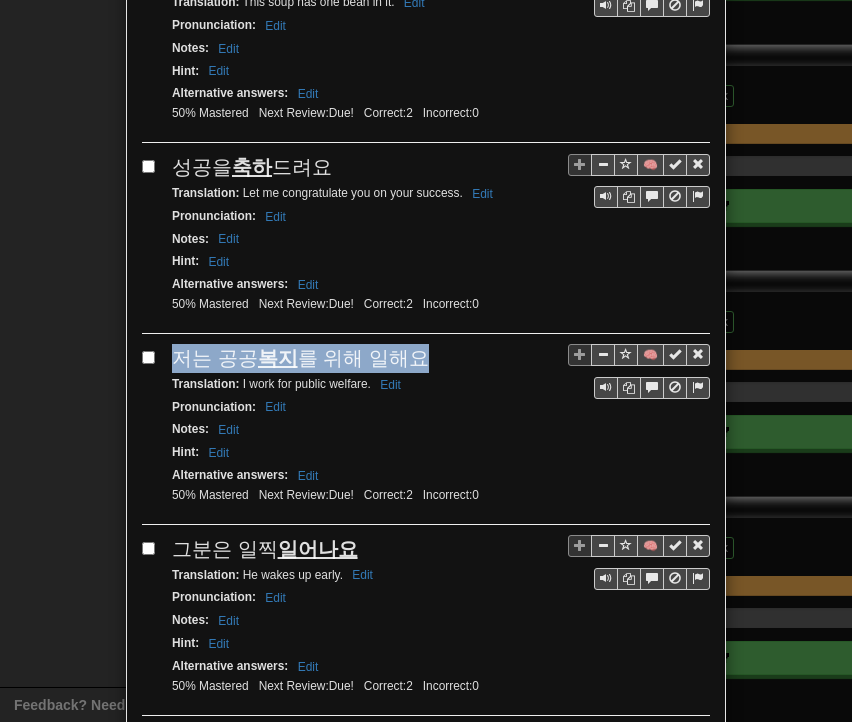 drag, startPoint x: 171, startPoint y: 298, endPoint x: 423, endPoint y: 284, distance: 252.3886 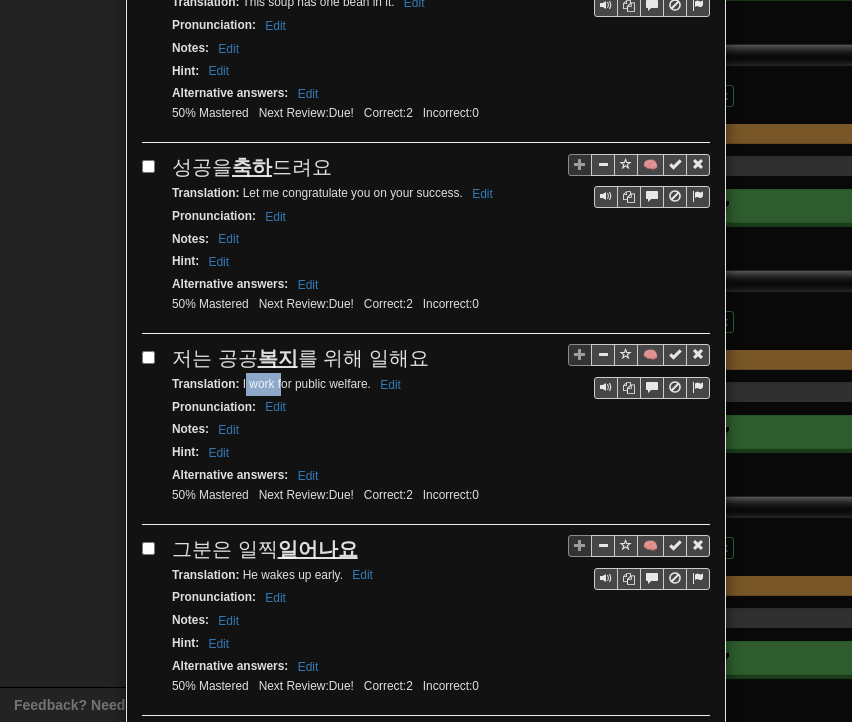 click on "Translation :   I work for public welfare.   Edit" at bounding box center [289, 384] 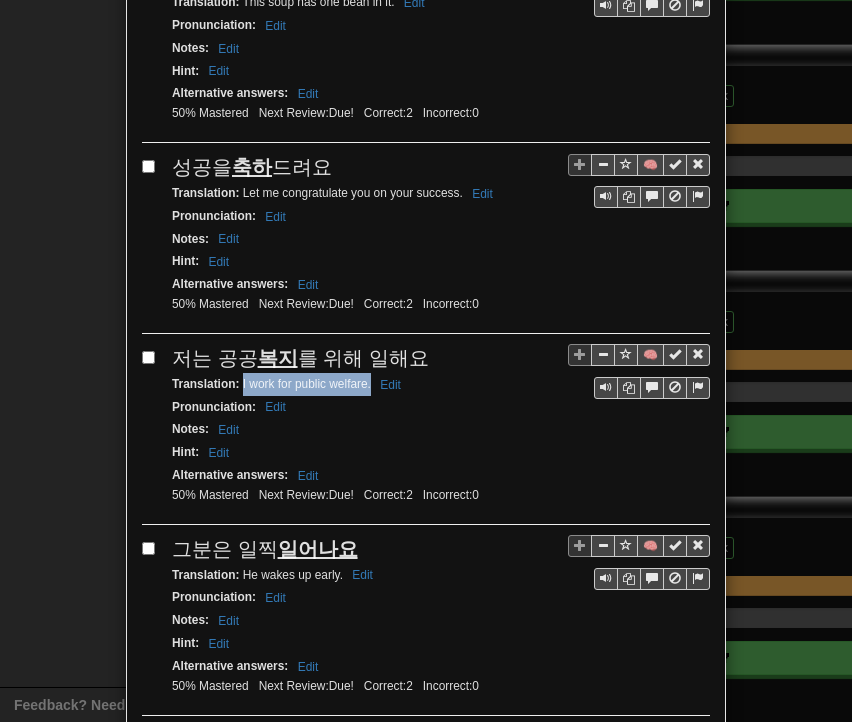 drag, startPoint x: 235, startPoint y: 318, endPoint x: 356, endPoint y: 322, distance: 121.0661 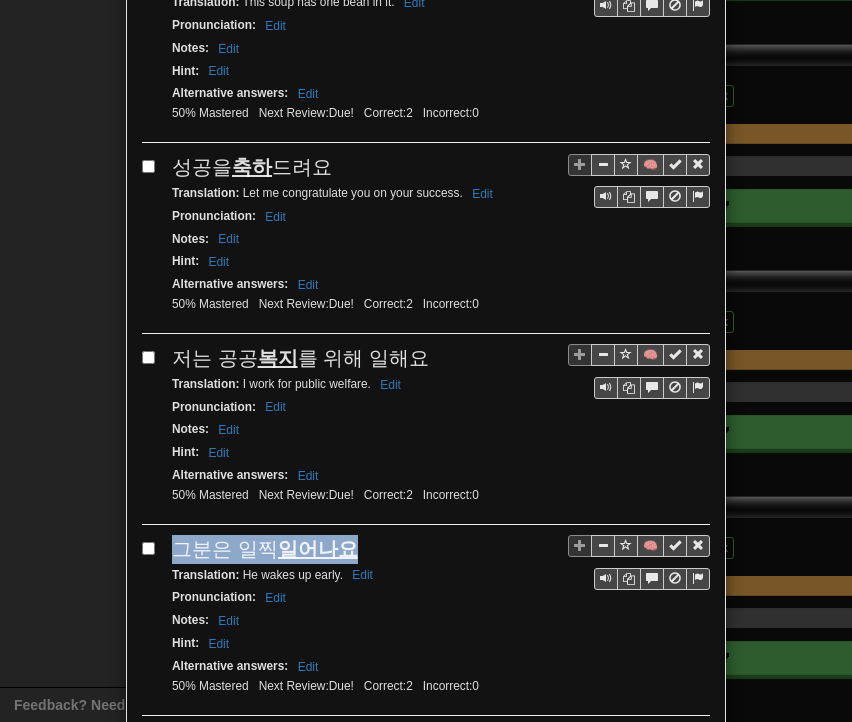 drag, startPoint x: 169, startPoint y: 484, endPoint x: 362, endPoint y: 484, distance: 193 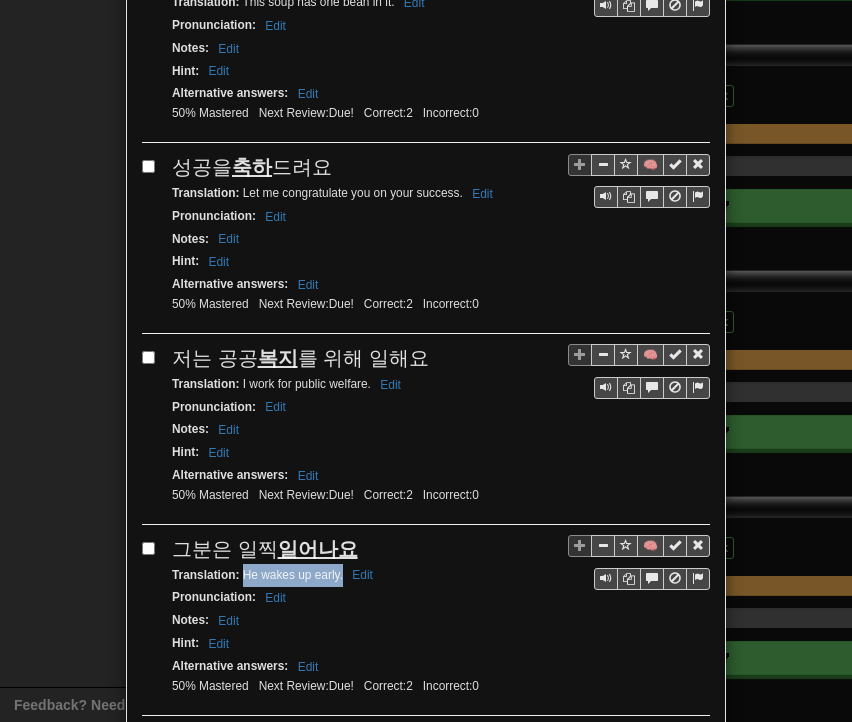 drag, startPoint x: 236, startPoint y: 507, endPoint x: 335, endPoint y: 508, distance: 99.00505 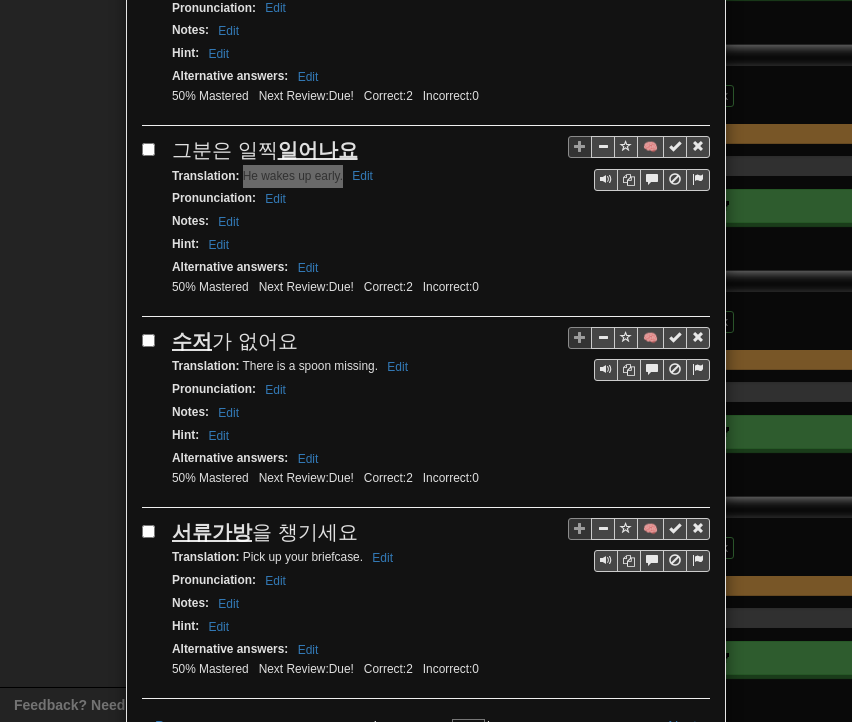 scroll, scrollTop: 3568, scrollLeft: 0, axis: vertical 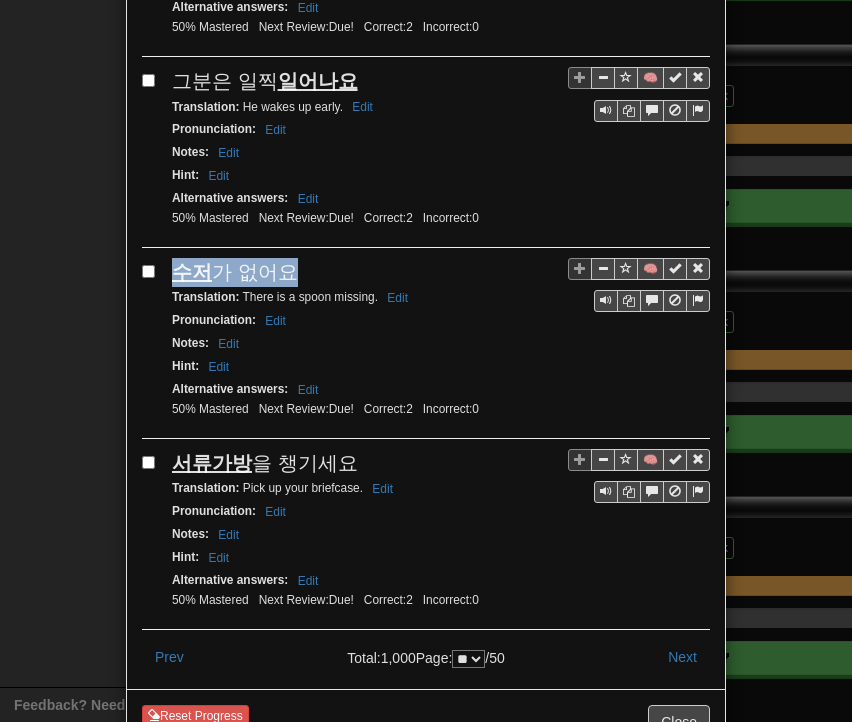 drag, startPoint x: 166, startPoint y: 197, endPoint x: 285, endPoint y: 199, distance: 119.01681 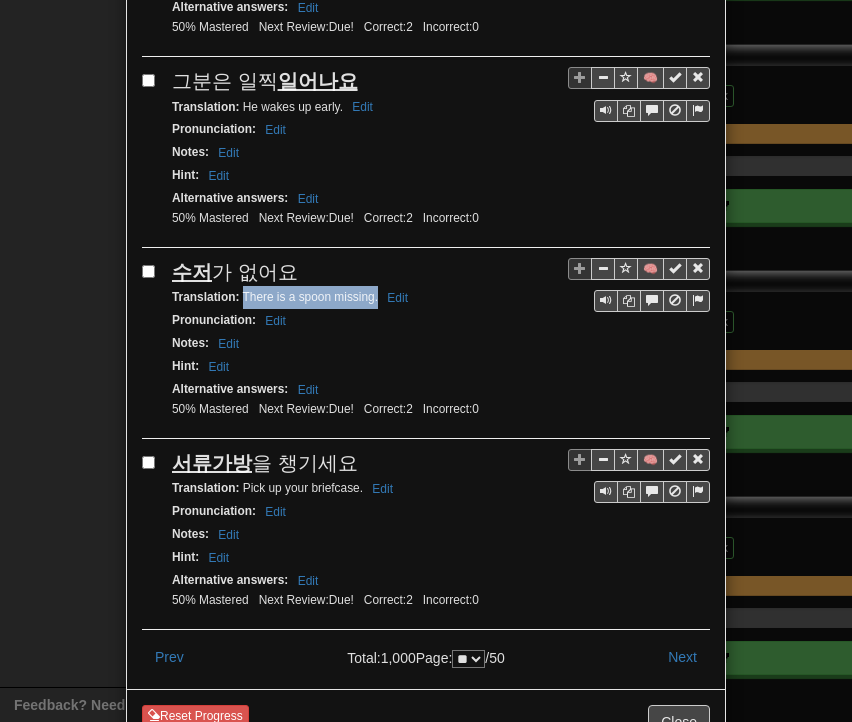 drag, startPoint x: 235, startPoint y: 221, endPoint x: 370, endPoint y: 229, distance: 135.23683 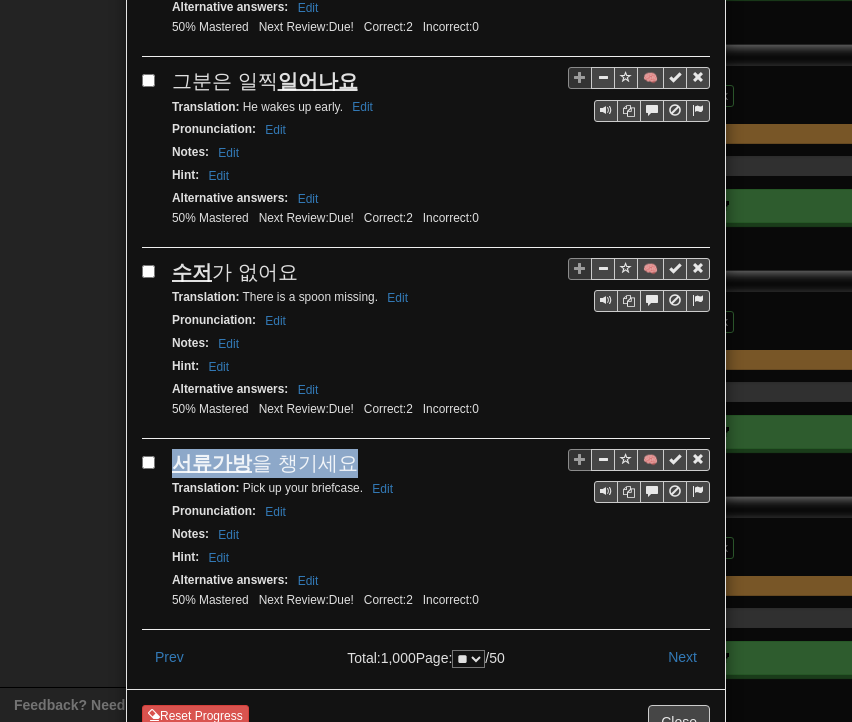drag, startPoint x: 170, startPoint y: 384, endPoint x: 352, endPoint y: 377, distance: 182.13457 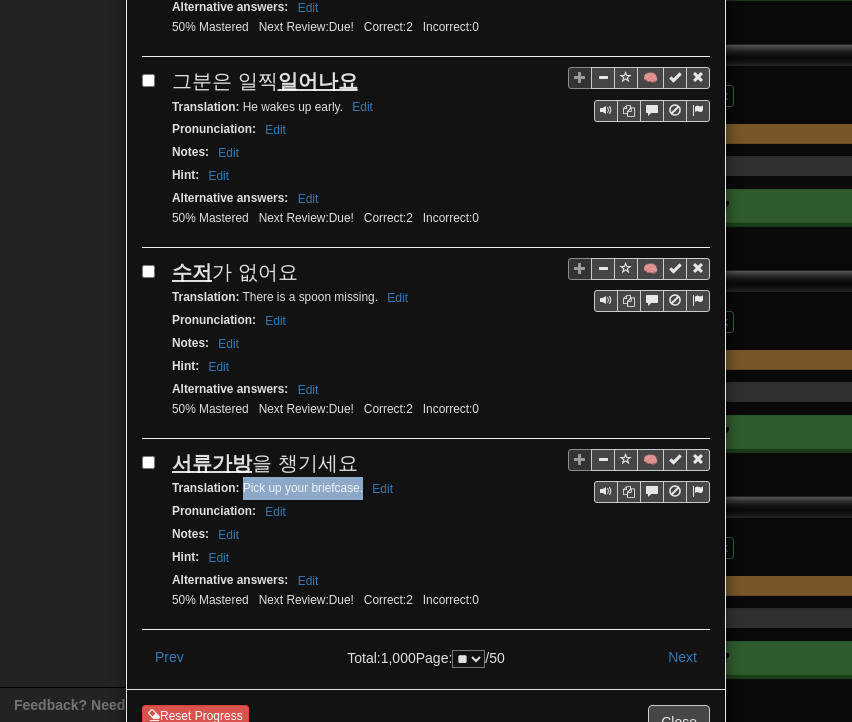 drag, startPoint x: 235, startPoint y: 414, endPoint x: 355, endPoint y: 414, distance: 120 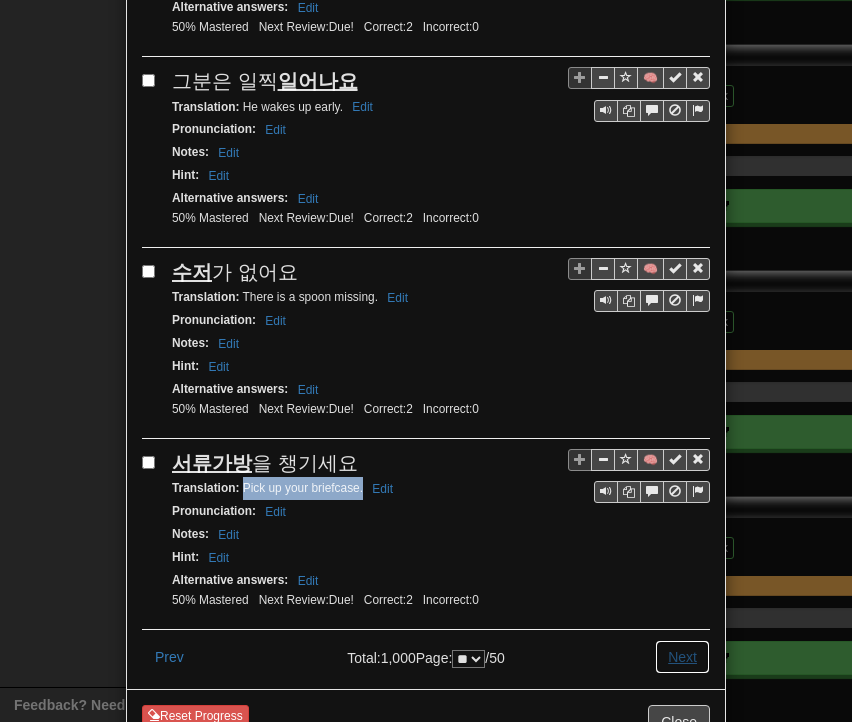 click on "Next" at bounding box center [682, 657] 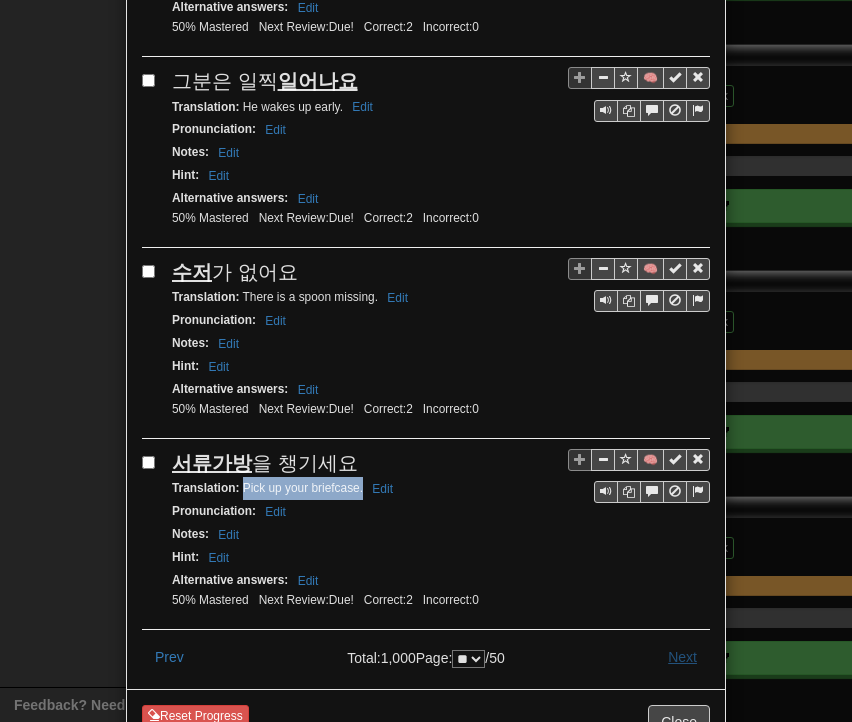 scroll, scrollTop: 0, scrollLeft: 0, axis: both 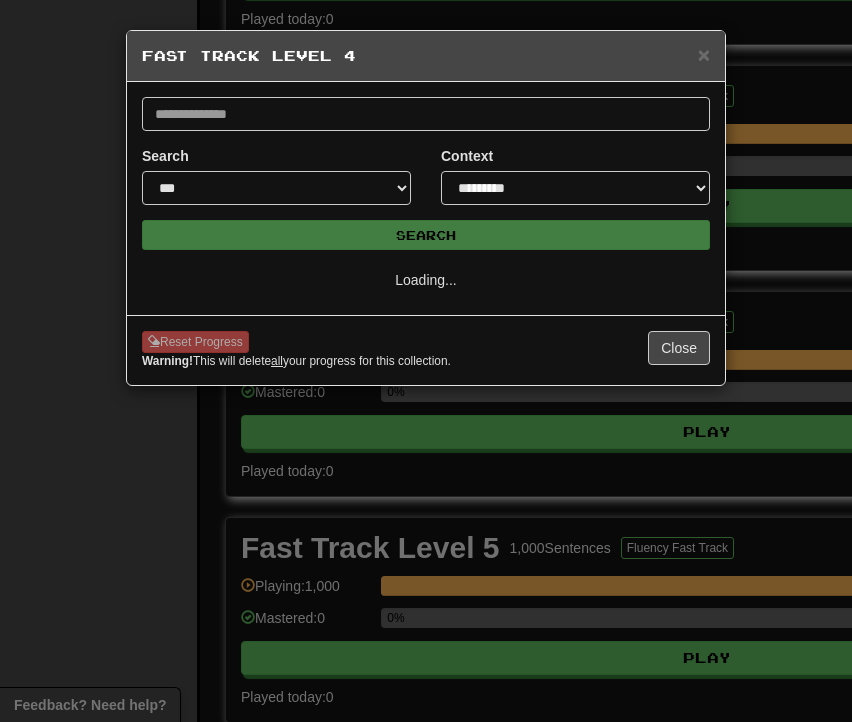 select on "**" 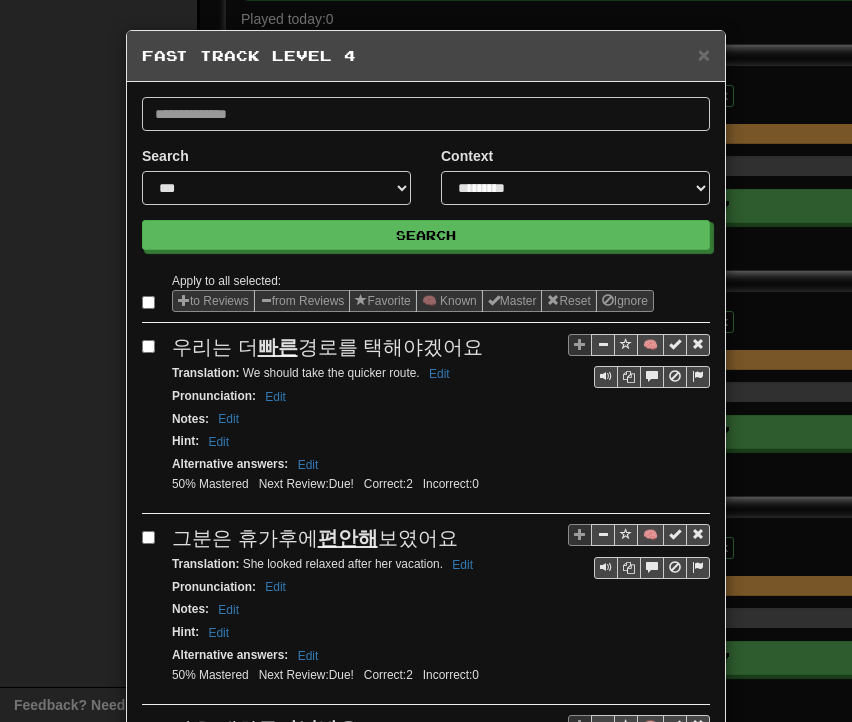 drag, startPoint x: 172, startPoint y: 342, endPoint x: 472, endPoint y: 340, distance: 300.00665 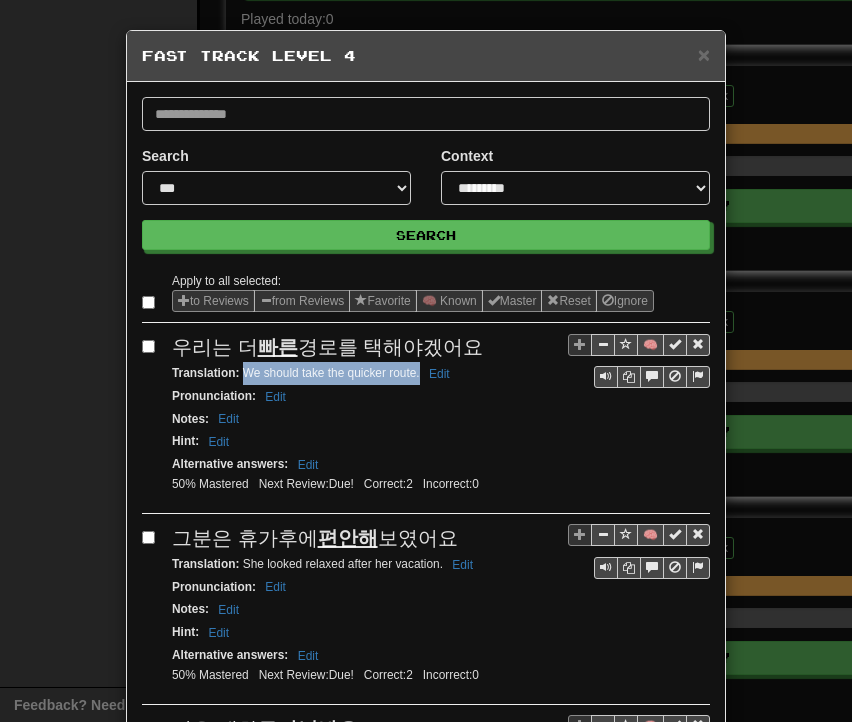 drag, startPoint x: 233, startPoint y: 373, endPoint x: 412, endPoint y: 375, distance: 179.01117 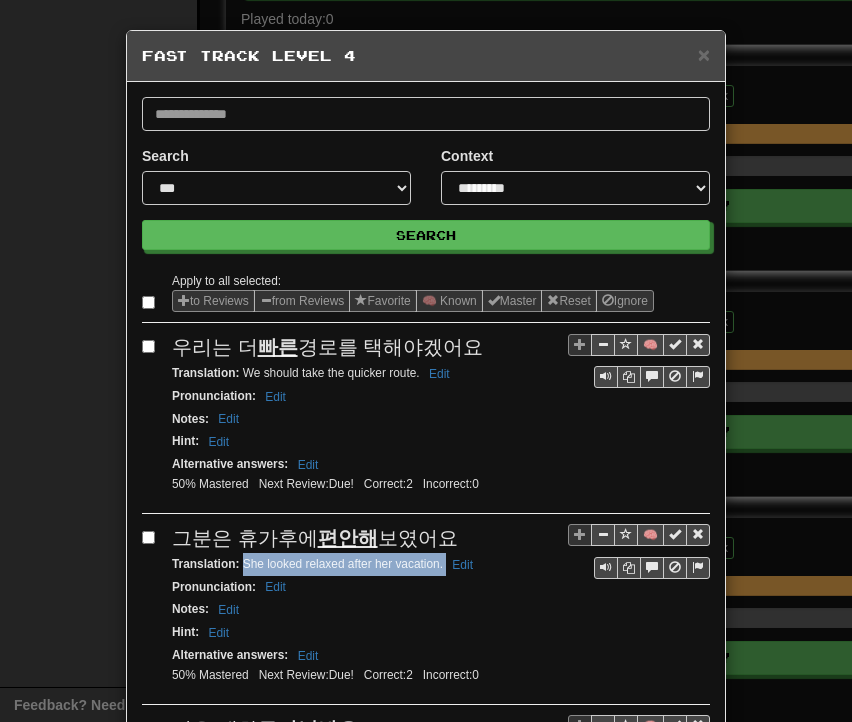 drag, startPoint x: 236, startPoint y: 559, endPoint x: 437, endPoint y: 563, distance: 201.0398 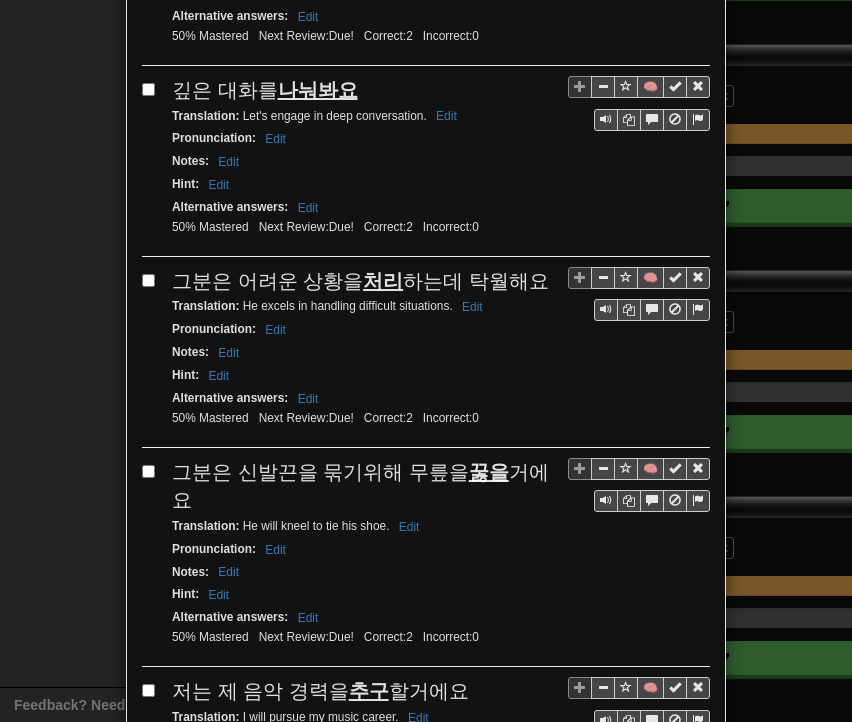 scroll, scrollTop: 700, scrollLeft: 0, axis: vertical 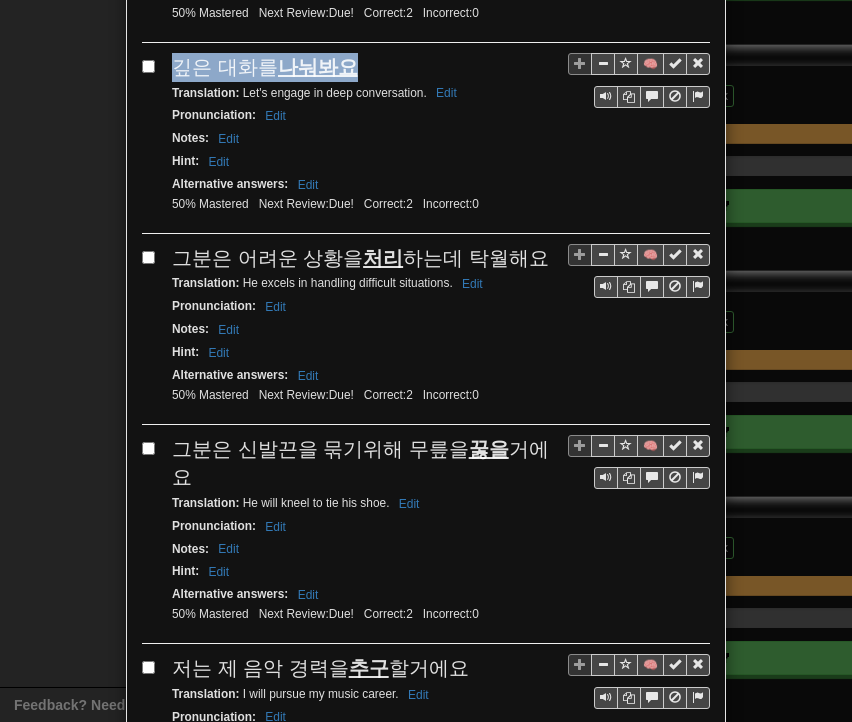 drag, startPoint x: 170, startPoint y: 13, endPoint x: 348, endPoint y: 48, distance: 181.40839 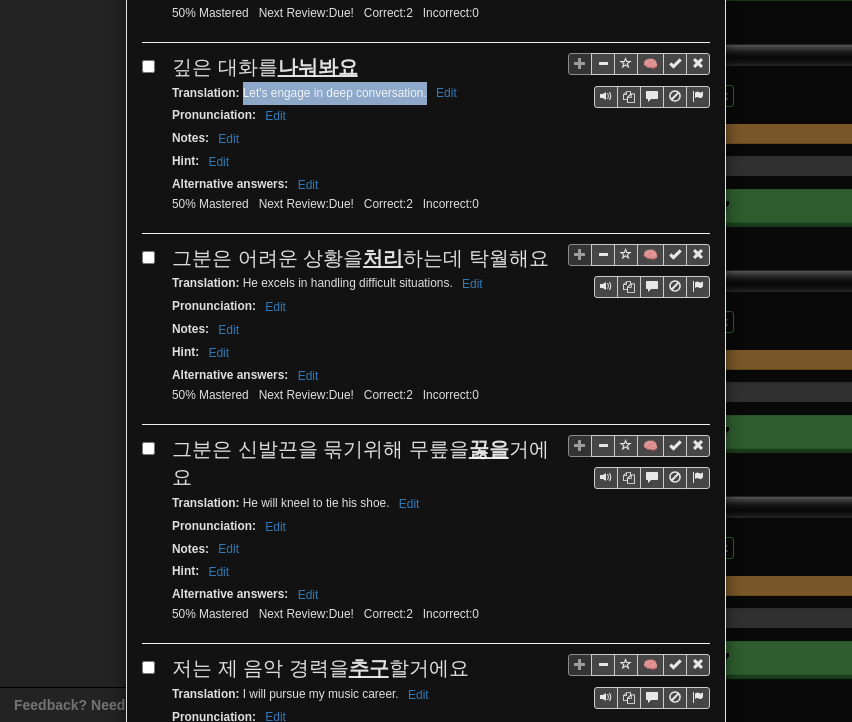 drag, startPoint x: 235, startPoint y: 82, endPoint x: 418, endPoint y: 85, distance: 183.02458 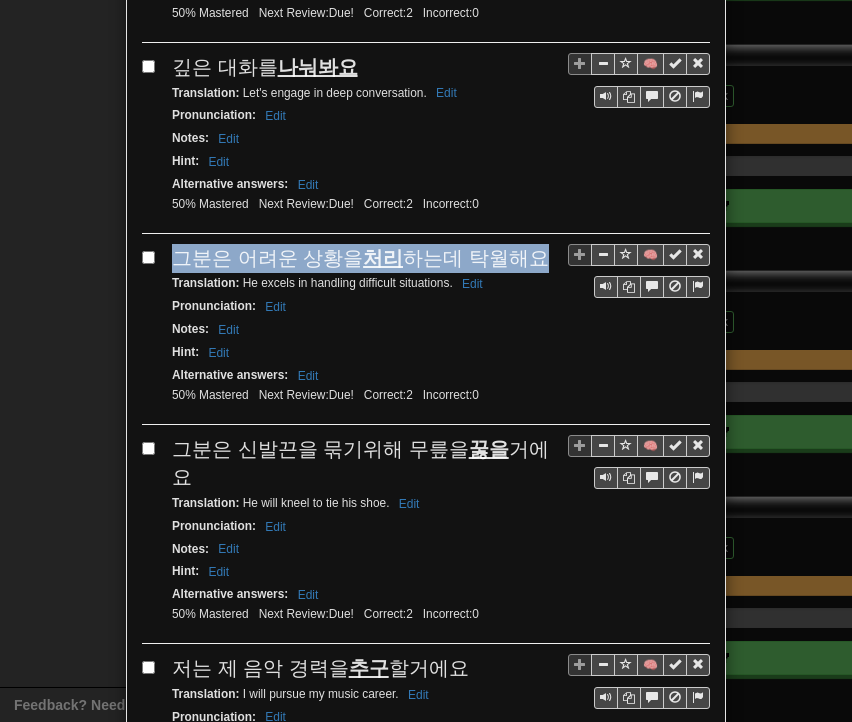 drag, startPoint x: 164, startPoint y: 245, endPoint x: 516, endPoint y: 244, distance: 352.00143 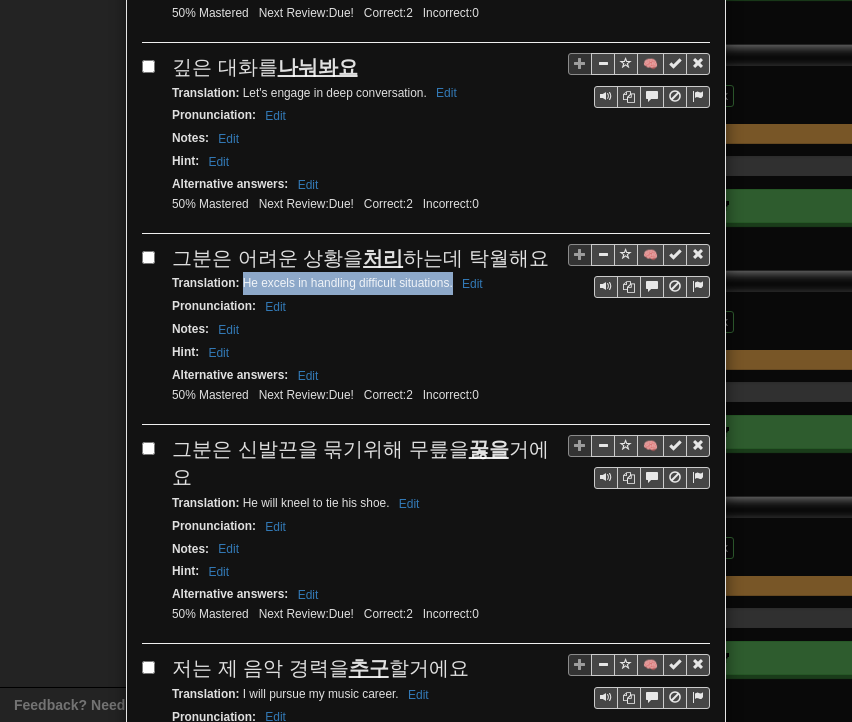 drag, startPoint x: 235, startPoint y: 270, endPoint x: 444, endPoint y: 273, distance: 209.02153 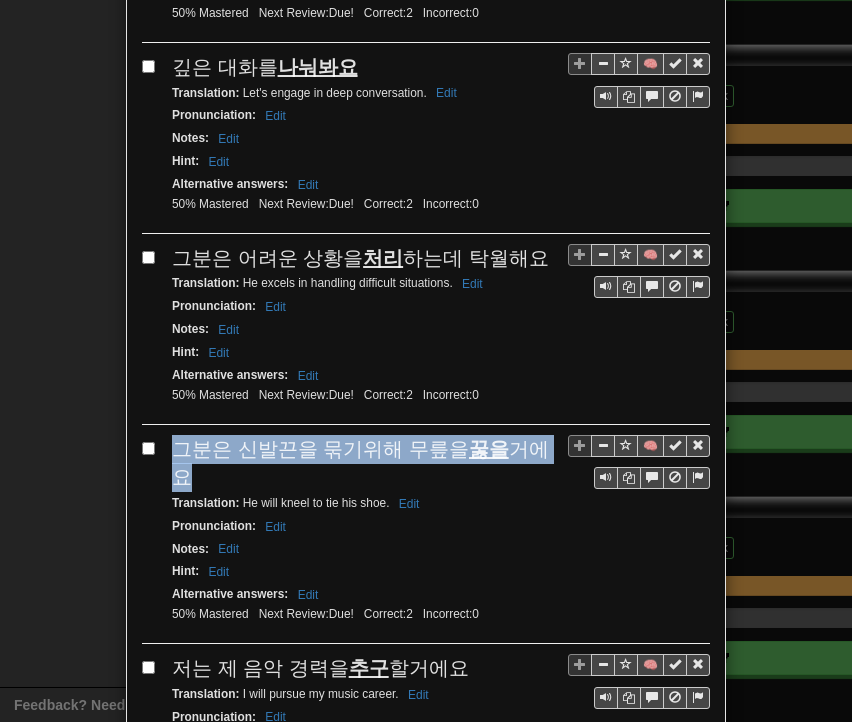 drag, startPoint x: 168, startPoint y: 430, endPoint x: 530, endPoint y: 431, distance: 362.00137 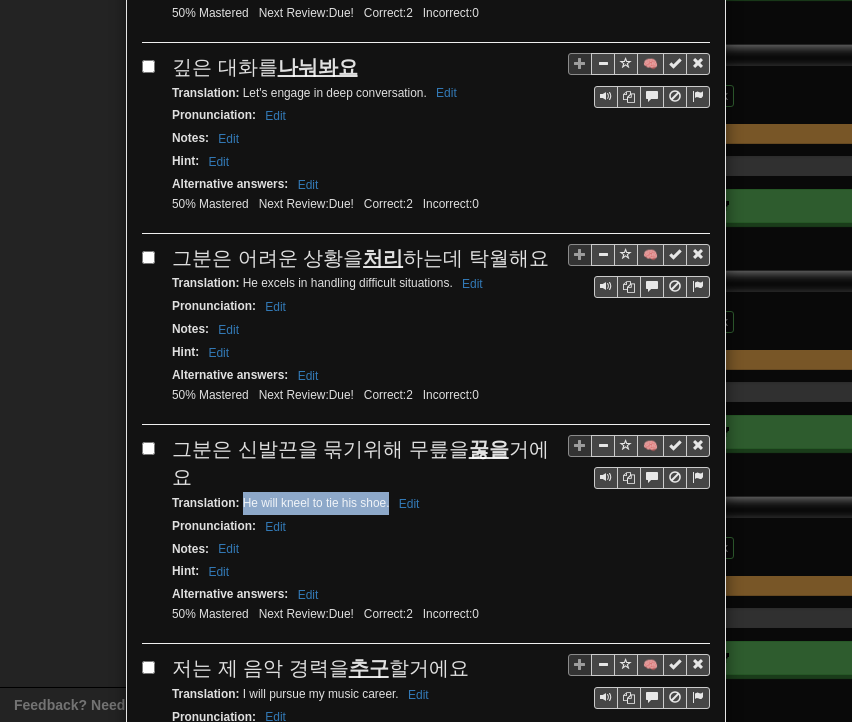 drag, startPoint x: 233, startPoint y: 457, endPoint x: 381, endPoint y: 458, distance: 148.00337 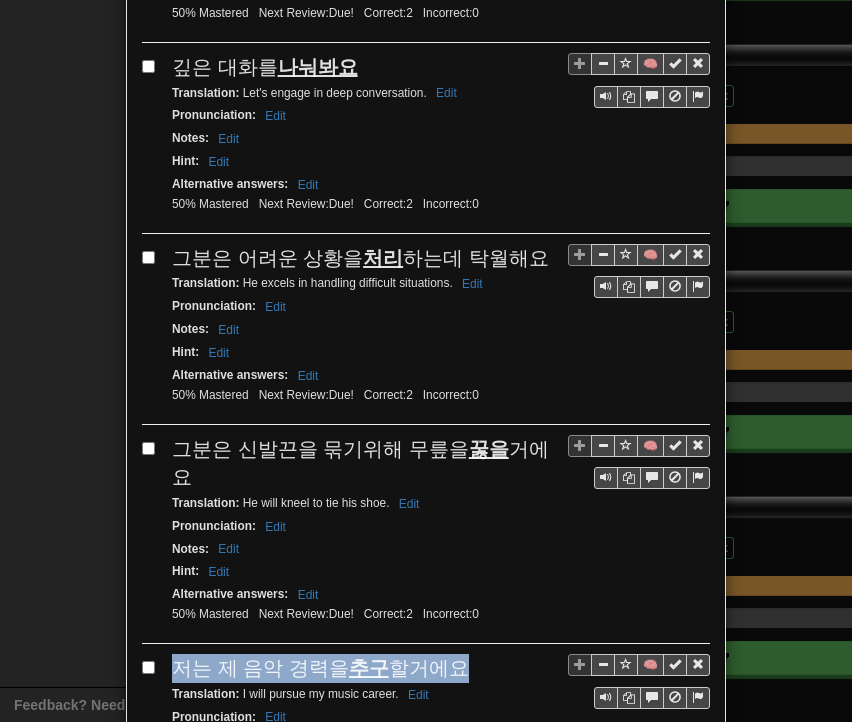 drag, startPoint x: 164, startPoint y: 619, endPoint x: 422, endPoint y: 623, distance: 258.031 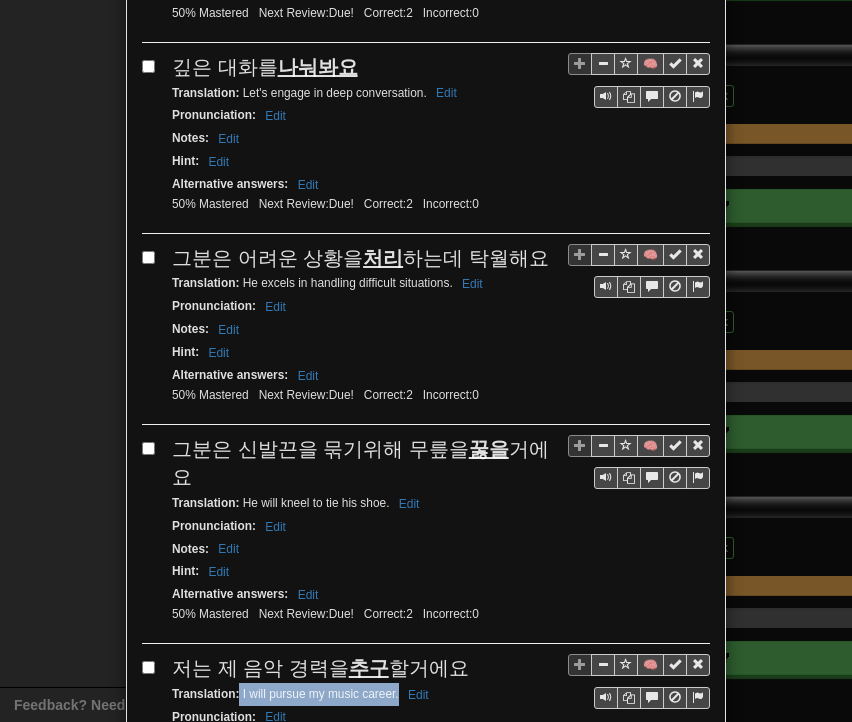 drag, startPoint x: 232, startPoint y: 640, endPoint x: 391, endPoint y: 646, distance: 159.11317 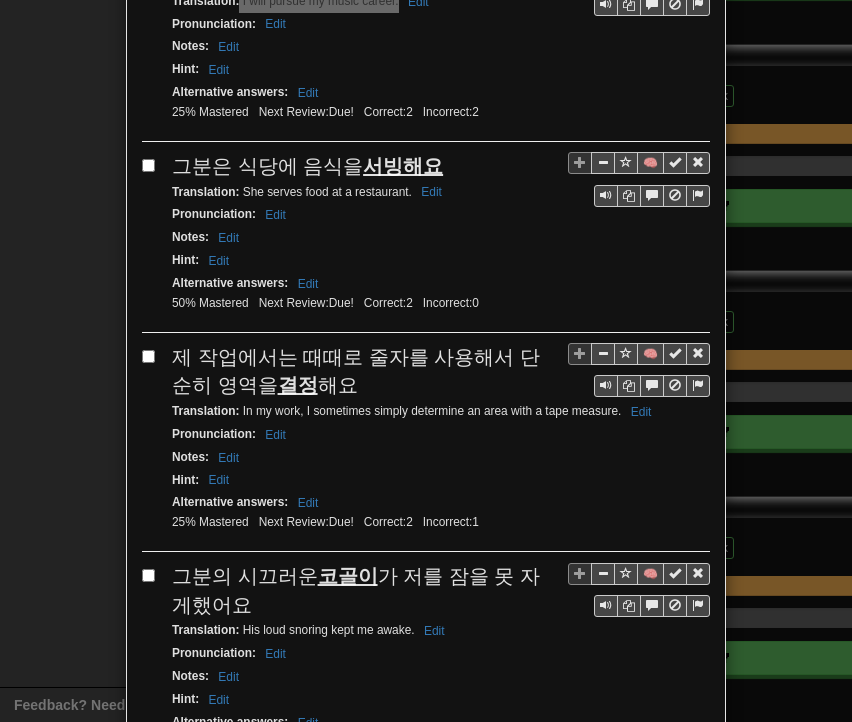 scroll, scrollTop: 1362, scrollLeft: 0, axis: vertical 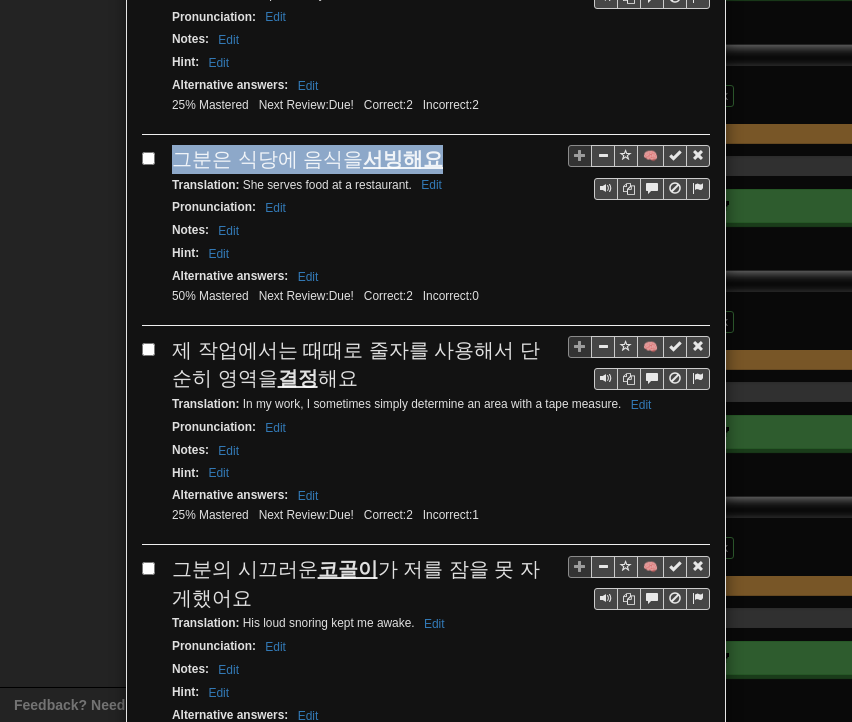 drag, startPoint x: 168, startPoint y: 109, endPoint x: 424, endPoint y: 95, distance: 256.38254 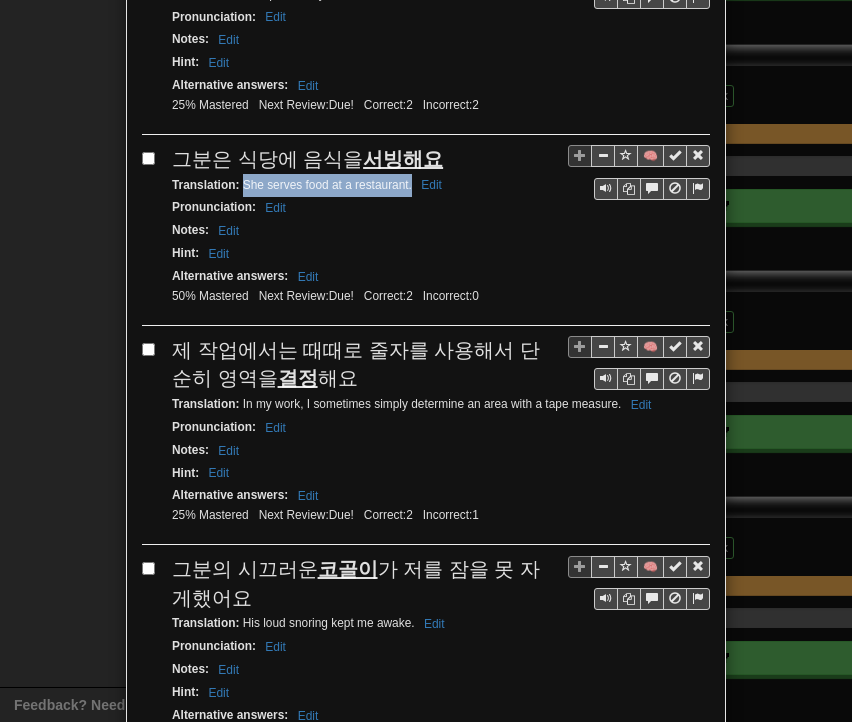 drag, startPoint x: 236, startPoint y: 129, endPoint x: 400, endPoint y: 133, distance: 164.04877 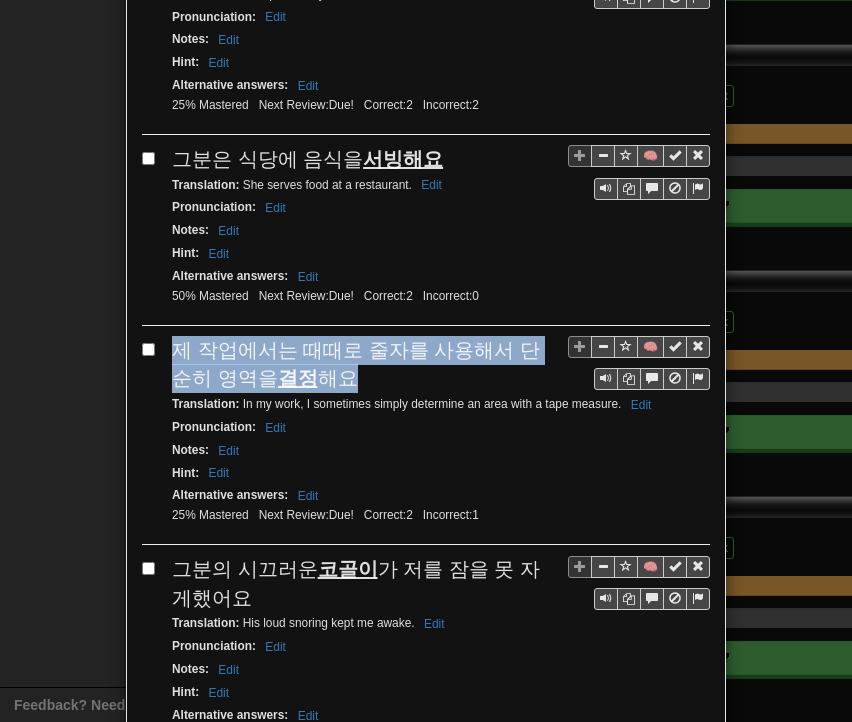 drag, startPoint x: 167, startPoint y: 285, endPoint x: 312, endPoint y: 307, distance: 146.65947 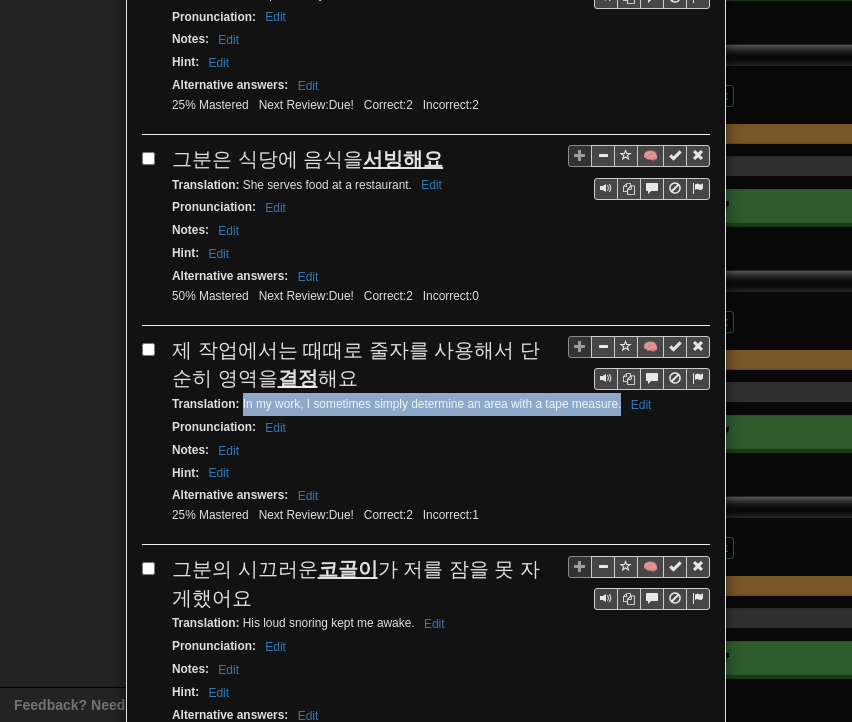 drag, startPoint x: 234, startPoint y: 344, endPoint x: 612, endPoint y: 349, distance: 378.03308 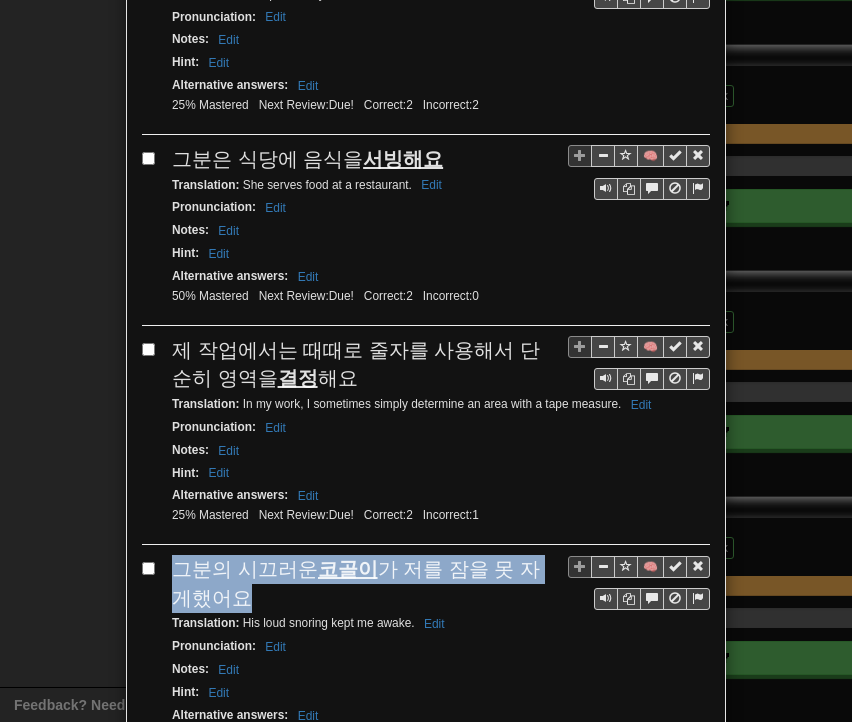 drag, startPoint x: 170, startPoint y: 504, endPoint x: 208, endPoint y: 532, distance: 47.201694 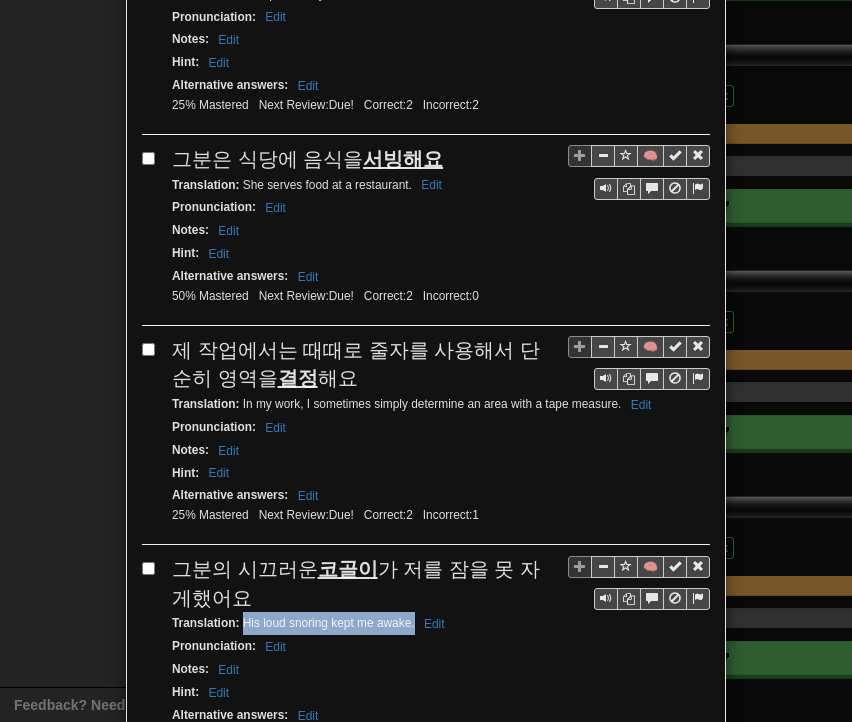 drag, startPoint x: 236, startPoint y: 557, endPoint x: 406, endPoint y: 564, distance: 170.14406 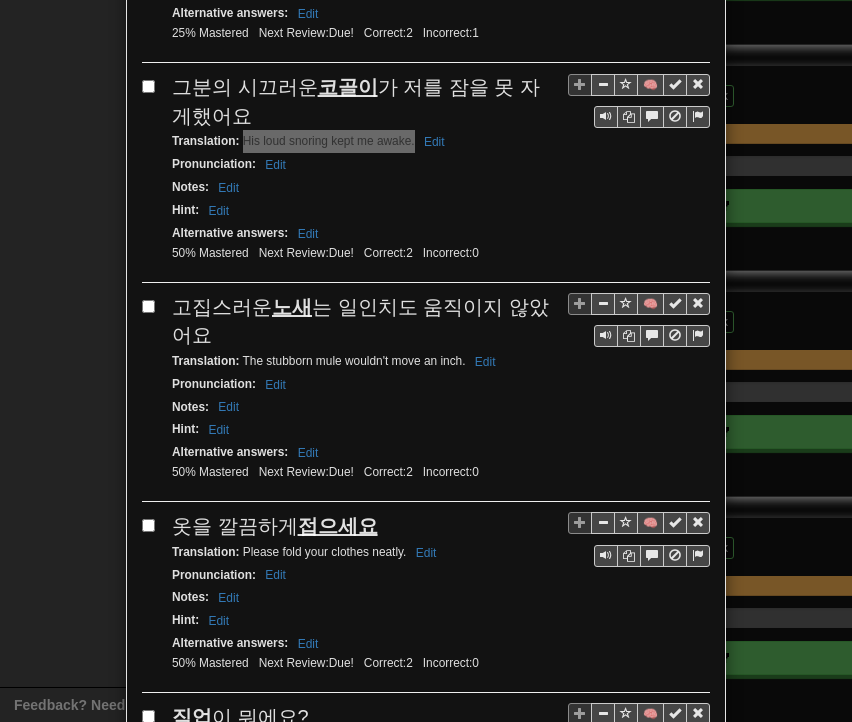 scroll, scrollTop: 1862, scrollLeft: 0, axis: vertical 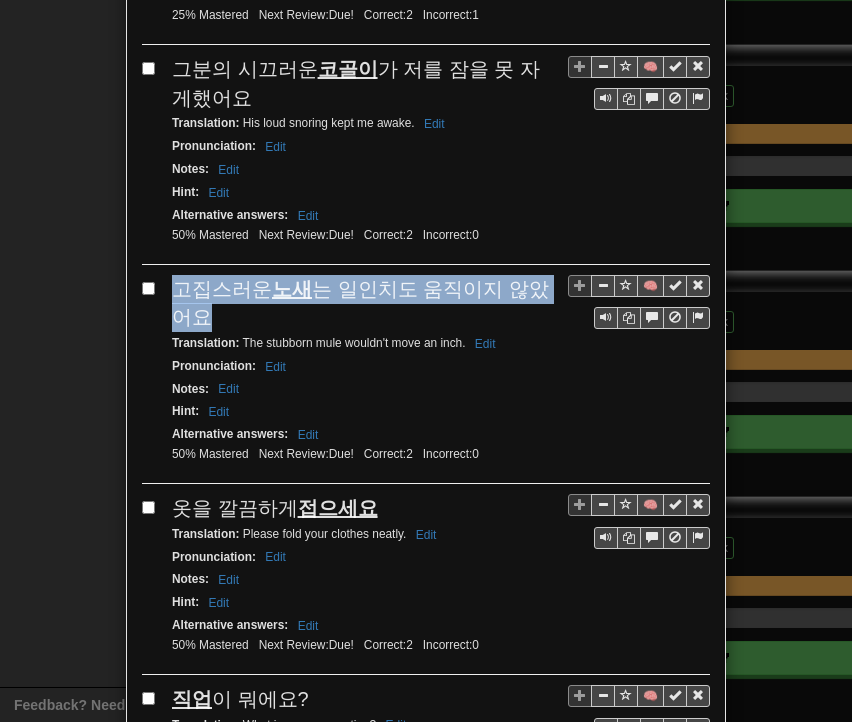 drag, startPoint x: 169, startPoint y: 218, endPoint x: 195, endPoint y: 247, distance: 38.948685 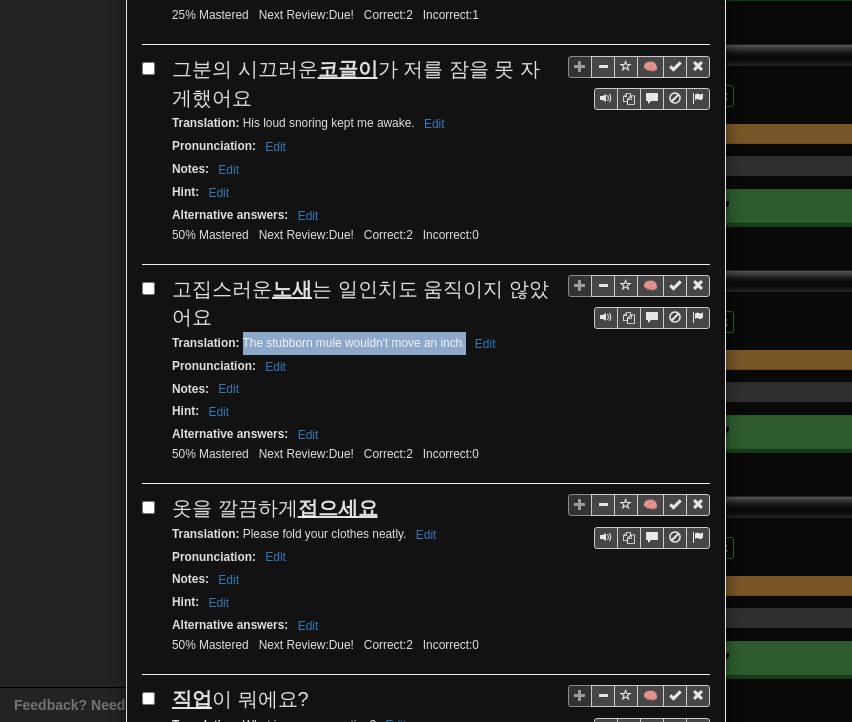 drag, startPoint x: 234, startPoint y: 273, endPoint x: 458, endPoint y: 283, distance: 224.2231 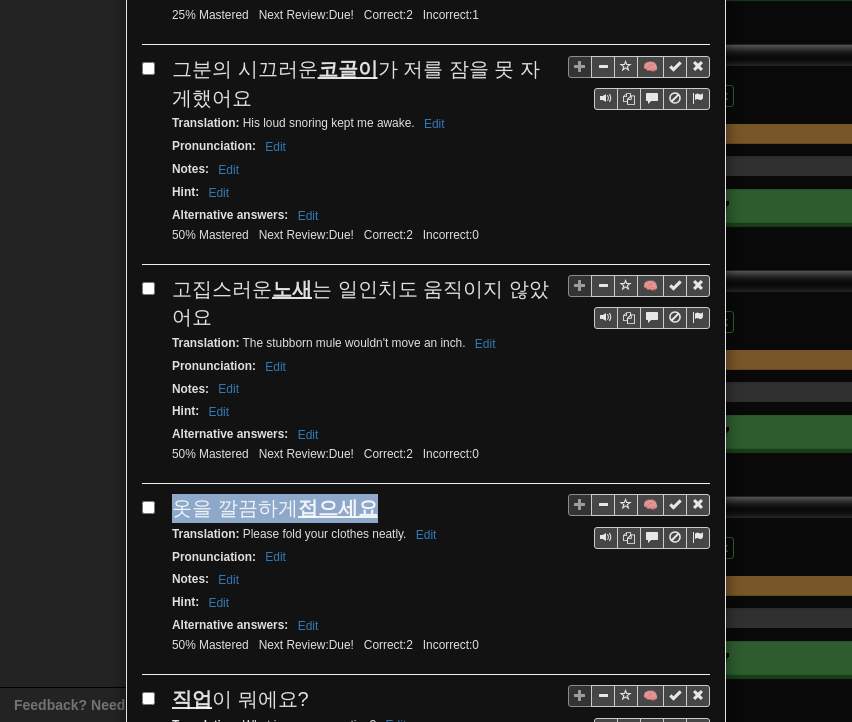 drag, startPoint x: 168, startPoint y: 438, endPoint x: 346, endPoint y: 446, distance: 178.17969 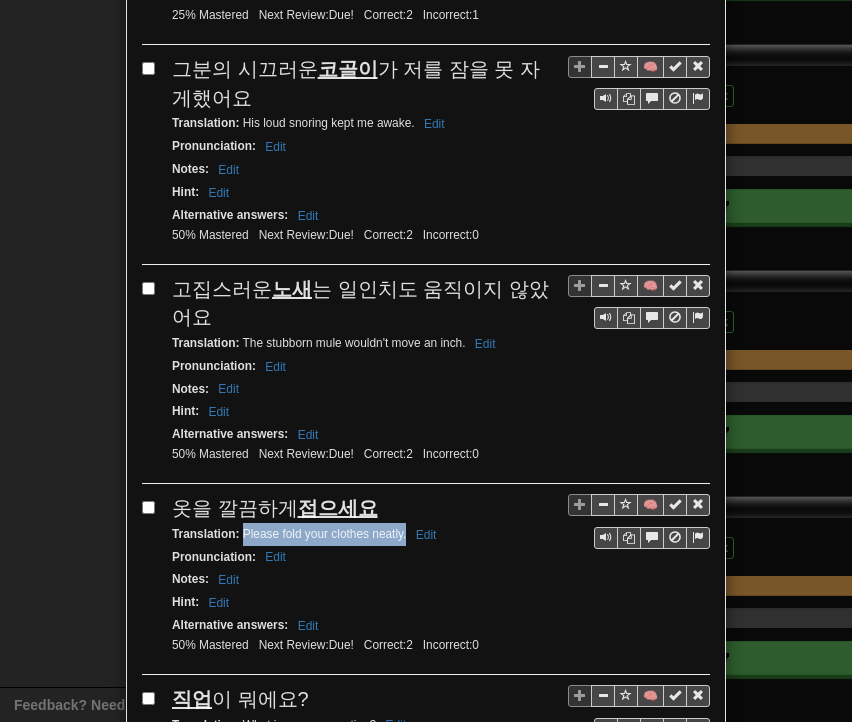 drag, startPoint x: 233, startPoint y: 468, endPoint x: 398, endPoint y: 469, distance: 165.00304 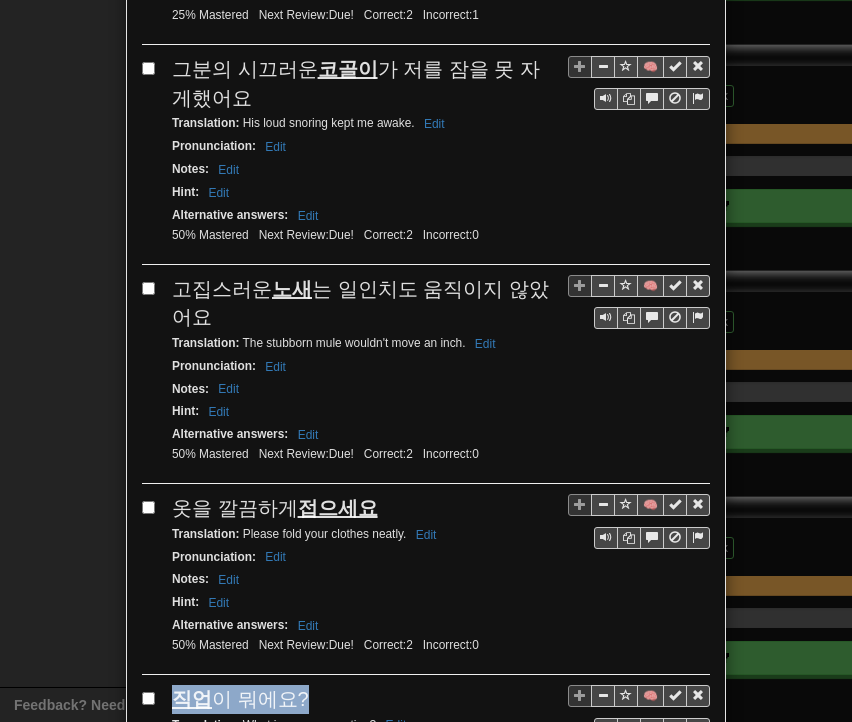 drag, startPoint x: 175, startPoint y: 624, endPoint x: 285, endPoint y: 622, distance: 110.01818 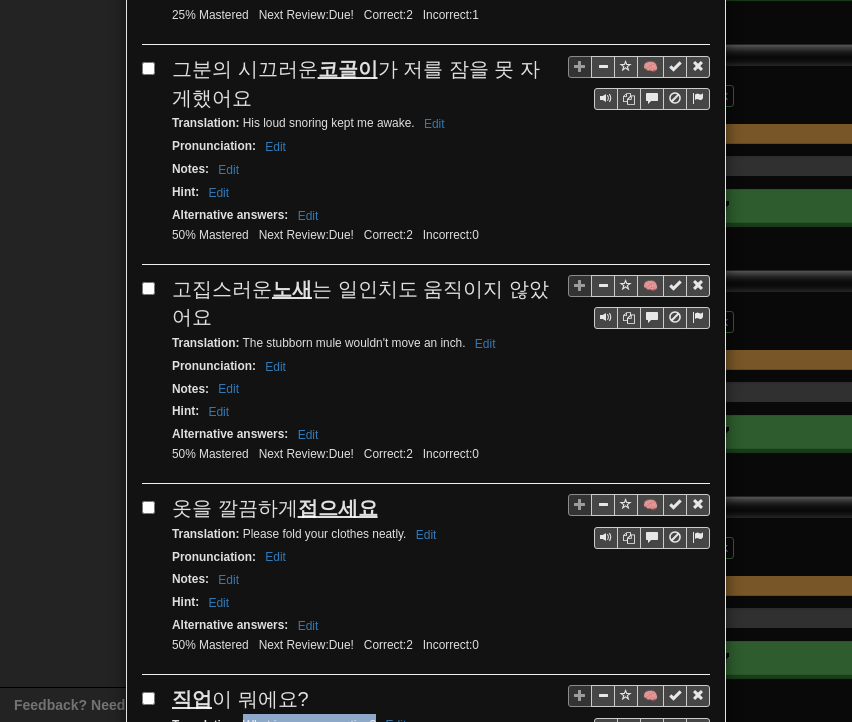 drag, startPoint x: 236, startPoint y: 649, endPoint x: 366, endPoint y: 648, distance: 130.00385 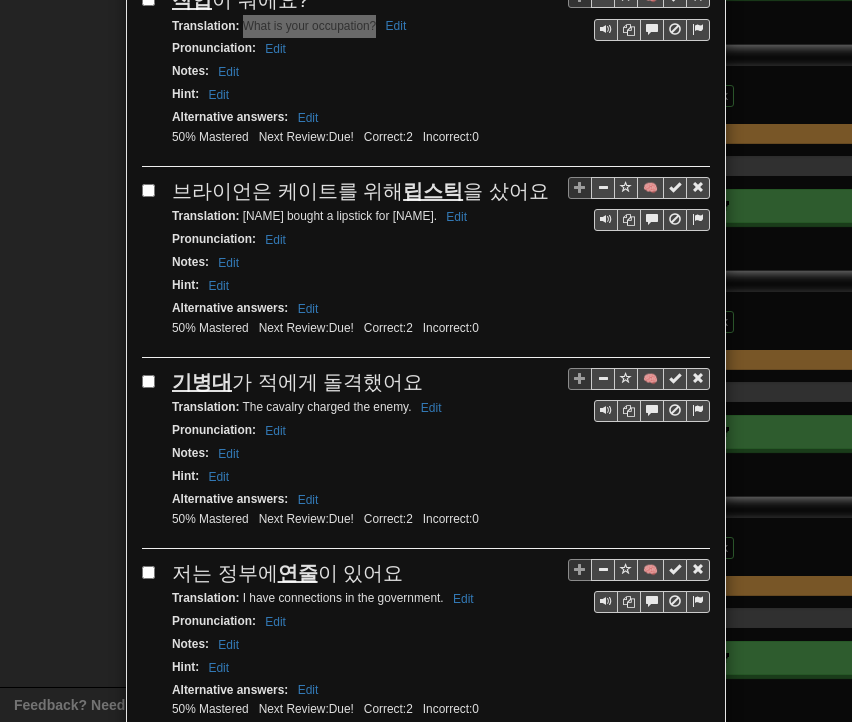 scroll, scrollTop: 2562, scrollLeft: 0, axis: vertical 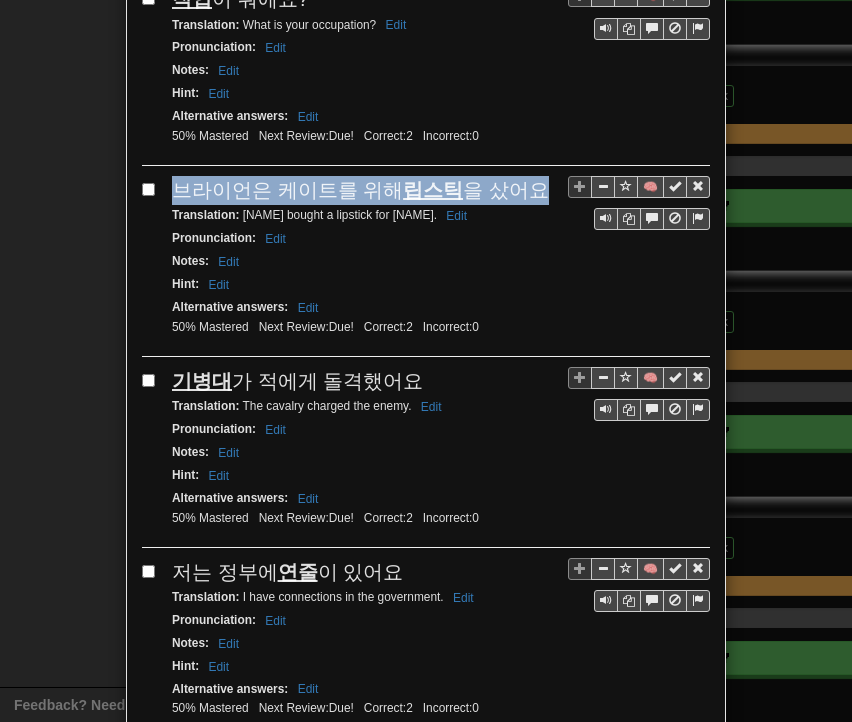 drag, startPoint x: 172, startPoint y: 114, endPoint x: 516, endPoint y: 115, distance: 344.00146 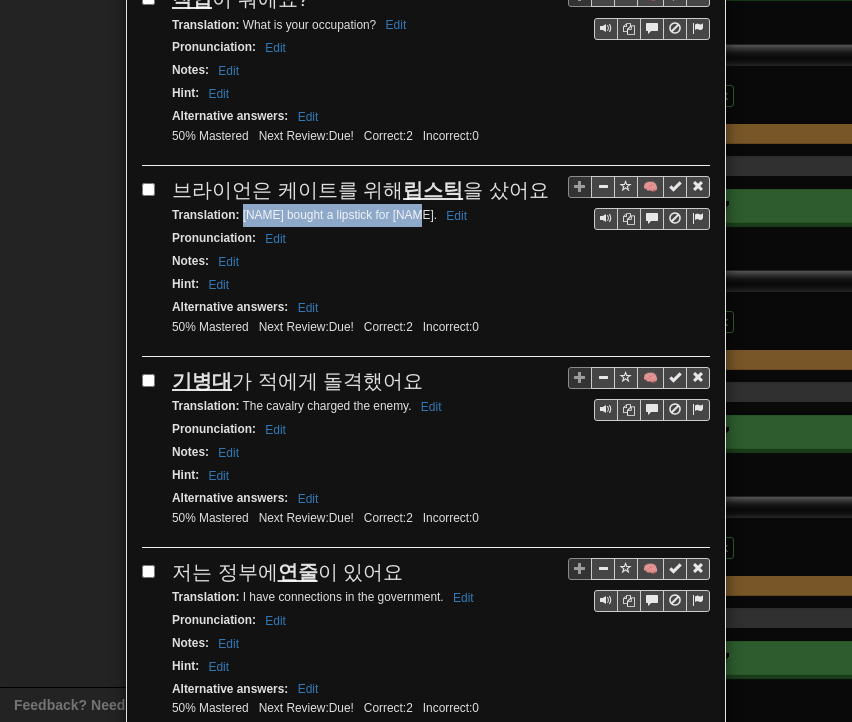 drag, startPoint x: 236, startPoint y: 133, endPoint x: 398, endPoint y: 145, distance: 162.44383 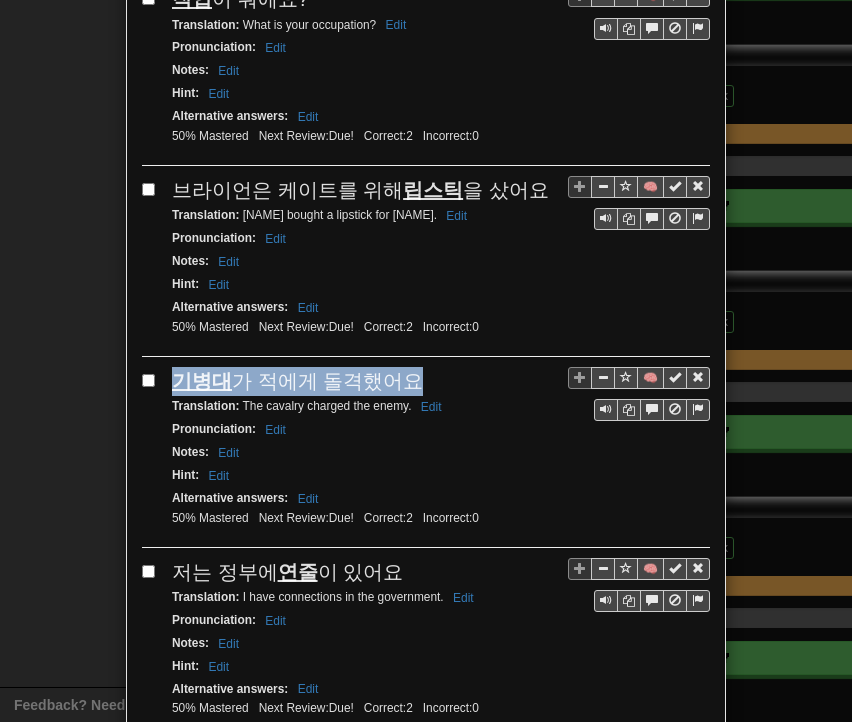 drag, startPoint x: 169, startPoint y: 291, endPoint x: 404, endPoint y: 293, distance: 235.00851 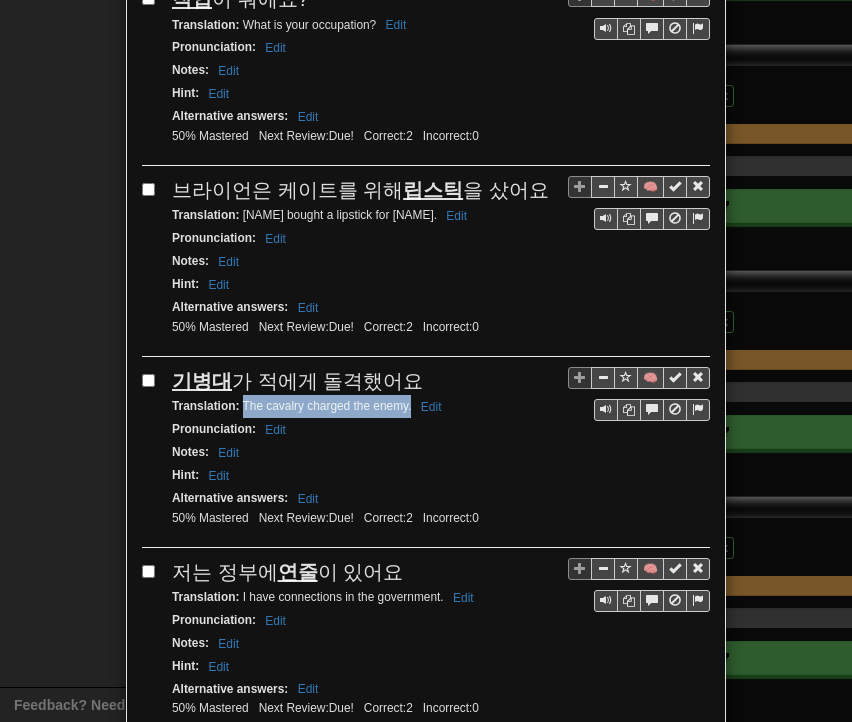 drag, startPoint x: 236, startPoint y: 324, endPoint x: 403, endPoint y: 332, distance: 167.19151 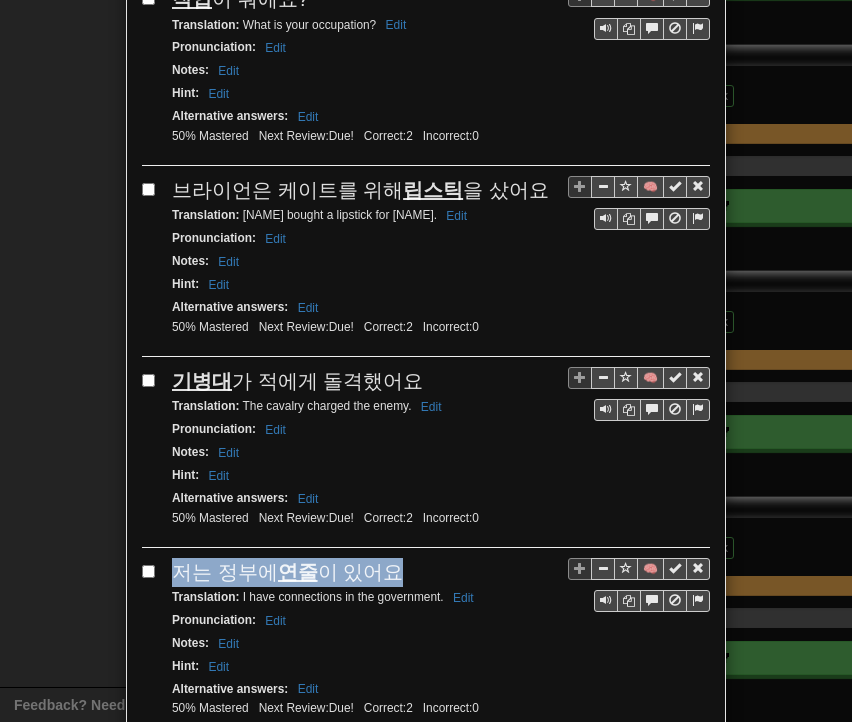 drag, startPoint x: 158, startPoint y: 484, endPoint x: 355, endPoint y: 486, distance: 197.01015 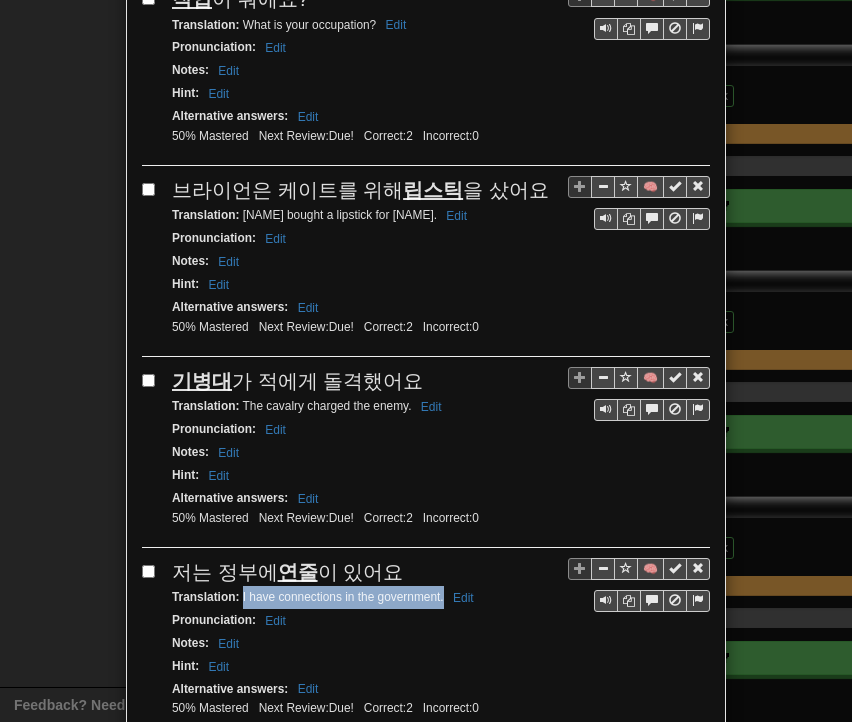 drag, startPoint x: 234, startPoint y: 513, endPoint x: 436, endPoint y: 514, distance: 202.00247 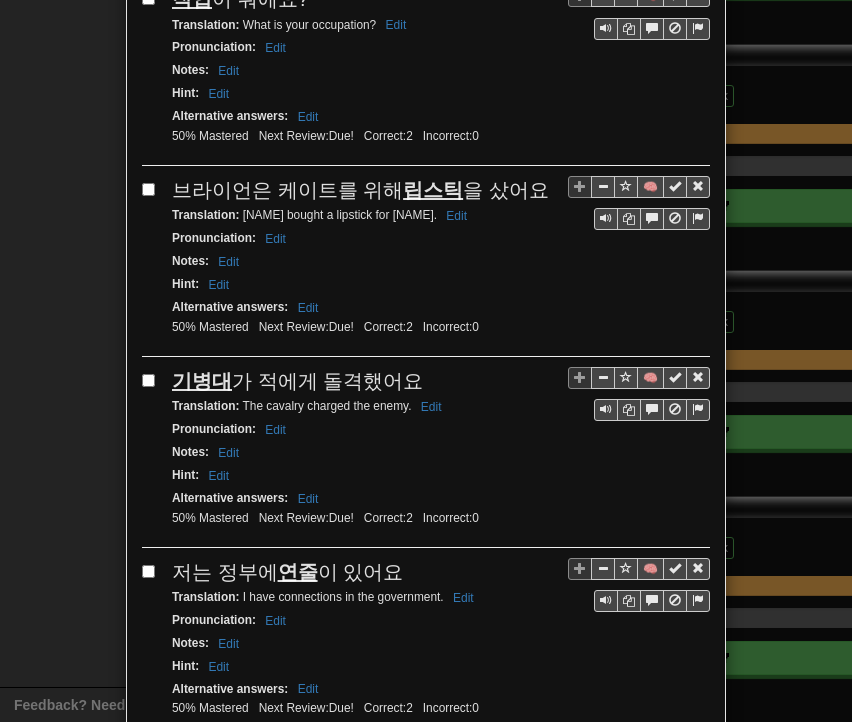 drag, startPoint x: 168, startPoint y: 673, endPoint x: 405, endPoint y: 677, distance: 237.03375 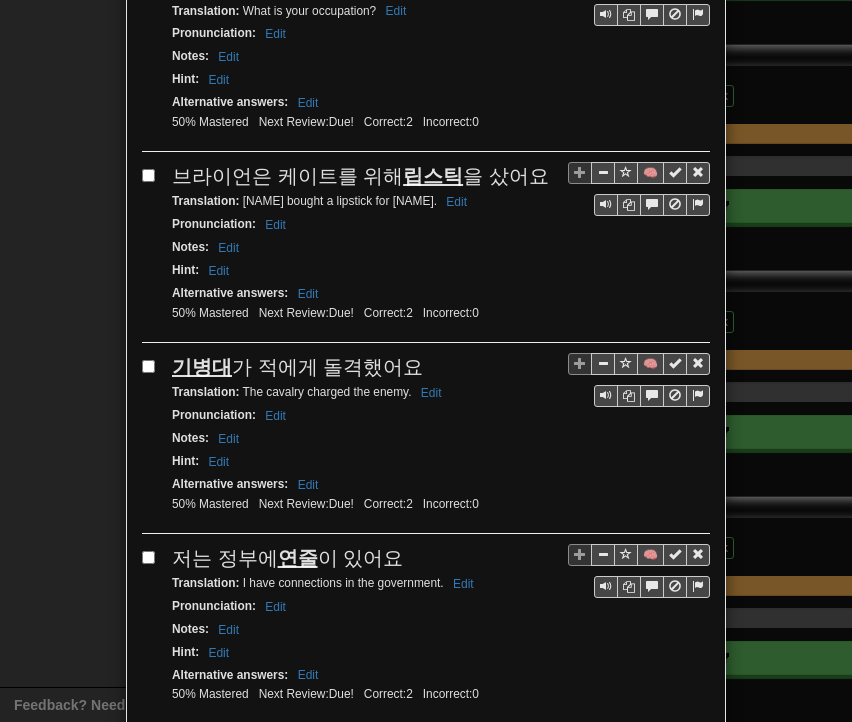 scroll, scrollTop: 2587, scrollLeft: 0, axis: vertical 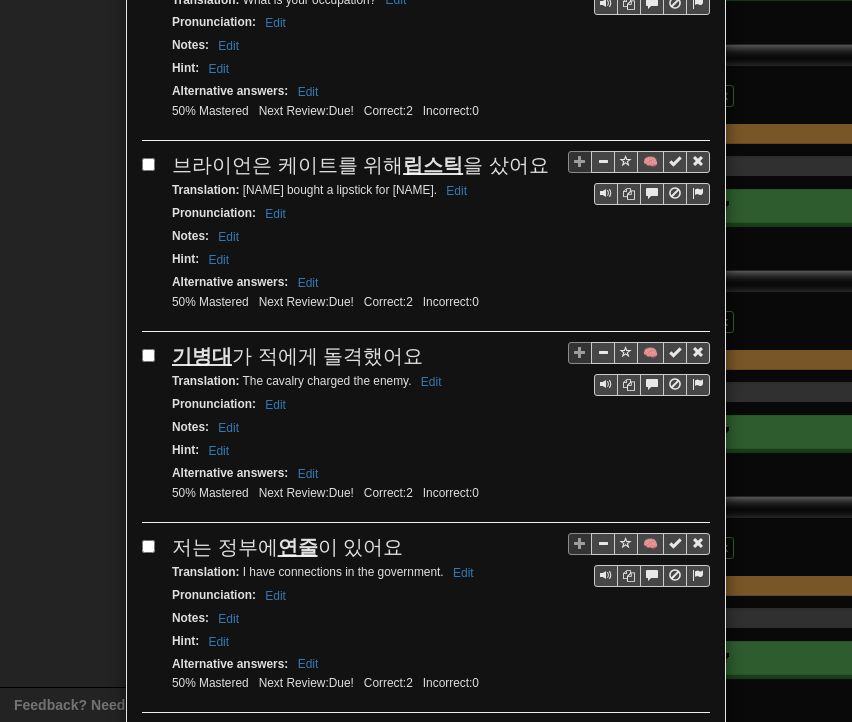 drag, startPoint x: 230, startPoint y: 698, endPoint x: 363, endPoint y: 673, distance: 135.32922 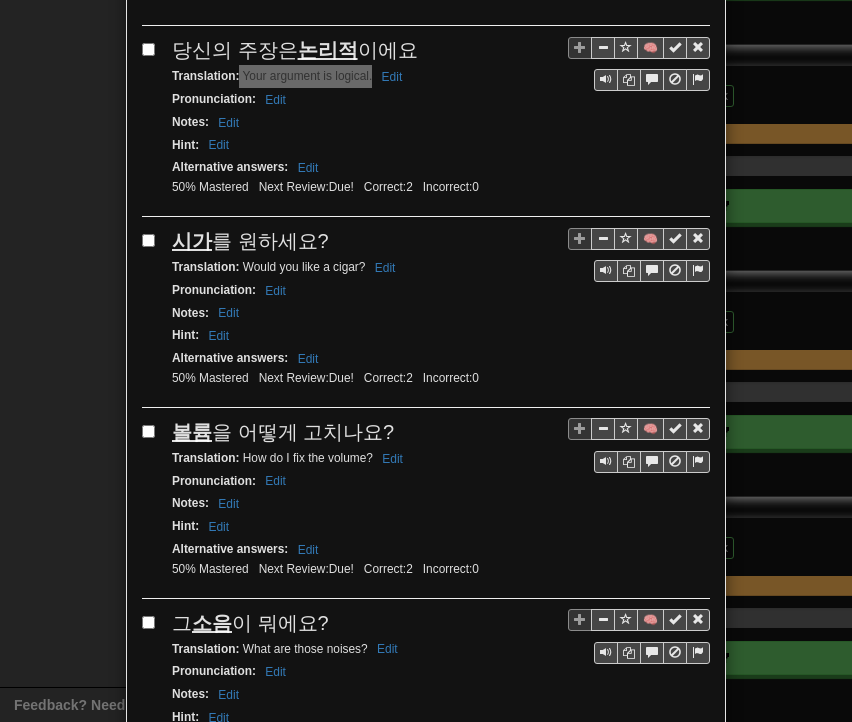 scroll, scrollTop: 3287, scrollLeft: 0, axis: vertical 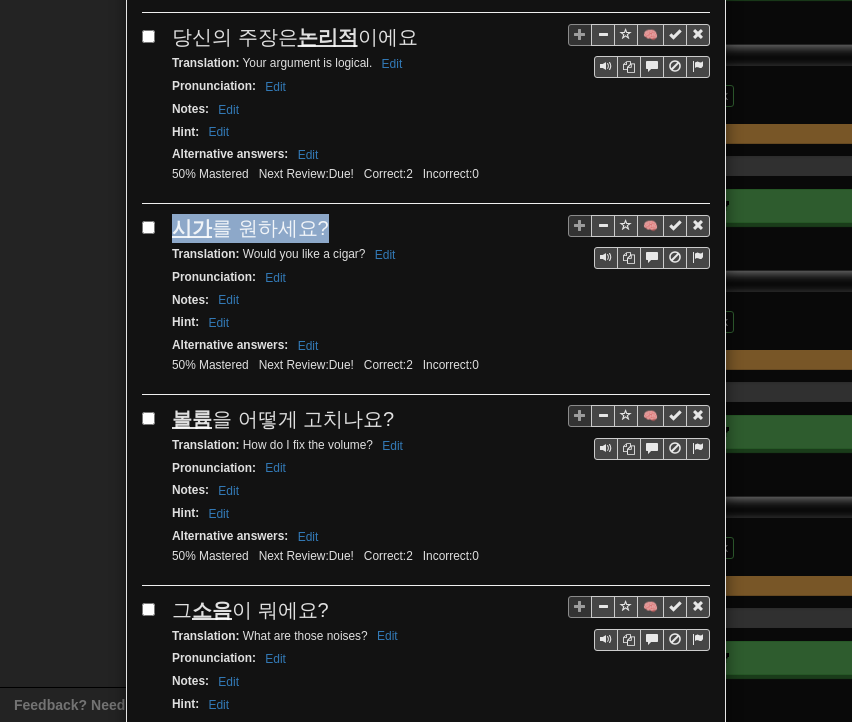 drag, startPoint x: 172, startPoint y: 133, endPoint x: 306, endPoint y: 129, distance: 134.0597 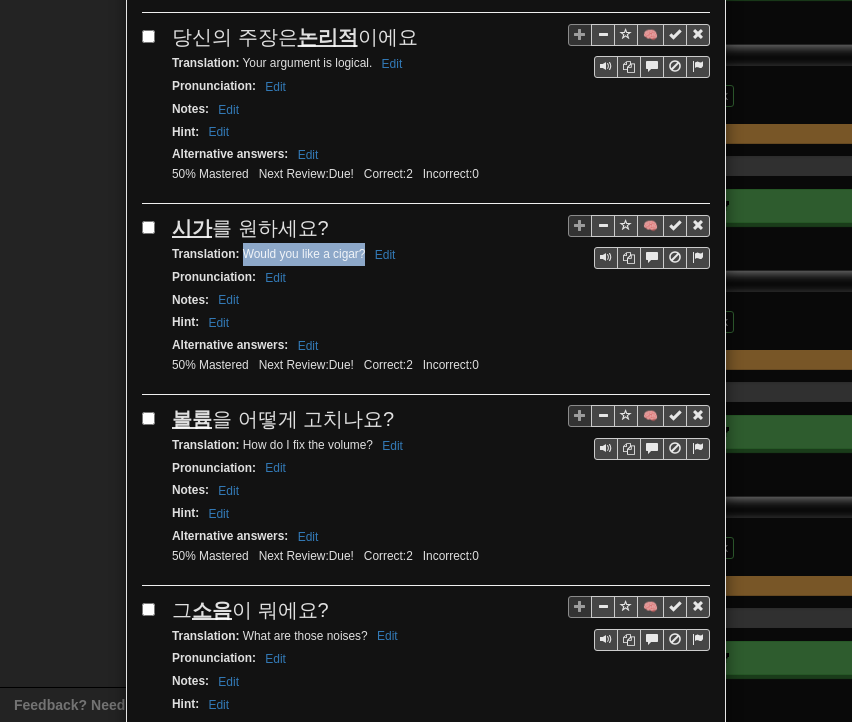 drag, startPoint x: 236, startPoint y: 160, endPoint x: 356, endPoint y: 163, distance: 120.03749 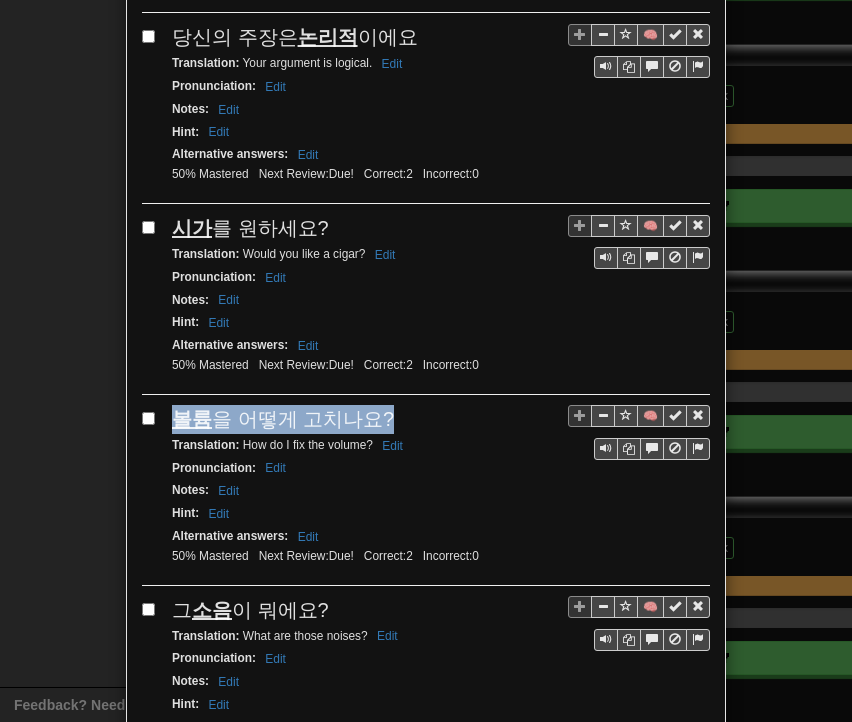 drag, startPoint x: 169, startPoint y: 323, endPoint x: 376, endPoint y: 316, distance: 207.11832 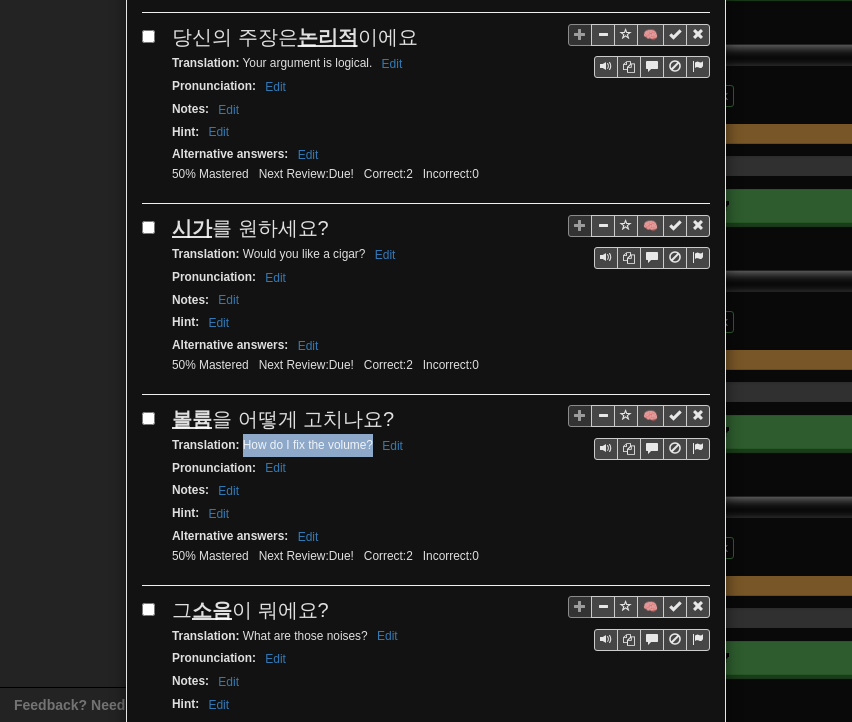 drag, startPoint x: 242, startPoint y: 349, endPoint x: 366, endPoint y: 349, distance: 124 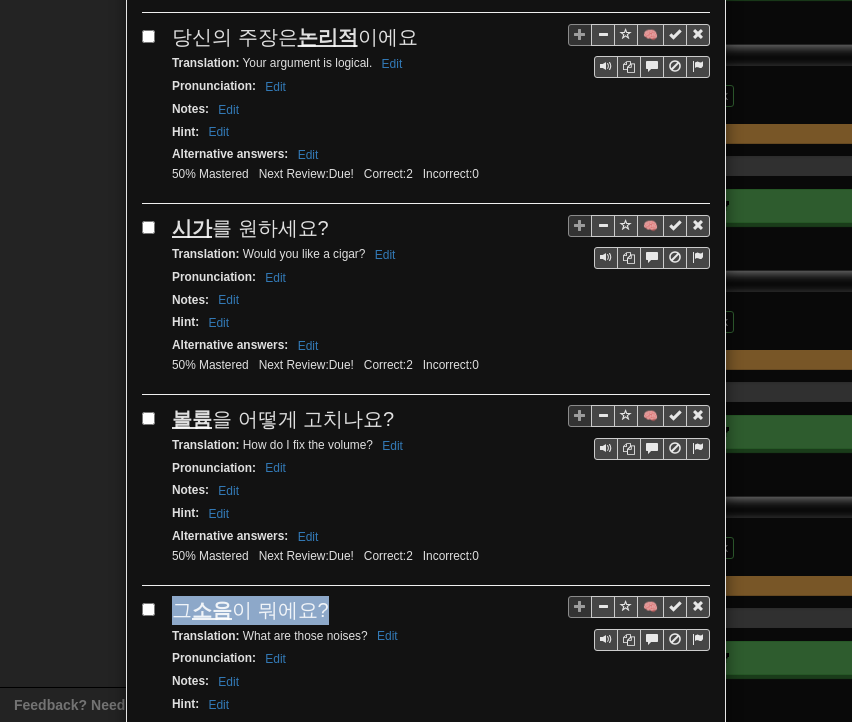 drag, startPoint x: 175, startPoint y: 513, endPoint x: 314, endPoint y: 513, distance: 139 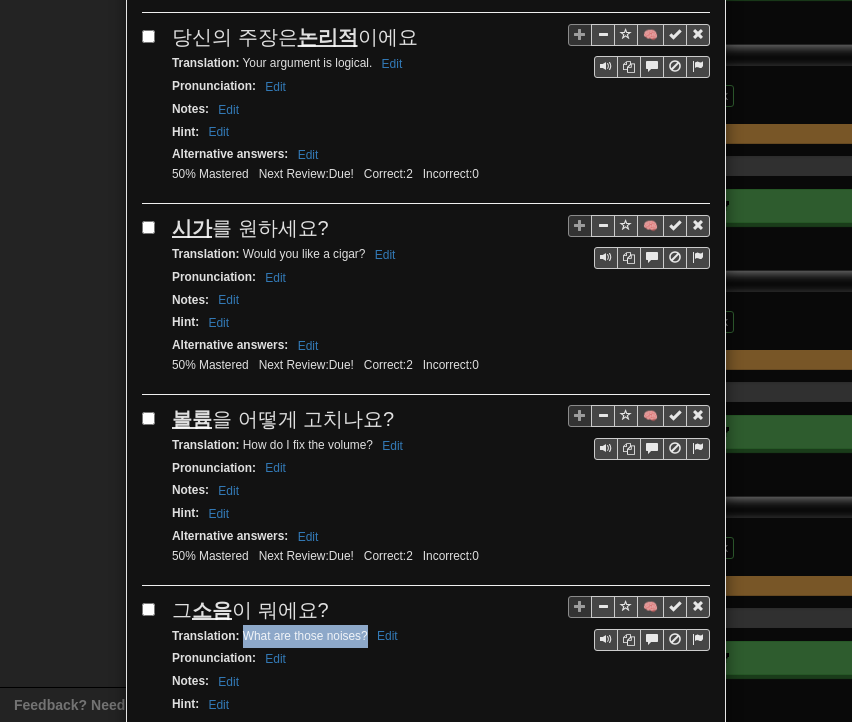 drag, startPoint x: 243, startPoint y: 533, endPoint x: 358, endPoint y: 534, distance: 115.00435 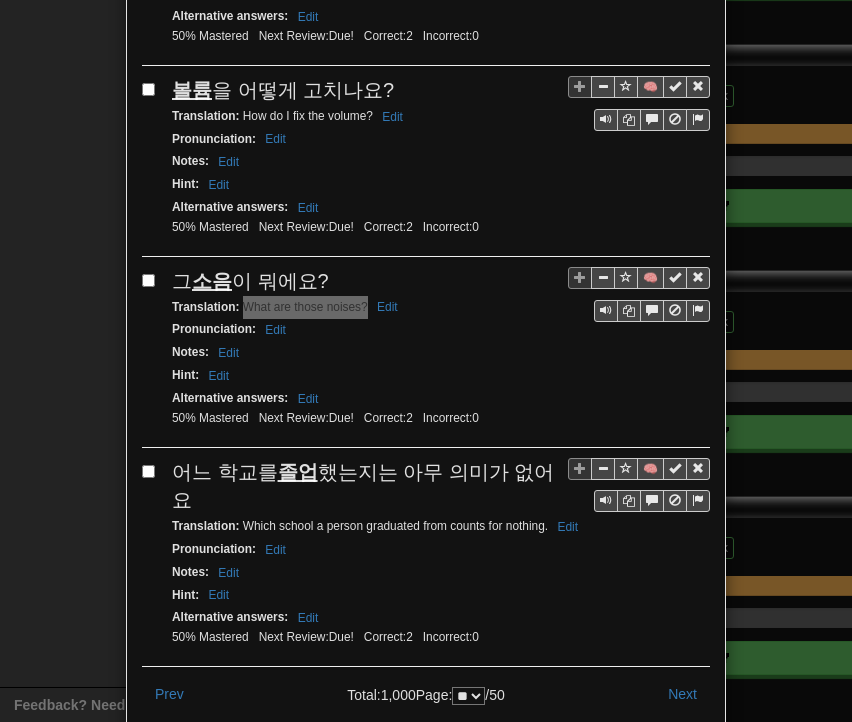 scroll, scrollTop: 3616, scrollLeft: 0, axis: vertical 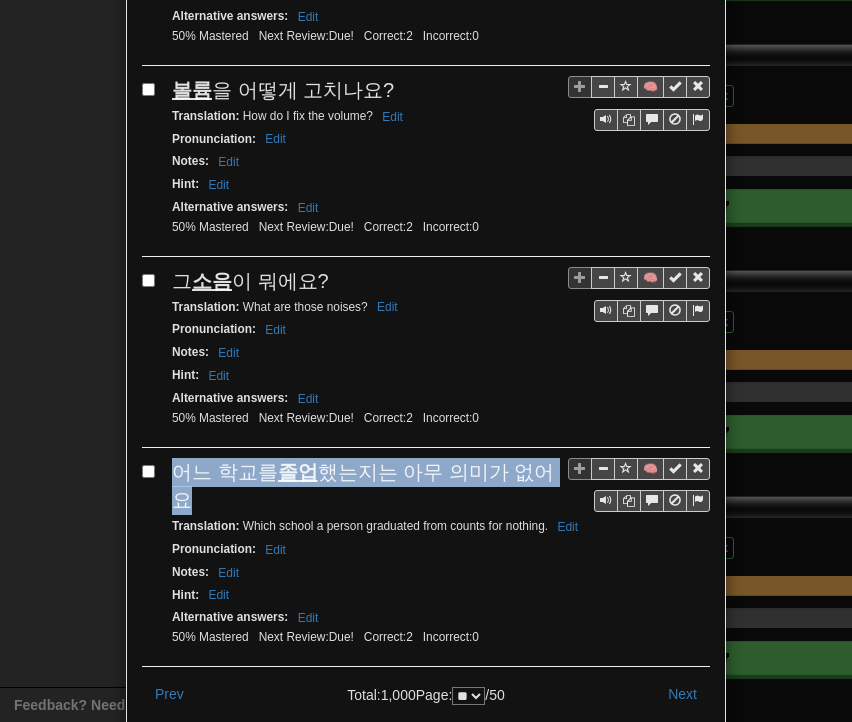 drag, startPoint x: 164, startPoint y: 365, endPoint x: 542, endPoint y: 365, distance: 378 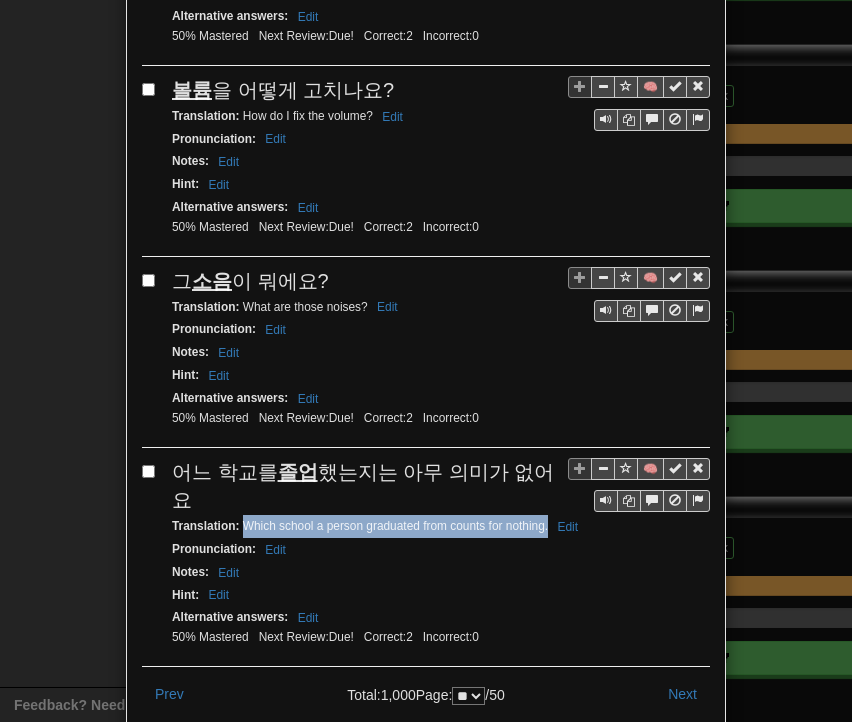 drag, startPoint x: 235, startPoint y: 391, endPoint x: 542, endPoint y: 396, distance: 307.0407 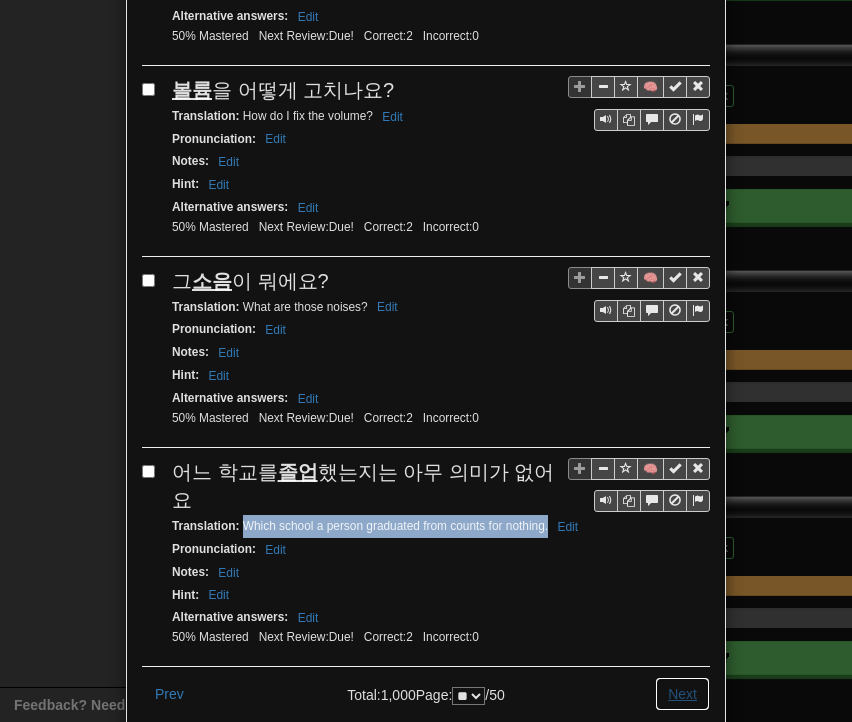 click on "Next" at bounding box center [682, 694] 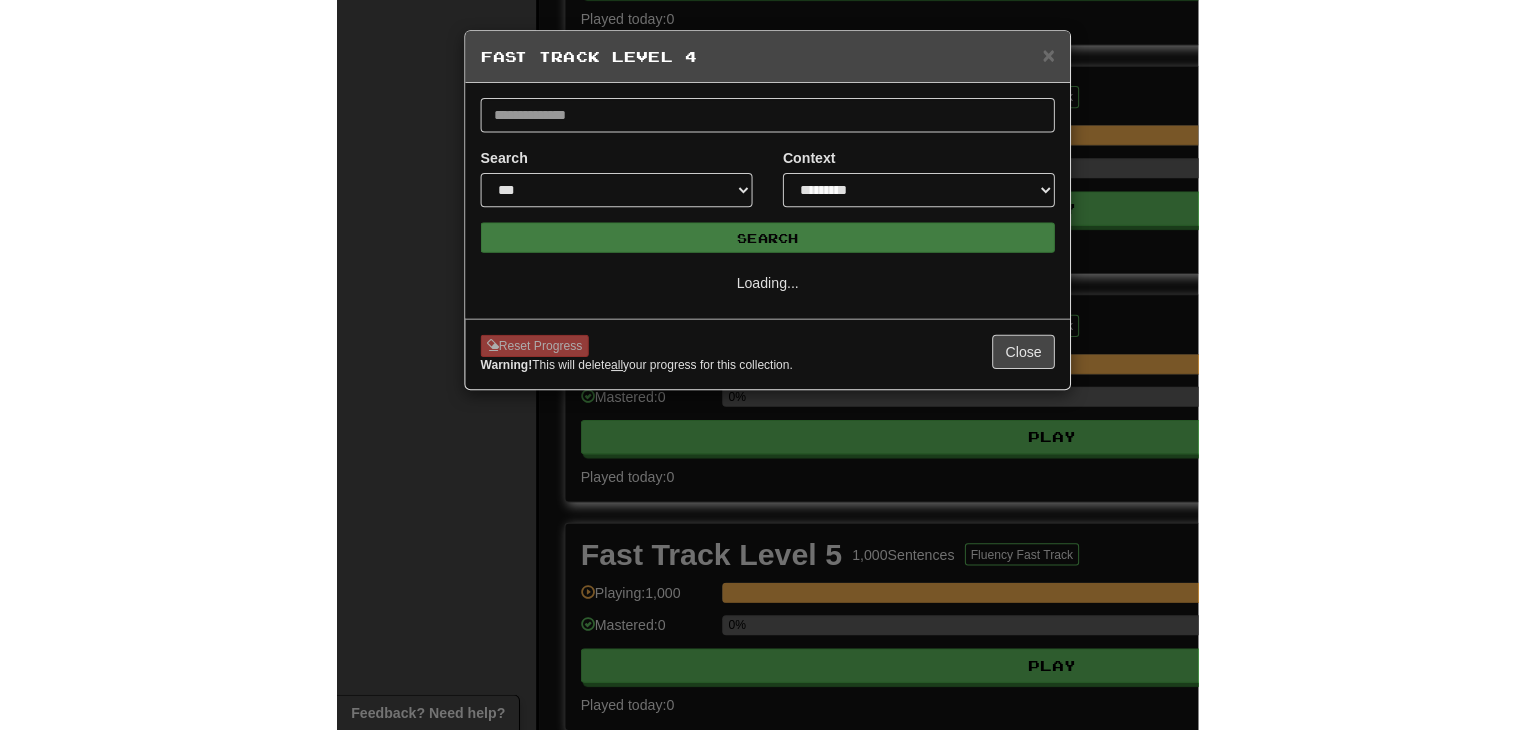 scroll, scrollTop: 0, scrollLeft: 0, axis: both 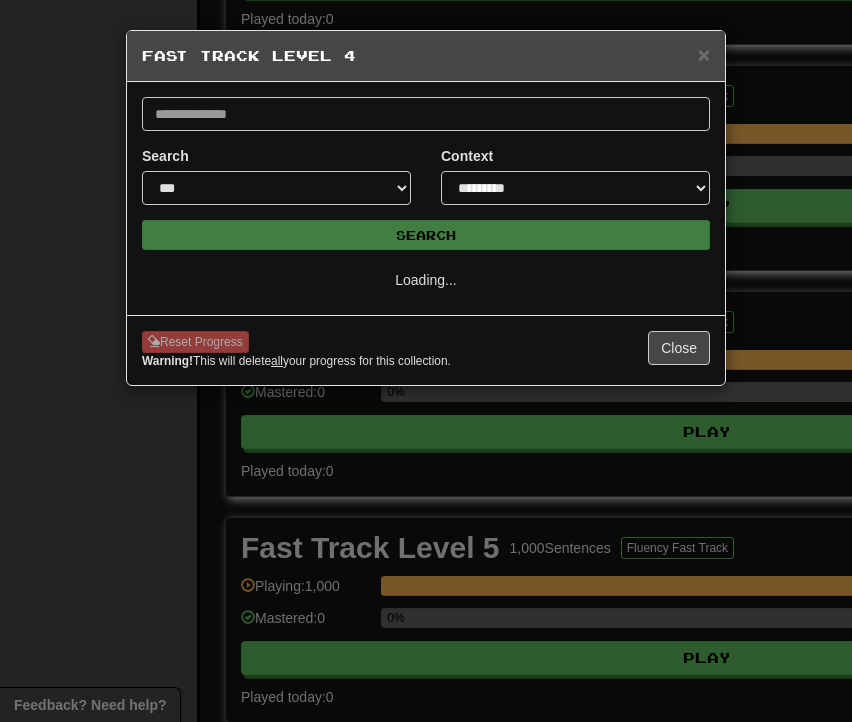 select on "**" 